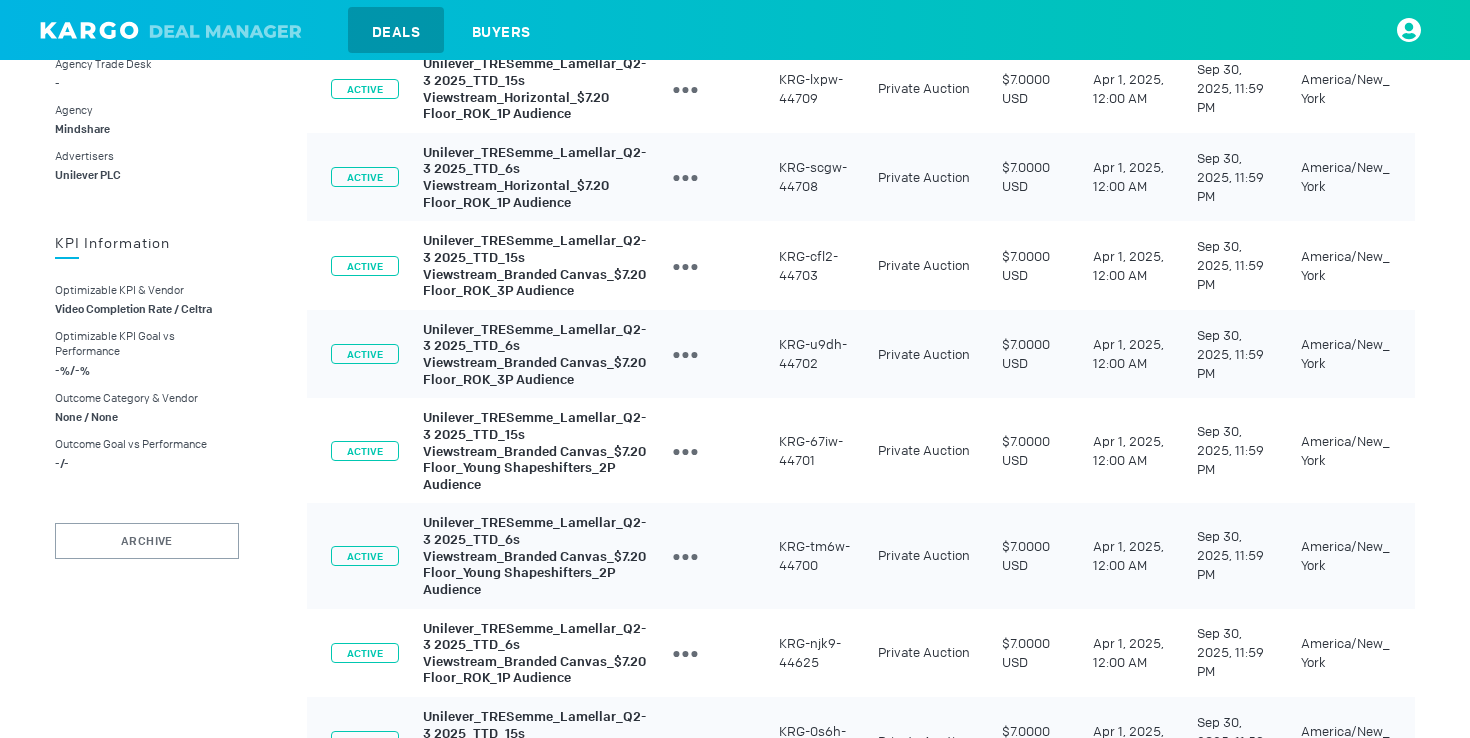 scroll, scrollTop: 1234, scrollLeft: 0, axis: vertical 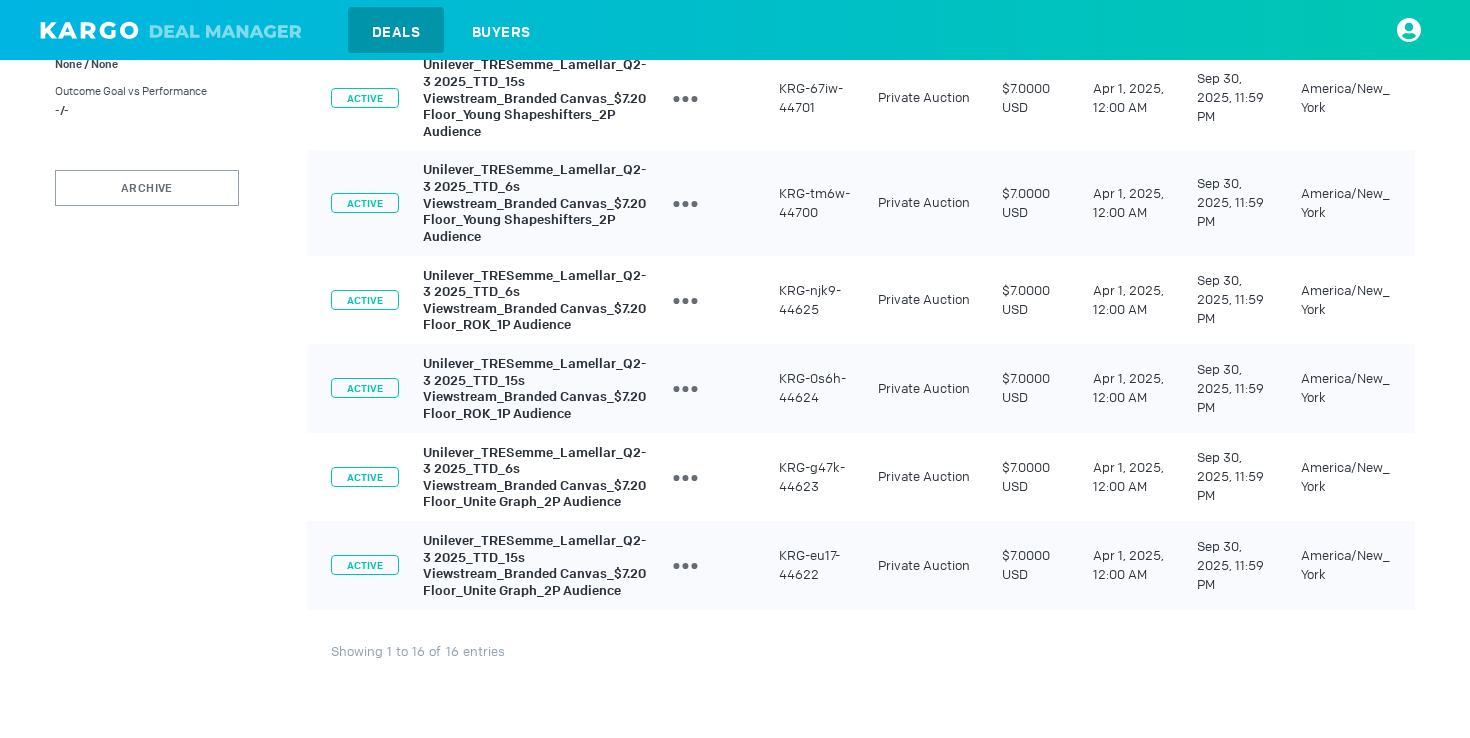 click on "Unilever_TRESemme_Lamellar_Q2-3 2025_TTD_15s Viewstream_Branded Canvas_$7.20 Floor_Unite Graph_2P Audience" at bounding box center (534, 565) 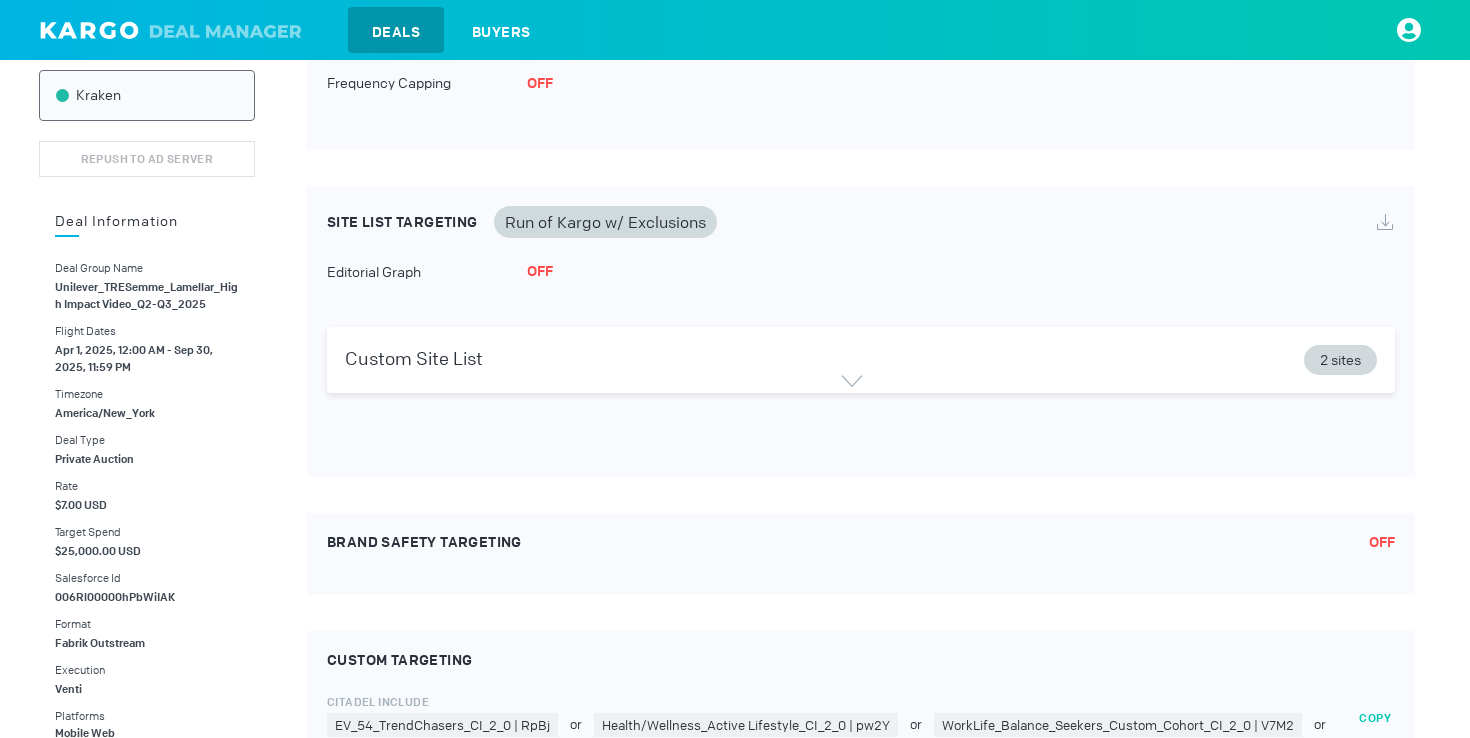 scroll, scrollTop: 0, scrollLeft: 0, axis: both 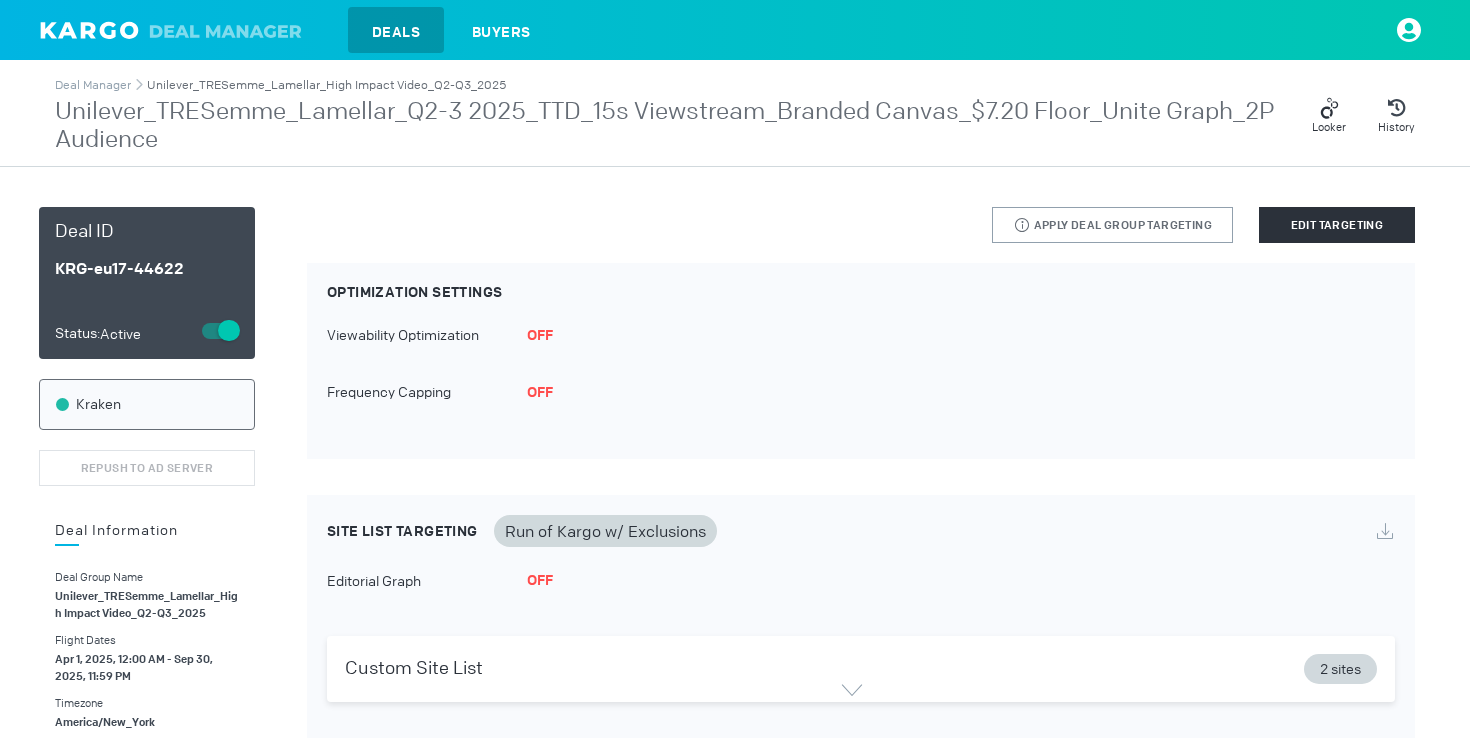 click on "Unilever_TRESemme_Lamellar_High Impact Video_Q2-Q3_2025" at bounding box center [326, 85] 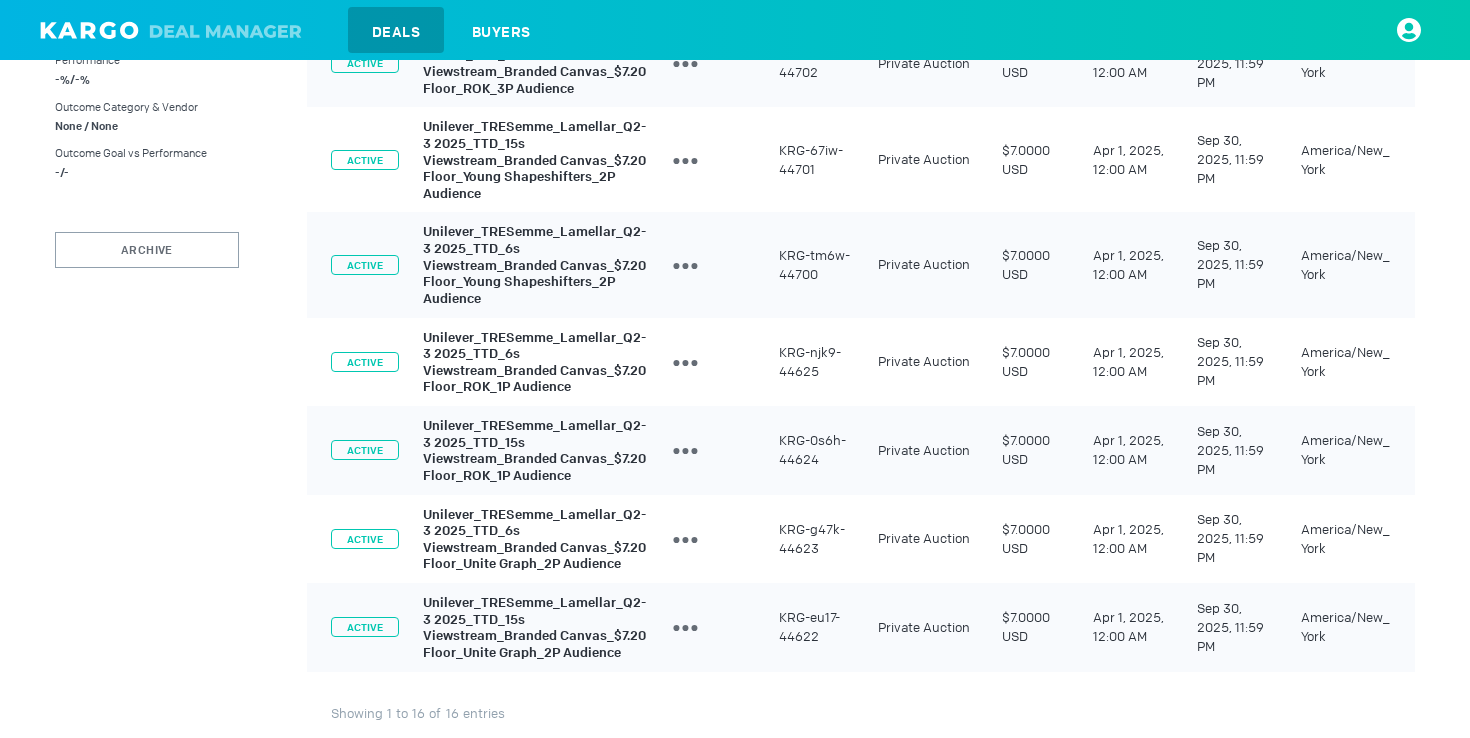 scroll, scrollTop: 1234, scrollLeft: 0, axis: vertical 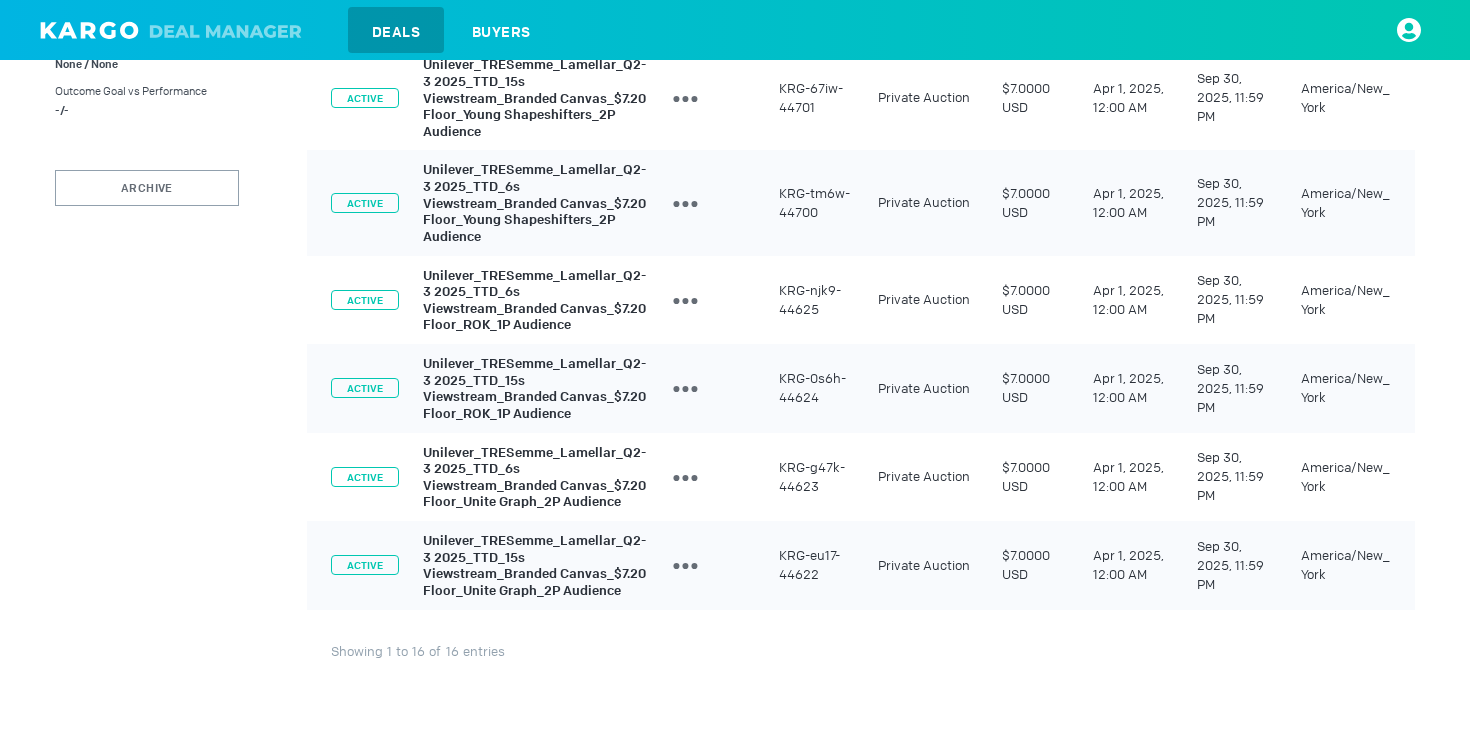 click on "Unilever_TRESemme_Lamellar_Q2-3 2025_TTD_15s Viewstream_Branded Canvas_$7.20 Floor_Unite Graph_2P Audience" at bounding box center [534, 565] 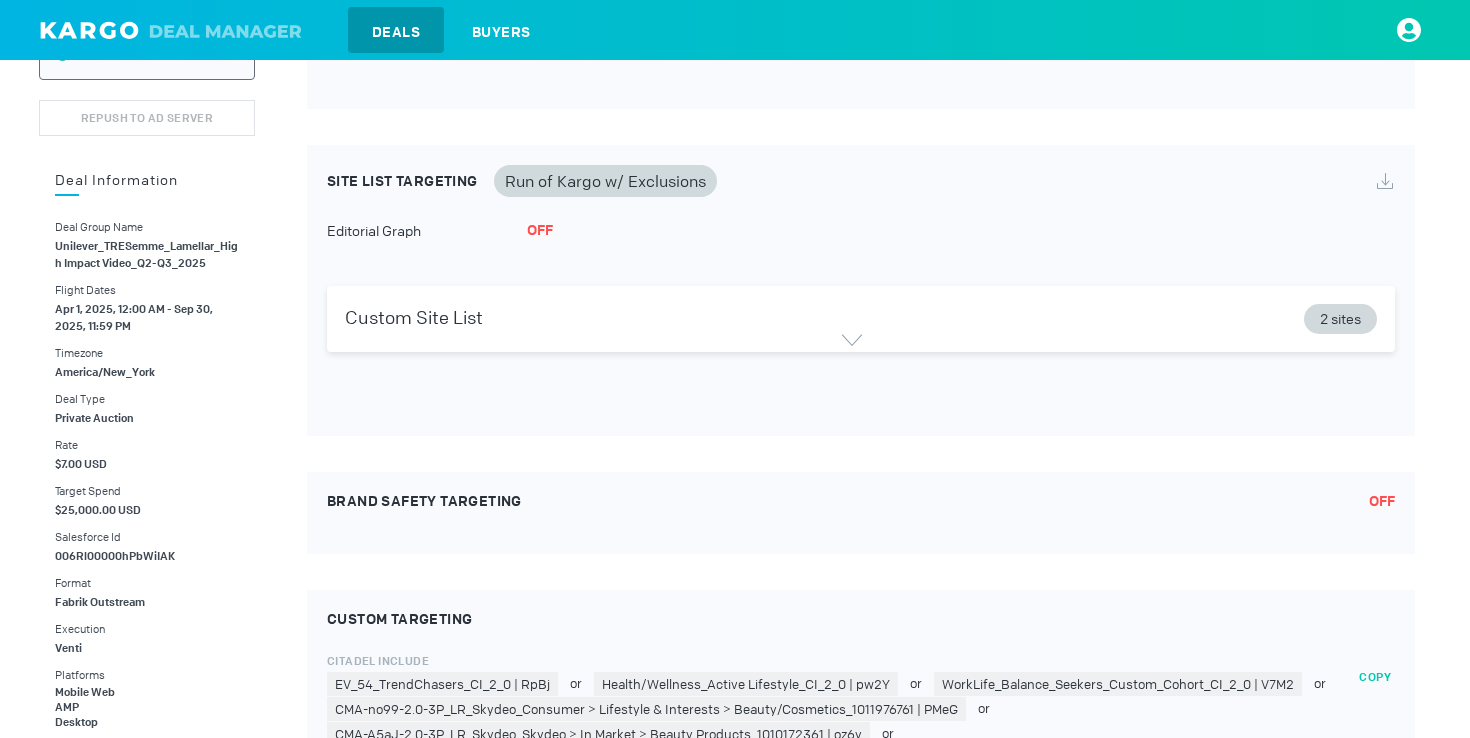 scroll, scrollTop: 0, scrollLeft: 0, axis: both 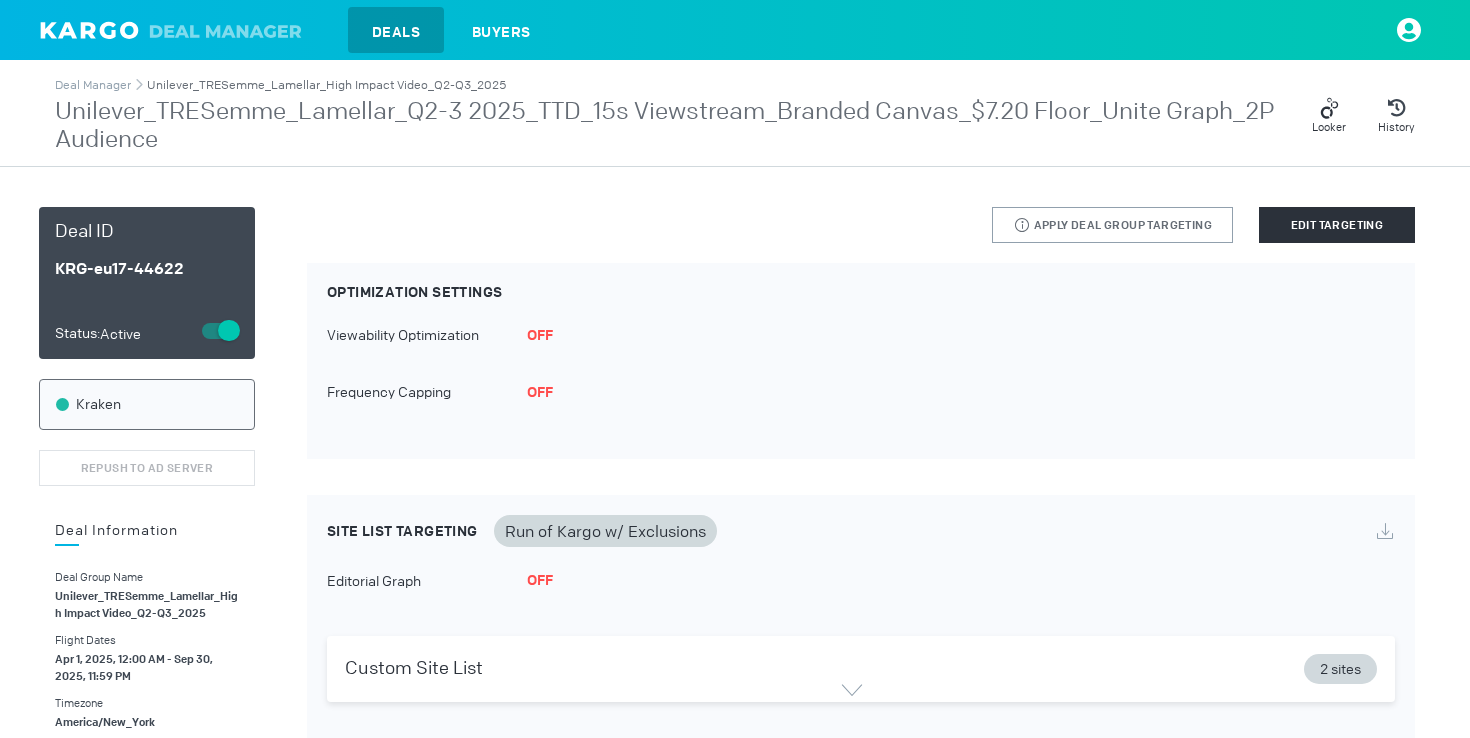 click on "Unilever_TRESemme_Lamellar_High Impact Video_Q2-Q3_2025" at bounding box center [326, 85] 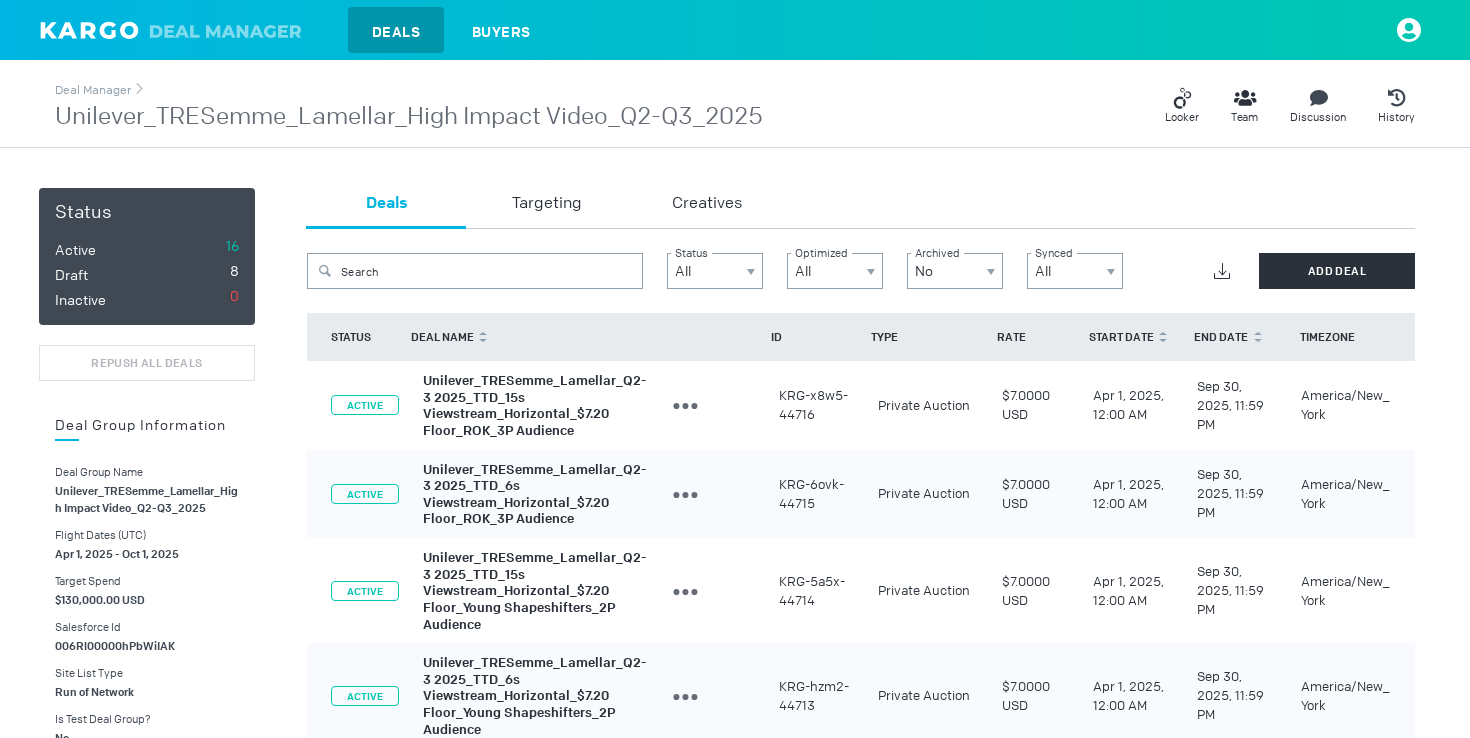 scroll, scrollTop: 1234, scrollLeft: 0, axis: vertical 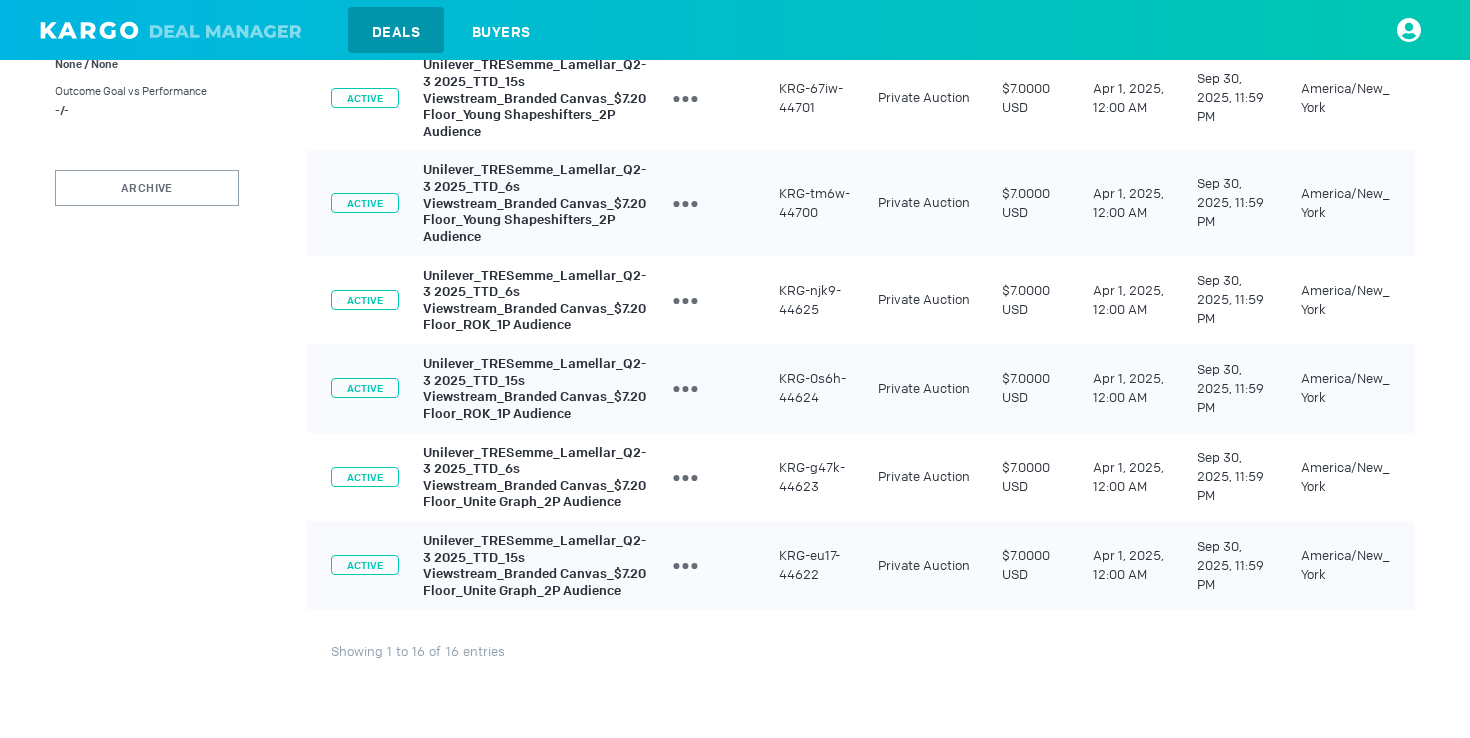 click on "Unilever_TRESemme_Lamellar_Q2-3 2025_TTD_6s Viewstream_Branded Canvas_$7.20 Floor_Unite Graph_2P Audience" at bounding box center [534, 476] 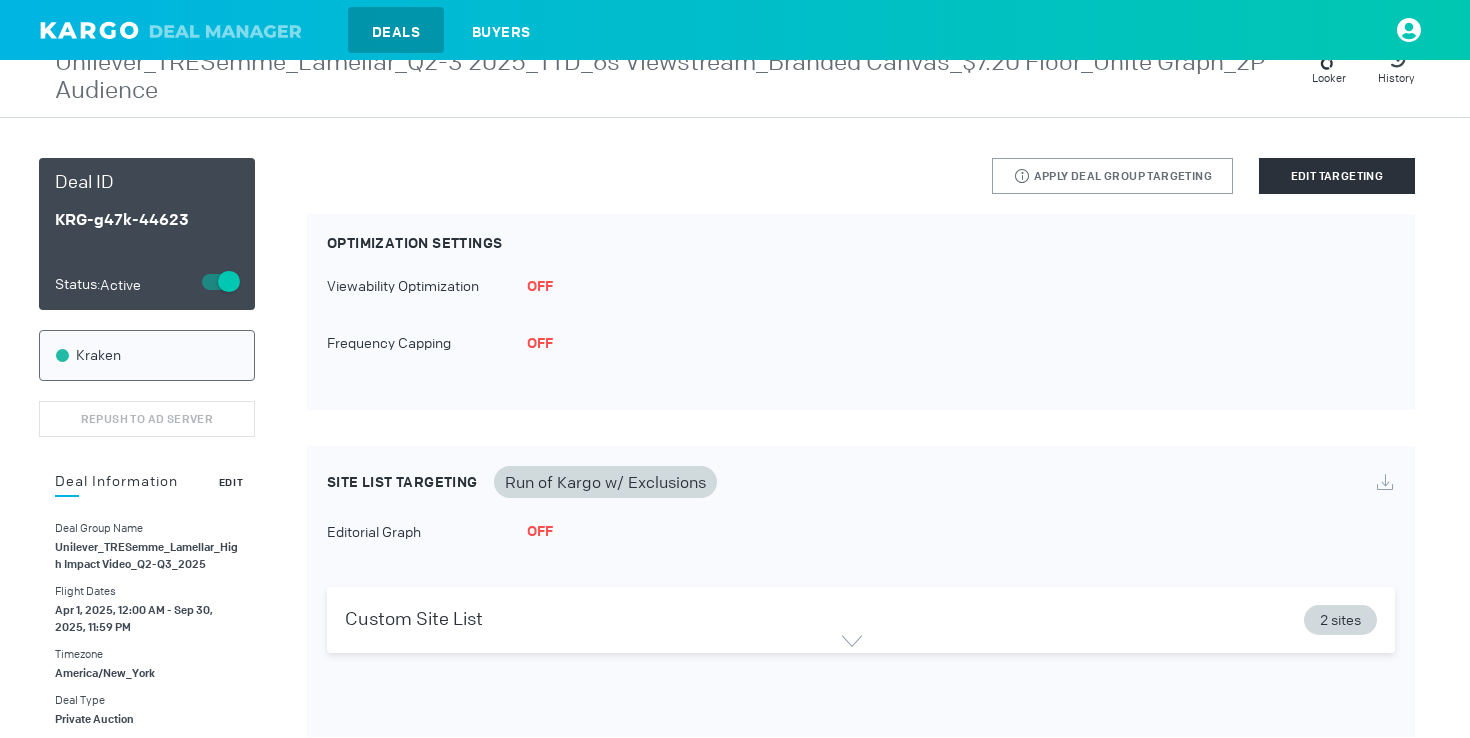 scroll, scrollTop: 0, scrollLeft: 0, axis: both 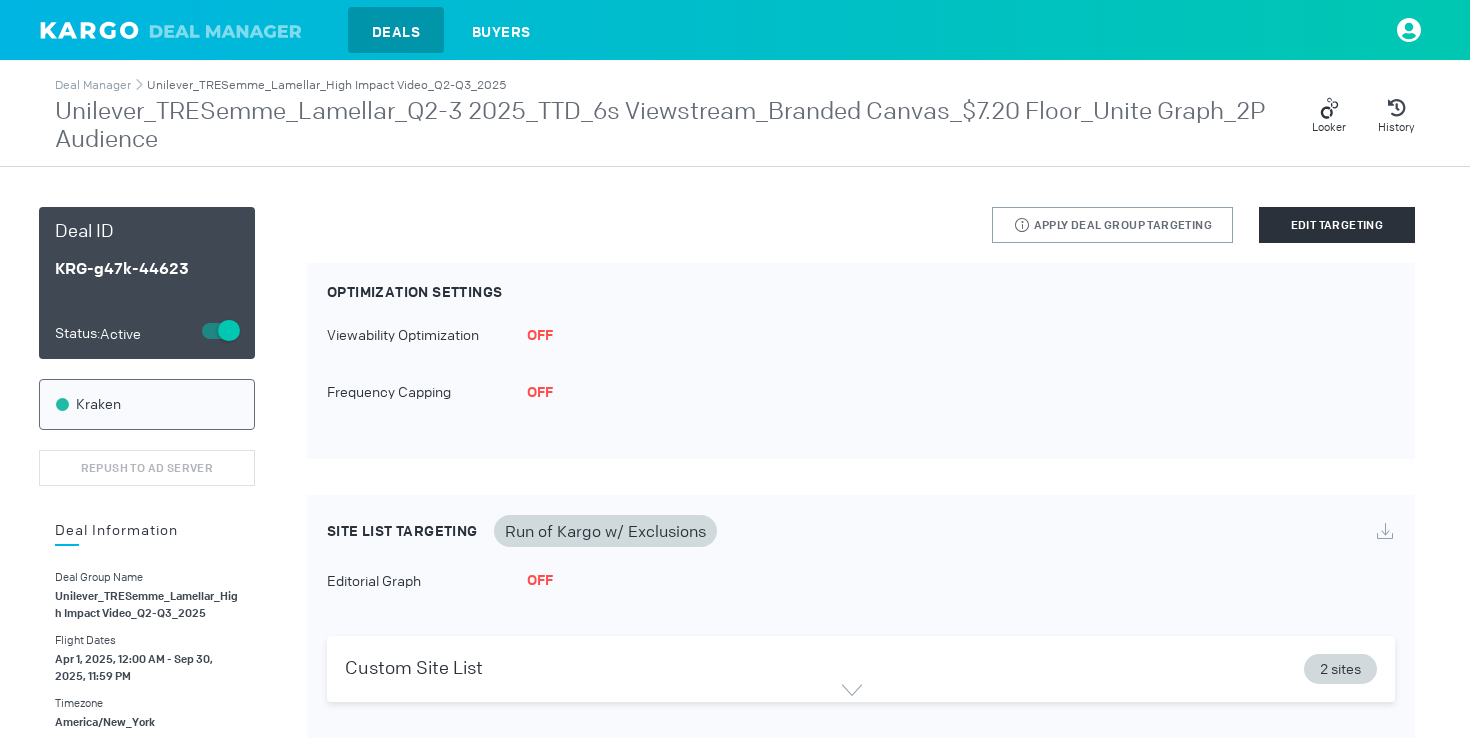 click on "Unilever_TRESemme_Lamellar_High Impact Video_Q2-Q3_2025" at bounding box center [326, 85] 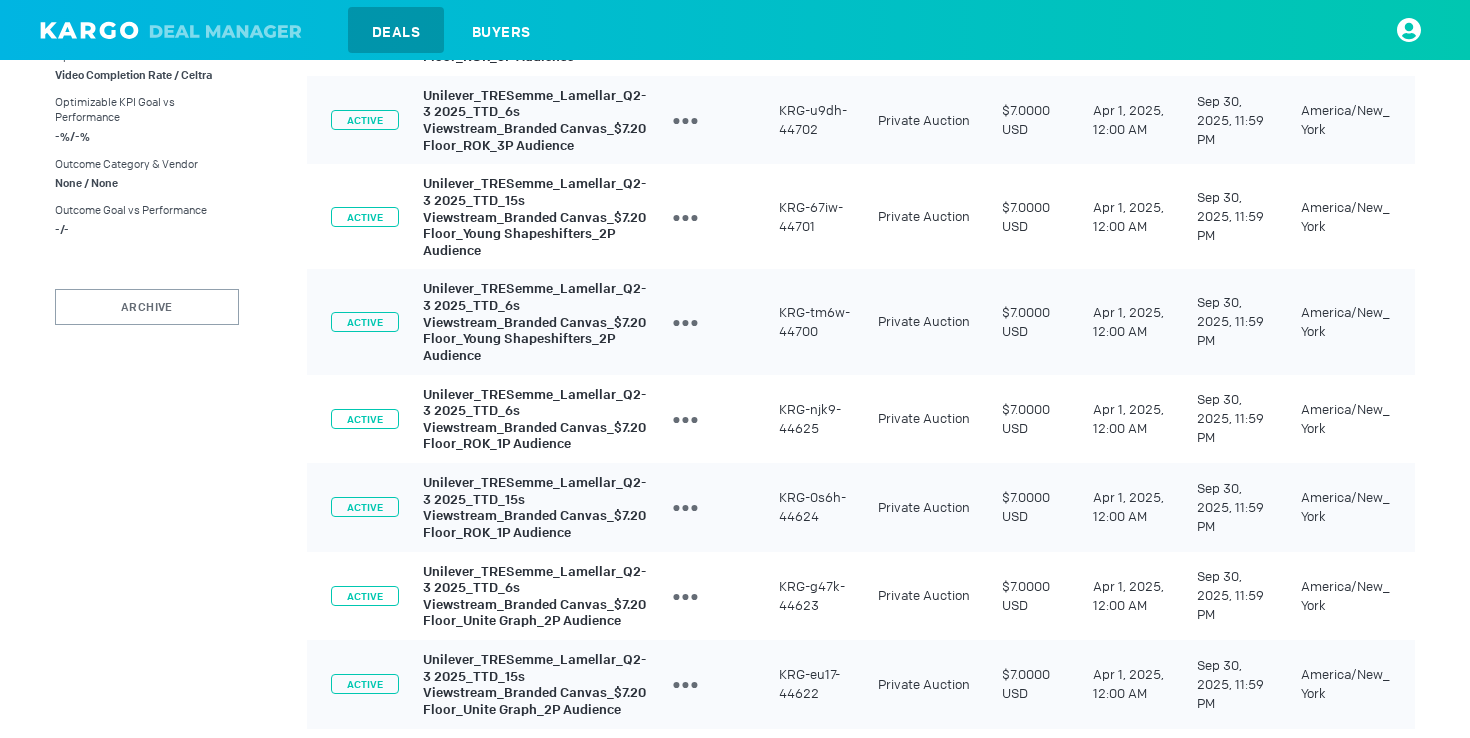 scroll, scrollTop: 1117, scrollLeft: 0, axis: vertical 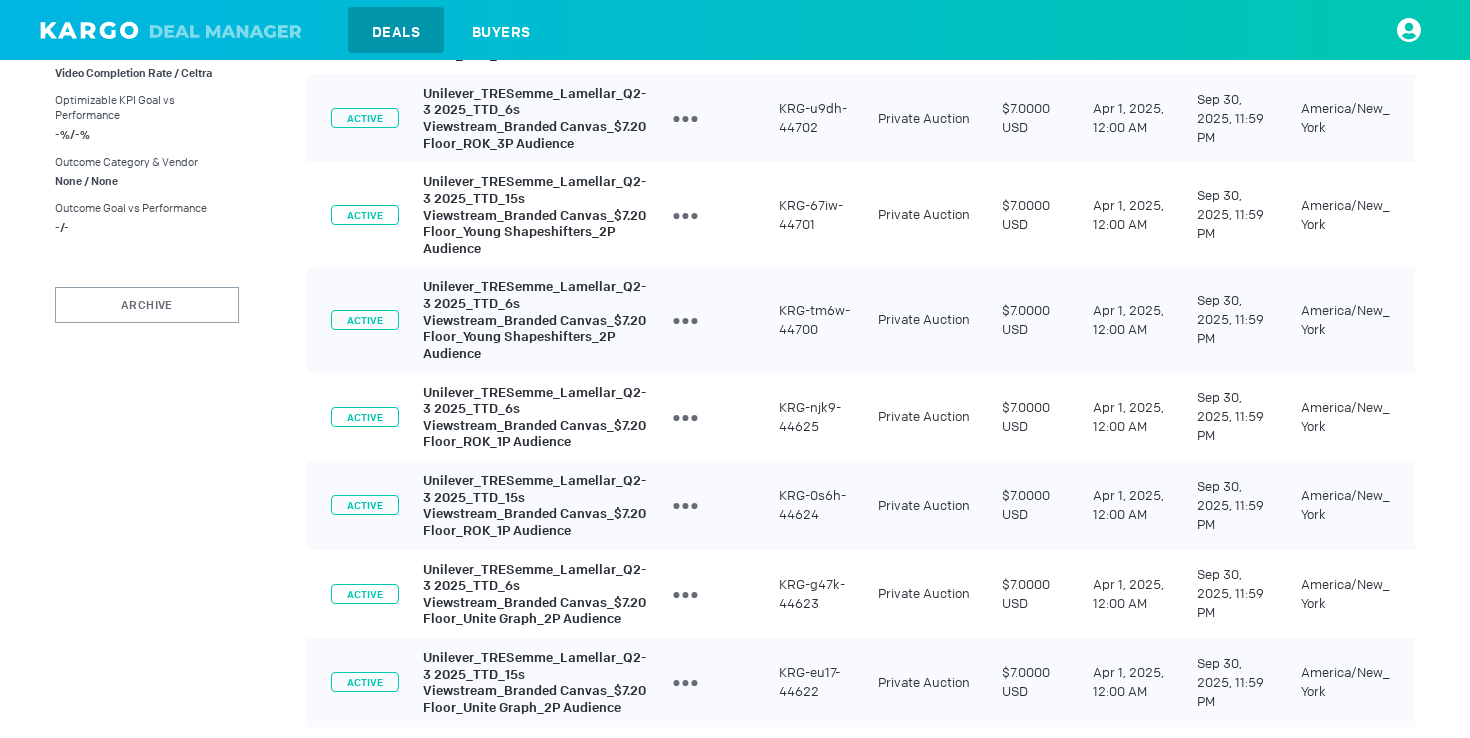 click on "Unilever_TRESemme_Lamellar_Q2-3 2025_TTD_6s Viewstream_Branded Canvas_$7.20 Floor_ROK_1P Audience" at bounding box center (534, 416) 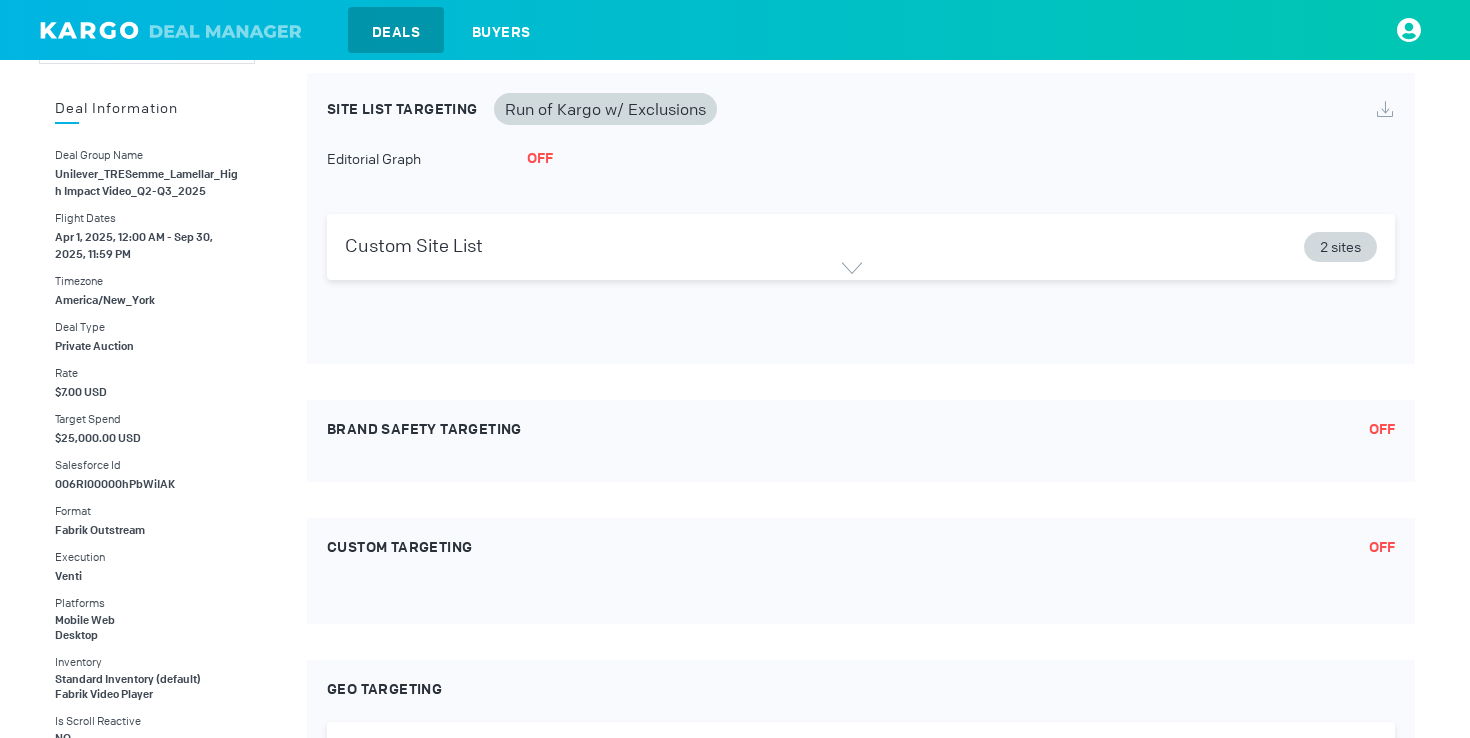 scroll, scrollTop: 0, scrollLeft: 0, axis: both 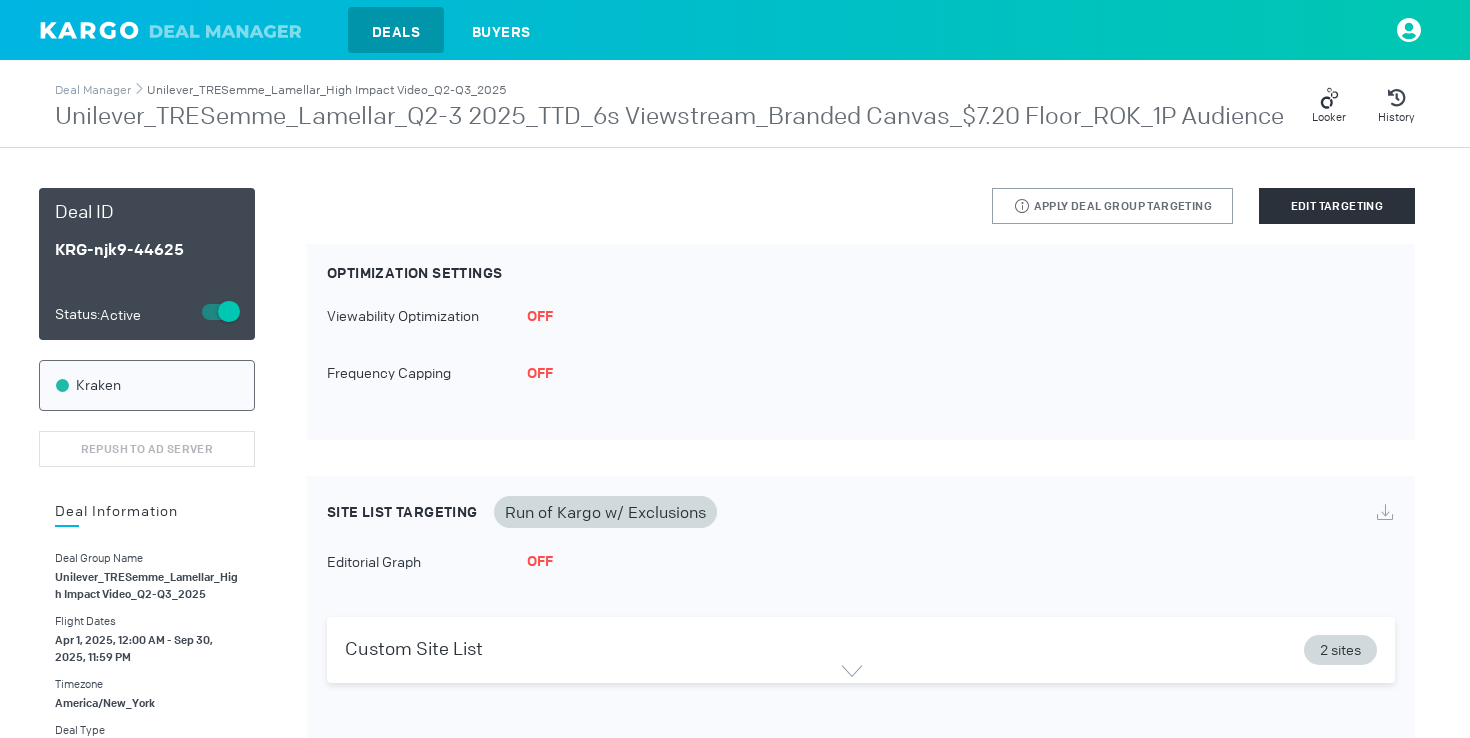 click on "Unilever_TRESemme_Lamellar_High Impact Video_Q2-Q3_2025" at bounding box center [326, 90] 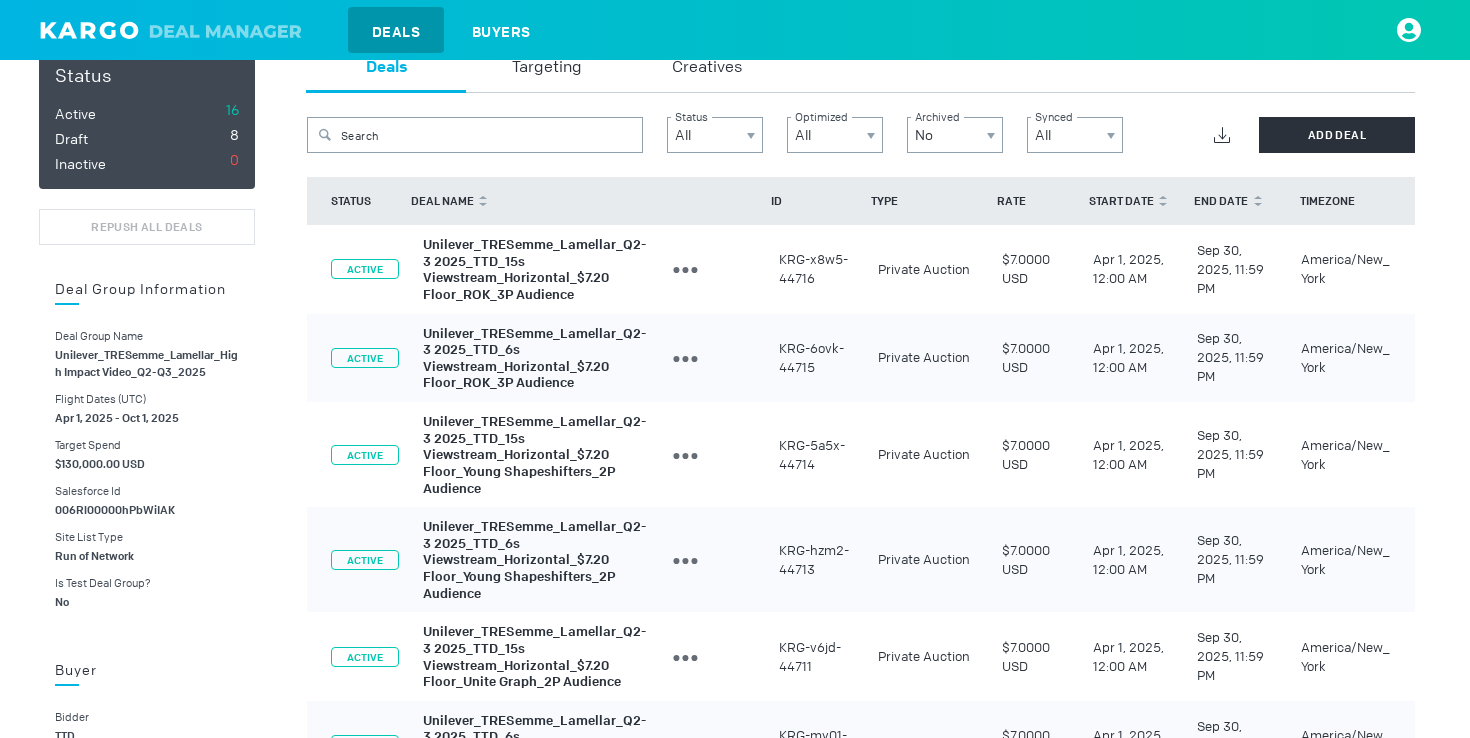 scroll, scrollTop: 7, scrollLeft: 0, axis: vertical 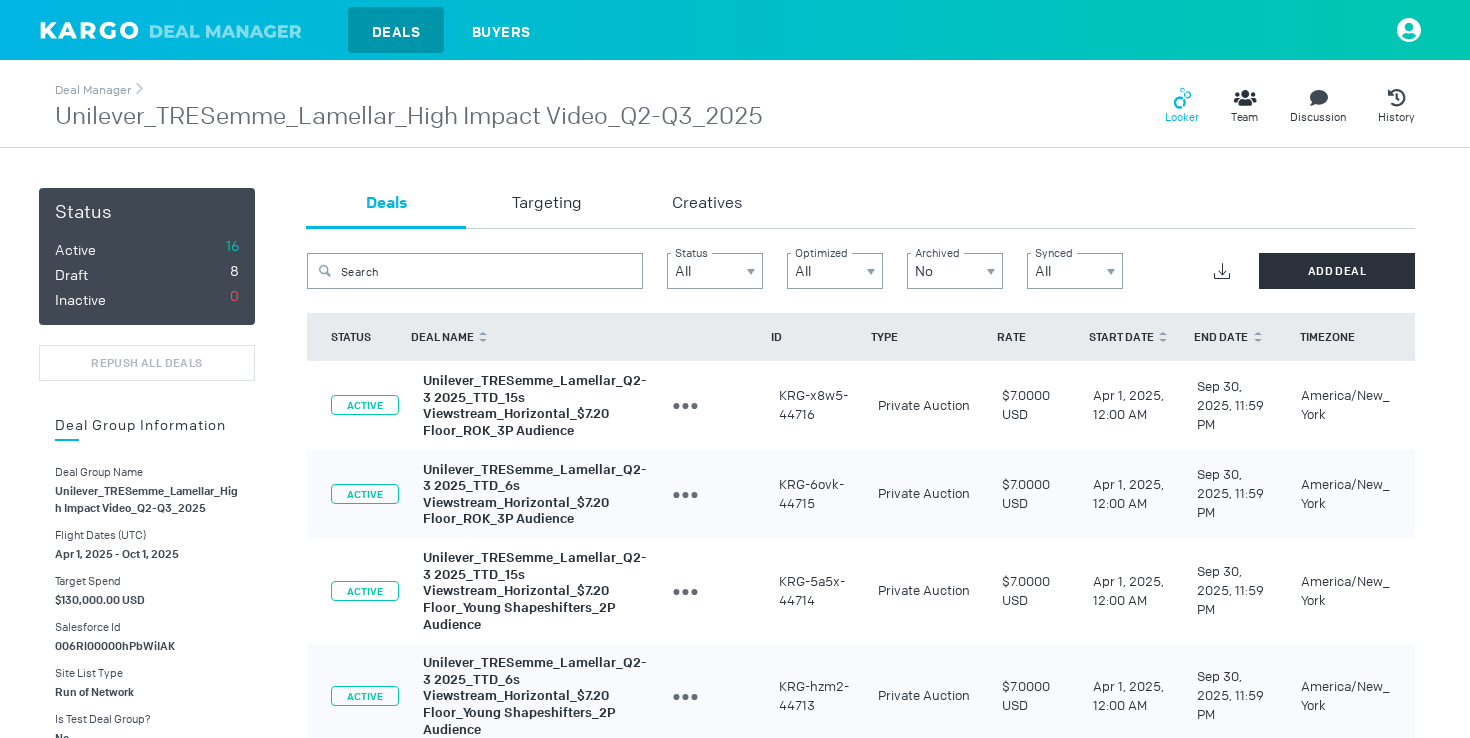 click at bounding box center (1182, 98) 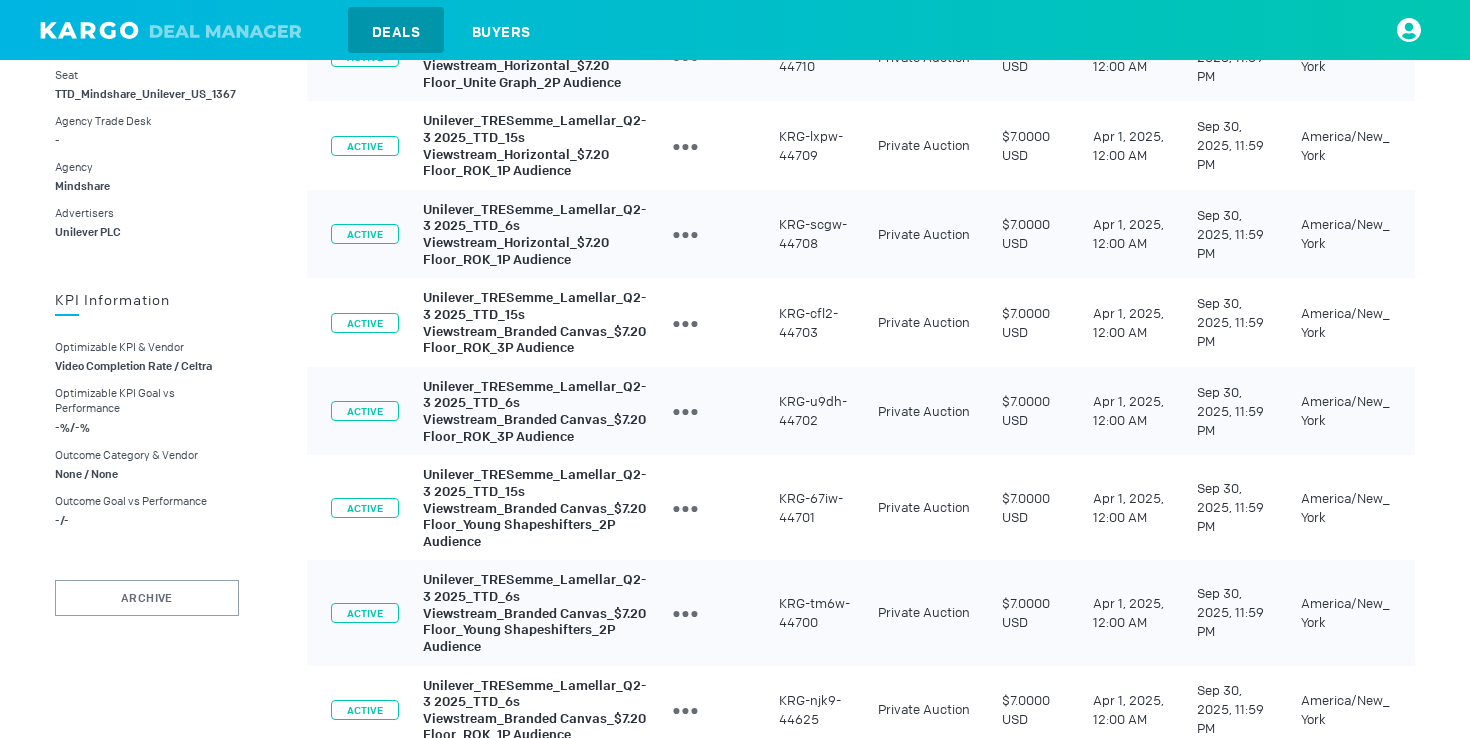 scroll, scrollTop: 813, scrollLeft: 0, axis: vertical 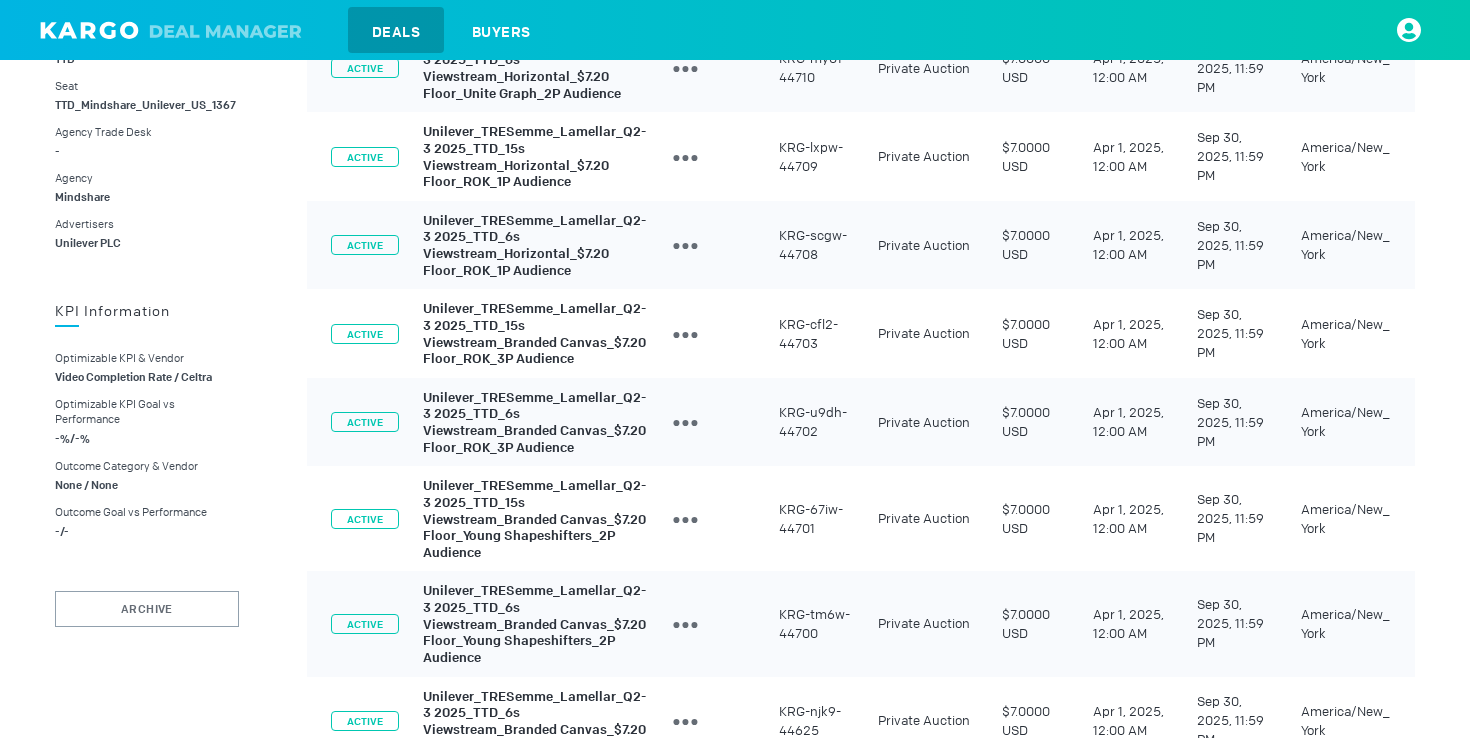 click on "Unilever_TRESemme_Lamellar_Q2-3 2025_TTD_15s Viewstream_Branded Canvas_$7.20 Floor_ROK_3P Audience" at bounding box center (534, 333) 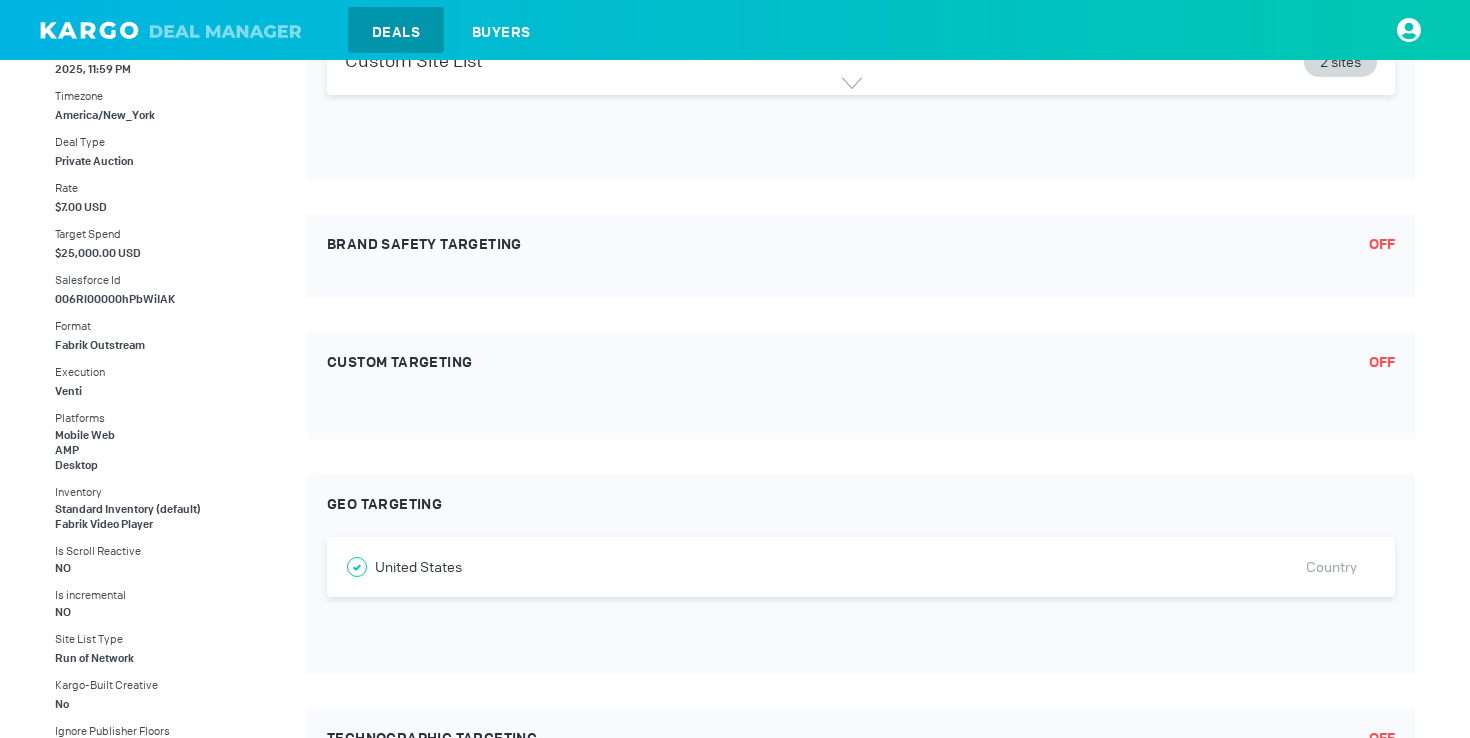 scroll, scrollTop: 0, scrollLeft: 0, axis: both 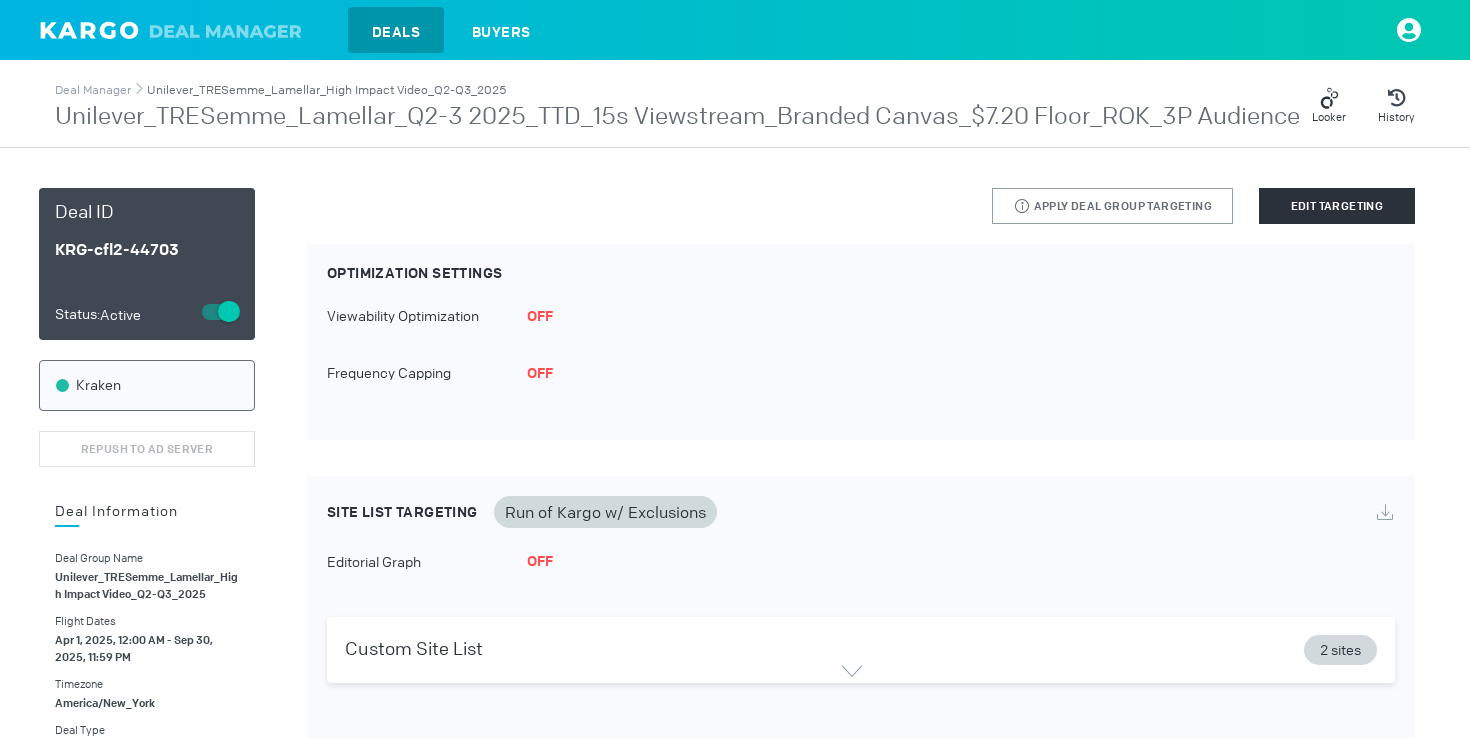 click on "Unilever_TRESemme_Lamellar_High Impact Video_Q2-Q3_2025" at bounding box center (326, 90) 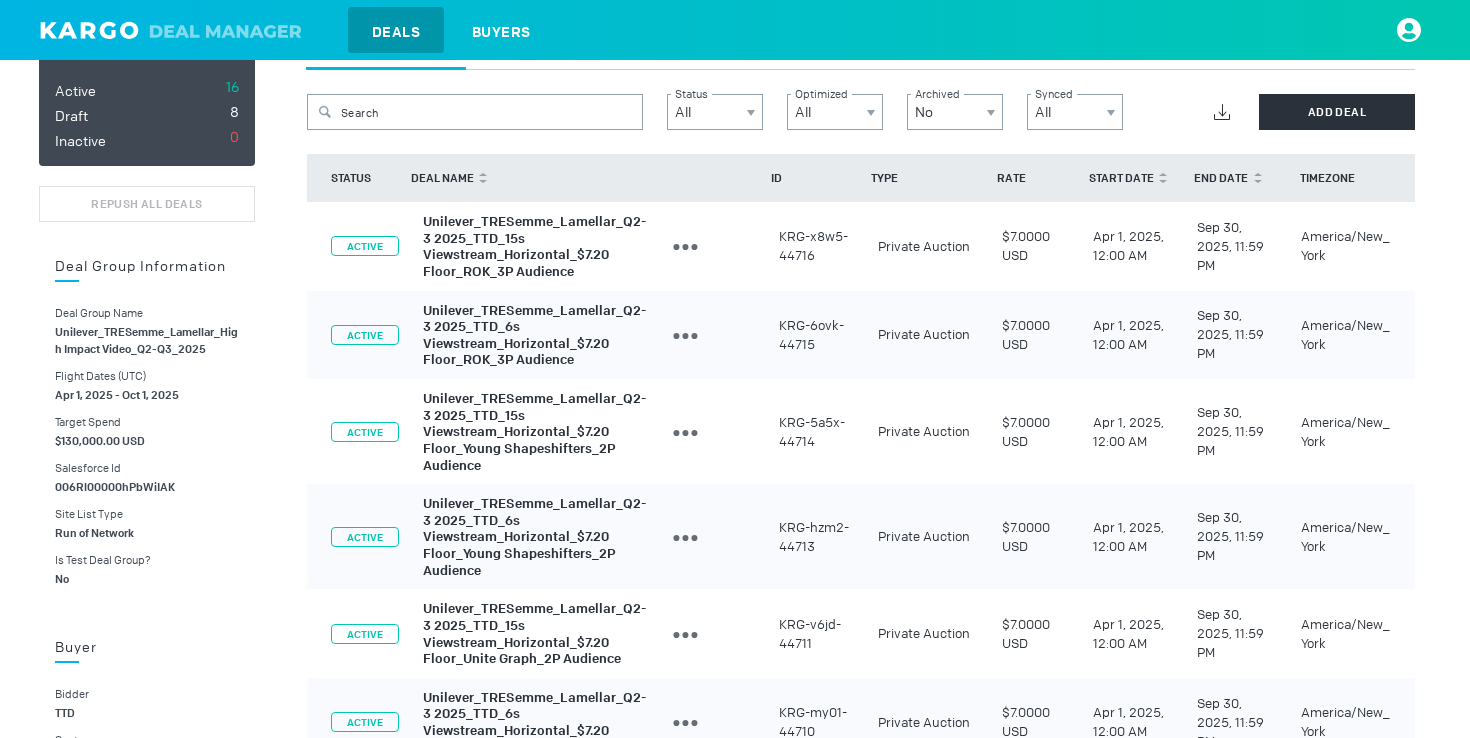 scroll, scrollTop: 0, scrollLeft: 0, axis: both 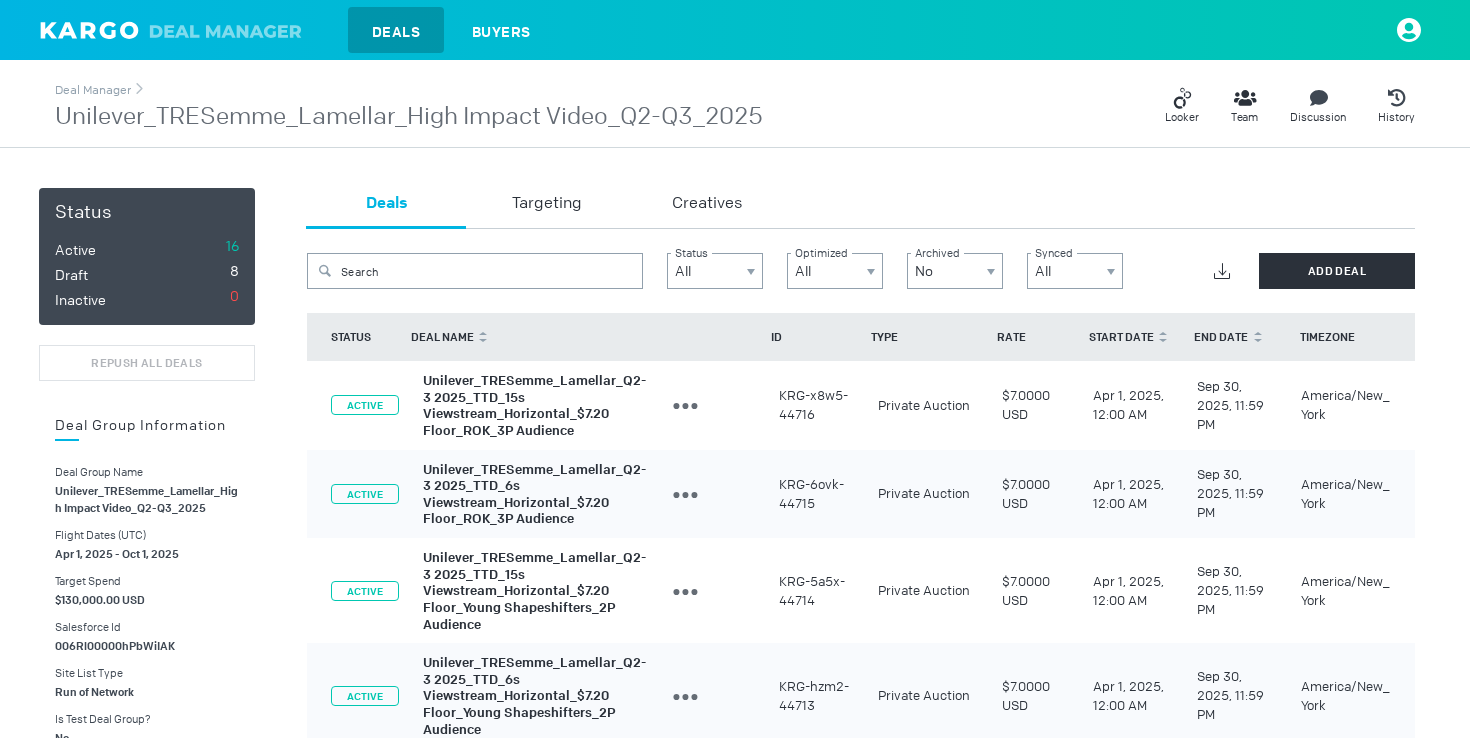 click on "Unilever_TRESemme_Lamellar_Q2-3 2025_TTD_15s Viewstream_Horizontal_$7.20 Floor_ROK_3P Audience" at bounding box center (534, 405) 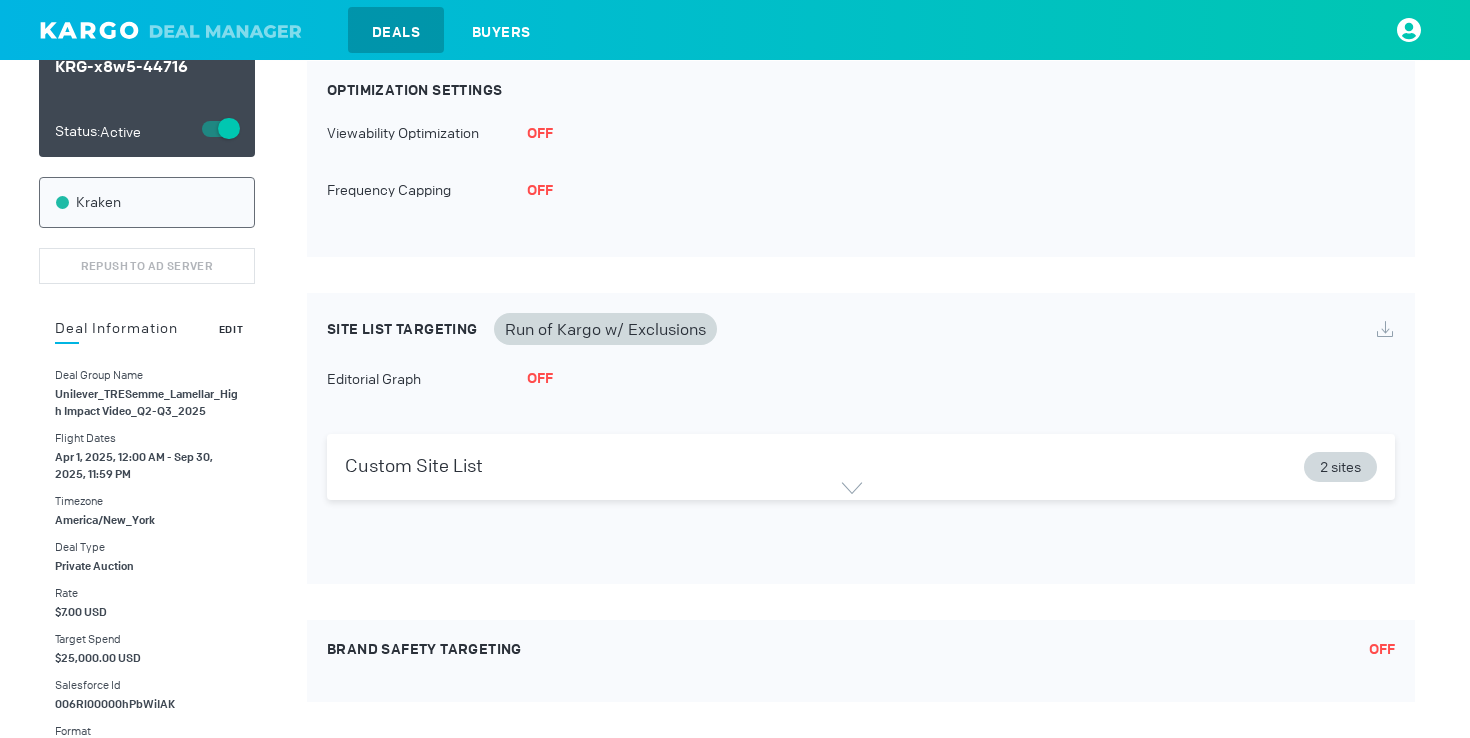 scroll, scrollTop: 0, scrollLeft: 0, axis: both 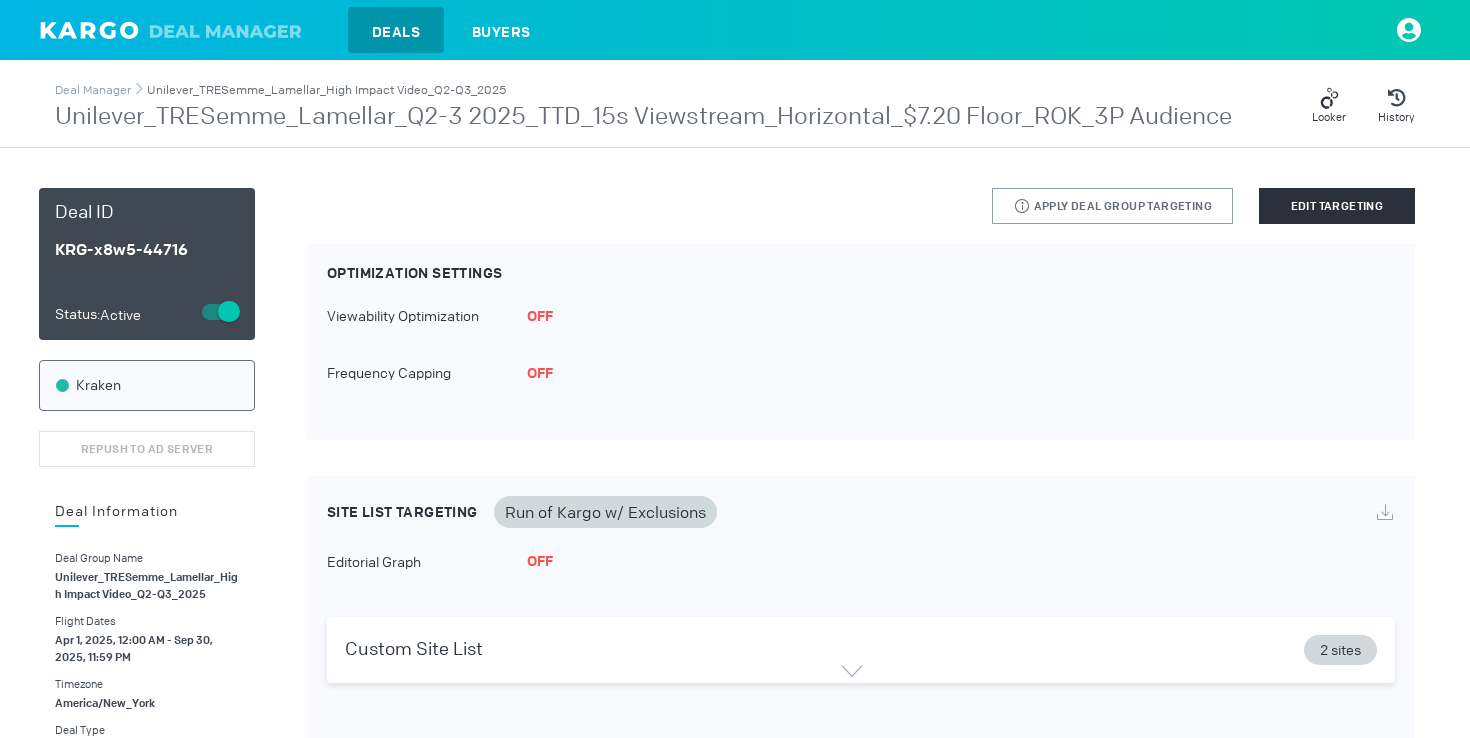 click on "Unilever_TRESemme_Lamellar_High Impact Video_Q2-Q3_2025" at bounding box center (326, 90) 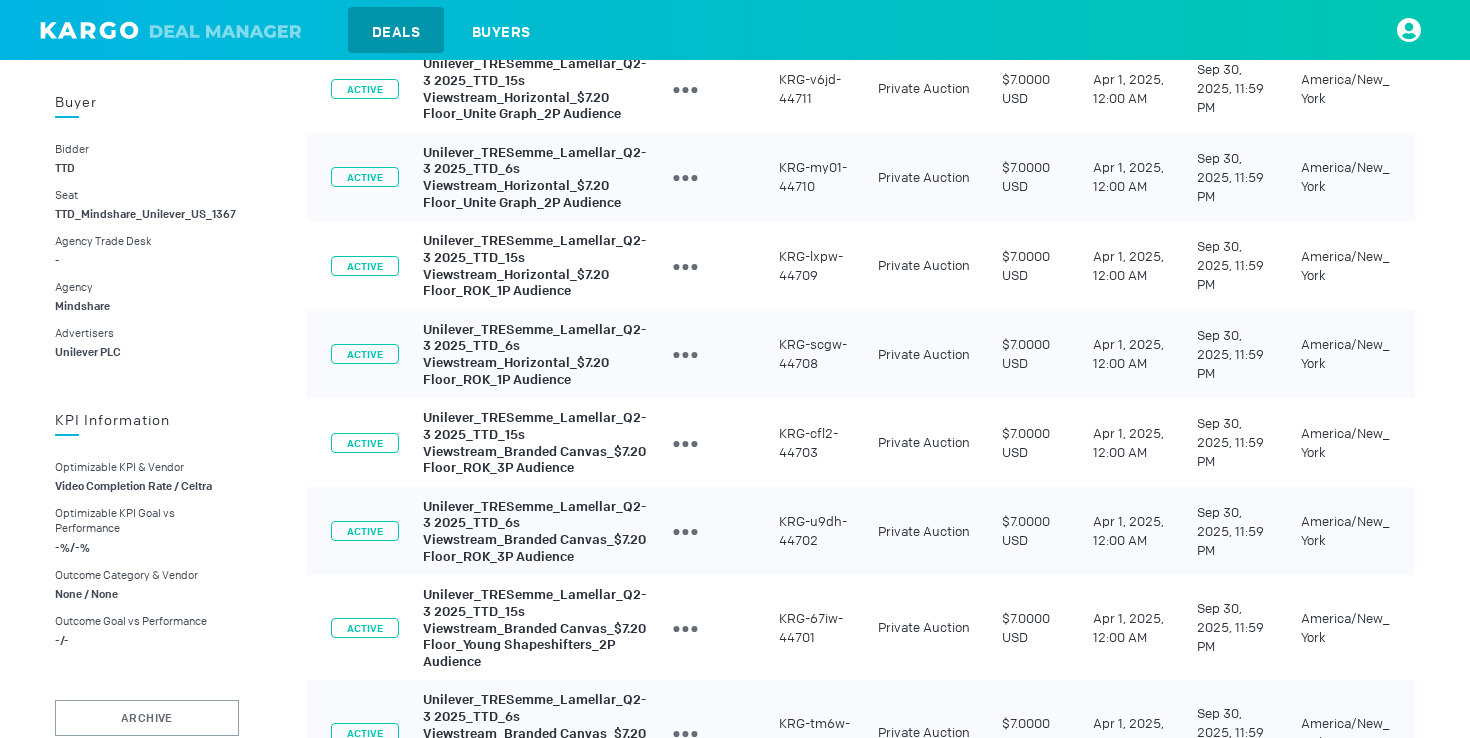 scroll, scrollTop: 1234, scrollLeft: 0, axis: vertical 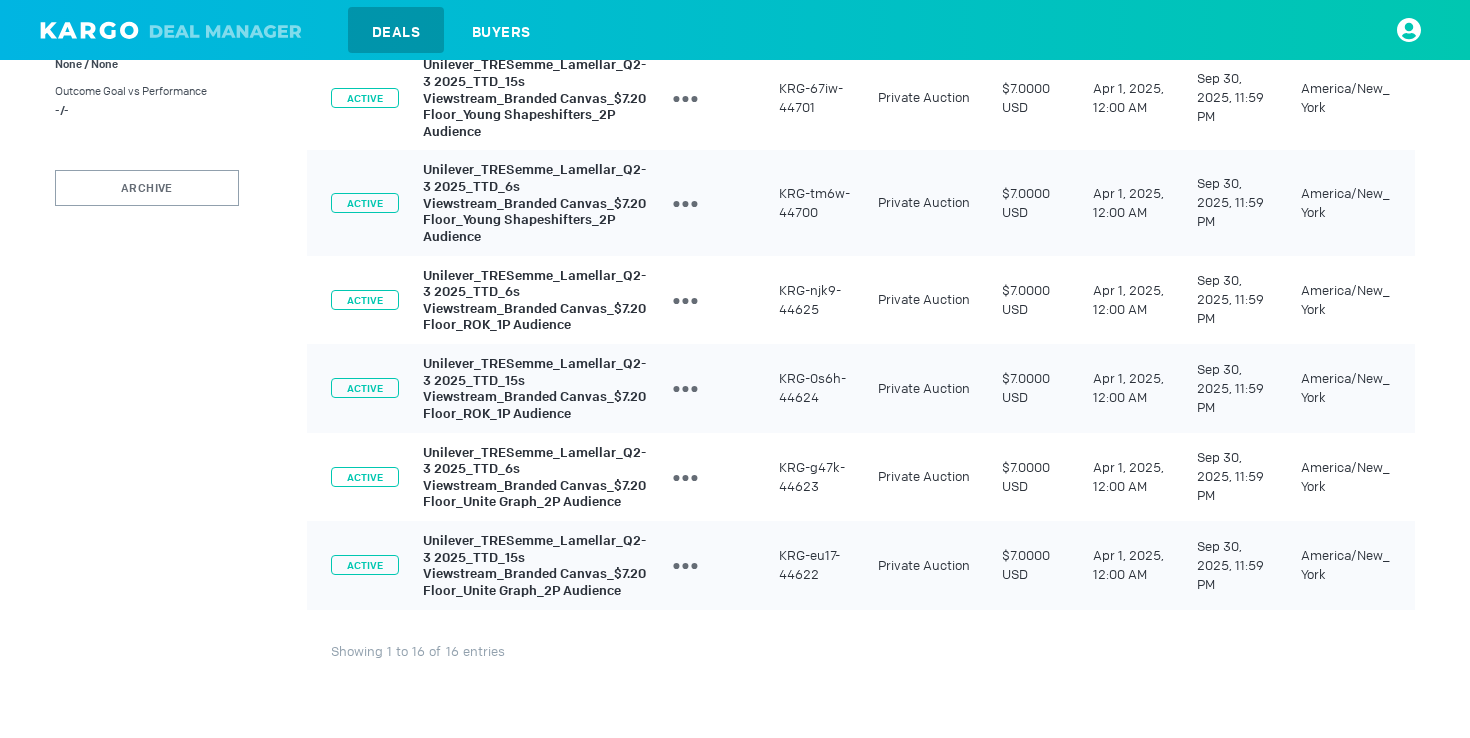 click on "Unilever_TRESemme_Lamellar_Q2-3 2025_TTD_6s Viewstream_Branded Canvas_$7.20 Floor_Unite Graph_2P Audience" at bounding box center (534, 476) 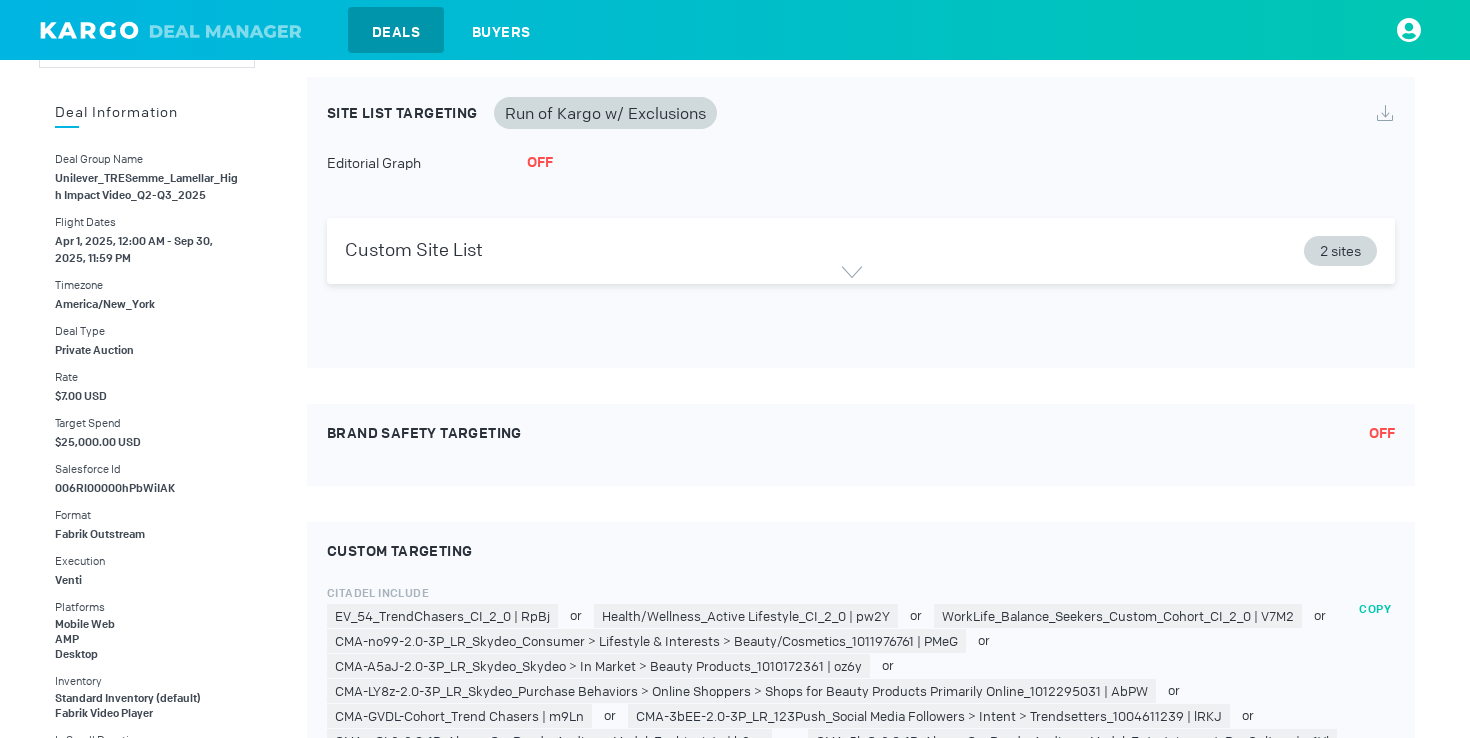 scroll, scrollTop: 0, scrollLeft: 0, axis: both 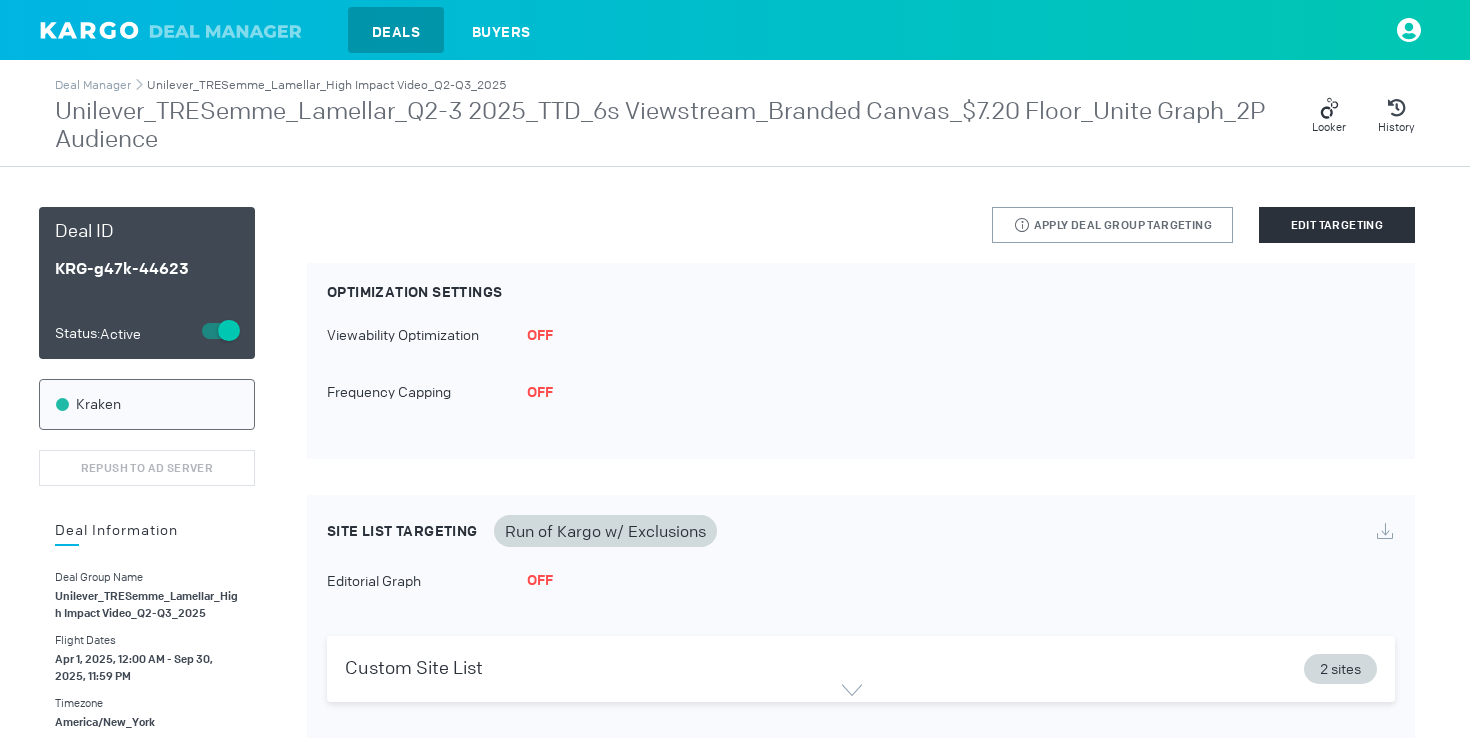 click on "Unilever_TRESemme_Lamellar_High Impact Video_Q2-Q3_2025" at bounding box center (326, 85) 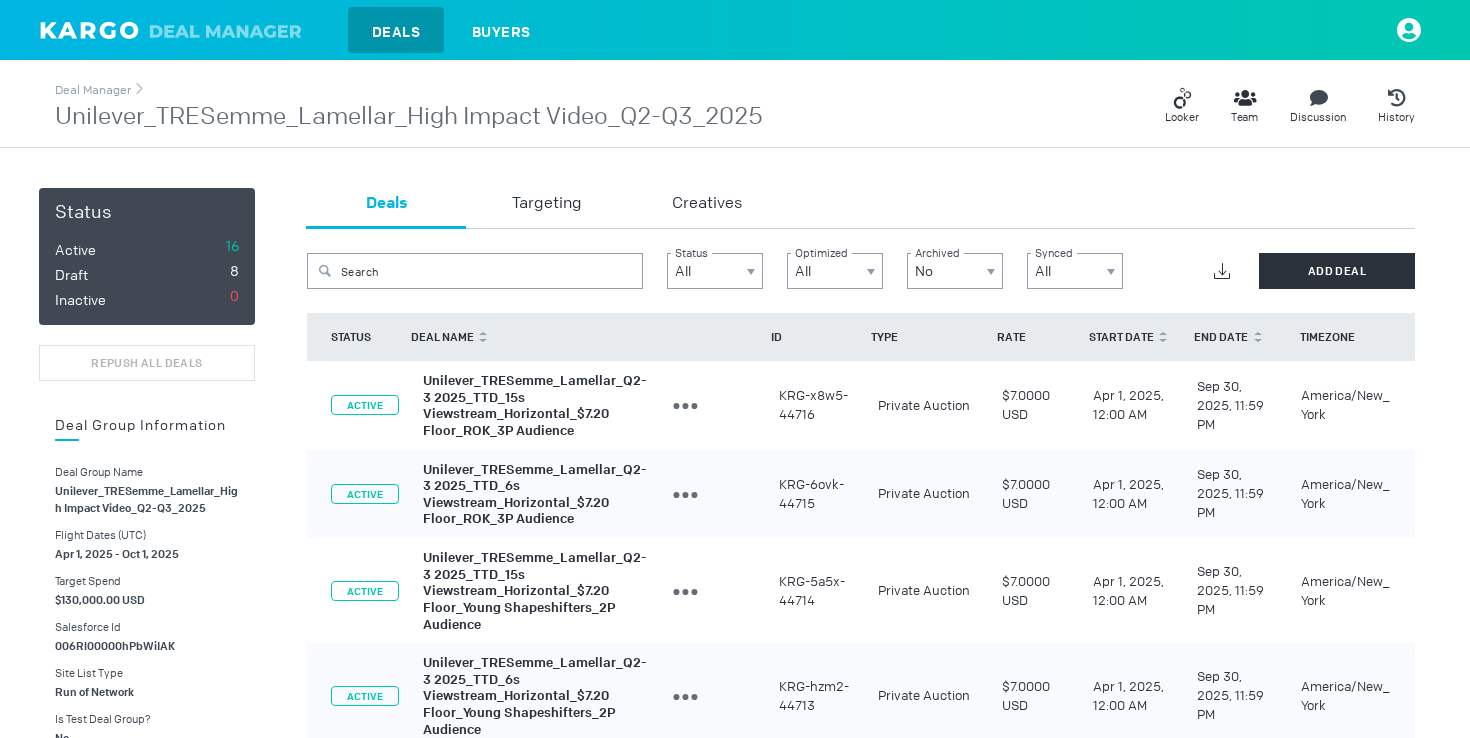 click on "Unilever_TRESemme_Lamellar_Q2-3 2025_TTD_15s Viewstream_Horizontal_$7.20 Floor_ROK_3P Audience" at bounding box center [534, 405] 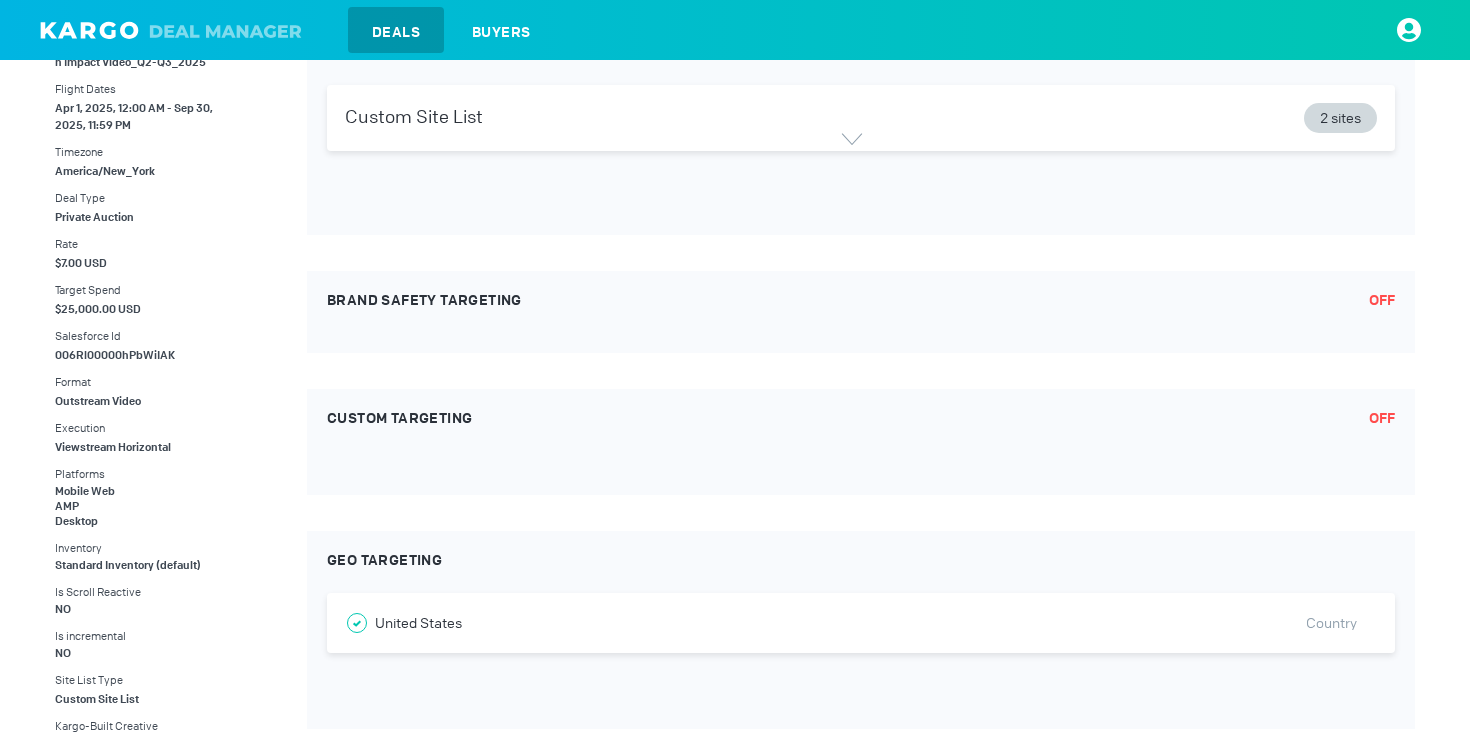 scroll, scrollTop: 0, scrollLeft: 0, axis: both 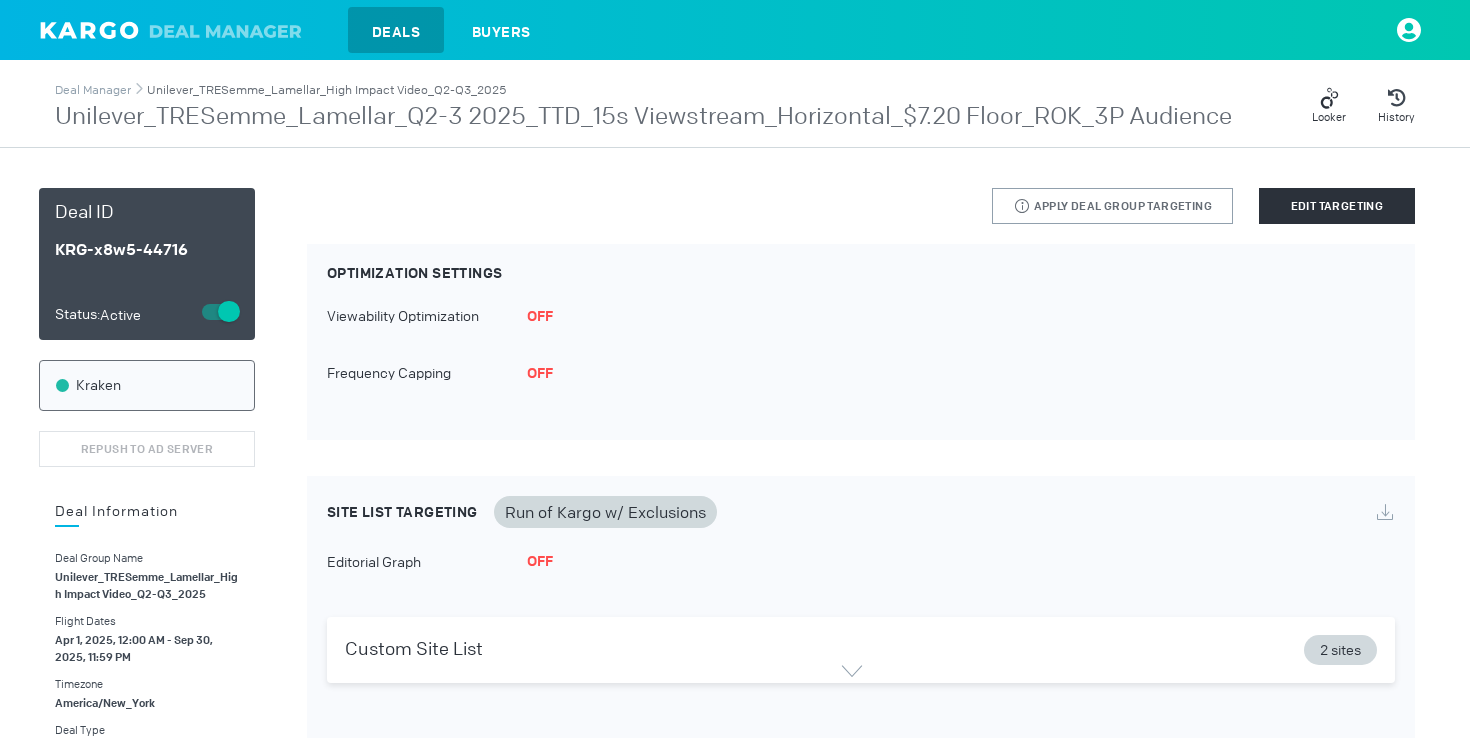 click on "Unilever_TRESemme_Lamellar_High Impact Video_Q2-Q3_2025" at bounding box center [326, 90] 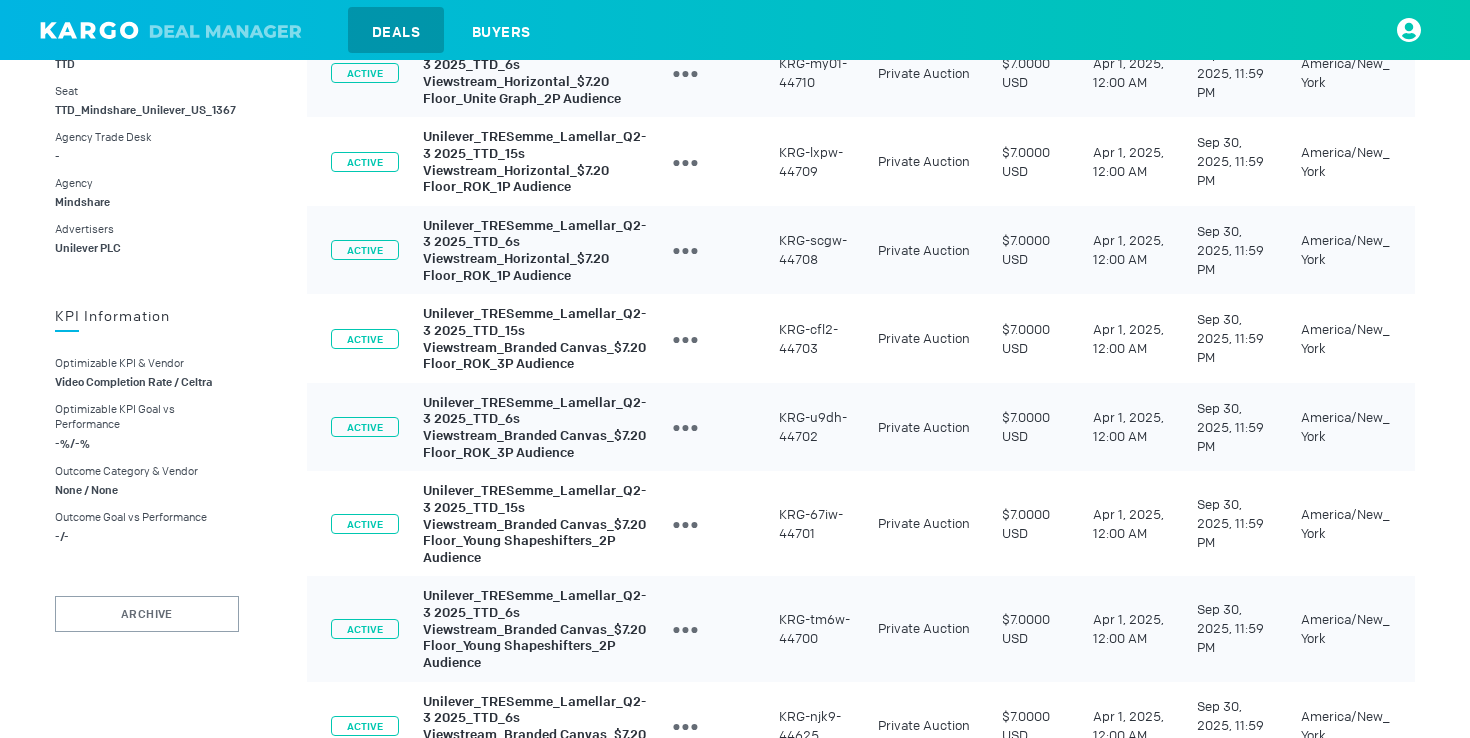scroll, scrollTop: 809, scrollLeft: 0, axis: vertical 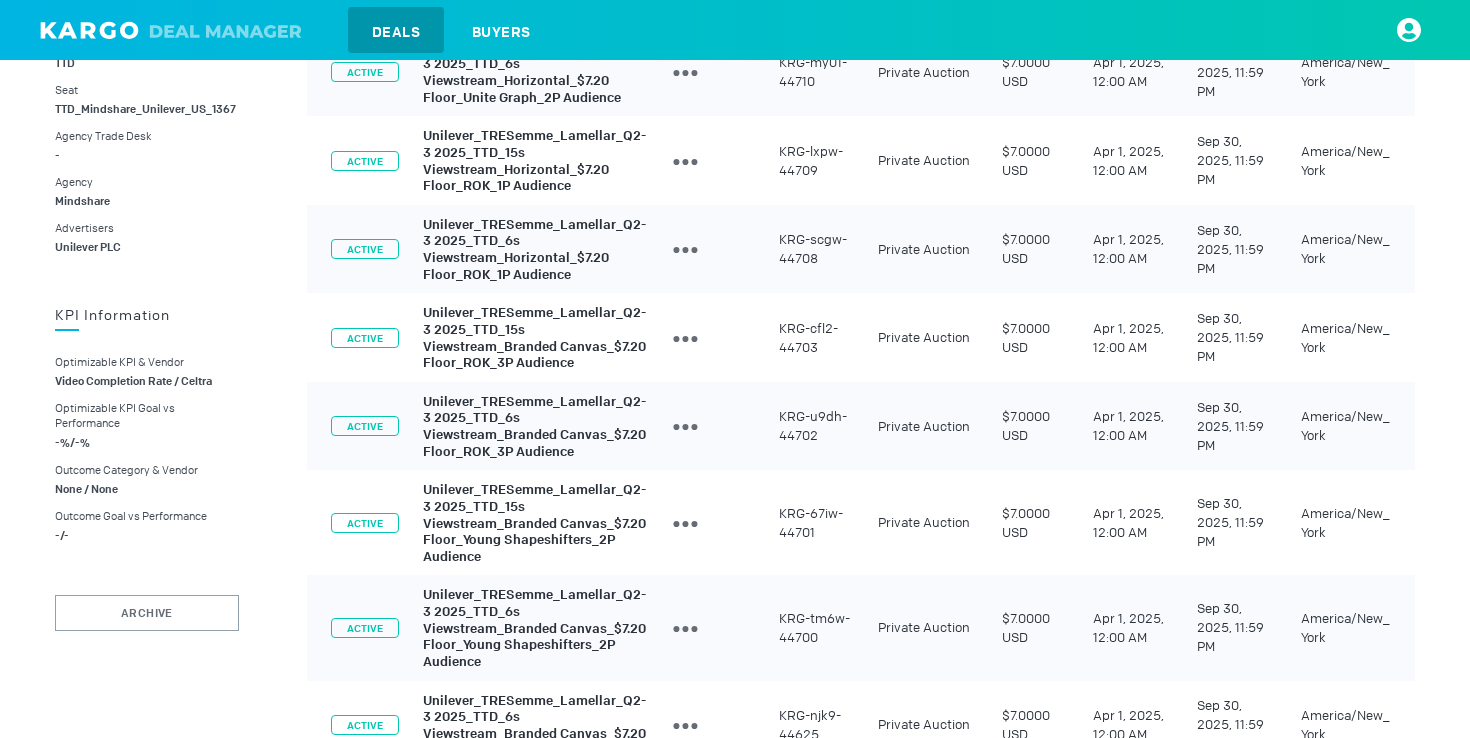 click on "Unilever_TRESemme_Lamellar_Q2-3 2025_TTD_15s Viewstream_Branded Canvas_$7.20 Floor_ROK_3P Audience" at bounding box center [534, 337] 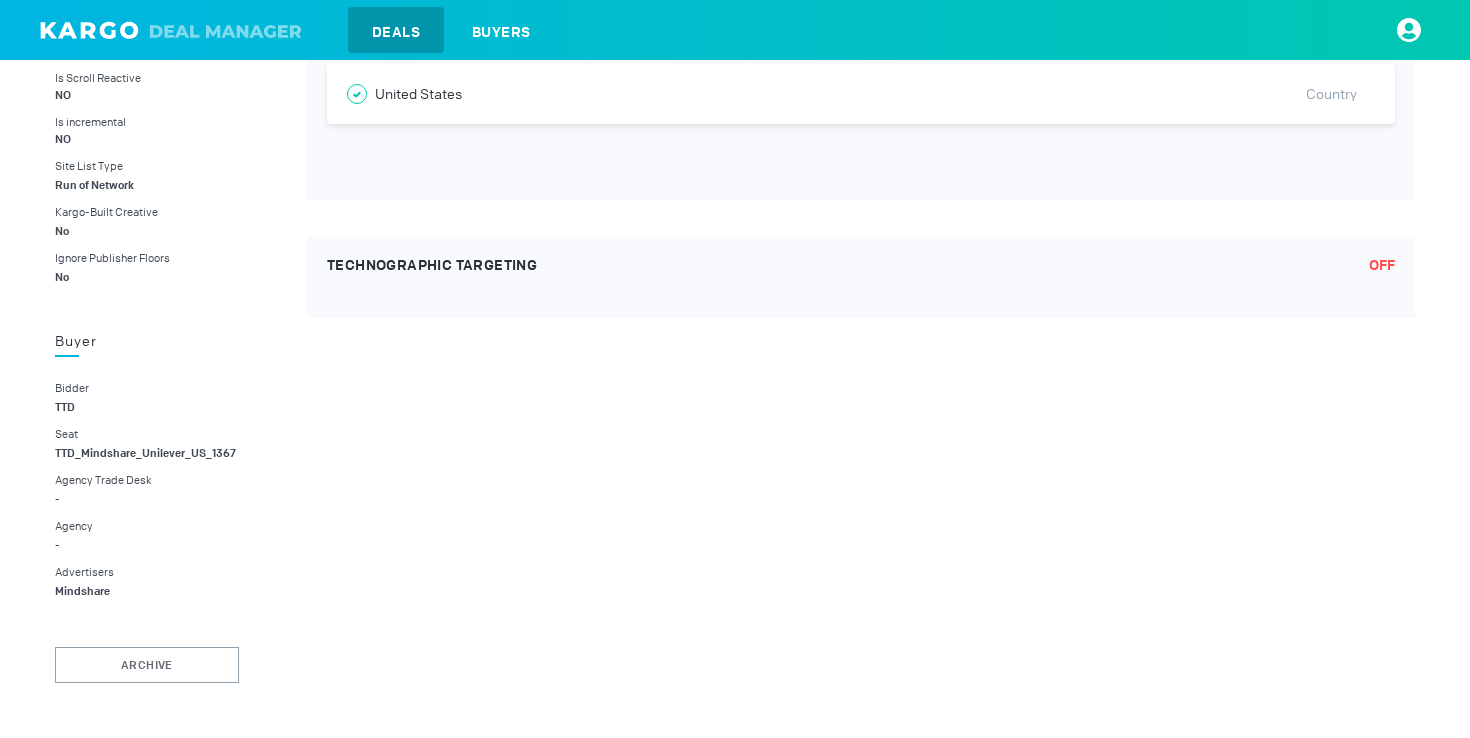 scroll, scrollTop: 0, scrollLeft: 0, axis: both 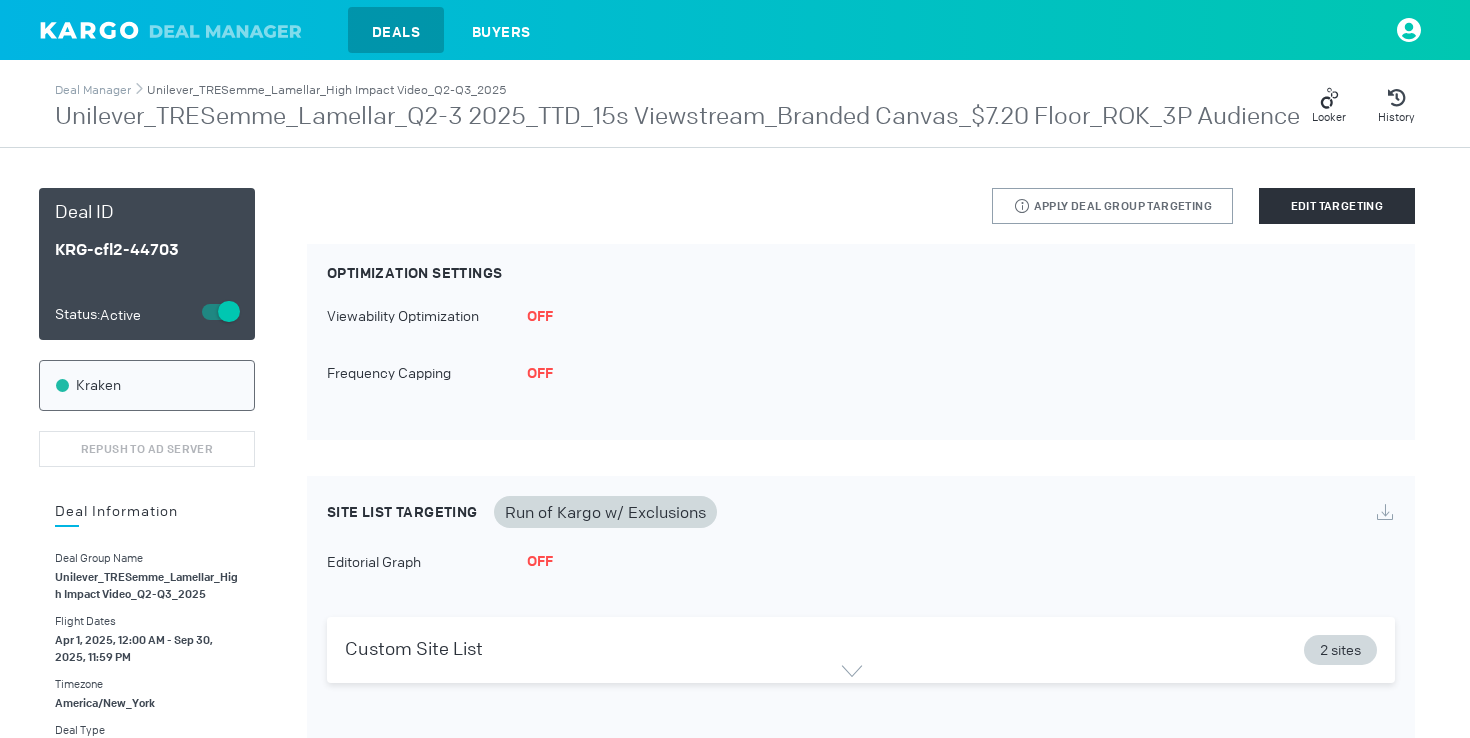 click on "Unilever_TRESemme_Lamellar_High Impact Video_Q2-Q3_2025" at bounding box center [326, 90] 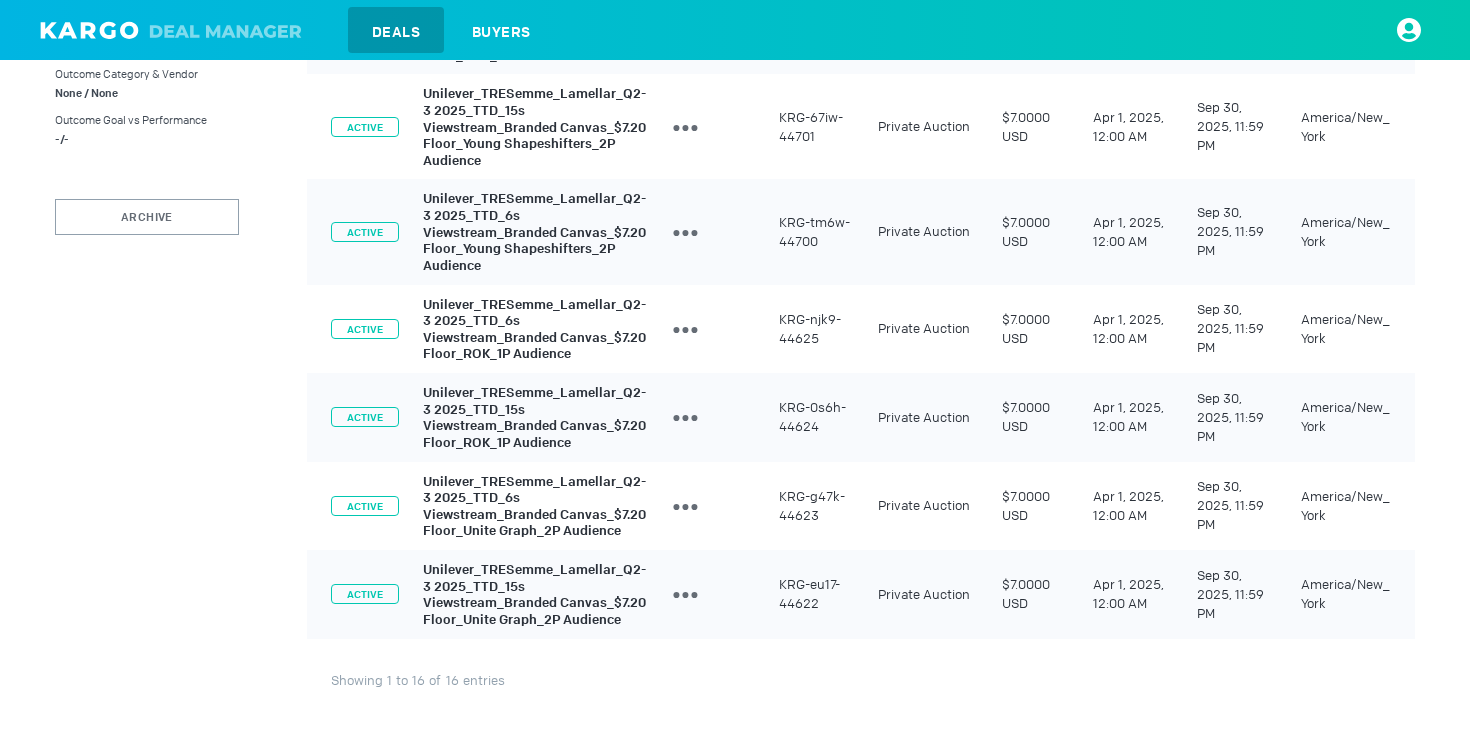 scroll, scrollTop: 1203, scrollLeft: 0, axis: vertical 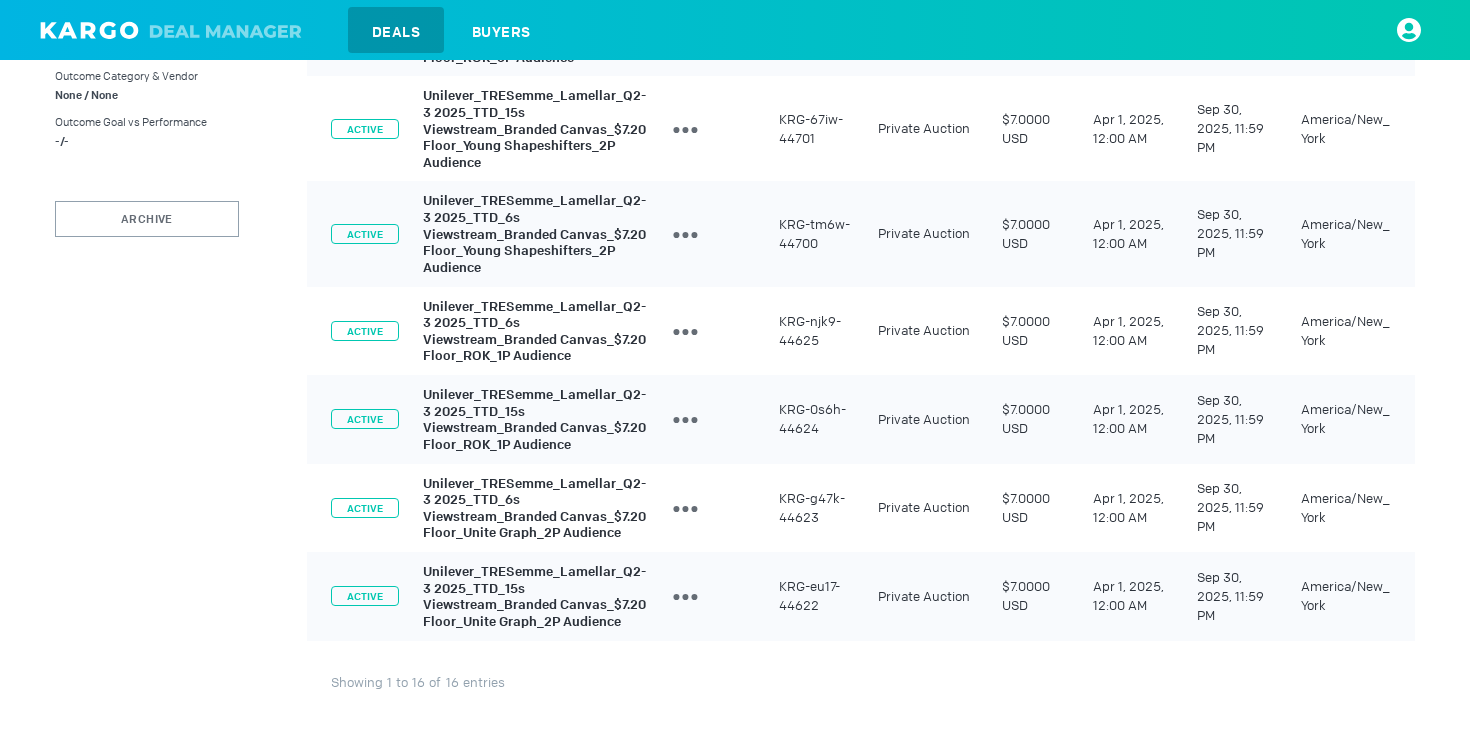 click on "Unilever_TRESemme_Lamellar_Q2-3 2025_TTD_15s Viewstream_Branded Canvas_$7.20 Floor_ROK_1P Audience" at bounding box center (534, 419) 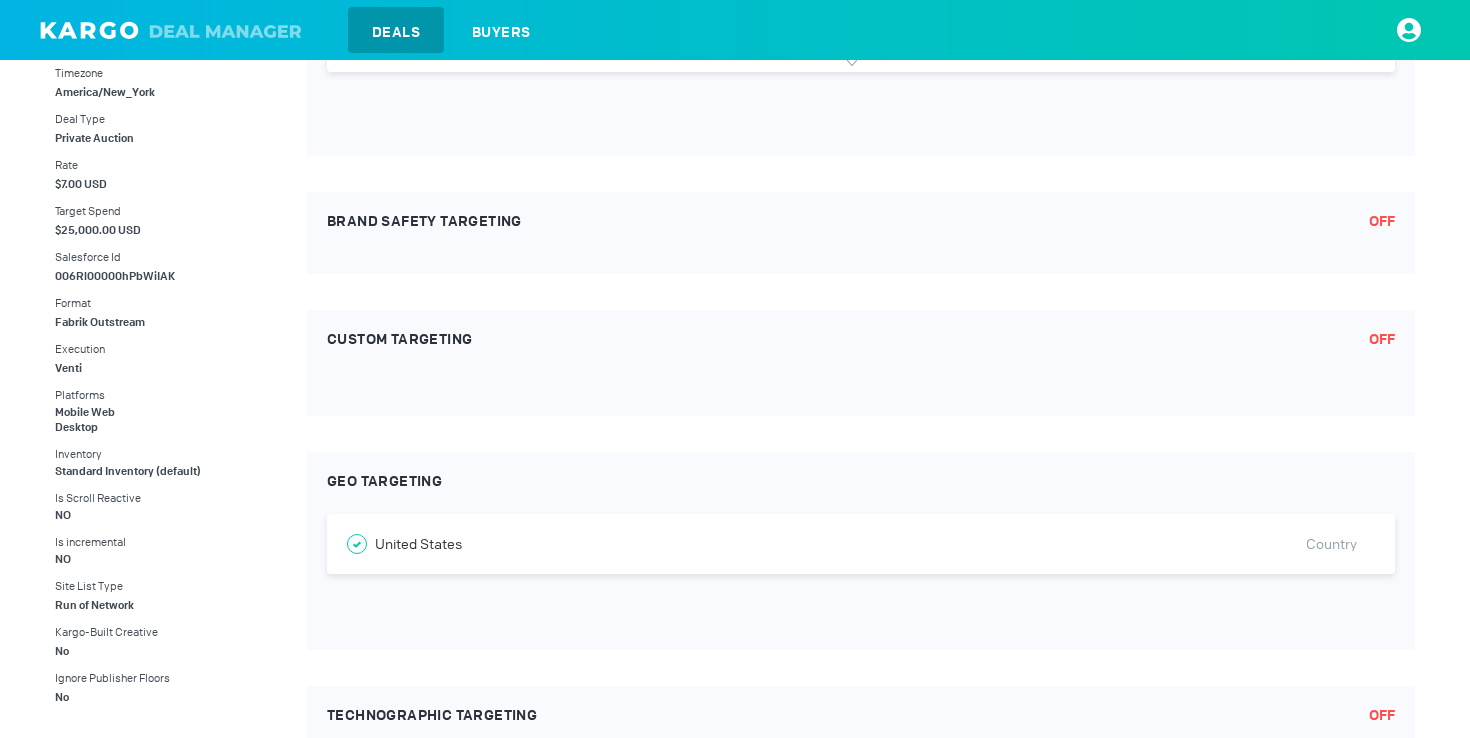 scroll, scrollTop: 613, scrollLeft: 0, axis: vertical 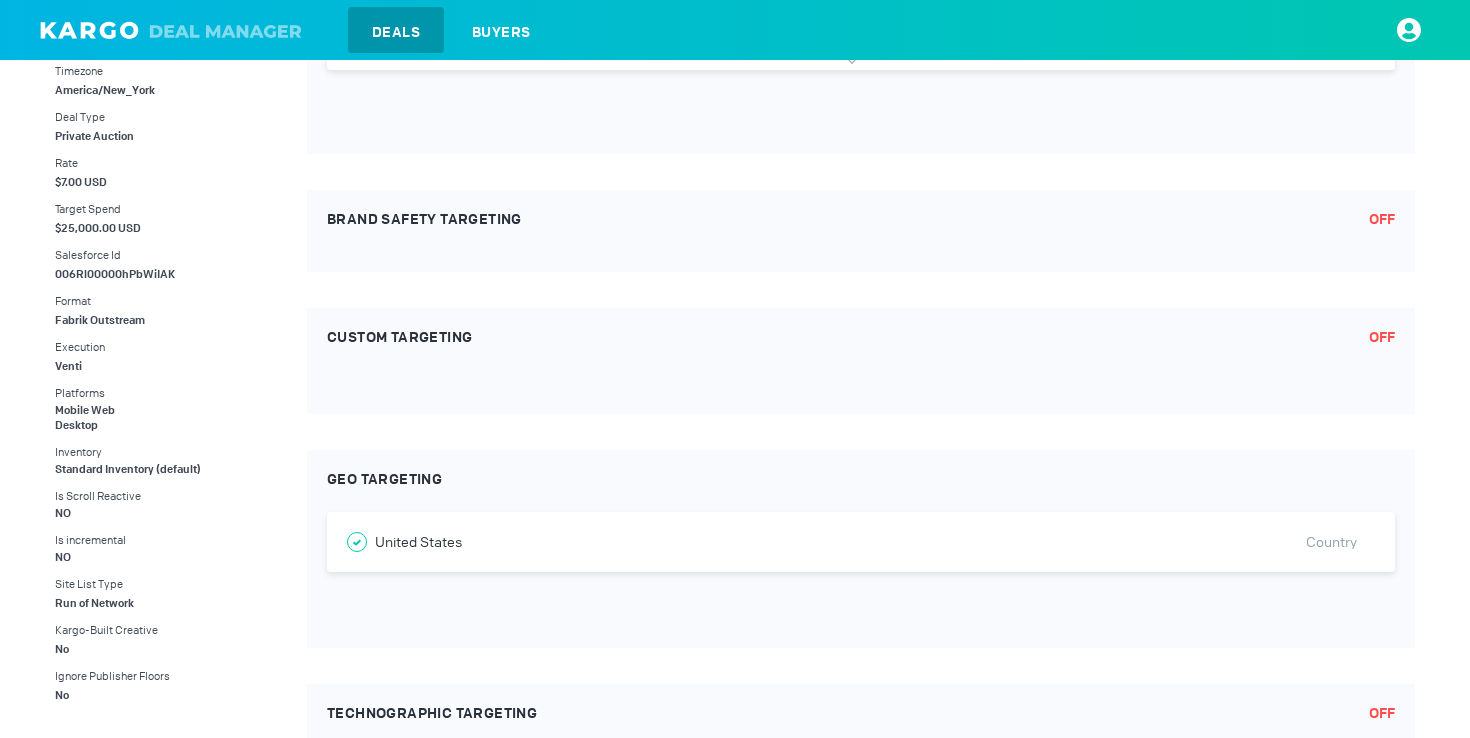 drag, startPoint x: 213, startPoint y: 469, endPoint x: 32, endPoint y: 466, distance: 181.02486 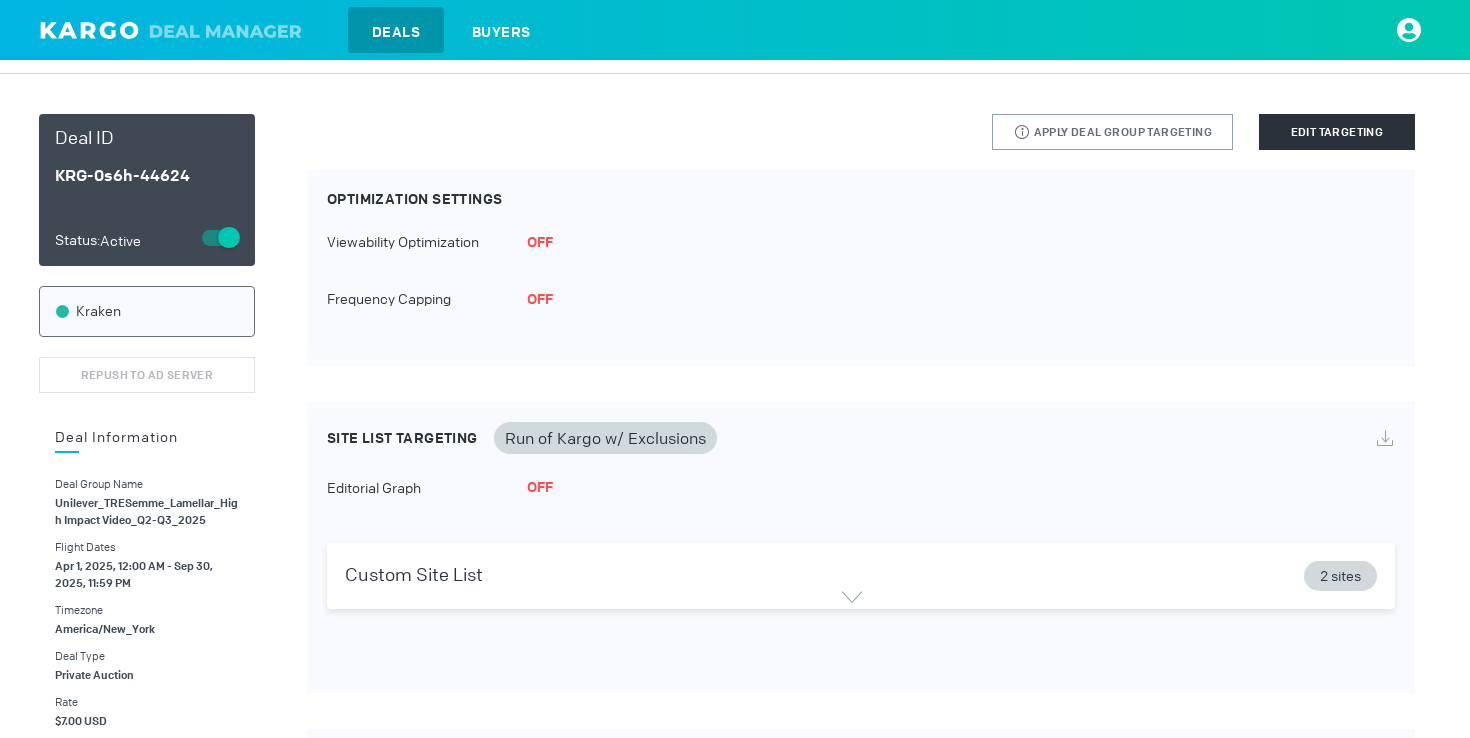 scroll, scrollTop: 0, scrollLeft: 0, axis: both 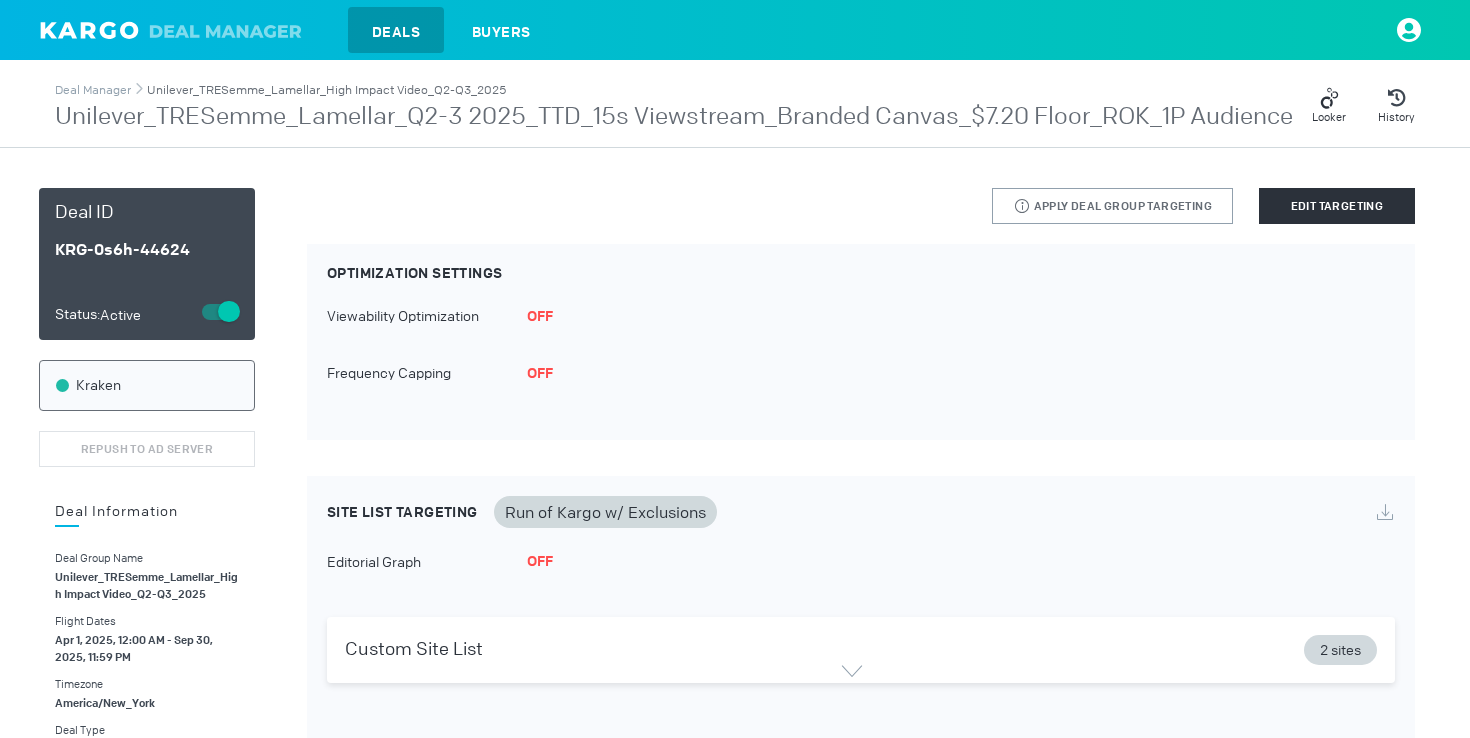 click on "Unilever_TRESemme_Lamellar_High Impact Video_Q2-Q3_2025" at bounding box center (326, 90) 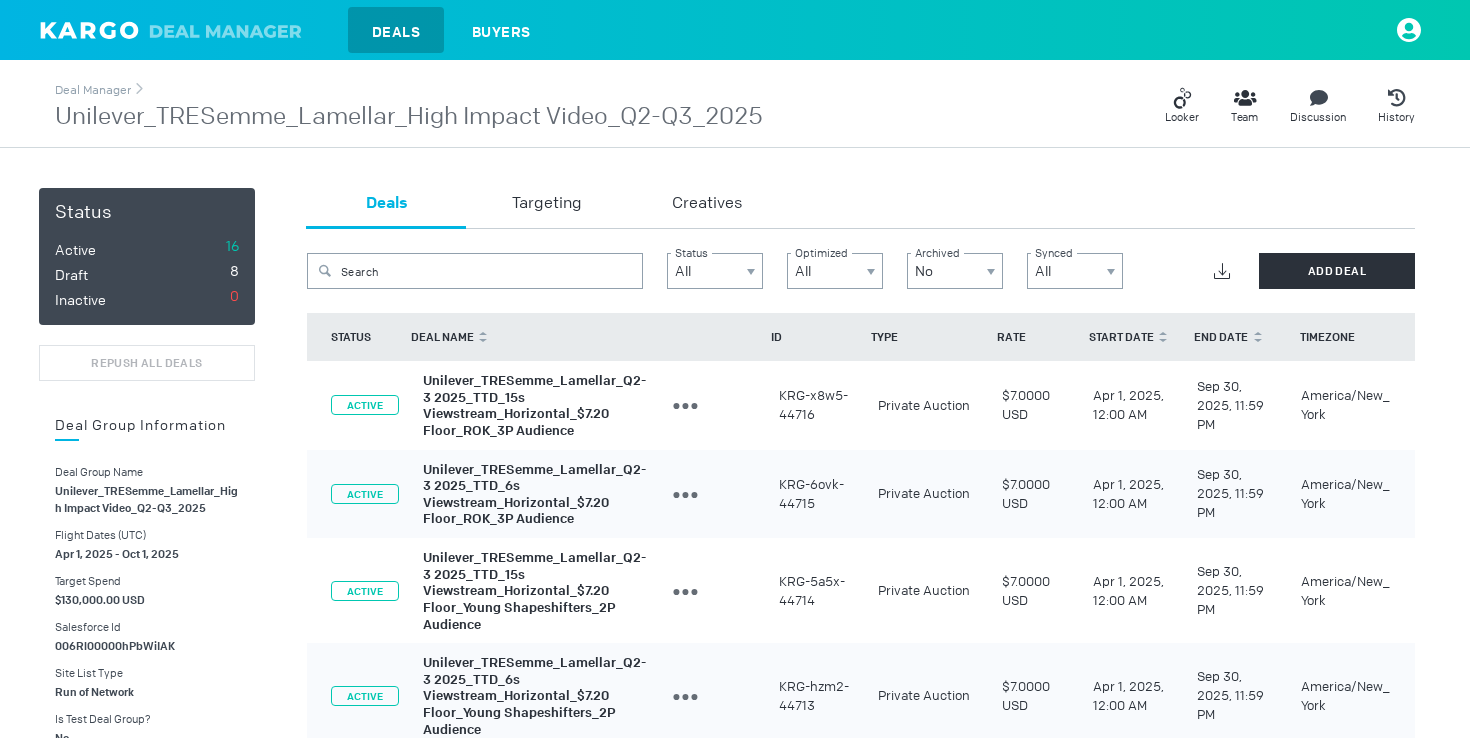 click on "Unilever_TRESemme_Lamellar_Q2-3 2025_TTD_15s Viewstream_Horizontal_$7.20 Floor_ROK_3P Audience" at bounding box center (534, 405) 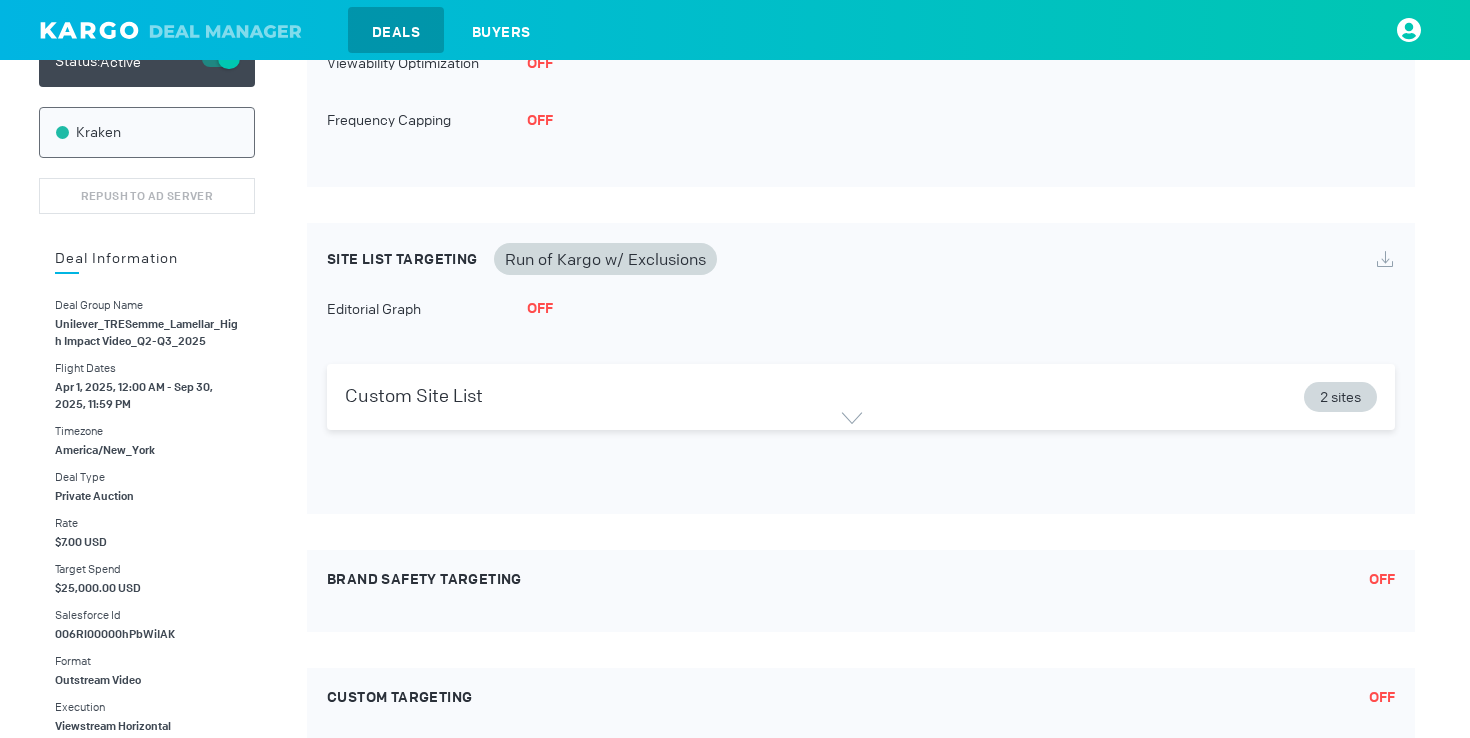 scroll, scrollTop: 0, scrollLeft: 0, axis: both 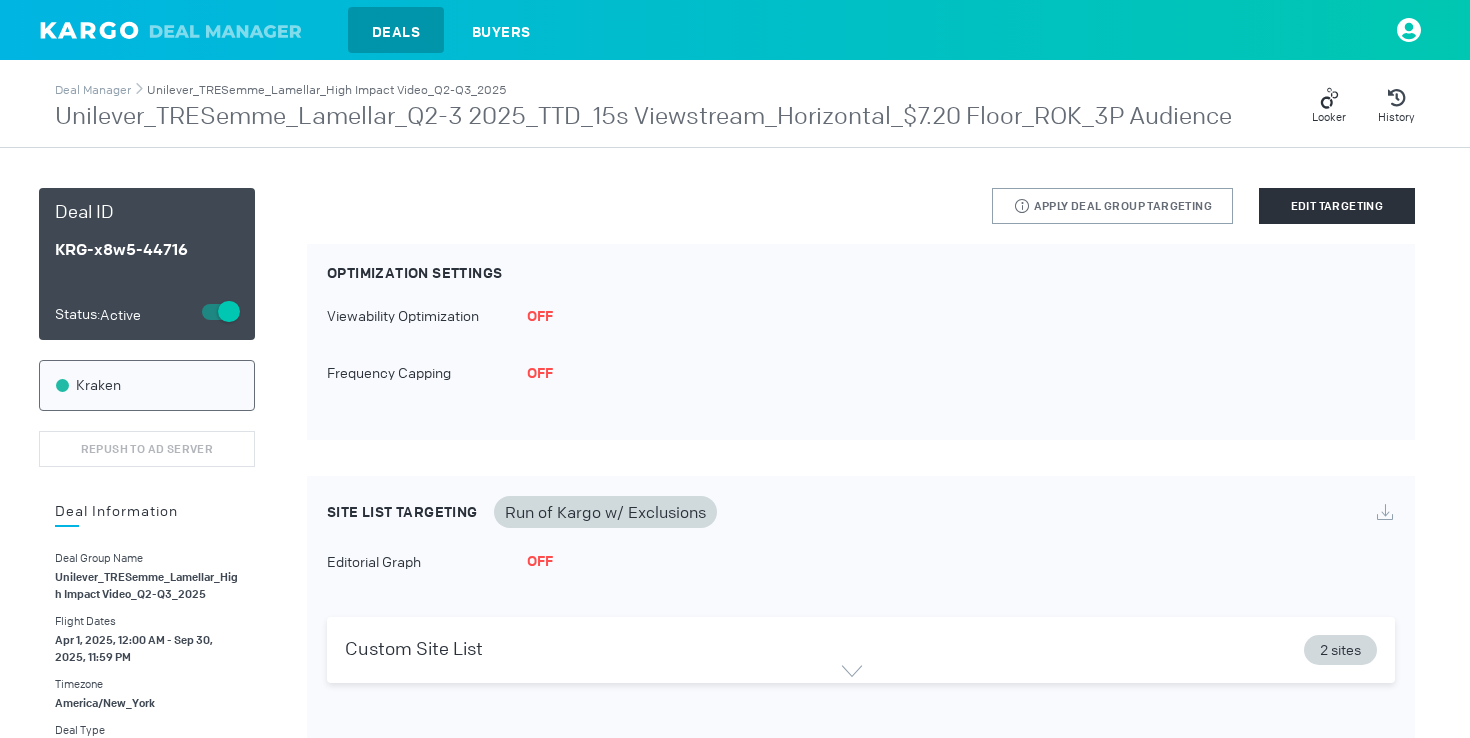 click on "Unilever_TRESemme_Lamellar_High Impact Video_Q2-Q3_2025" at bounding box center [326, 90] 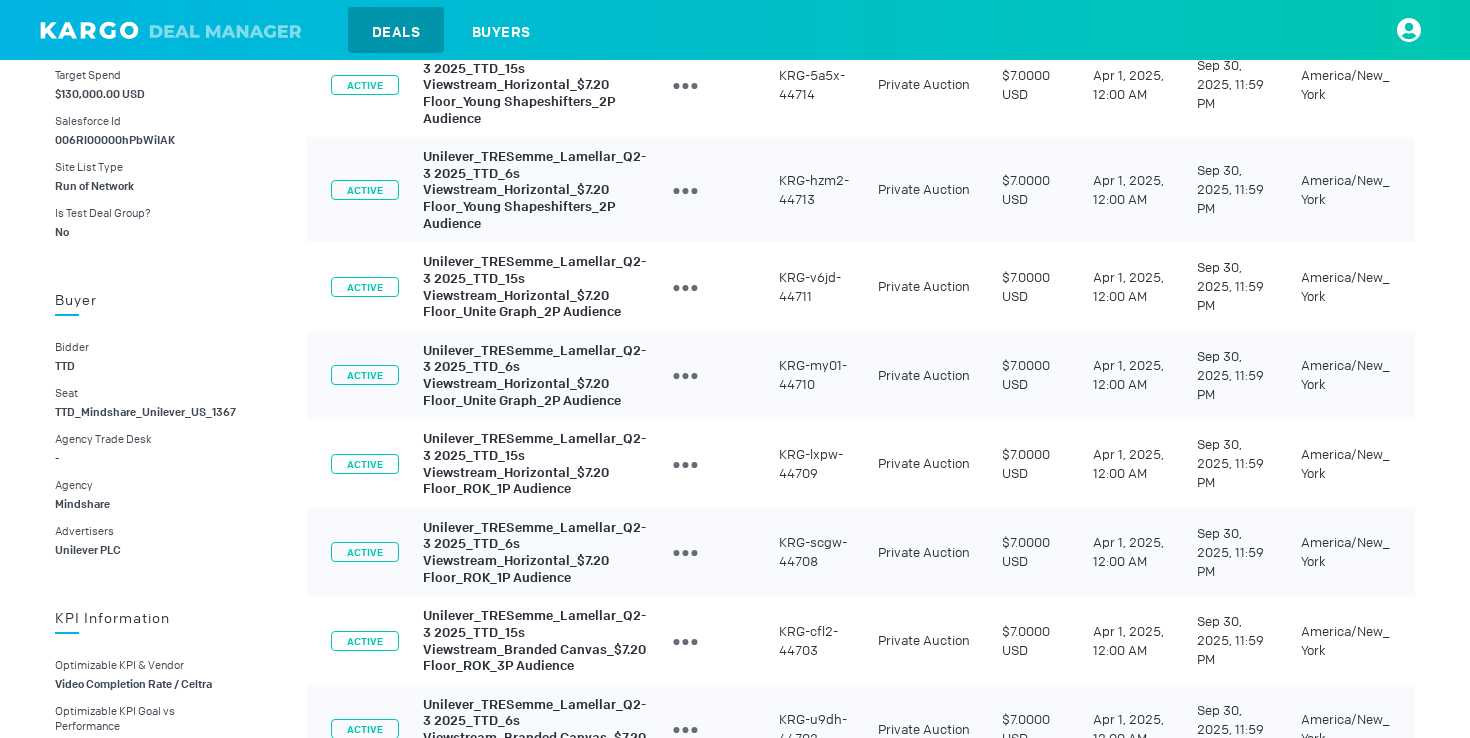 scroll, scrollTop: 1234, scrollLeft: 0, axis: vertical 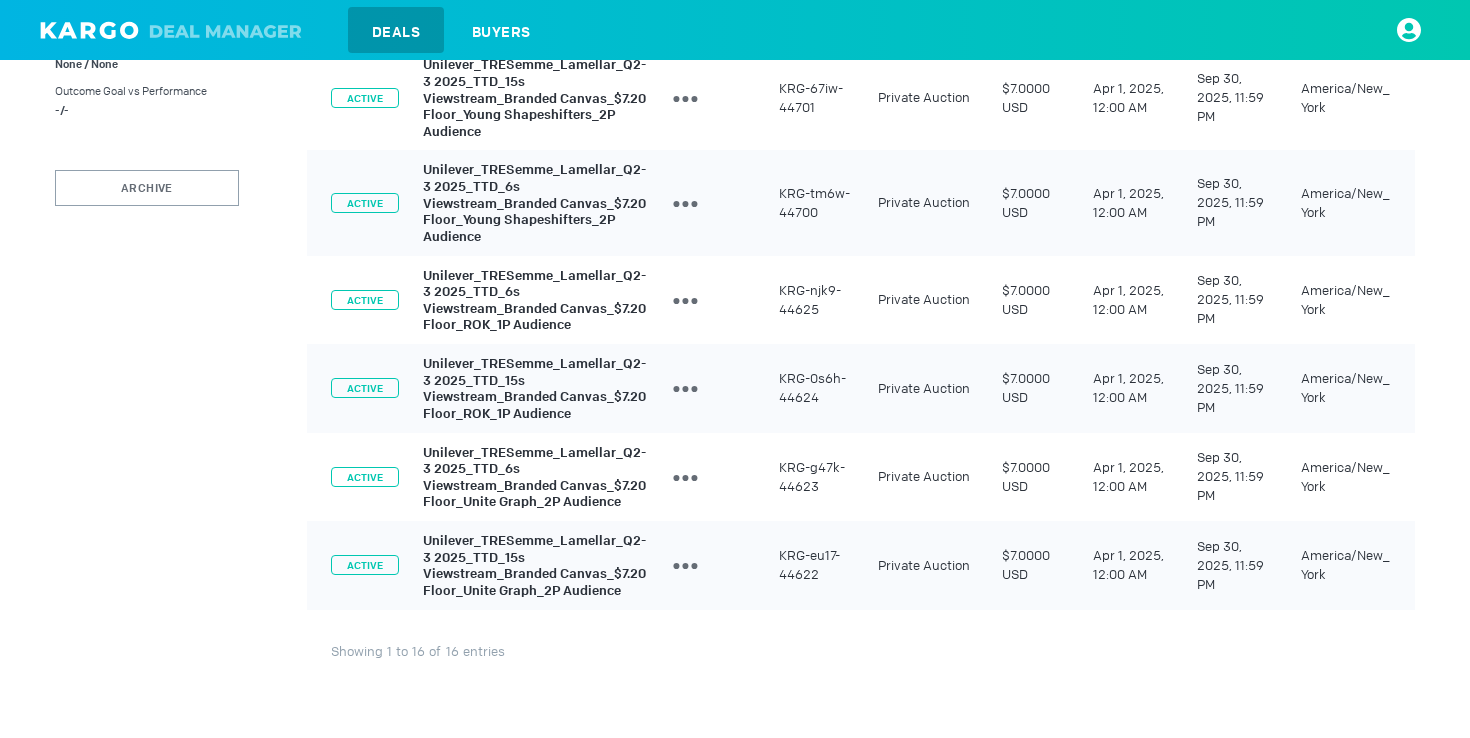 click on "Unilever_TRESemme_Lamellar_Q2-3 2025_TTD_15s Viewstream_Branded Canvas_$7.20 Floor_Unite Graph_2P Audience" at bounding box center [534, 565] 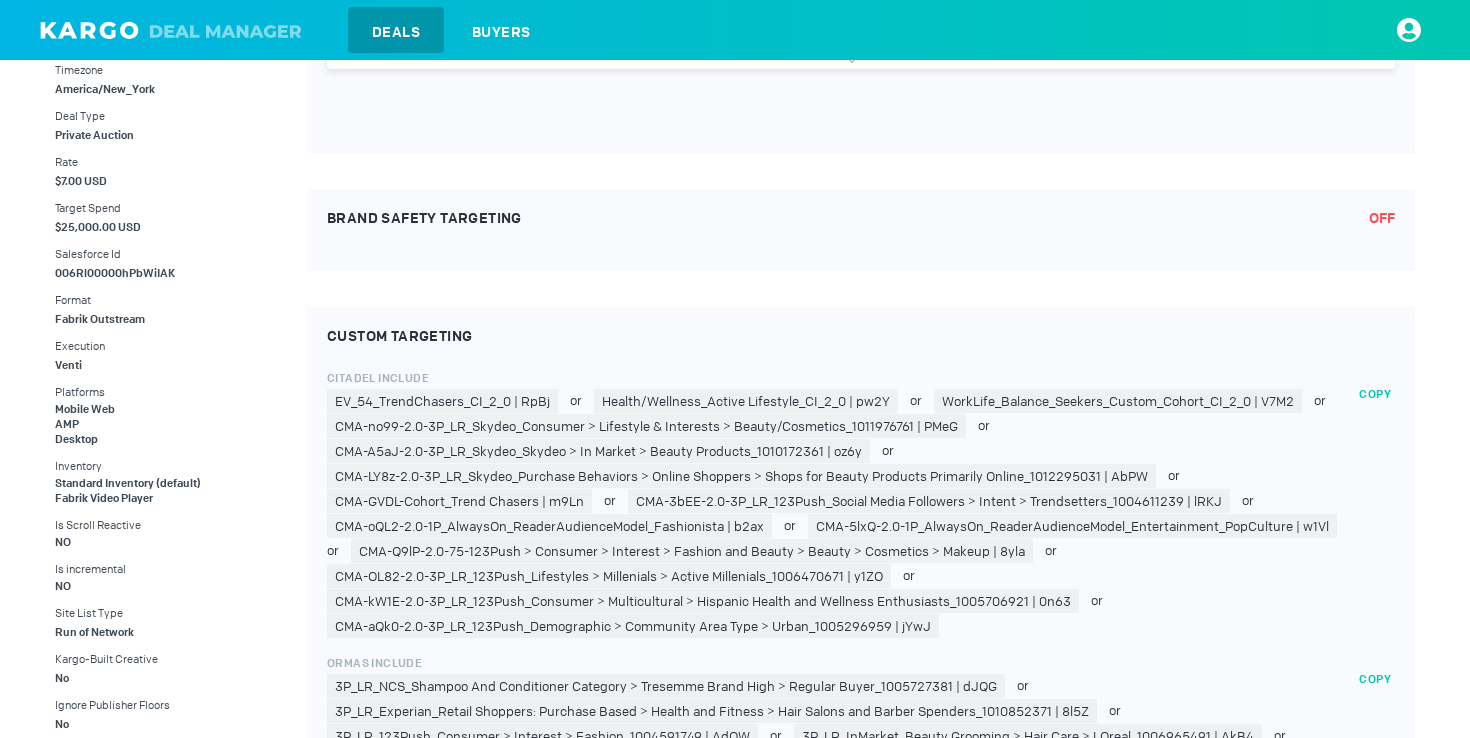 scroll, scrollTop: 636, scrollLeft: 0, axis: vertical 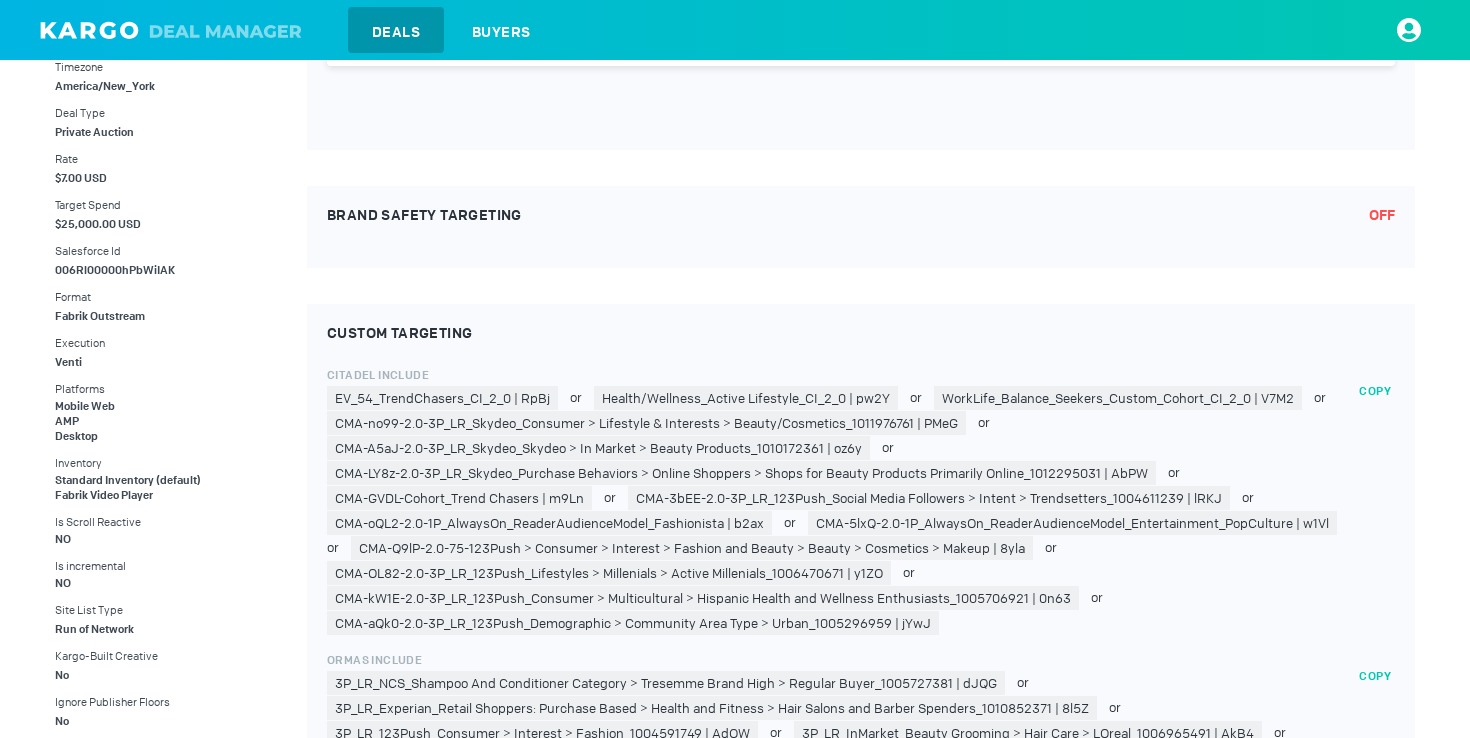 drag, startPoint x: 174, startPoint y: 494, endPoint x: 40, endPoint y: 483, distance: 134.45073 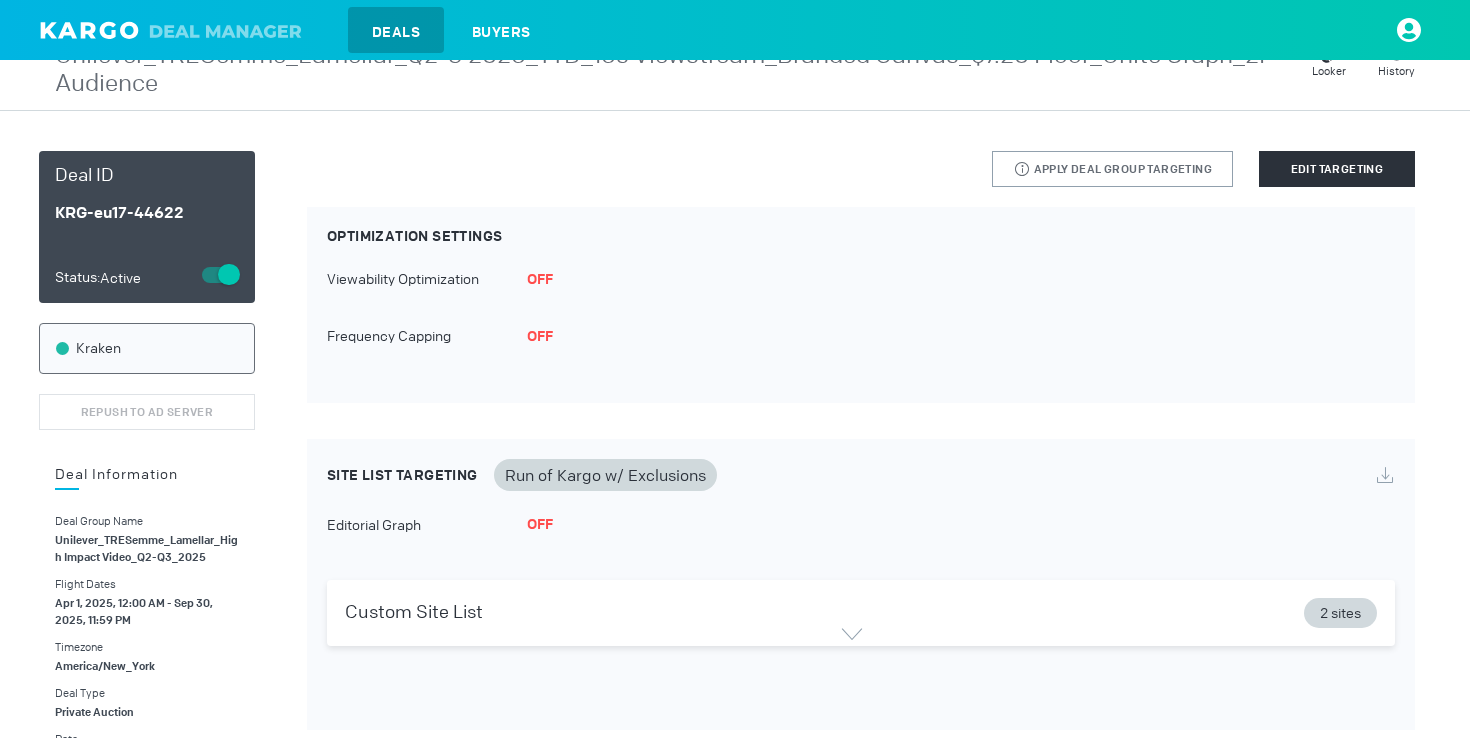 scroll, scrollTop: 0, scrollLeft: 0, axis: both 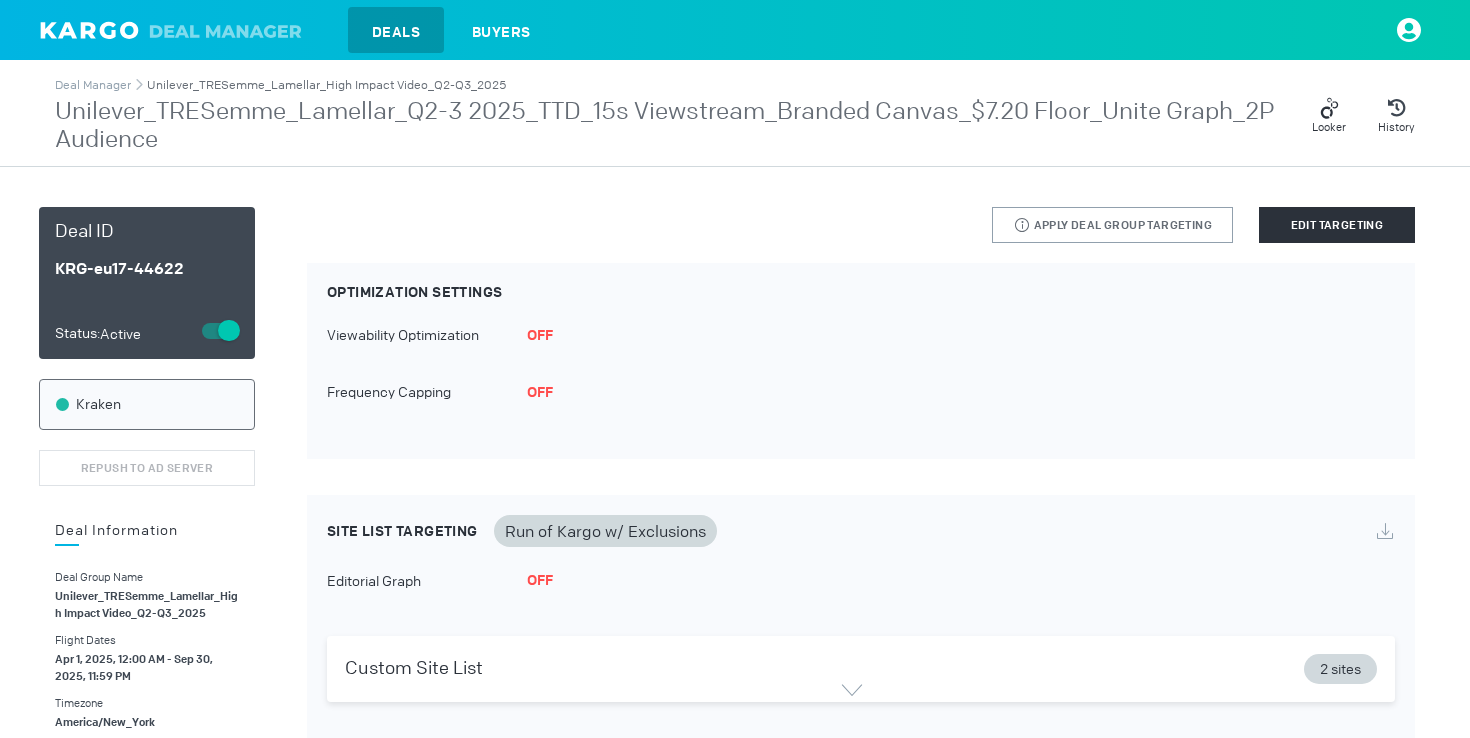 click on "Unilever_TRESemme_Lamellar_High Impact Video_Q2-Q3_2025" at bounding box center [326, 85] 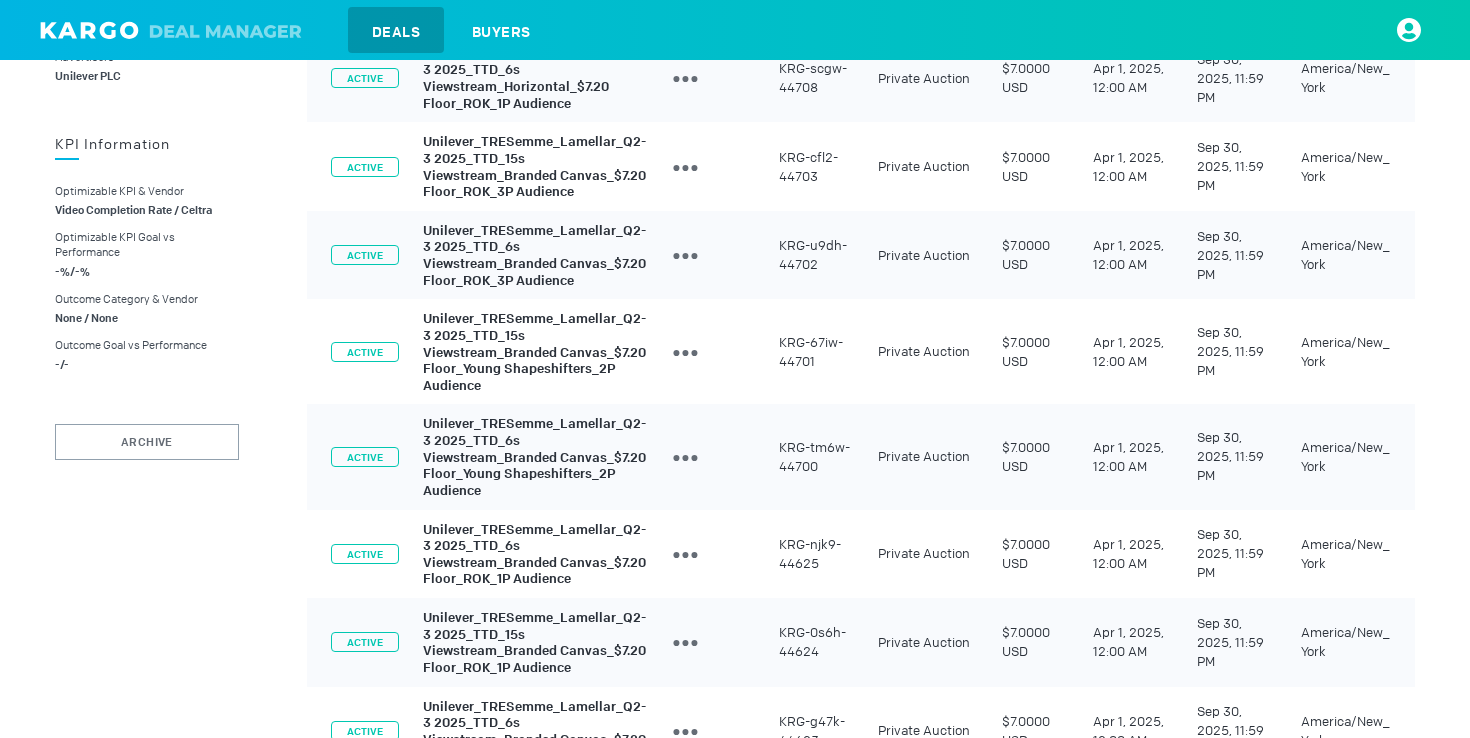 scroll, scrollTop: 1234, scrollLeft: 0, axis: vertical 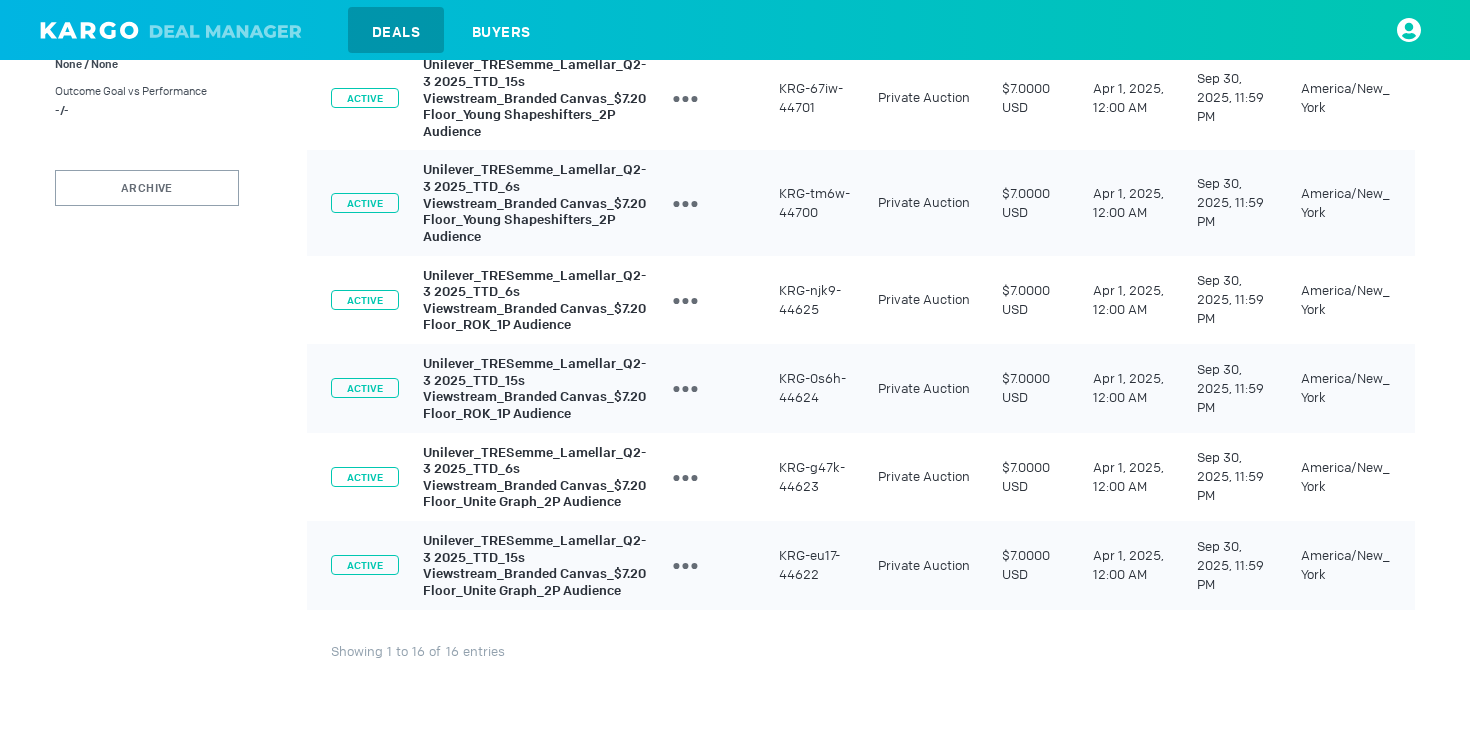 click on "Unilever_TRESemme_Lamellar_Q2-3 2025_TTD_15s Viewstream_Branded Canvas_$7.20 Floor_Unite Graph_2P Audience" at bounding box center [534, 565] 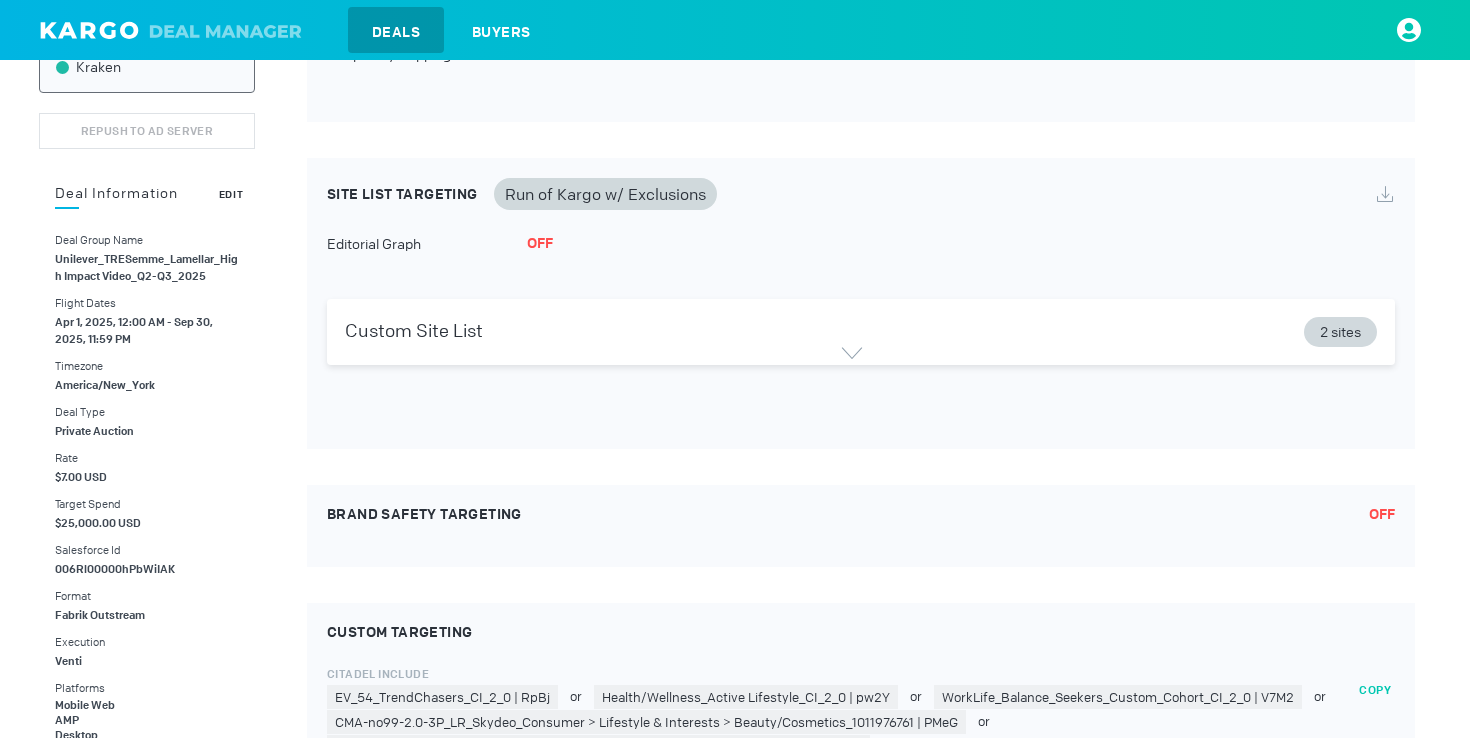 scroll, scrollTop: 0, scrollLeft: 0, axis: both 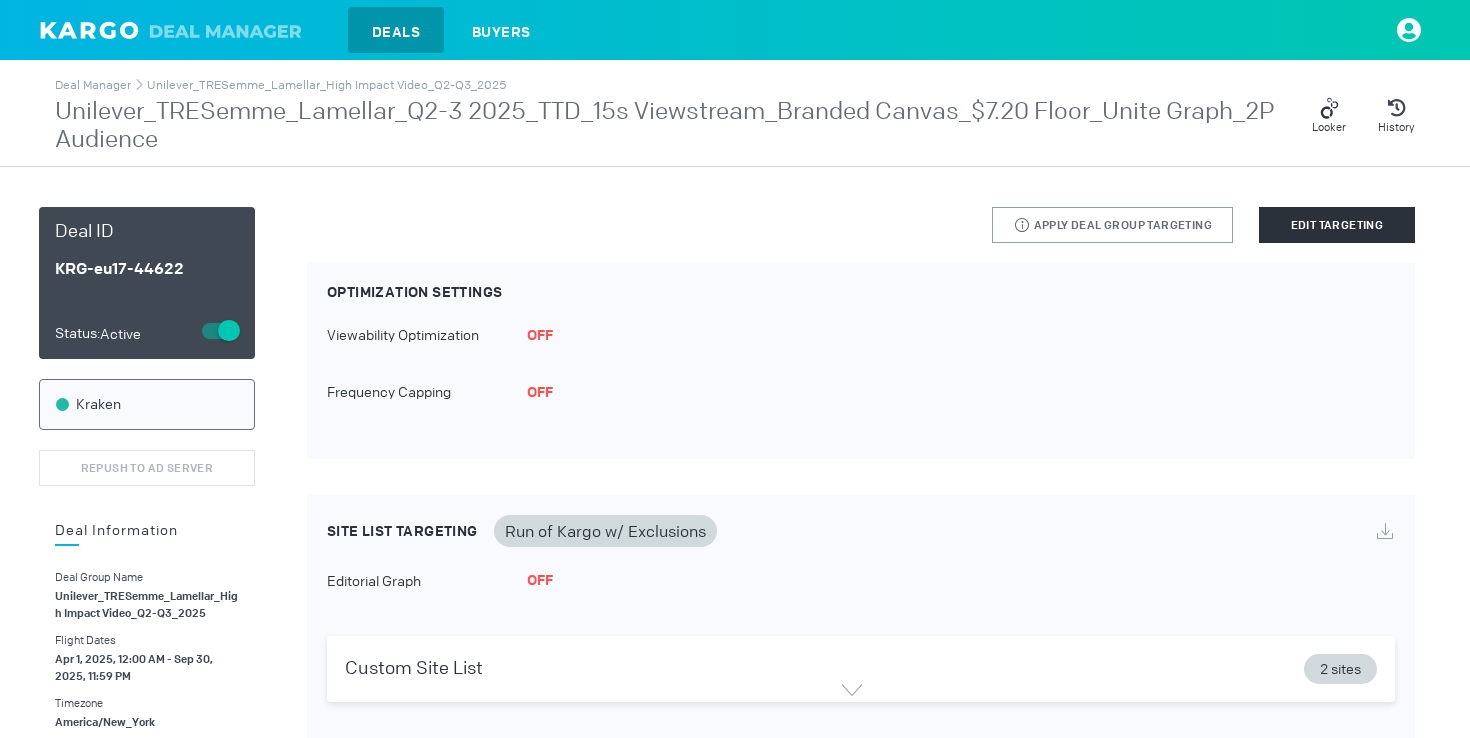 click on "Unilever_TRESemme_Lamellar_High Impact Video_Q2-Q3_2025" at bounding box center (326, 83) 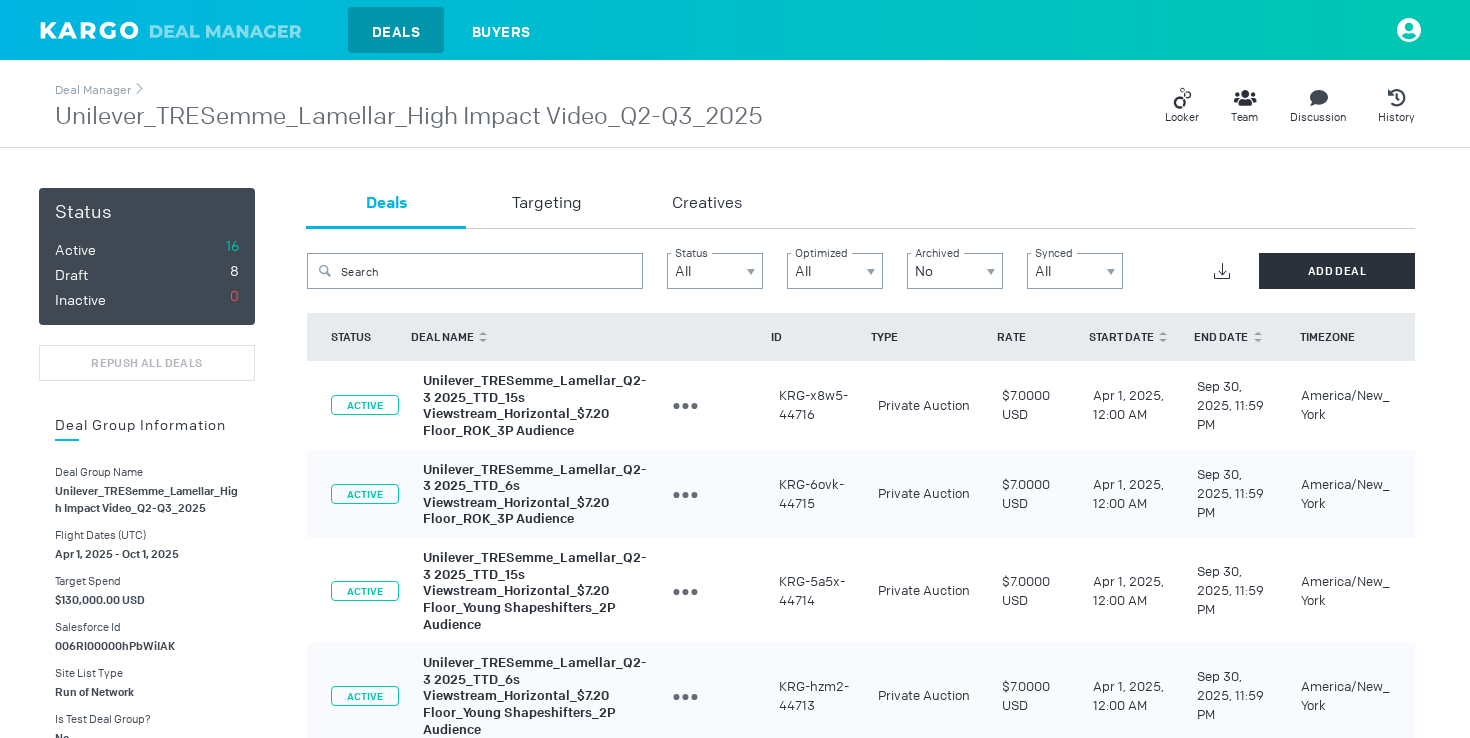 click on "Unilever_TRESemme_Lamellar_Q2-3 2025_TTD_15s Viewstream_Horizontal_$7.20 Floor_ROK_3P Audience" at bounding box center (534, 405) 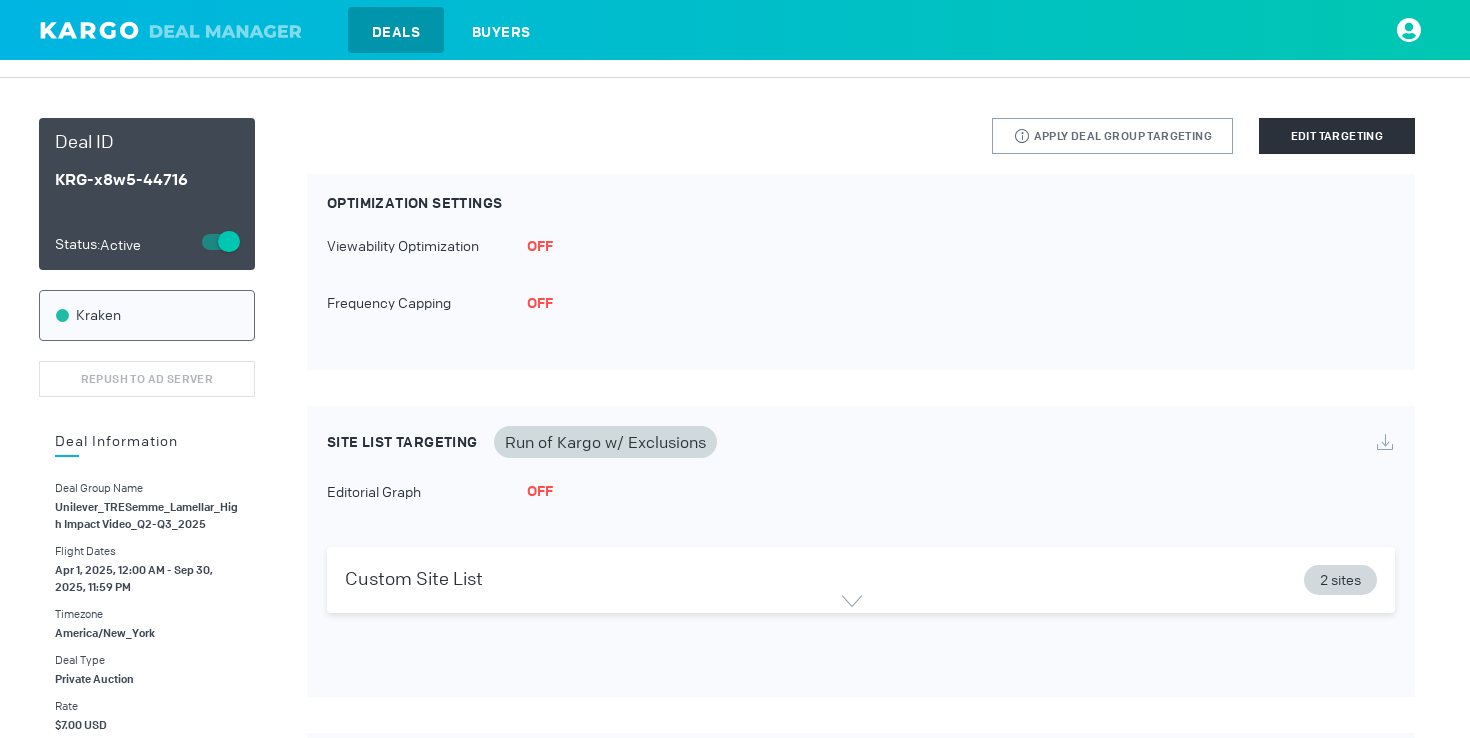 scroll, scrollTop: 0, scrollLeft: 0, axis: both 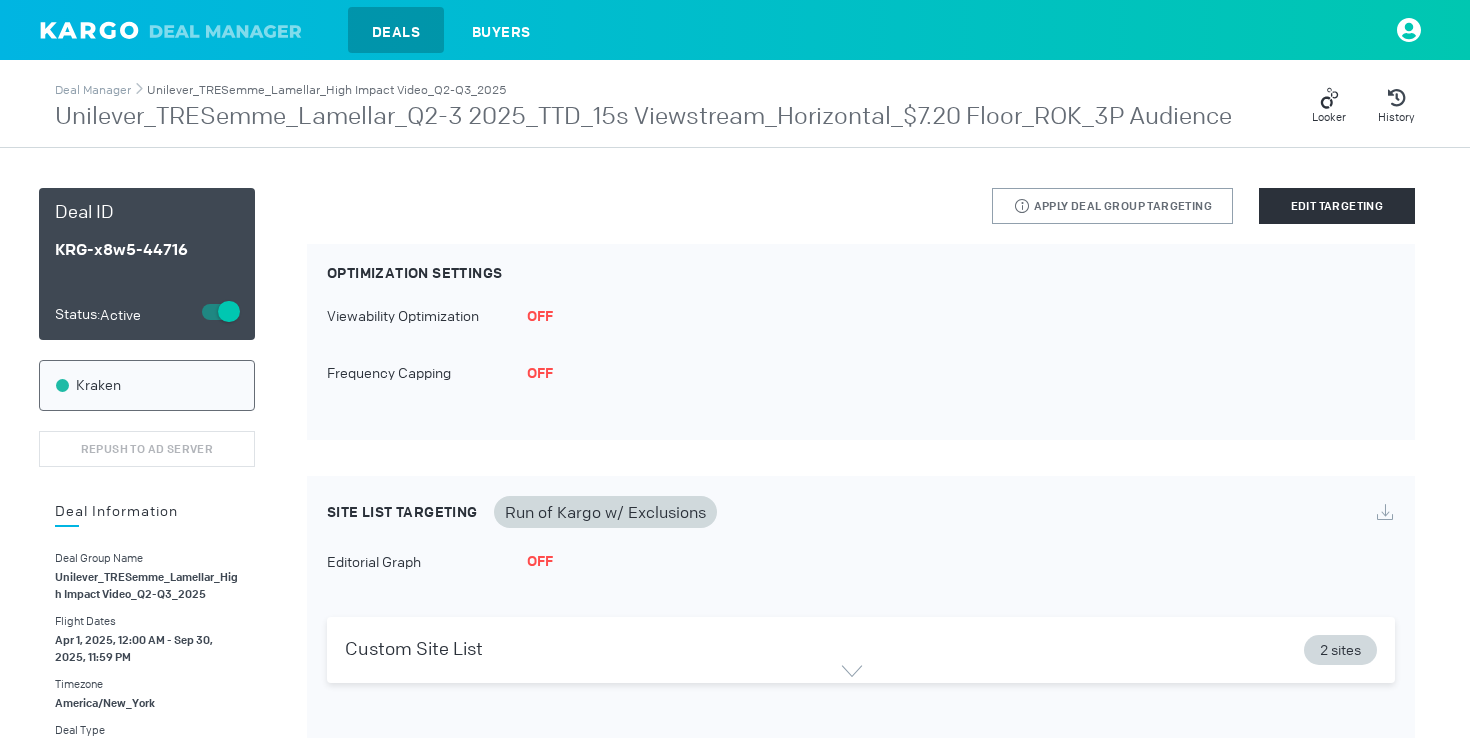 click on "Unilever_TRESemme_Lamellar_High Impact Video_Q2-Q3_2025" at bounding box center [326, 90] 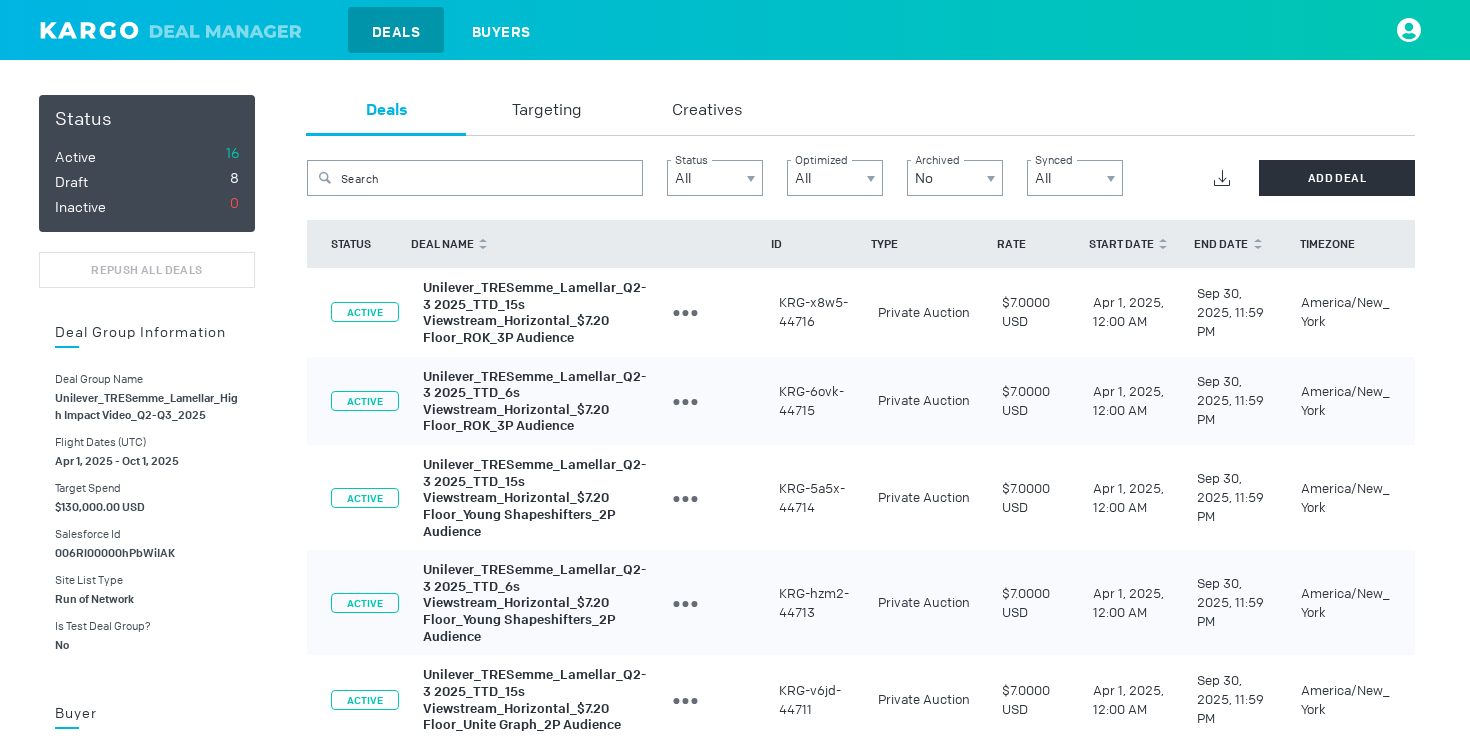 scroll, scrollTop: 0, scrollLeft: 0, axis: both 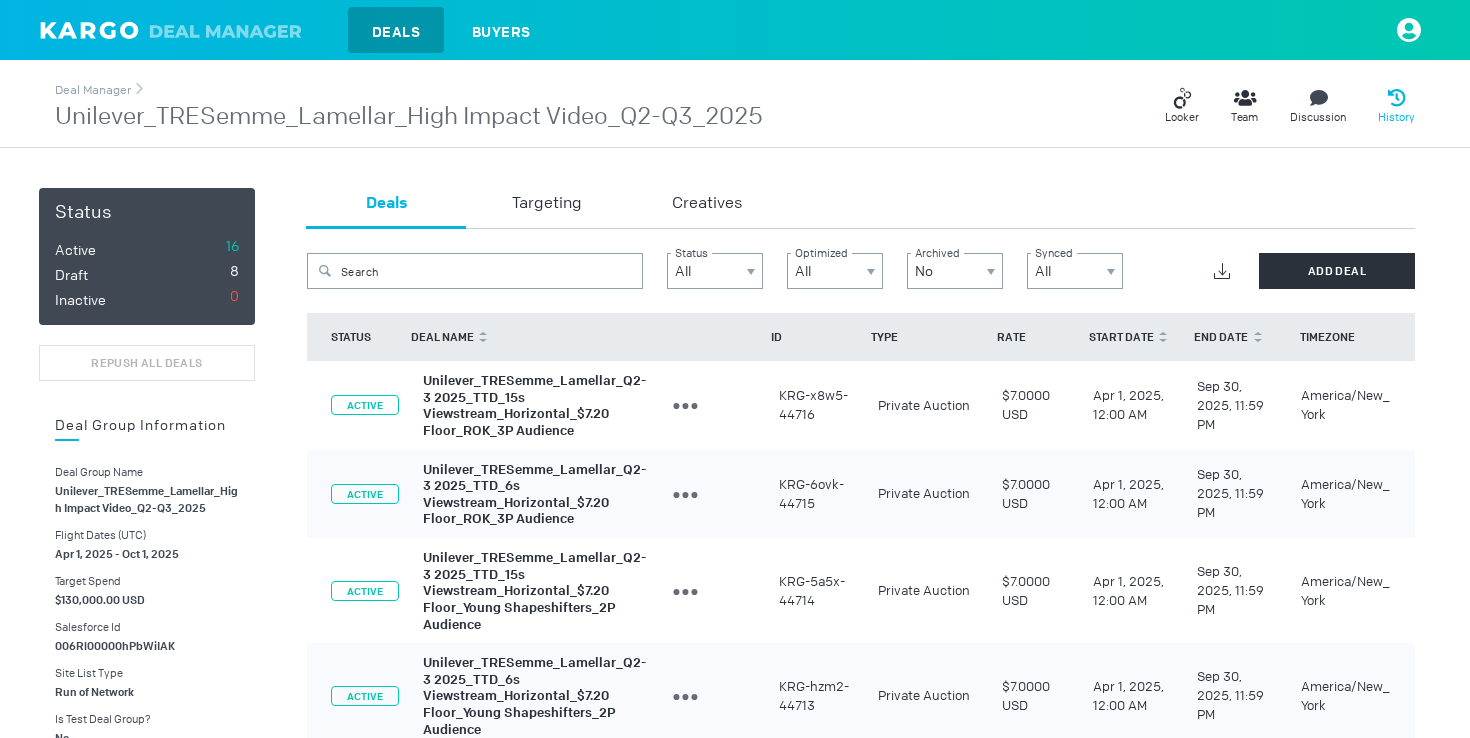 click on "History" at bounding box center (1182, 117) 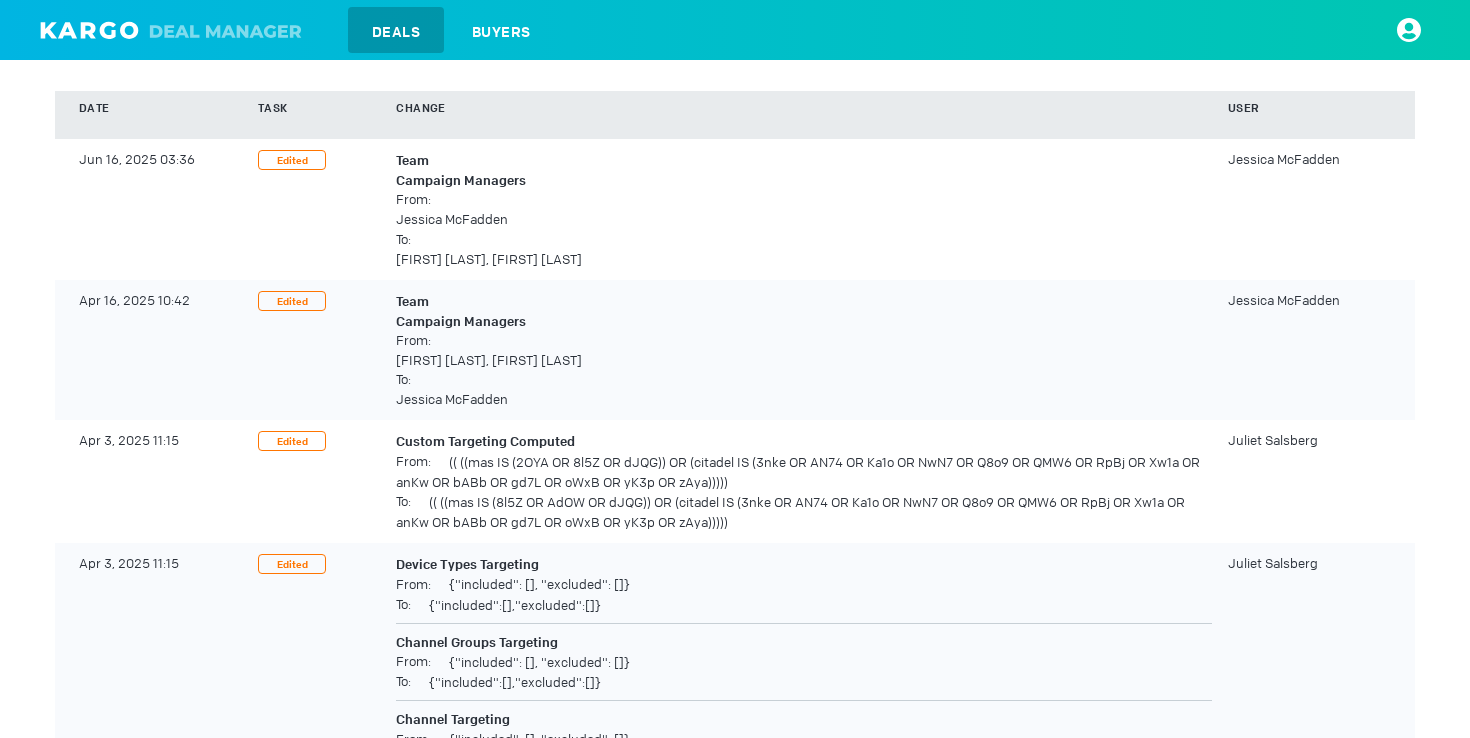 scroll, scrollTop: 0, scrollLeft: 0, axis: both 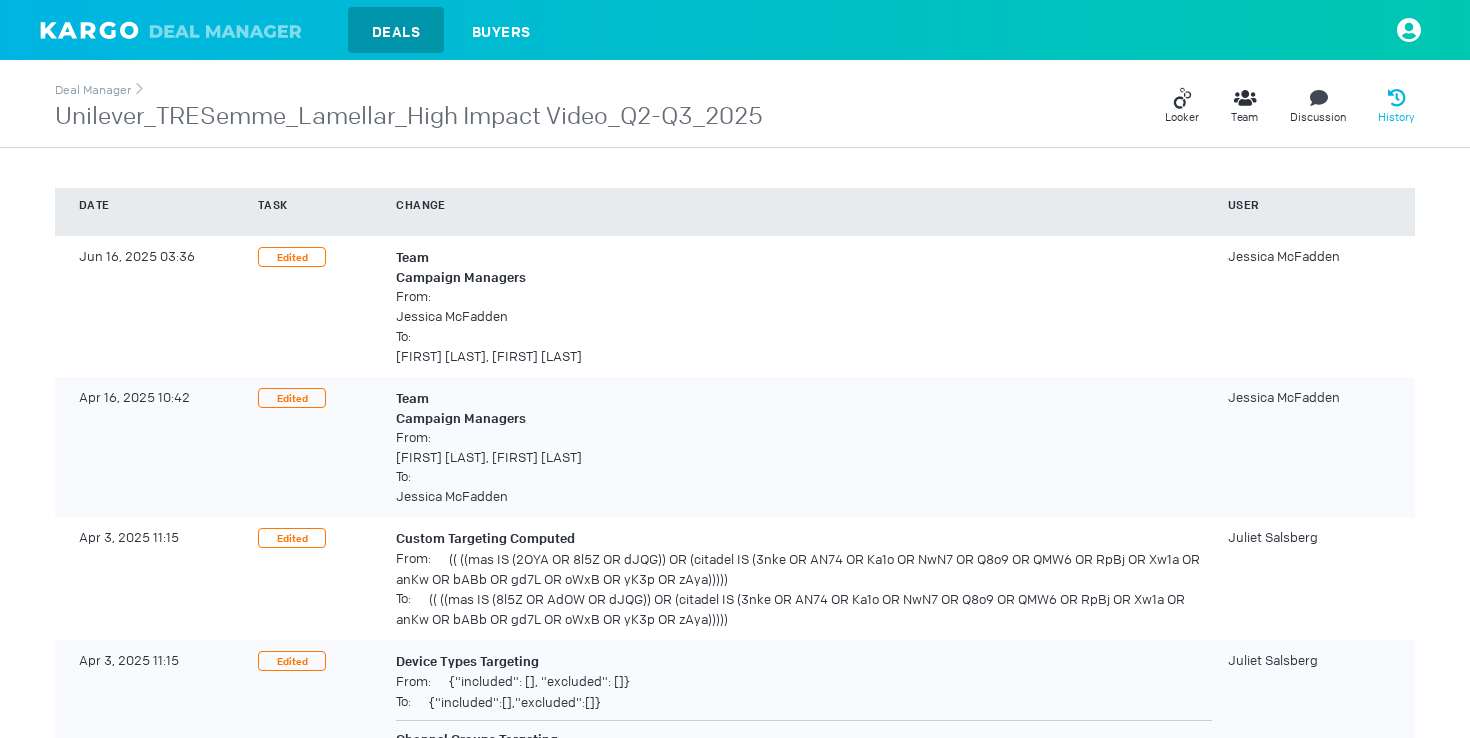 click on "Unilever_TRESemme_Lamellar_High Impact Video_Q2-Q3_2025" at bounding box center (409, 117) 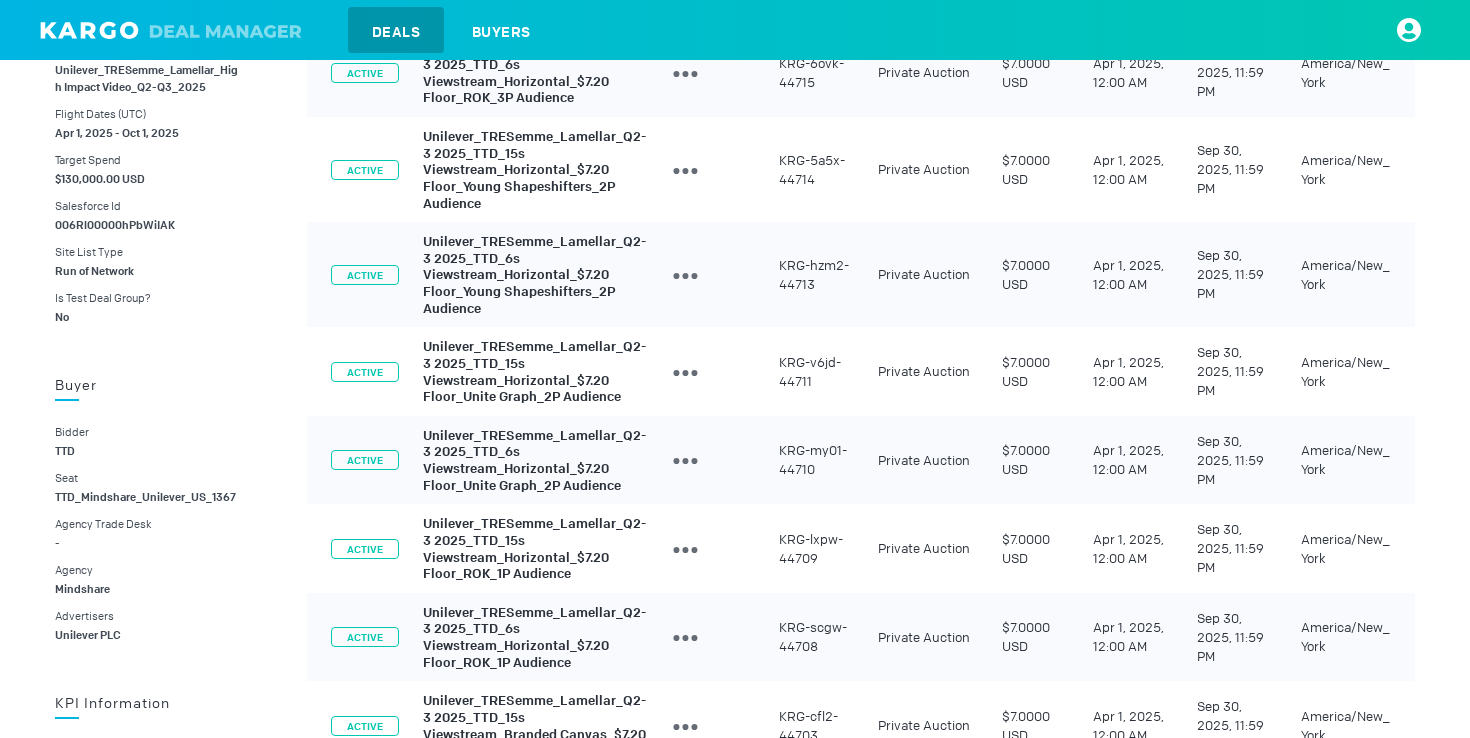 scroll, scrollTop: 0, scrollLeft: 0, axis: both 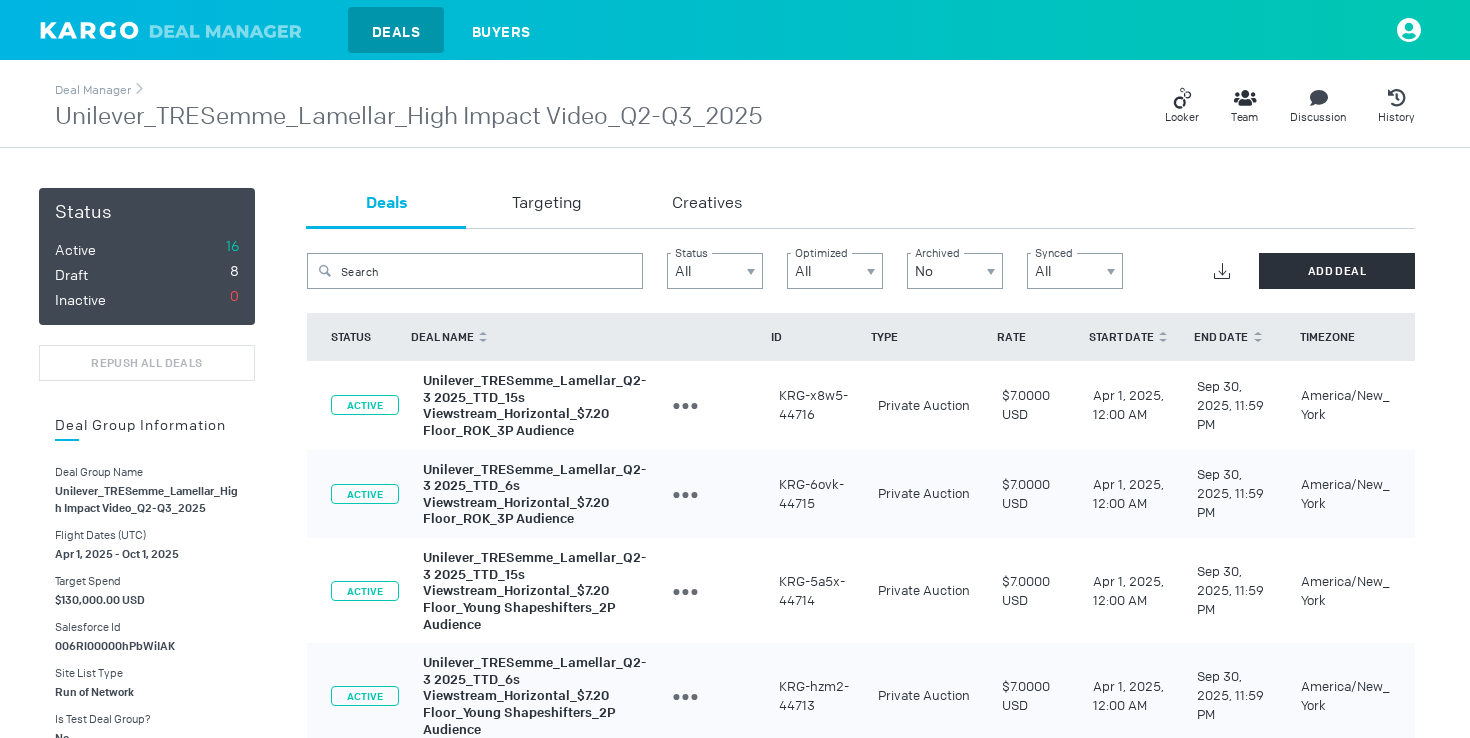 click on "Looker Team Discussion History" at bounding box center (1089, 106) 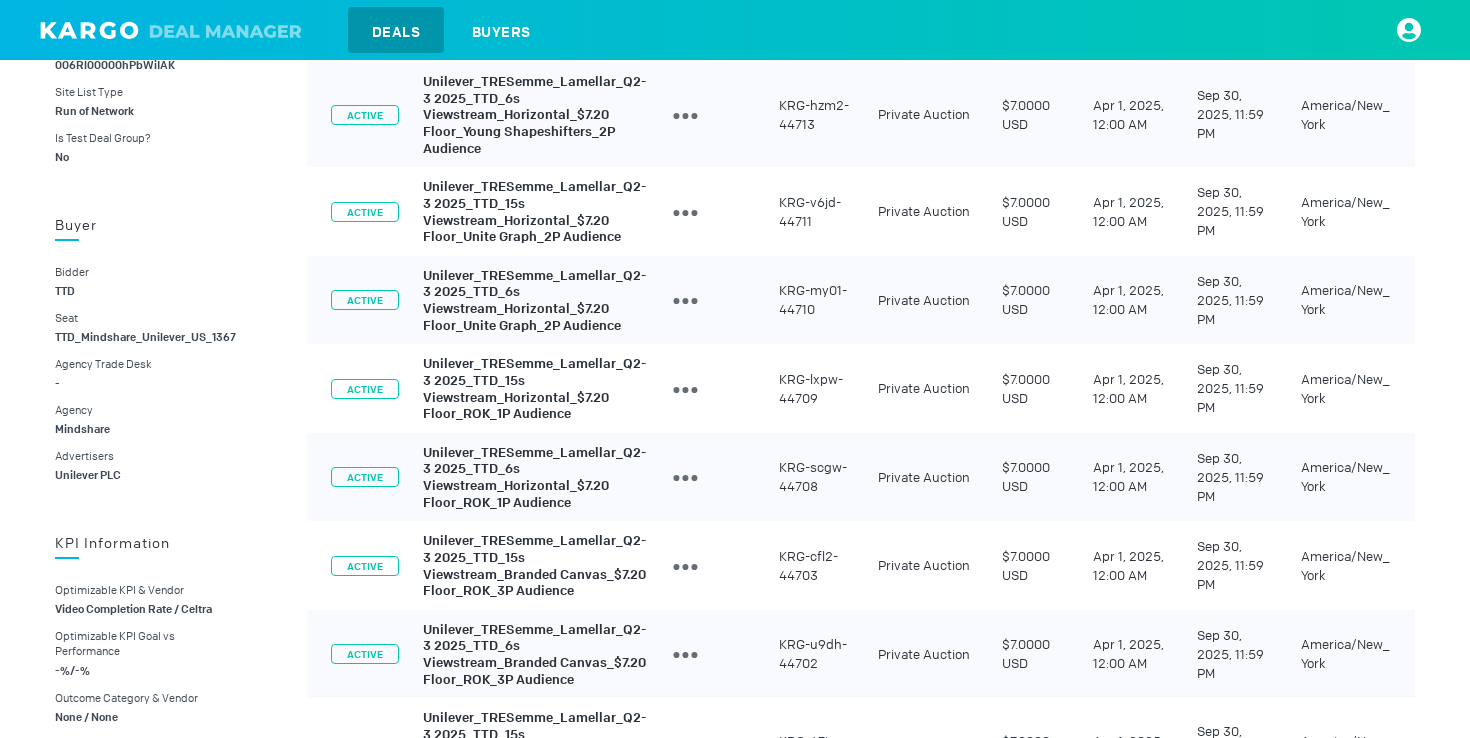 scroll, scrollTop: 596, scrollLeft: 0, axis: vertical 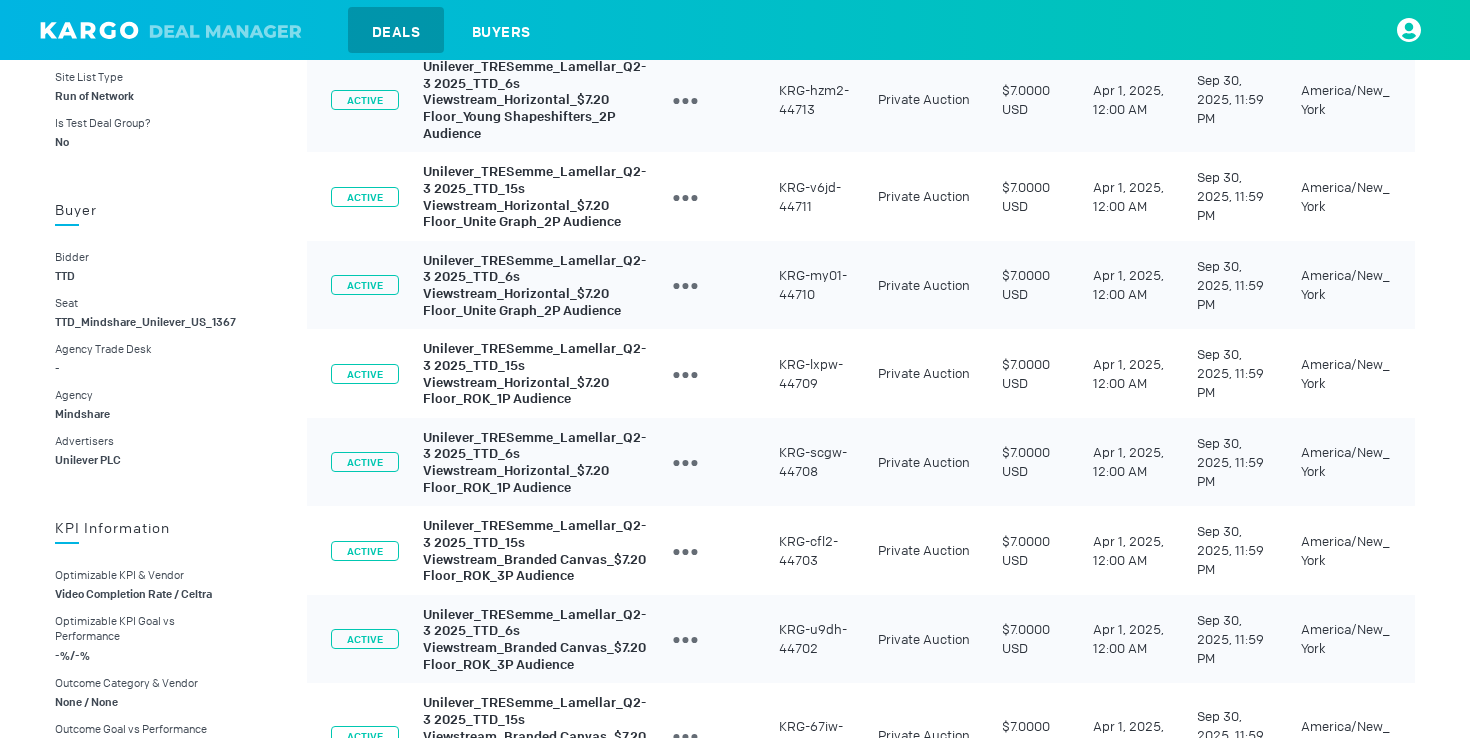 click on "Unilever_TRESemme_Lamellar_Q2-3 2025_TTD_6s Viewstream_Horizontal_$7.20 Floor_Unite Graph_2P Audience" at bounding box center (534, 284) 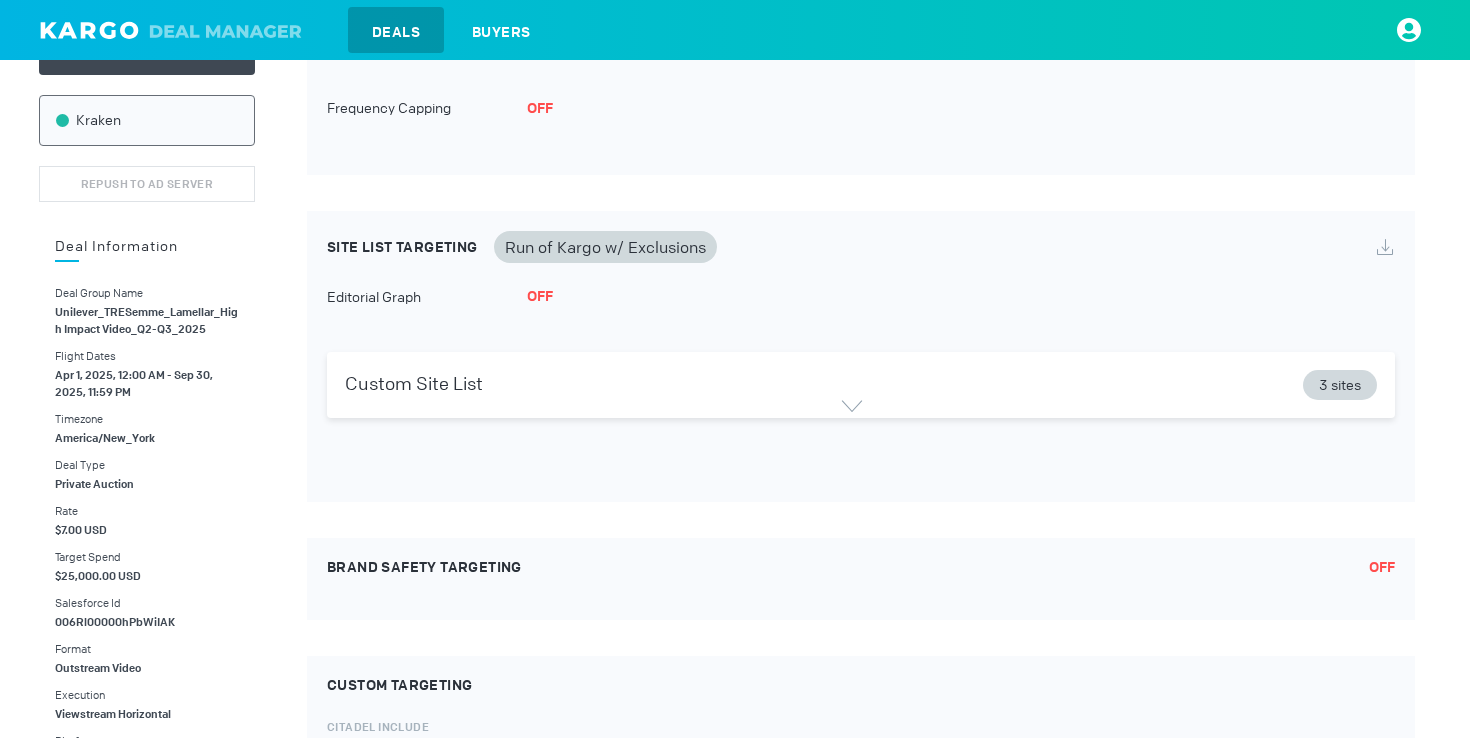 scroll, scrollTop: 284, scrollLeft: 0, axis: vertical 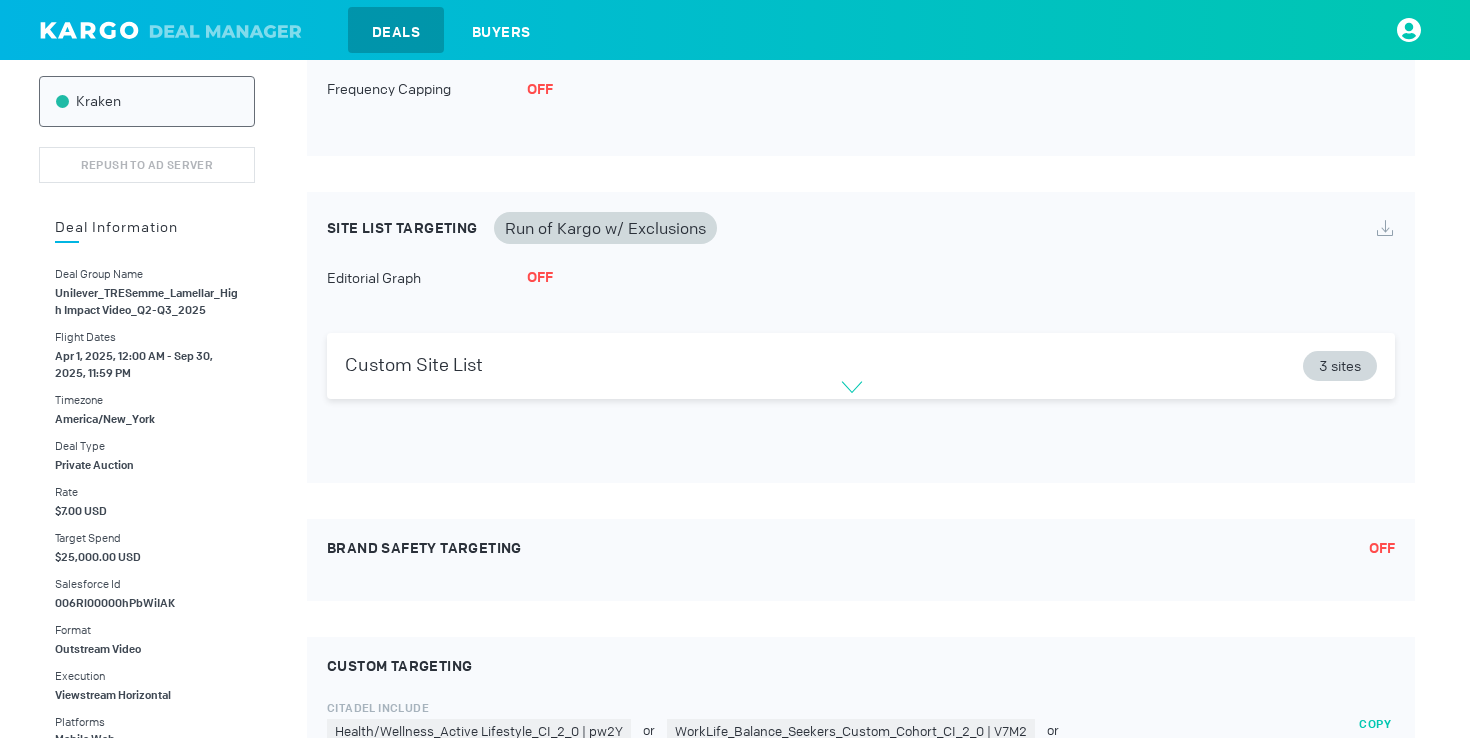 click at bounding box center [852, 387] 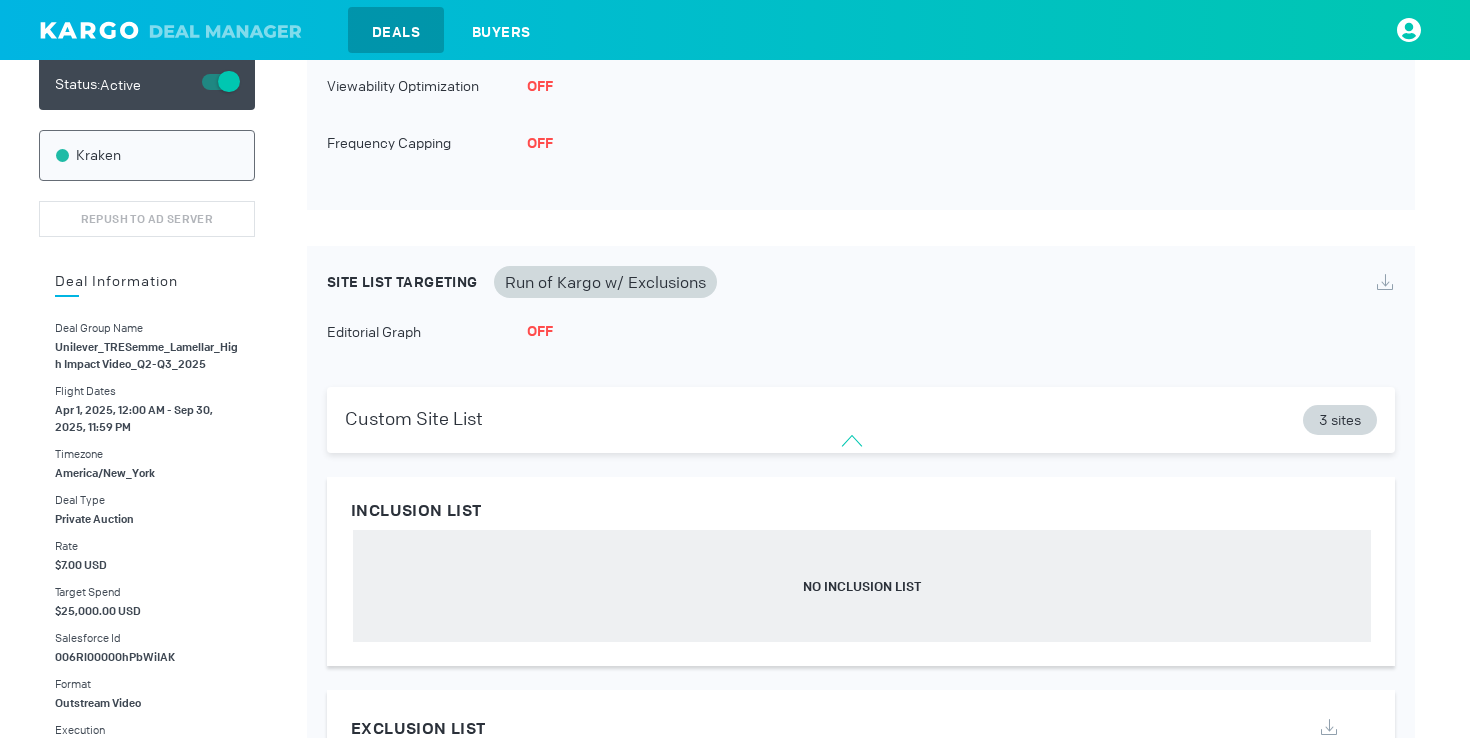 scroll, scrollTop: 0, scrollLeft: 0, axis: both 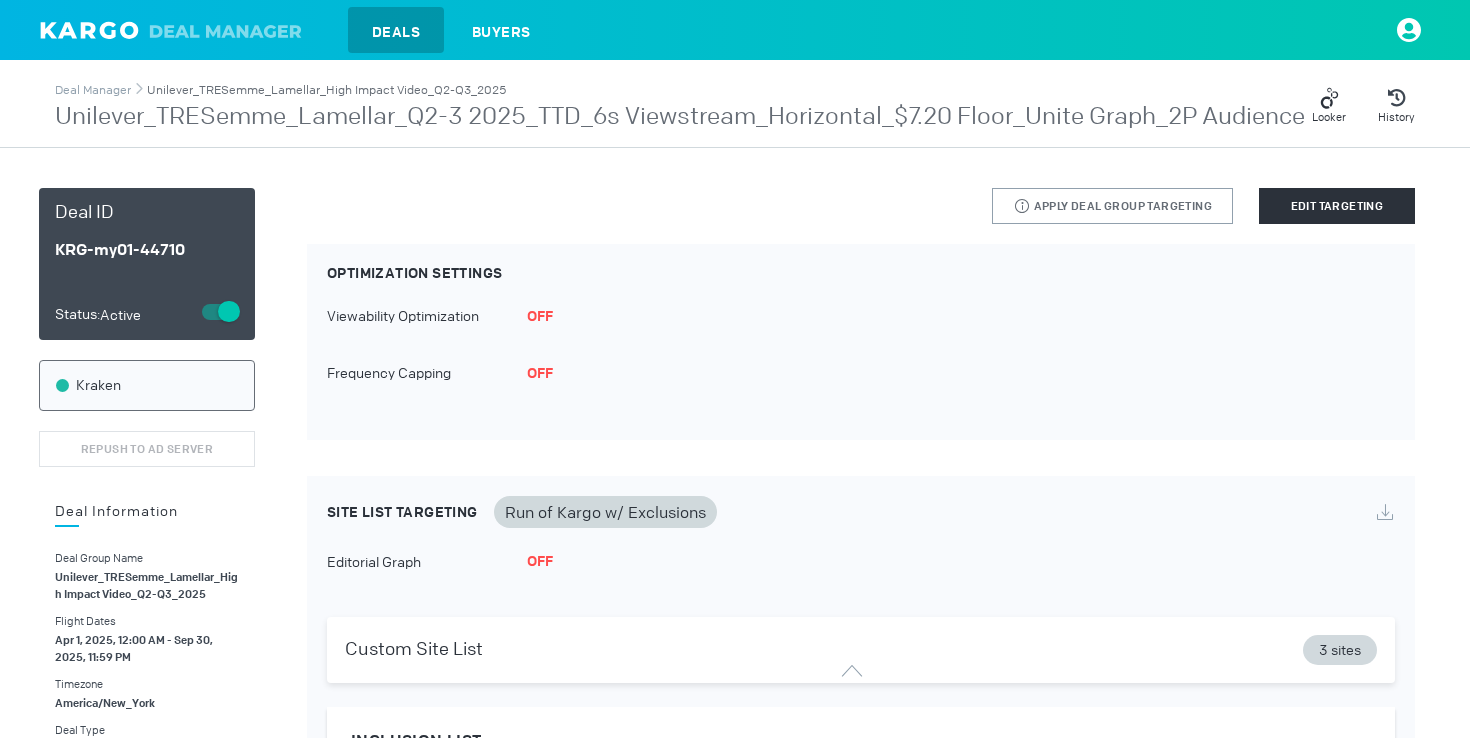 click on "Unilever_TRESemme_Lamellar_High Impact Video_Q2-Q3_2025" at bounding box center (326, 90) 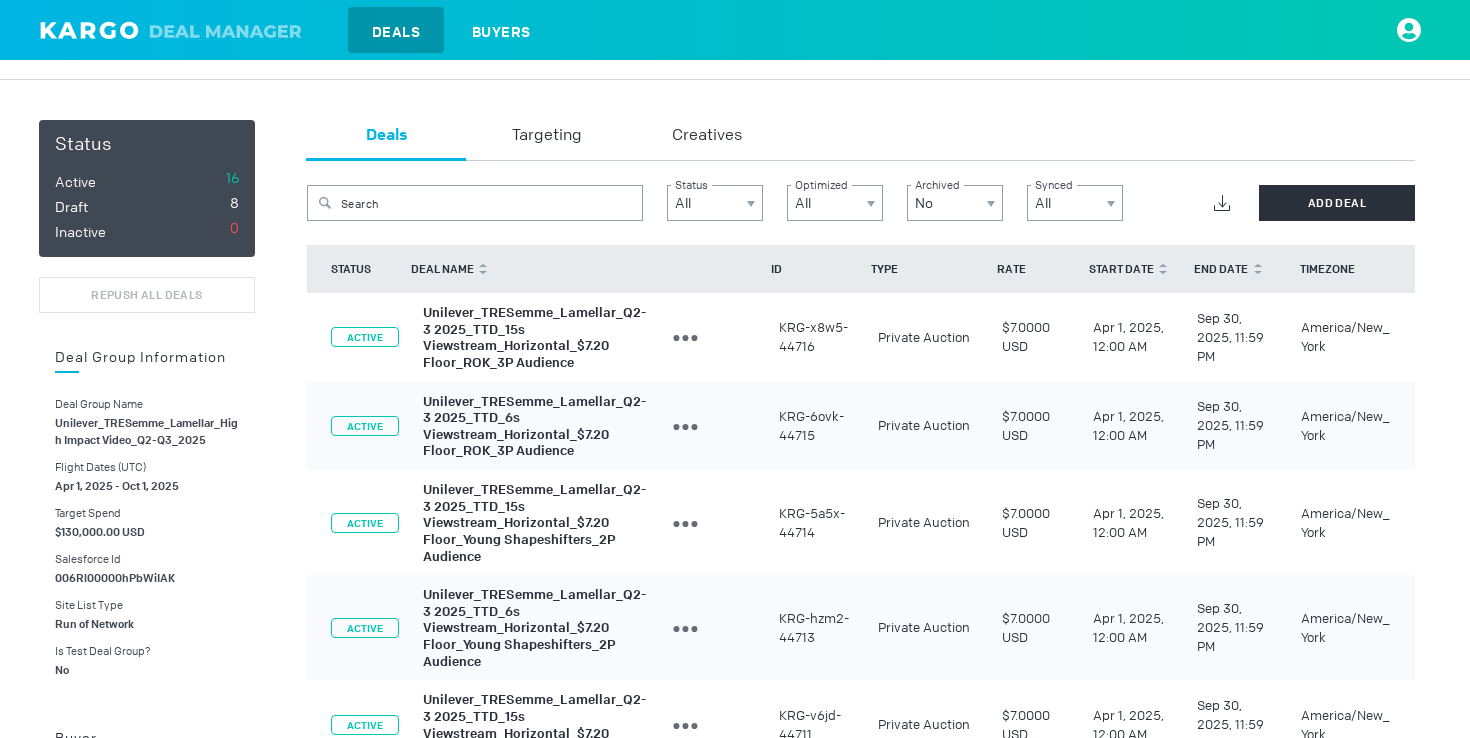 scroll, scrollTop: 176, scrollLeft: 0, axis: vertical 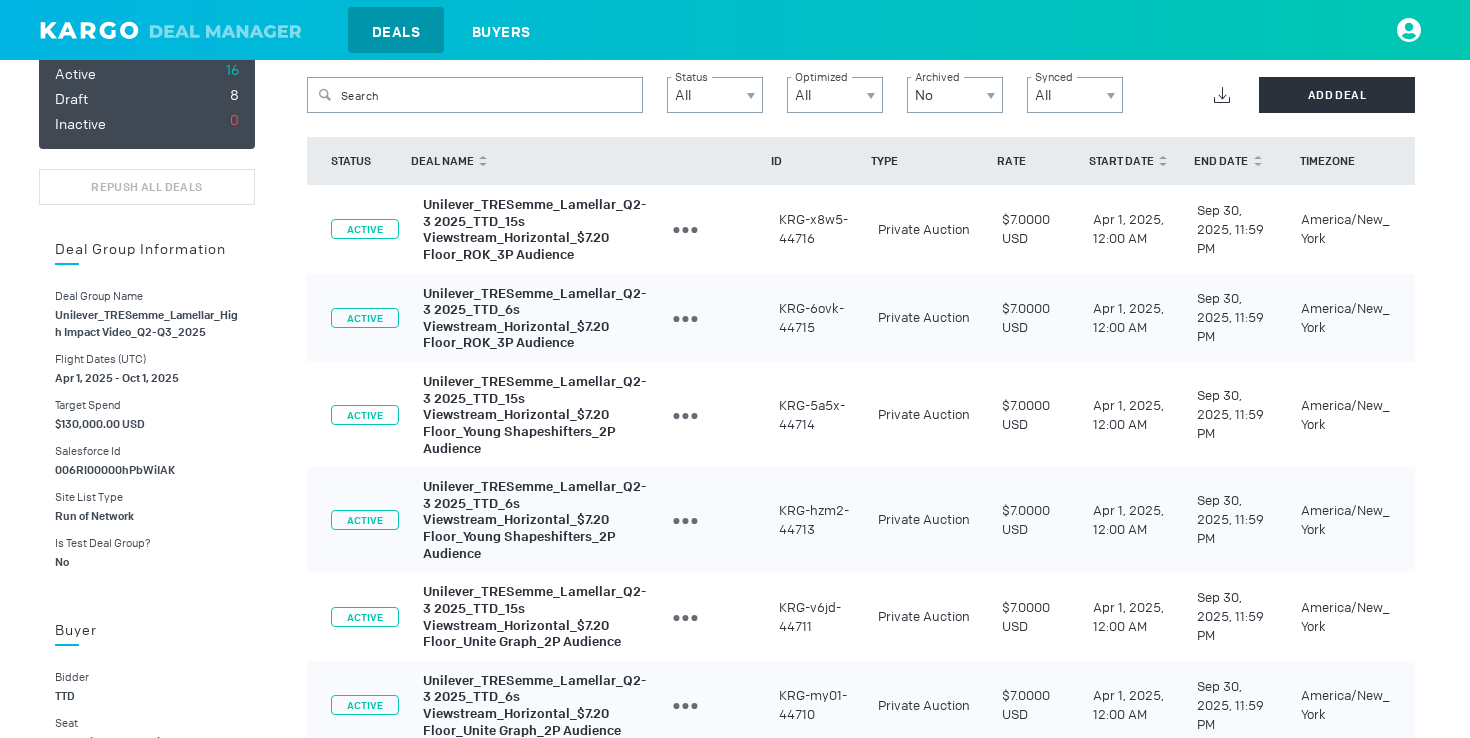 click on "Unilever_TRESemme_Lamellar_Q2-3 2025_TTD_15s Viewstream_Horizontal_$7.20 Floor_ROK_3P Audience" at bounding box center [534, 229] 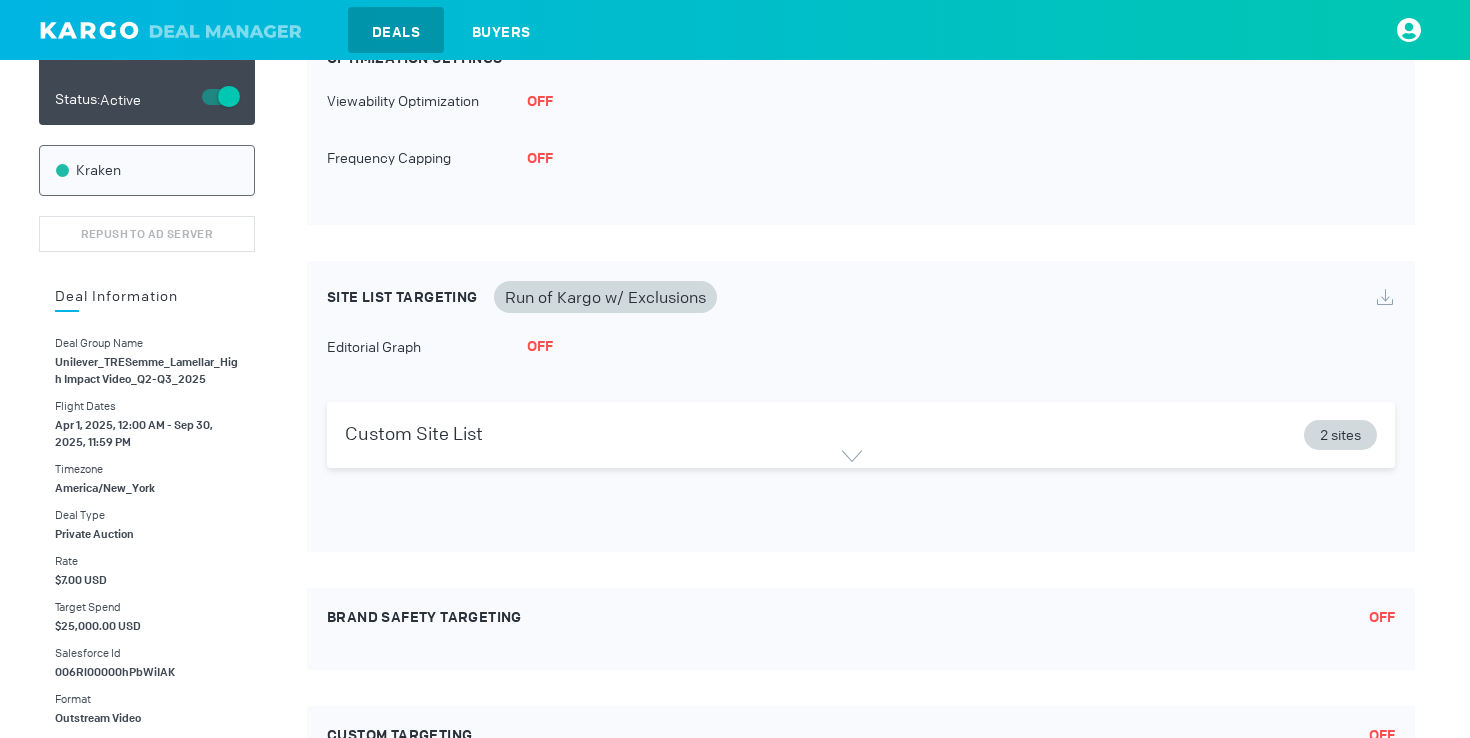scroll, scrollTop: 218, scrollLeft: 0, axis: vertical 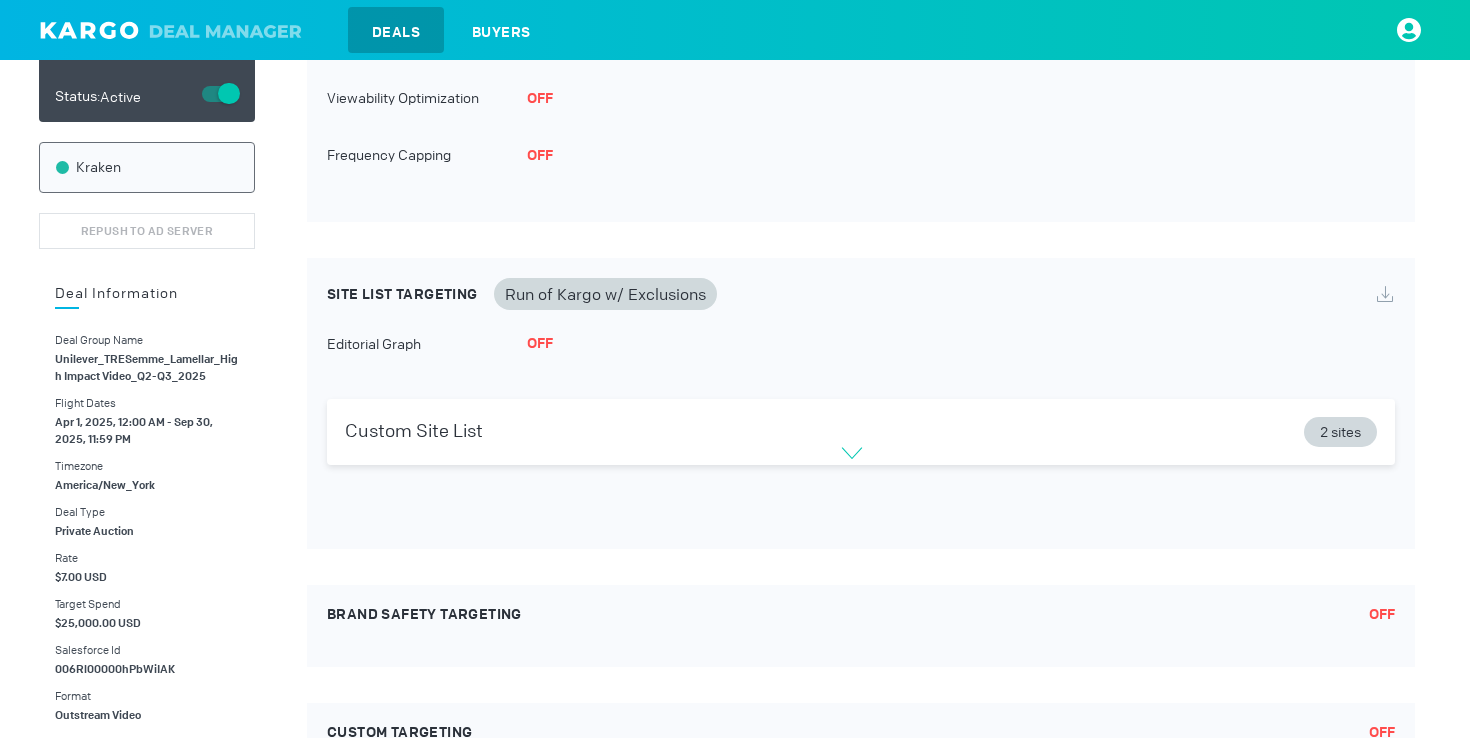 click at bounding box center (852, 453) 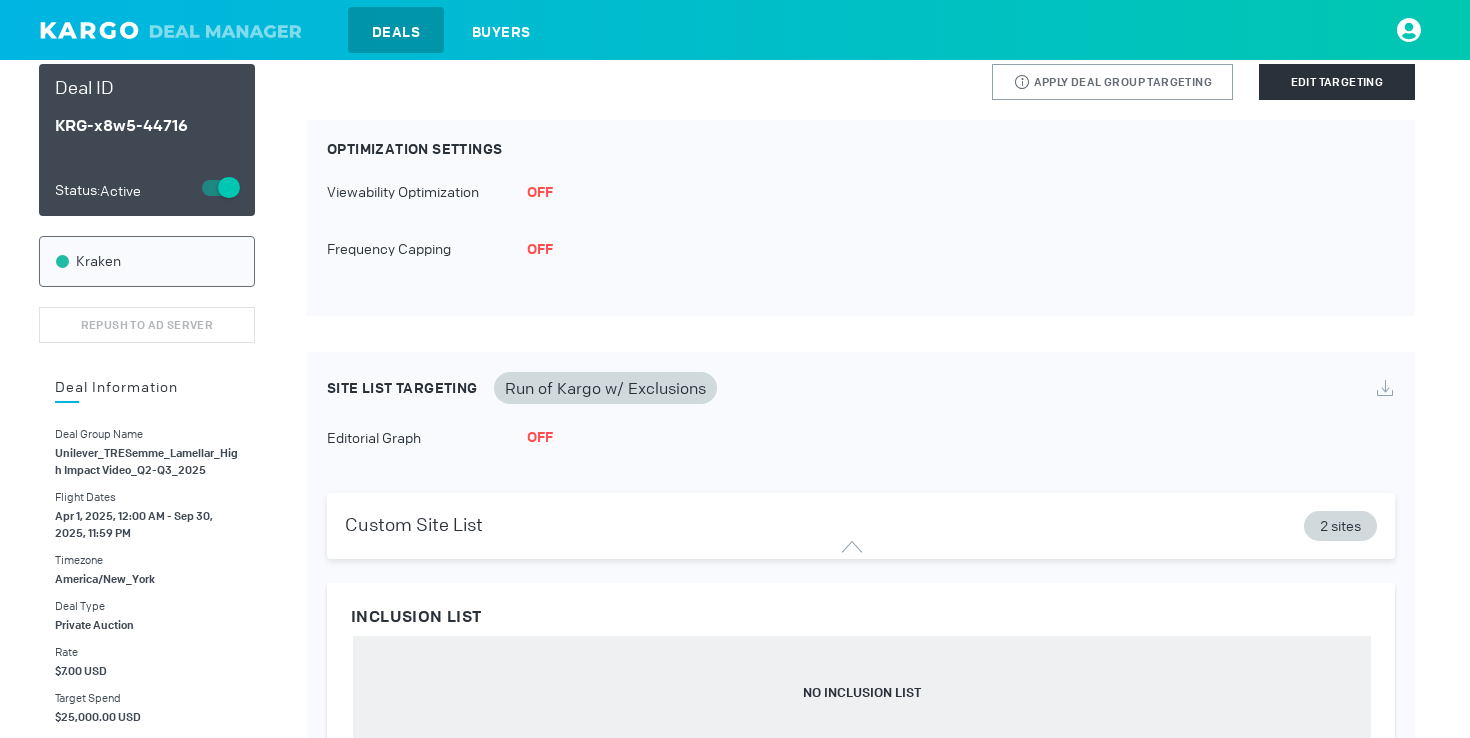 scroll, scrollTop: 0, scrollLeft: 0, axis: both 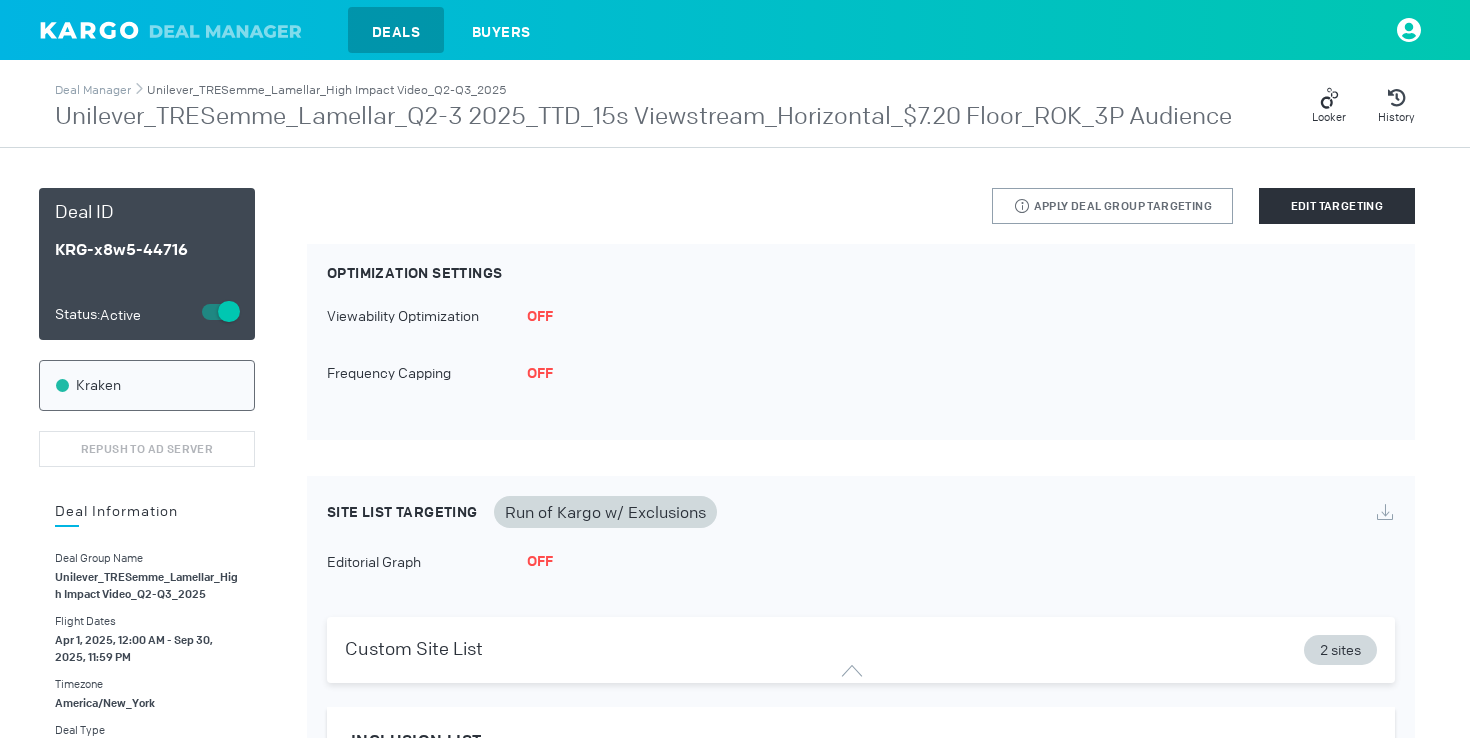 click on "Unilever_TRESemme_Lamellar_High Impact Video_Q2-Q3_2025" at bounding box center (326, 90) 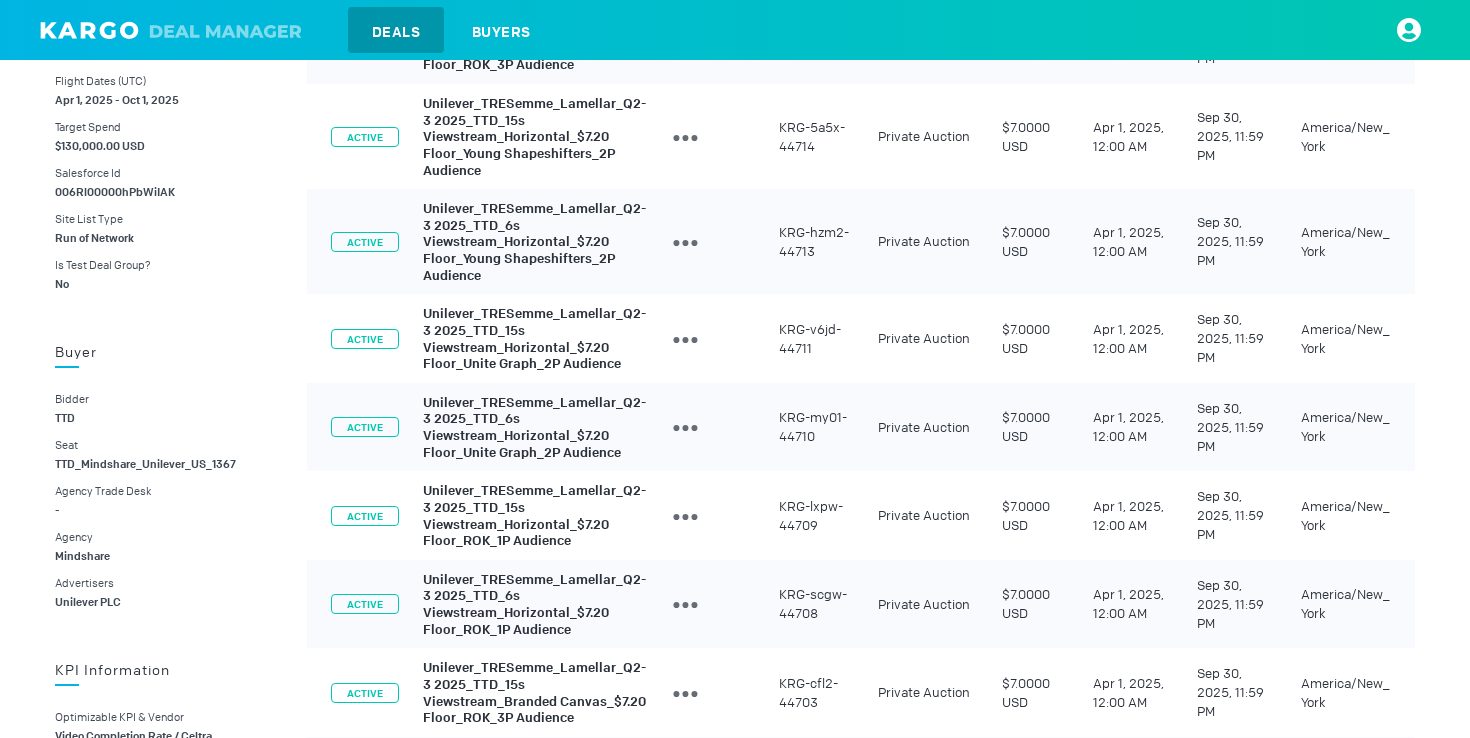 scroll, scrollTop: 454, scrollLeft: 0, axis: vertical 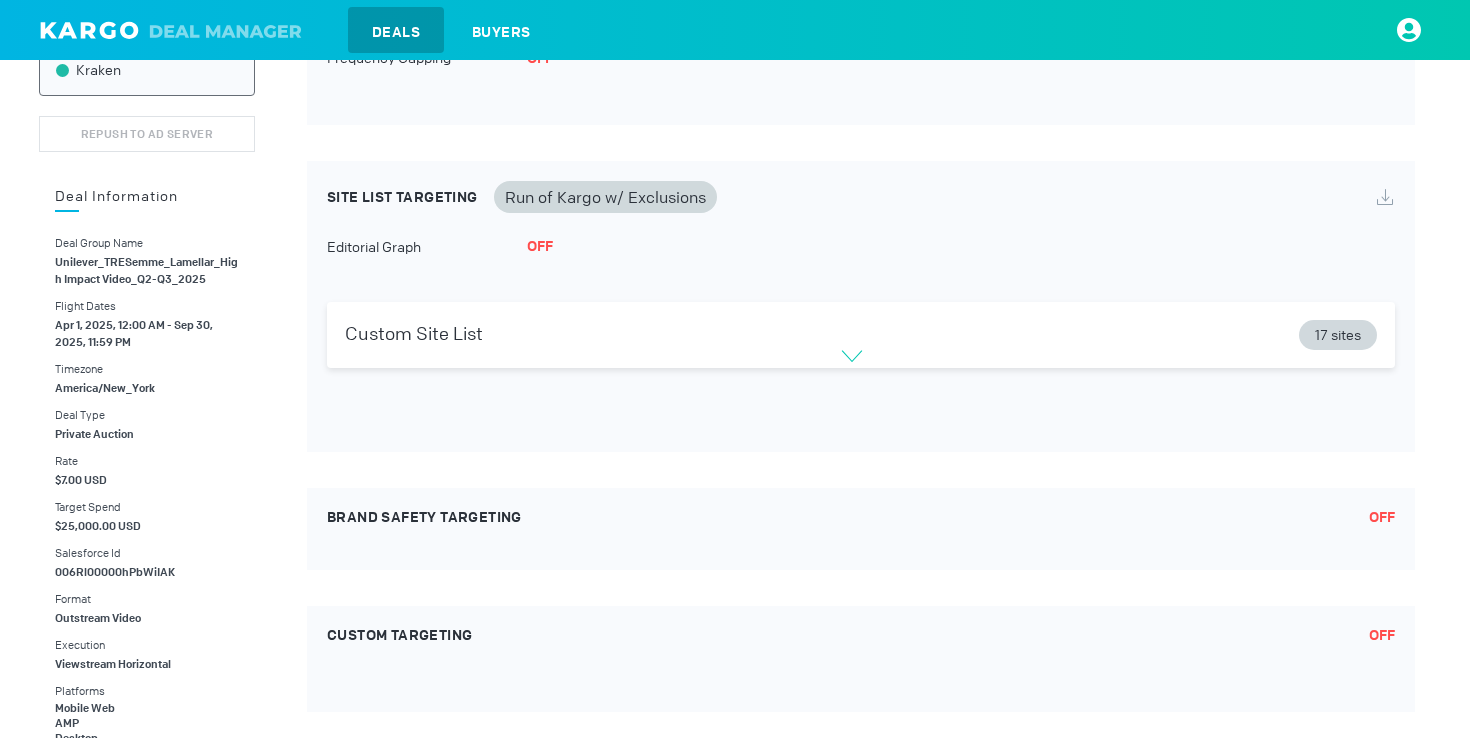 click at bounding box center (852, 356) 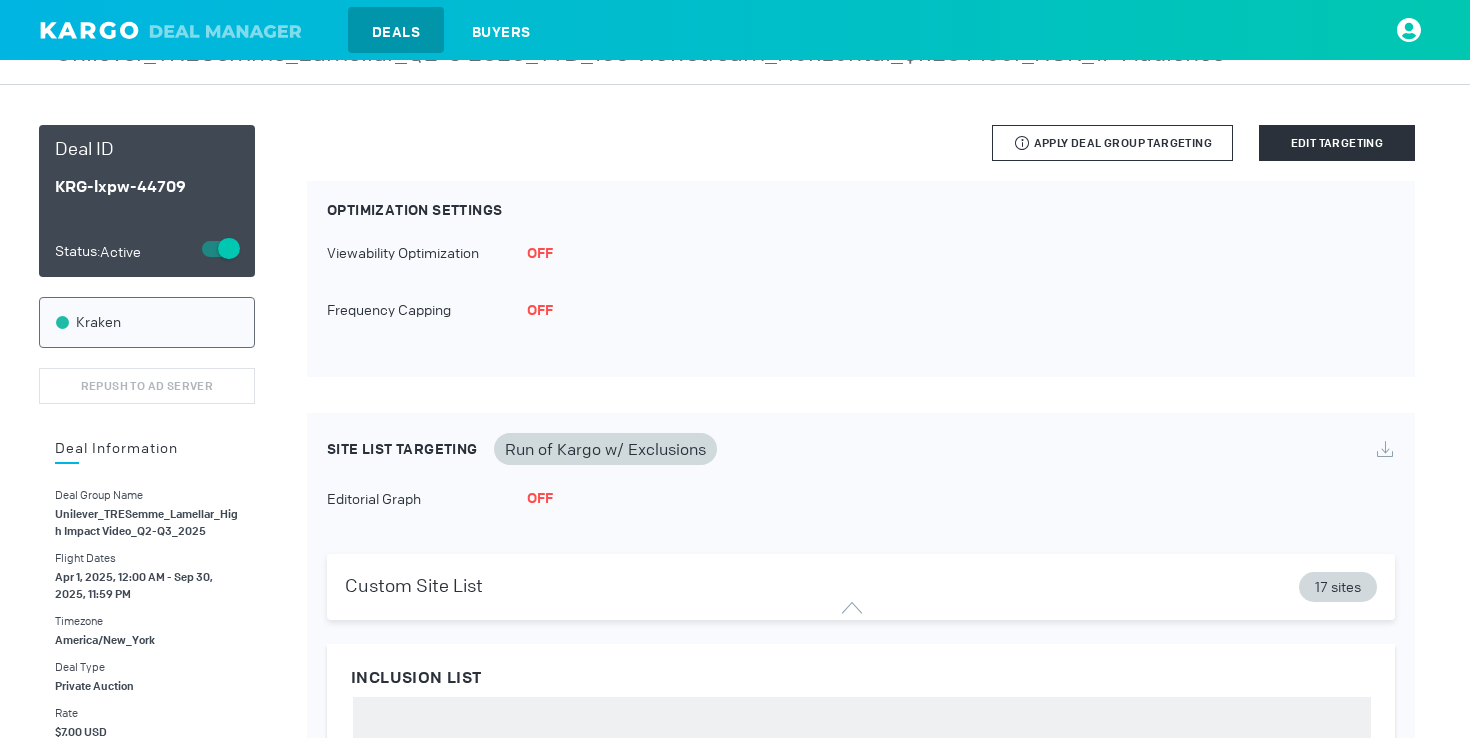 scroll, scrollTop: 0, scrollLeft: 0, axis: both 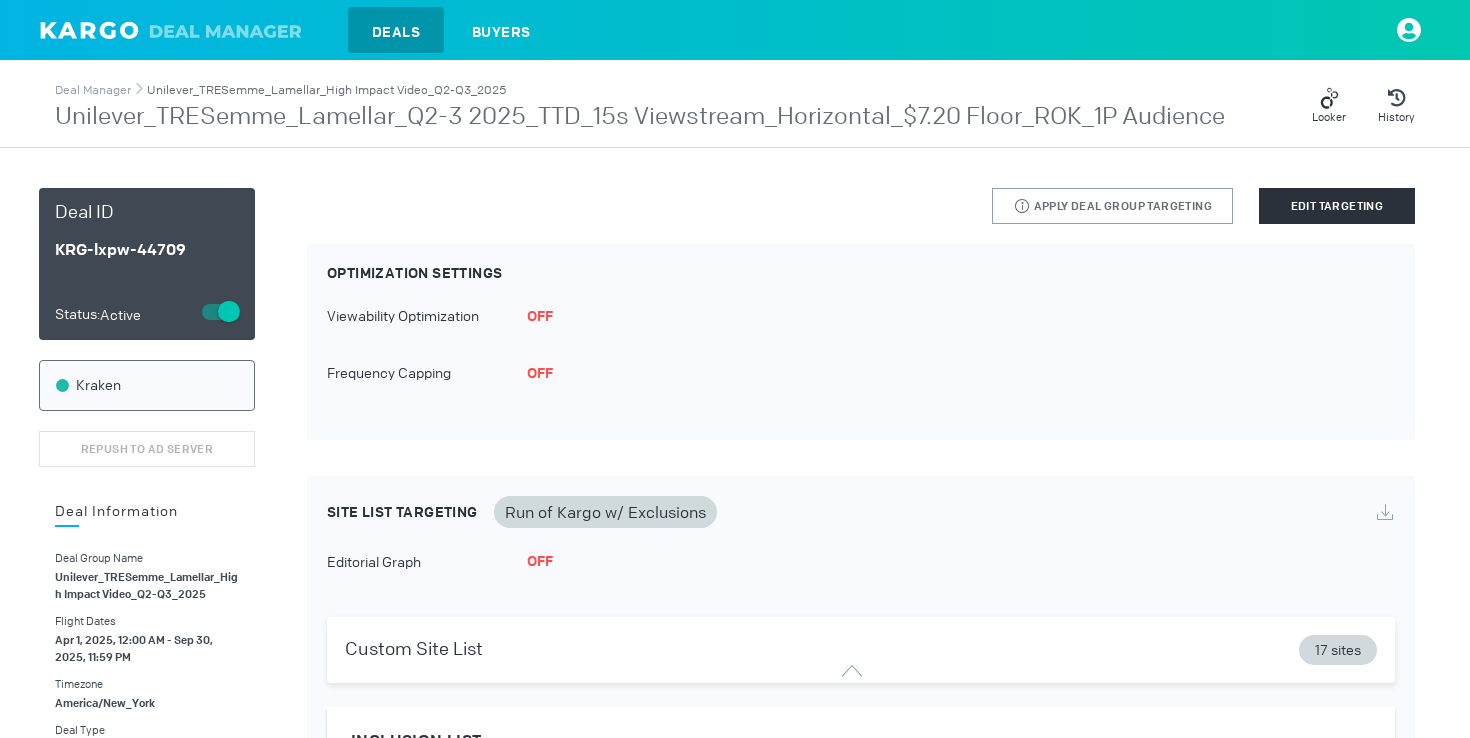 click on "Unilever_TRESemme_Lamellar_High Impact Video_Q2-Q3_2025" at bounding box center (326, 90) 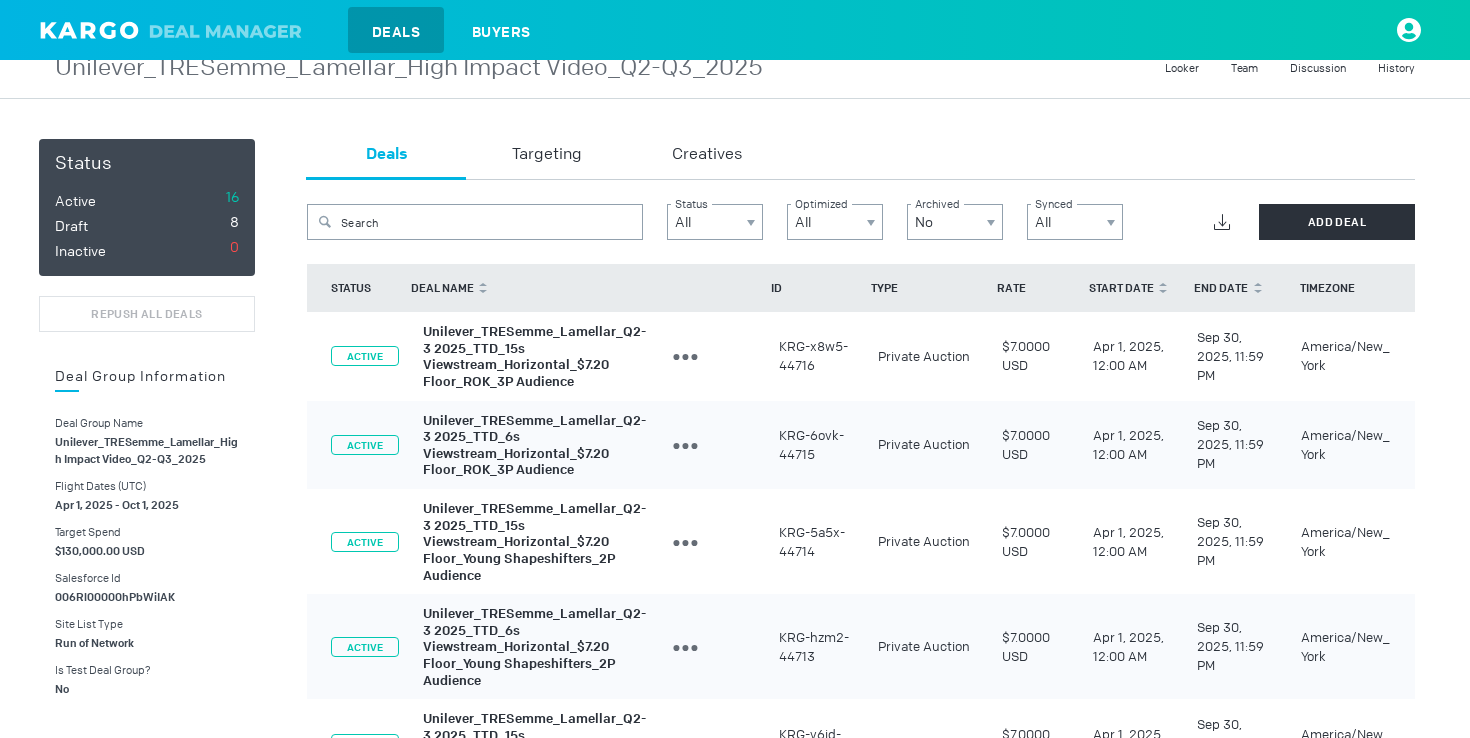 scroll, scrollTop: 64, scrollLeft: 0, axis: vertical 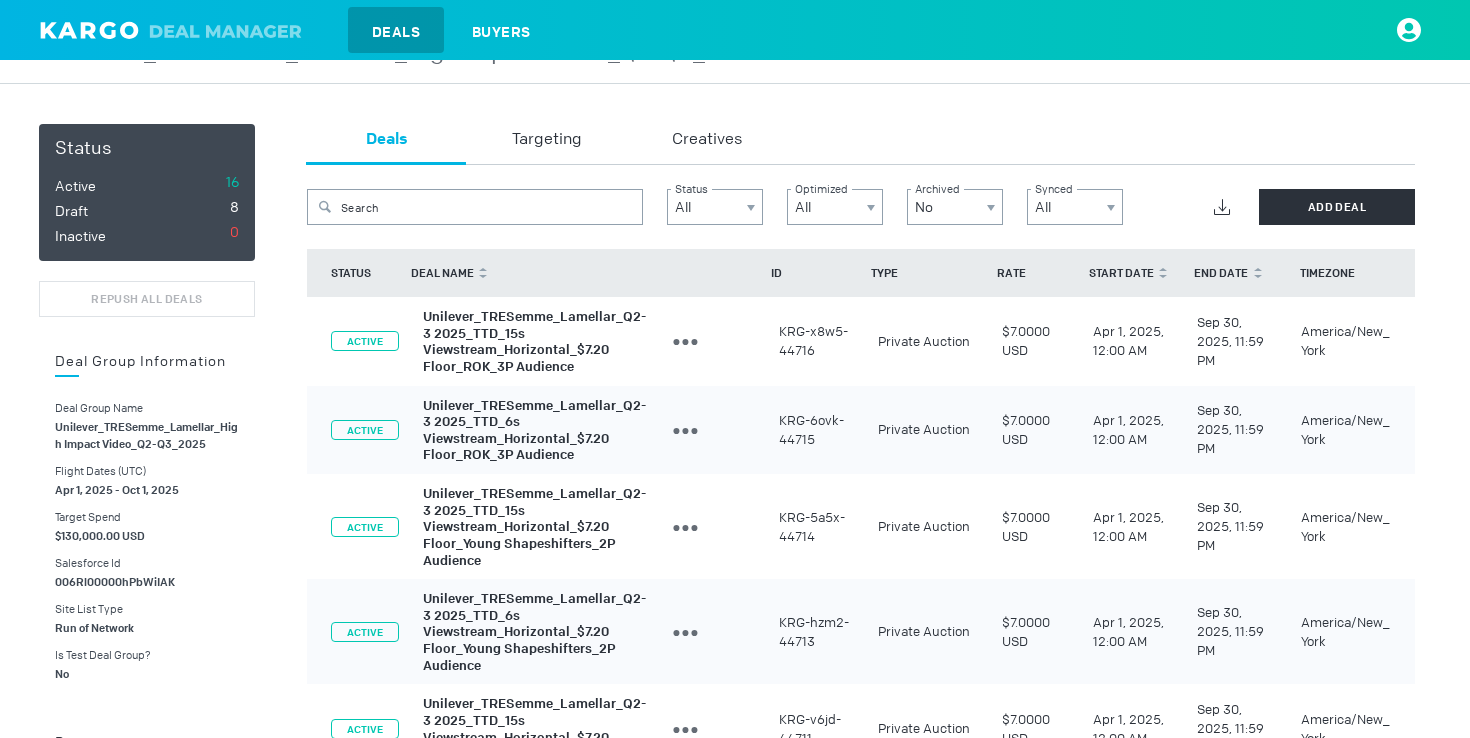 click on "Unilever_TRESemme_Lamellar_Q2-3 2025_TTD_15s Viewstream_Horizontal_$7.20 Floor_ROK_3P Audience" at bounding box center (534, 341) 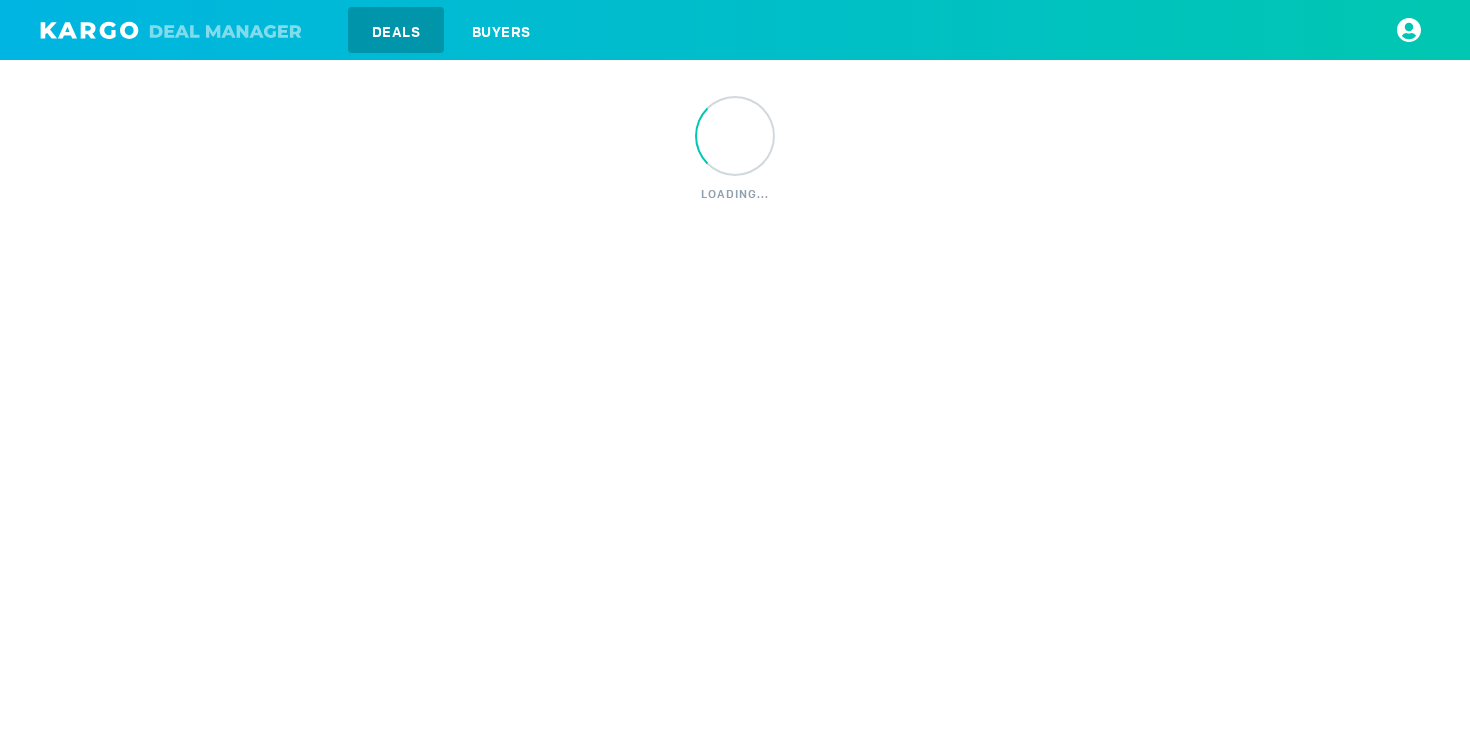 scroll, scrollTop: 0, scrollLeft: 0, axis: both 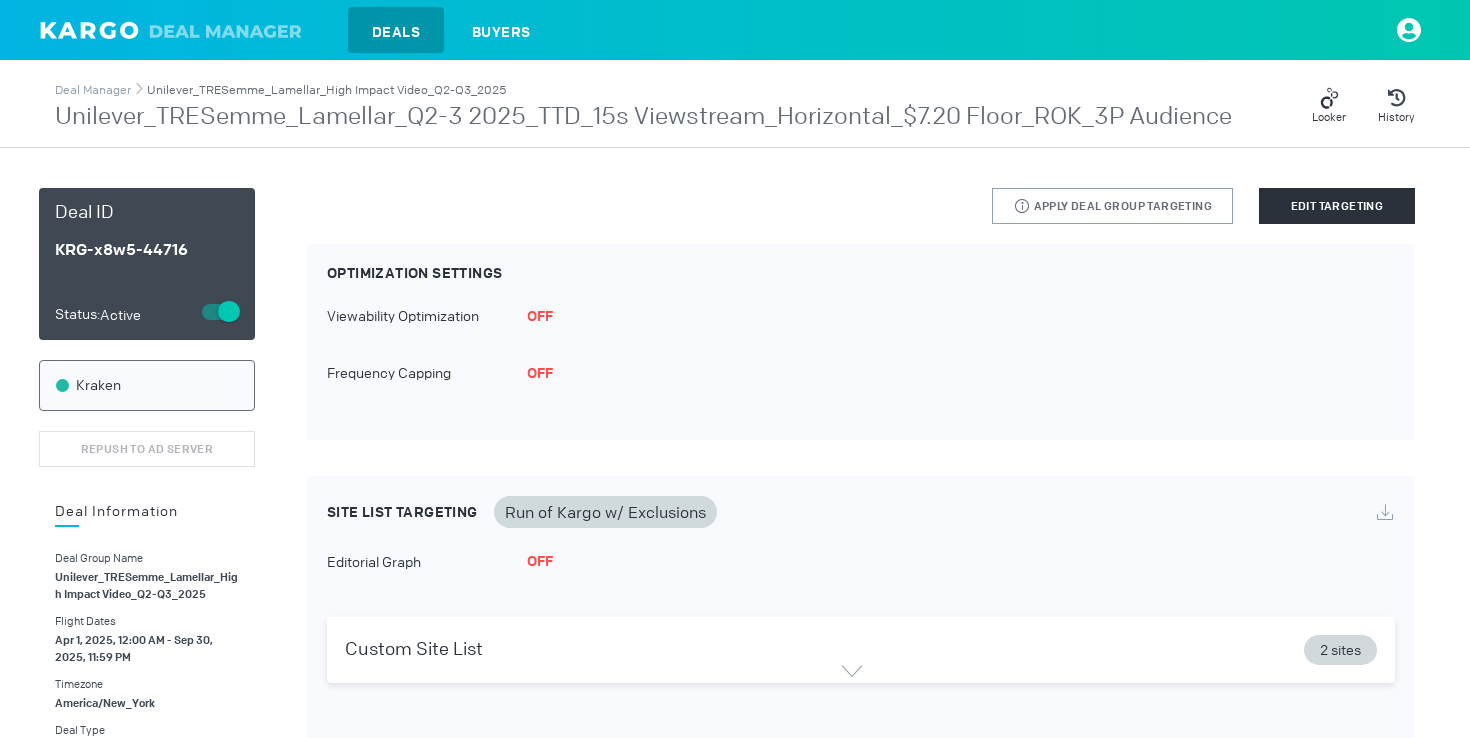 click on "Unilever_TRESemme_Lamellar_High Impact Video_Q2-Q3_2025" at bounding box center [326, 90] 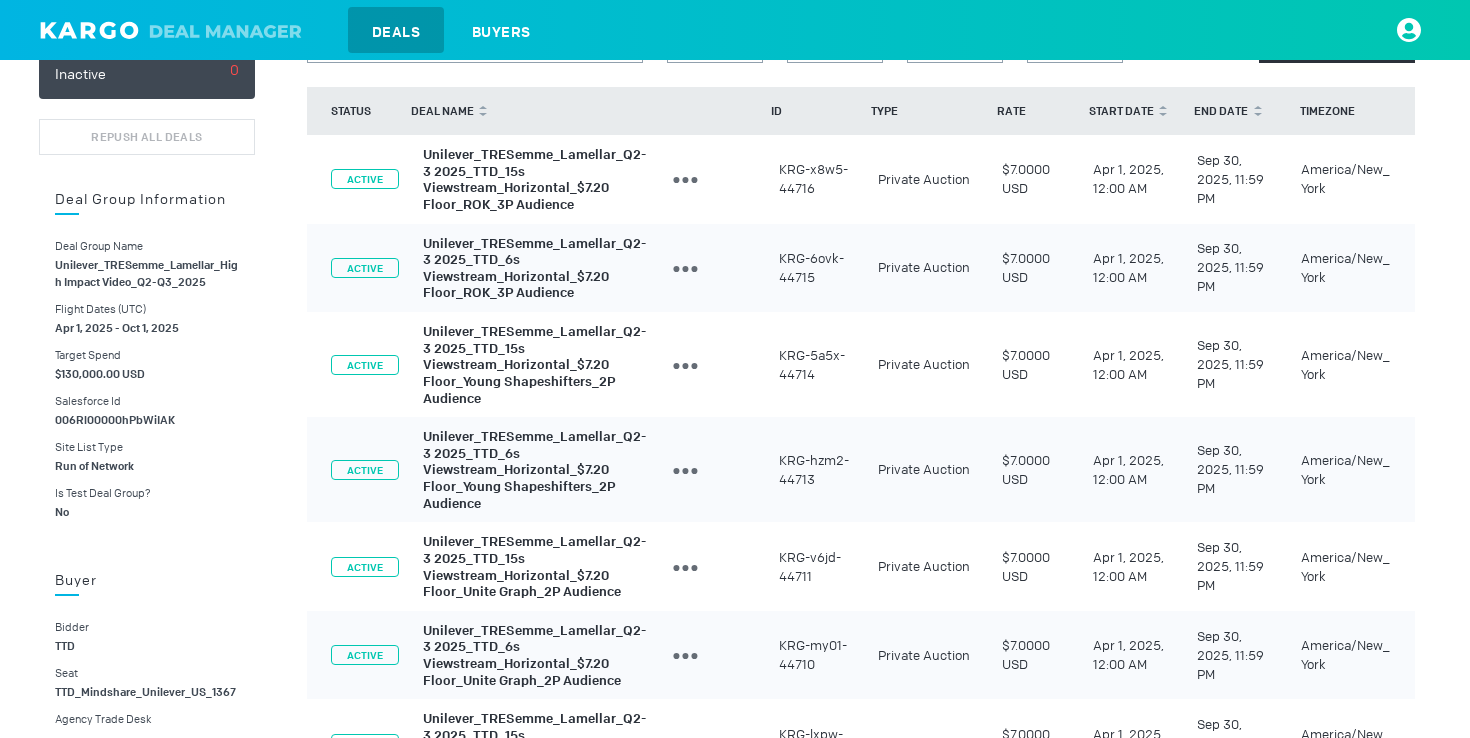 scroll, scrollTop: 0, scrollLeft: 0, axis: both 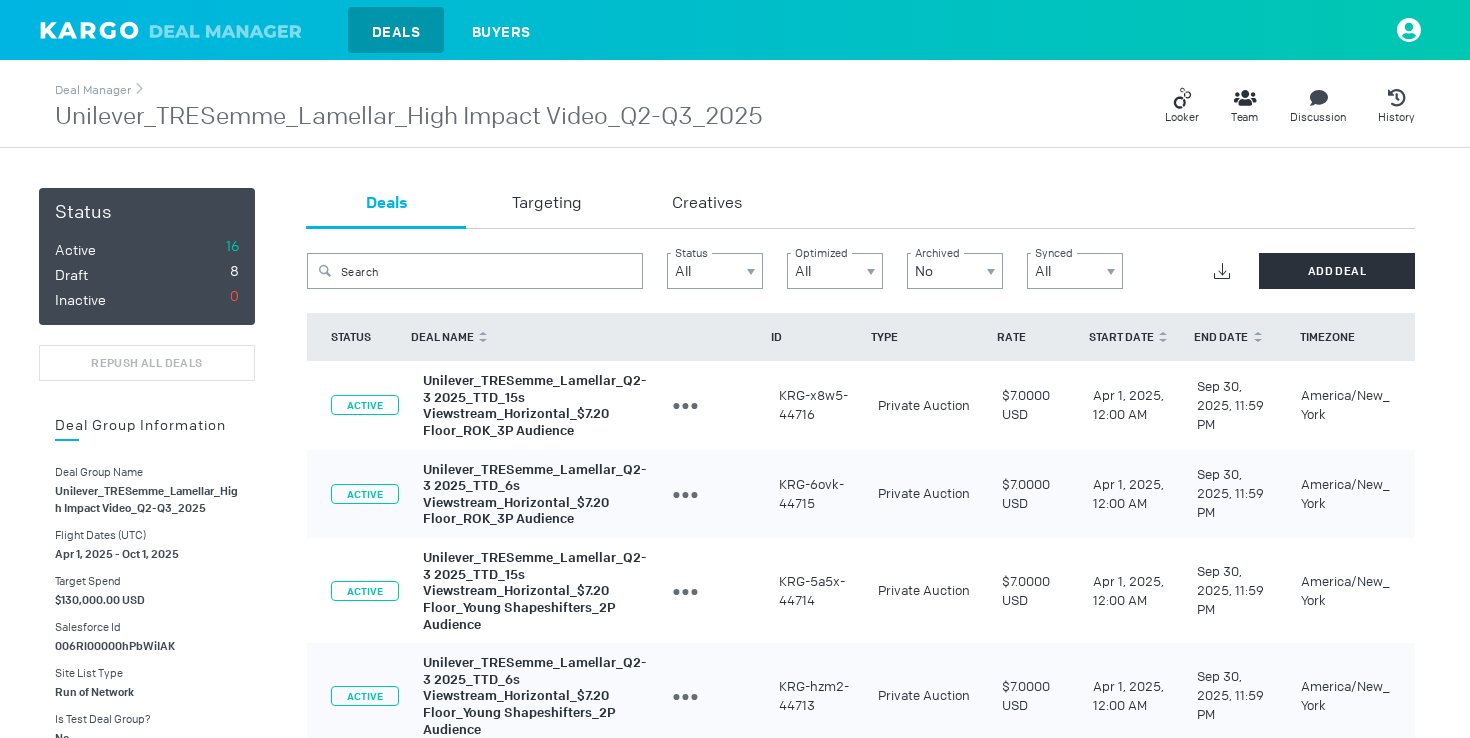 click on "Looker Team Discussion History" at bounding box center (1089, 106) 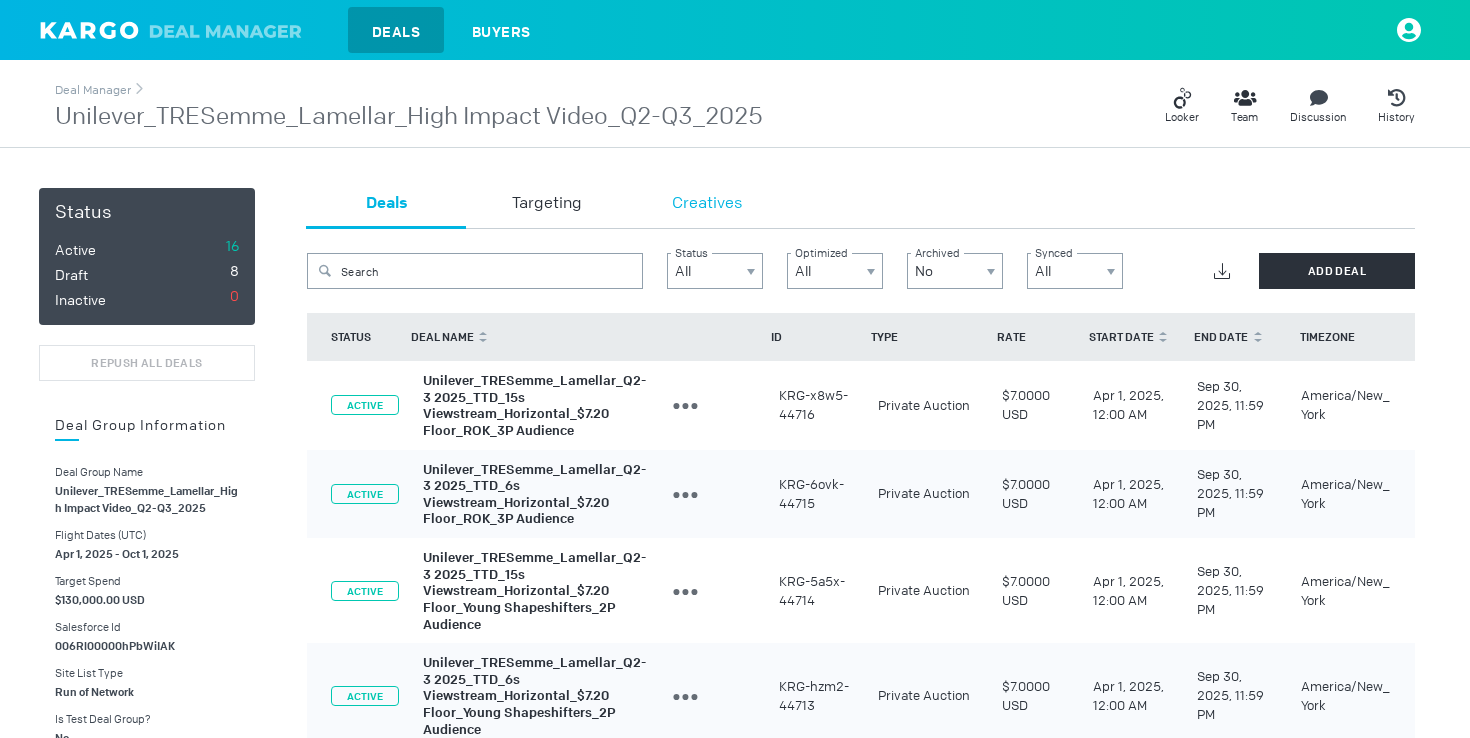 click on "Creatives" at bounding box center (707, 204) 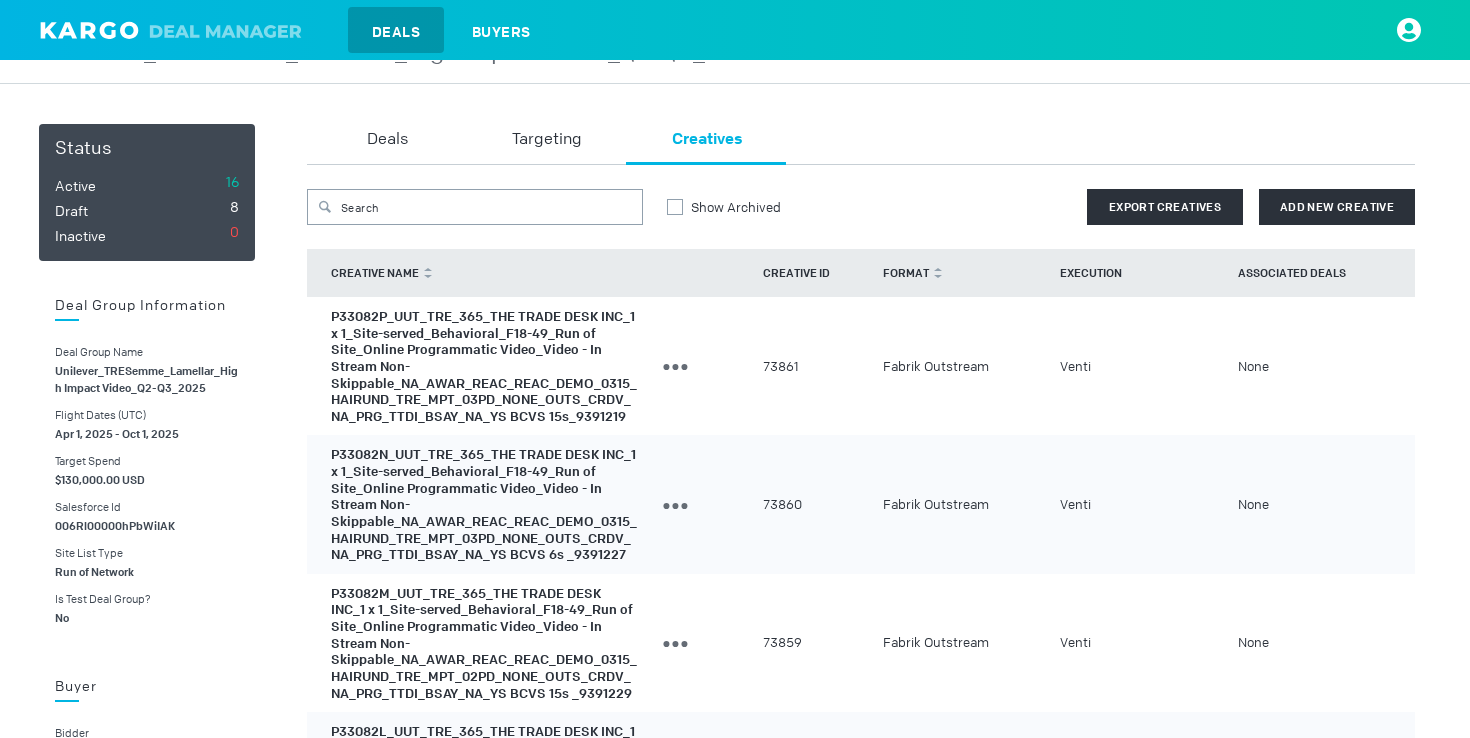 scroll, scrollTop: 65, scrollLeft: 0, axis: vertical 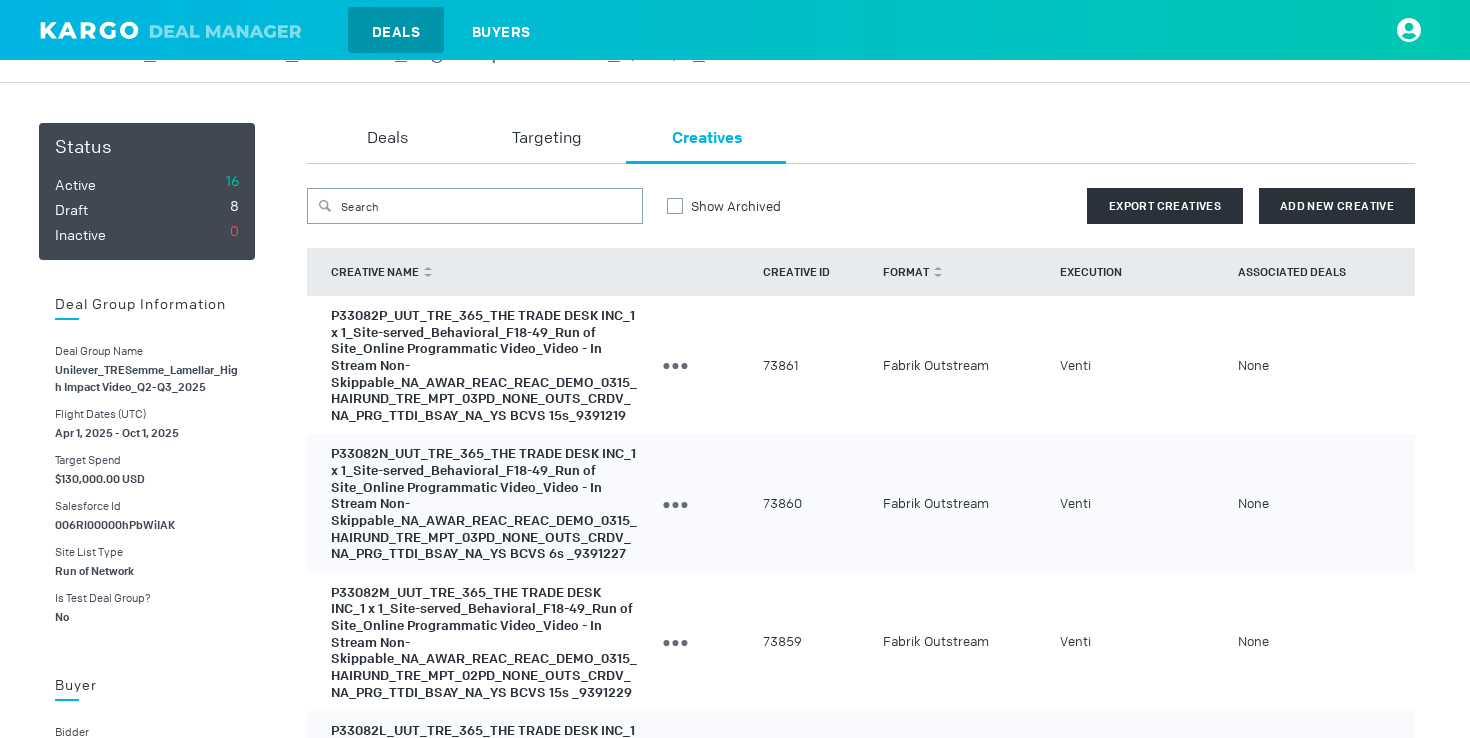 click on "P33082P_UUT_TRE_365_THE TRADE DESK INC_1 x 1_Site-served_Behavioral_F18-49_Run of Site_Online Programmatic Video_Video - In Stream Non-Skippable_NA_AWAR_REAC_REAC_DEMO_0315_HAIRUND_TRE_MPT_03PD_NONE_OUTS_CRDV_NA_PRG_TTDI_BSAY_NA_YS BCVS 15s_9391219" at bounding box center [484, 365] 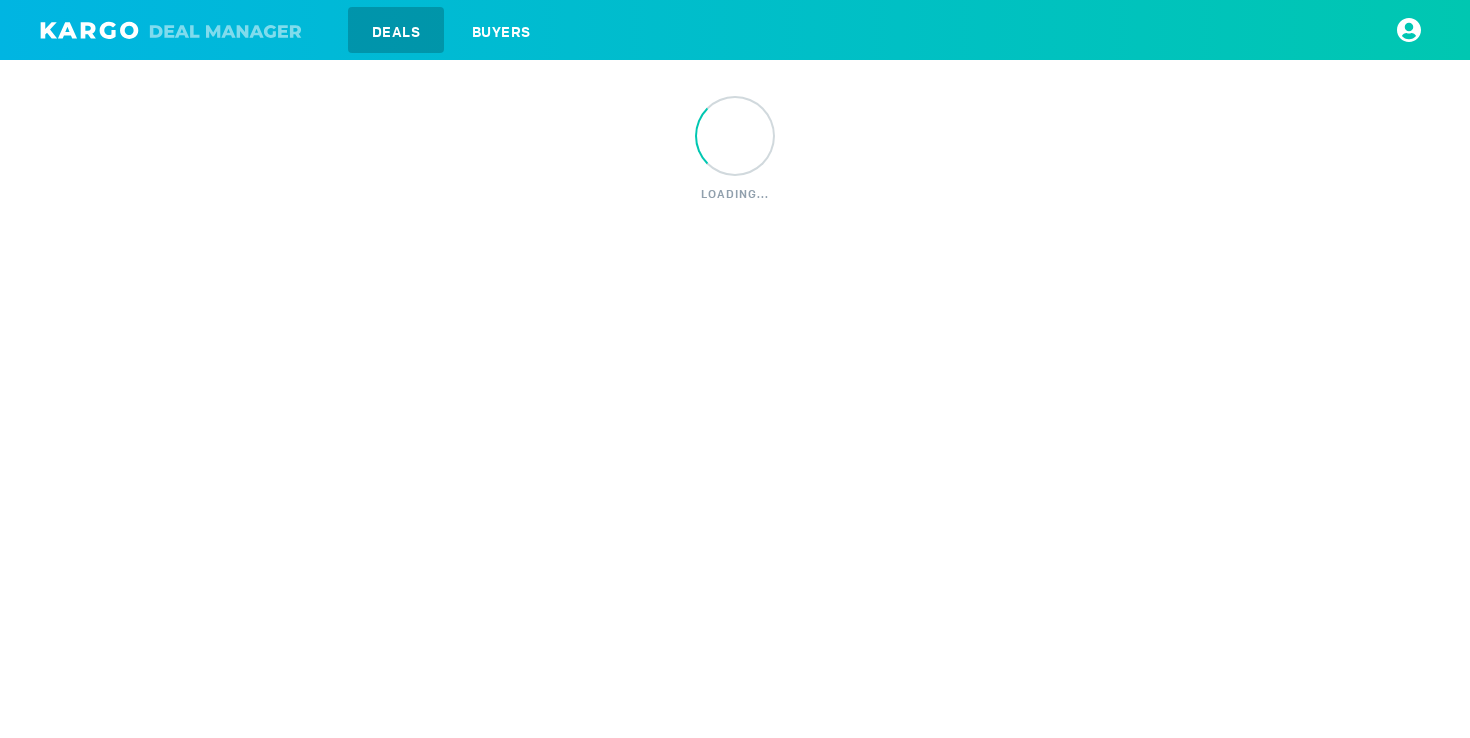 scroll, scrollTop: 0, scrollLeft: 0, axis: both 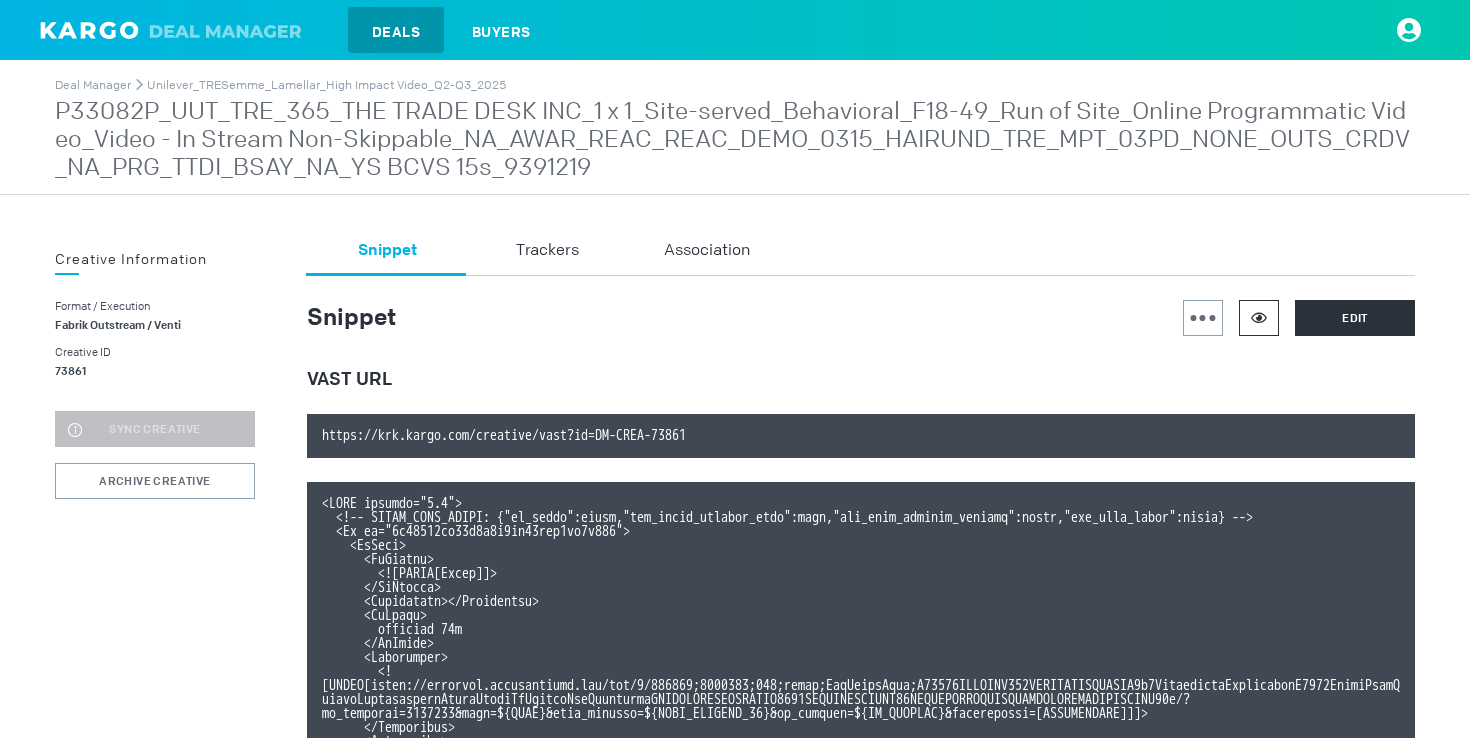 click at bounding box center (1259, 318) 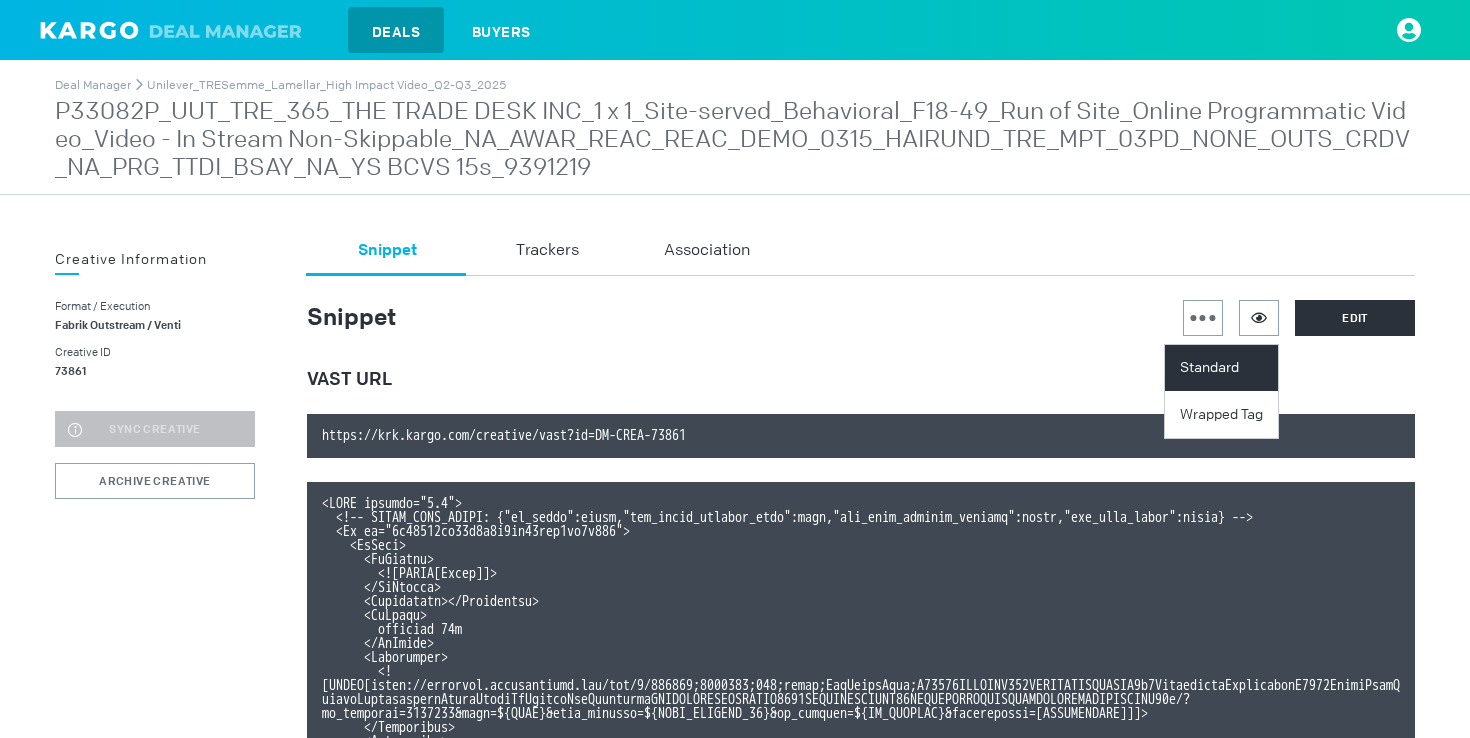 click on "Standard" at bounding box center (1224, 368) 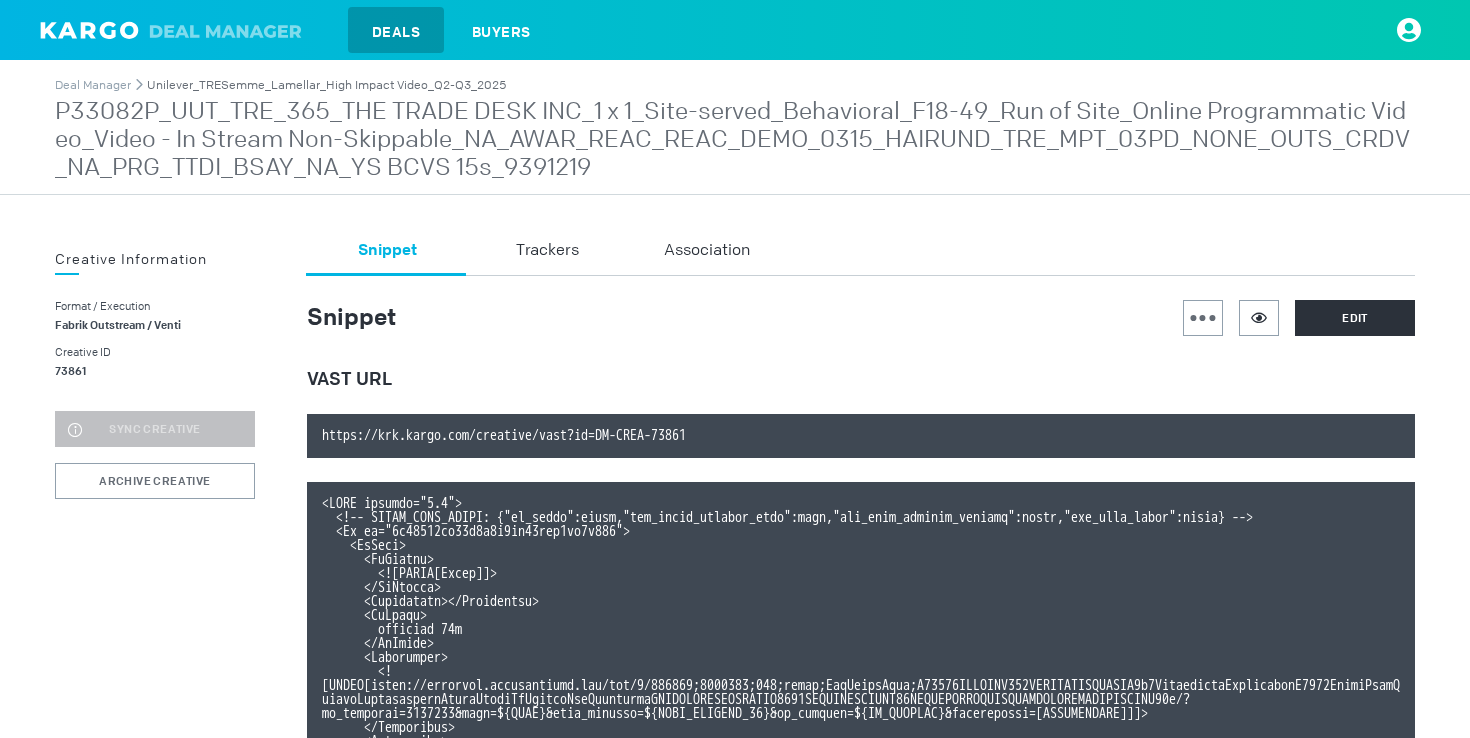 click on "Unilever_TRESemme_Lamellar_High Impact Video_Q2-Q3_2025" at bounding box center [326, 85] 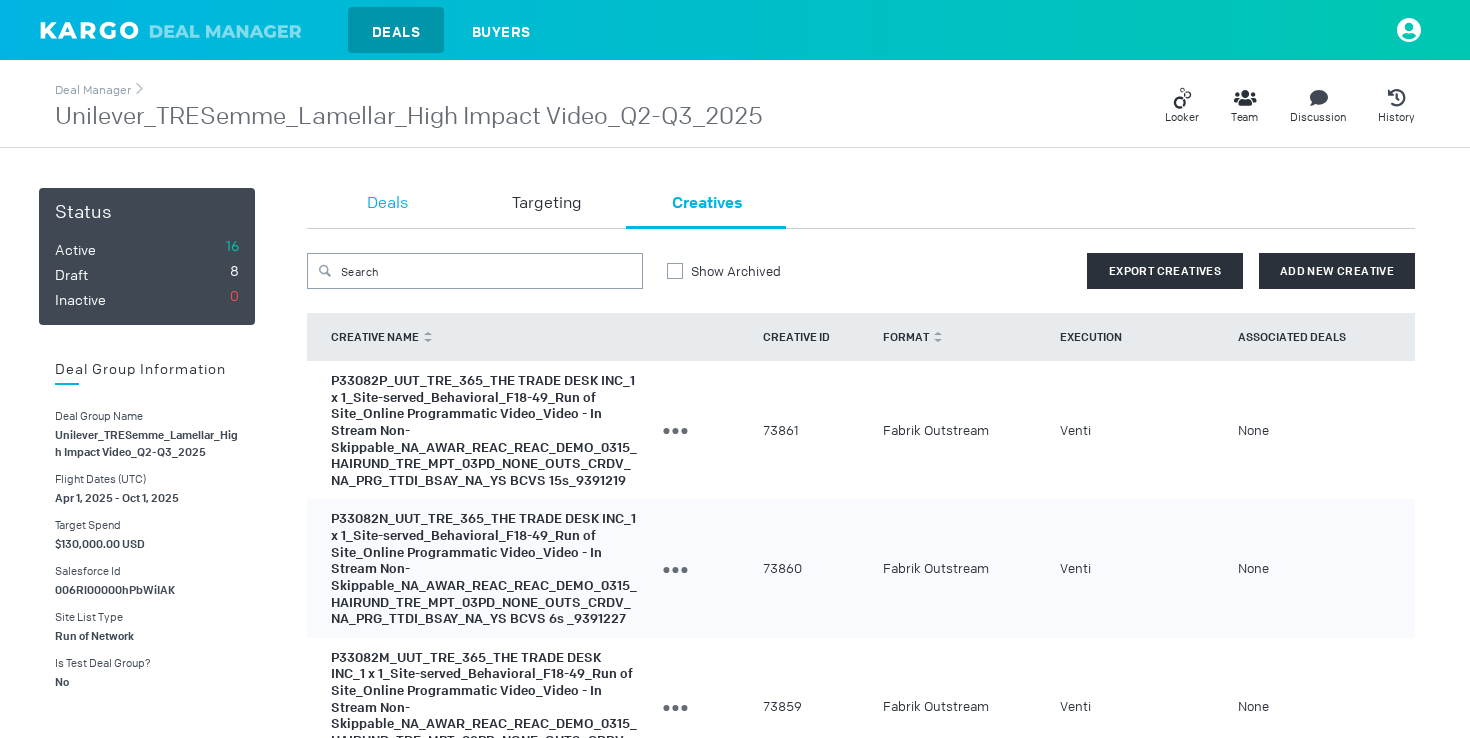 click on "Deals" at bounding box center [387, 204] 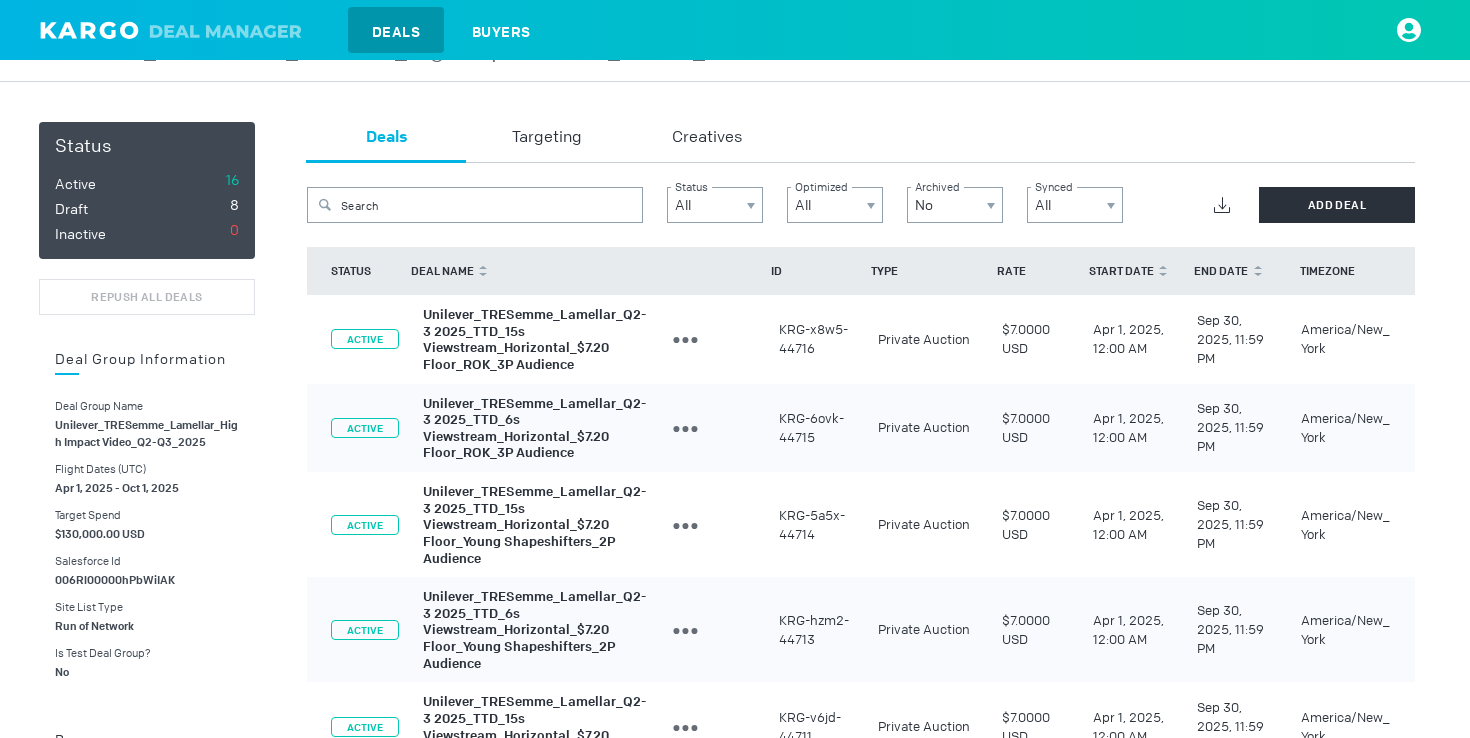 scroll, scrollTop: 70, scrollLeft: 0, axis: vertical 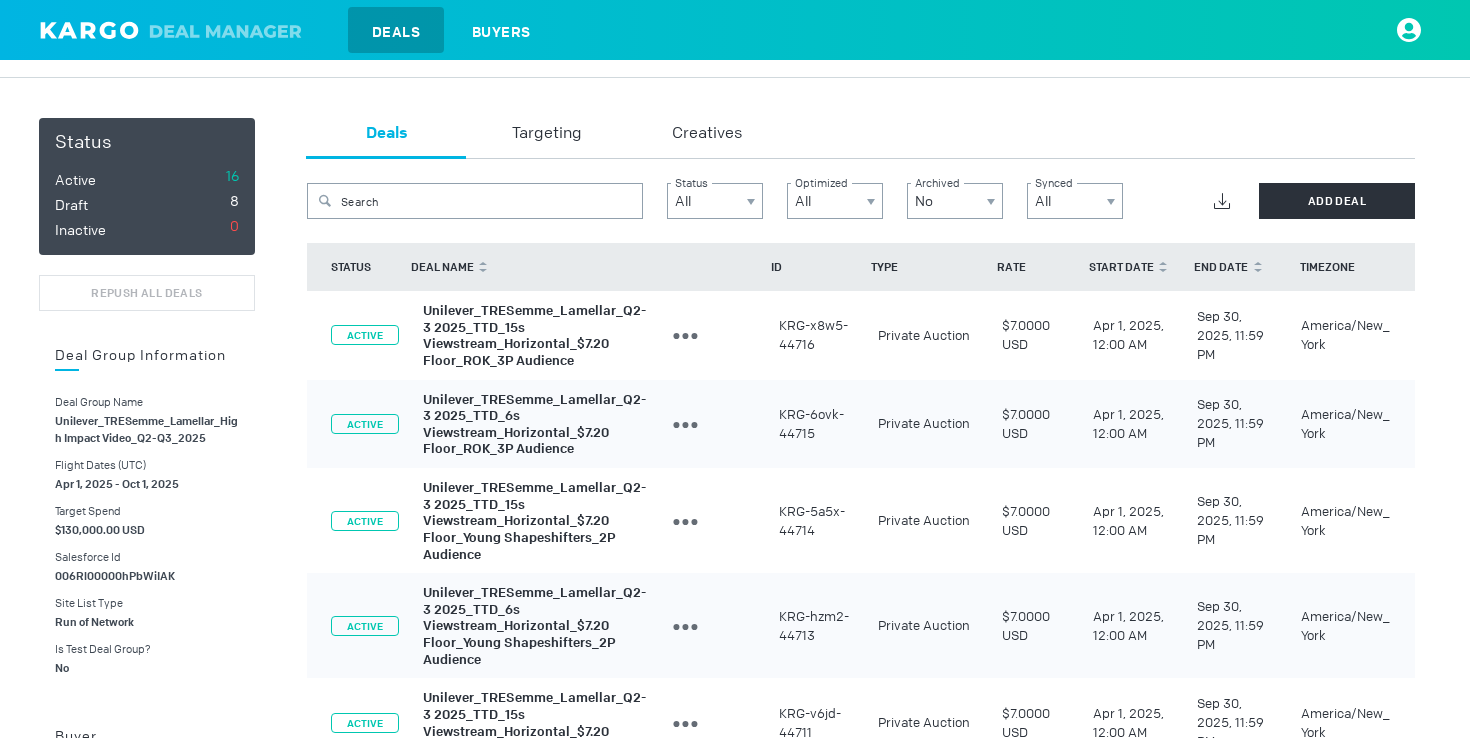 click on "Unilever_TRESemme_Lamellar_Q2-3 2025_TTD_15s Viewstream_Horizontal_$7.20 Floor_ROK_3P Audience" at bounding box center (534, 335) 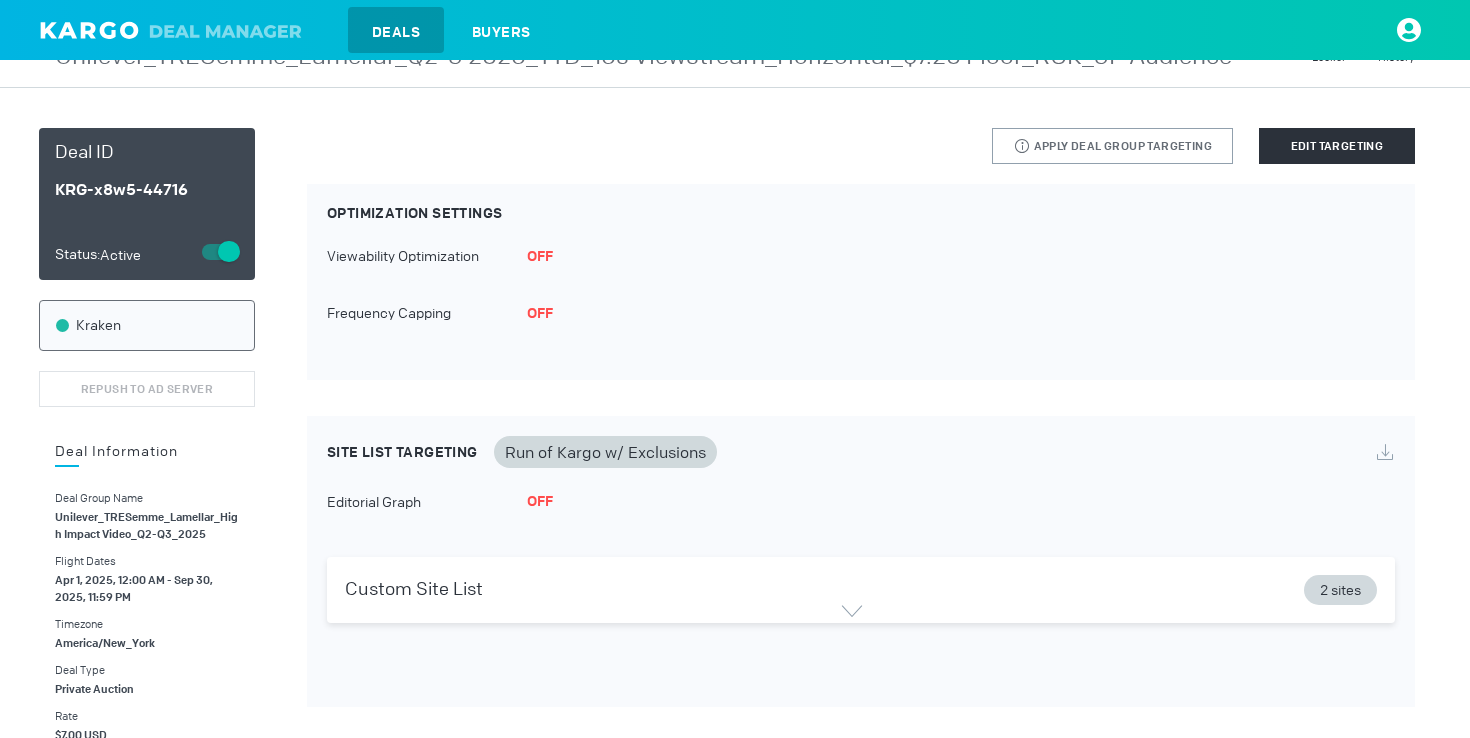 scroll, scrollTop: 0, scrollLeft: 0, axis: both 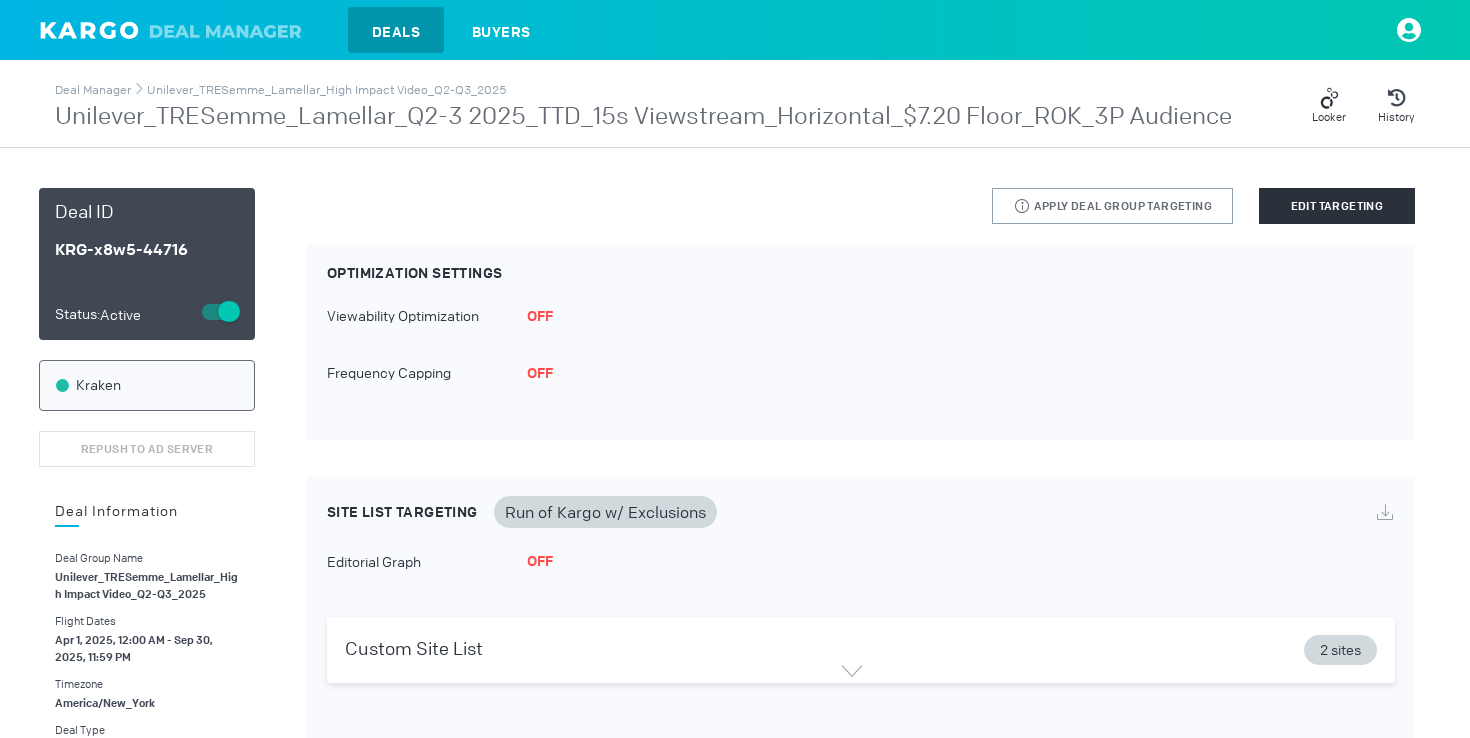 click on "Deal Manager Unilever_TRESemme_Lamellar_High Impact Video_Q2-Q3_2025 Unilever_TRESemme_Lamellar_Q2-3 2025_TTD_15s Viewstream_Horizontal_$7.20 Floor_ROK_3P Audience  Looker History" at bounding box center [735, 106] 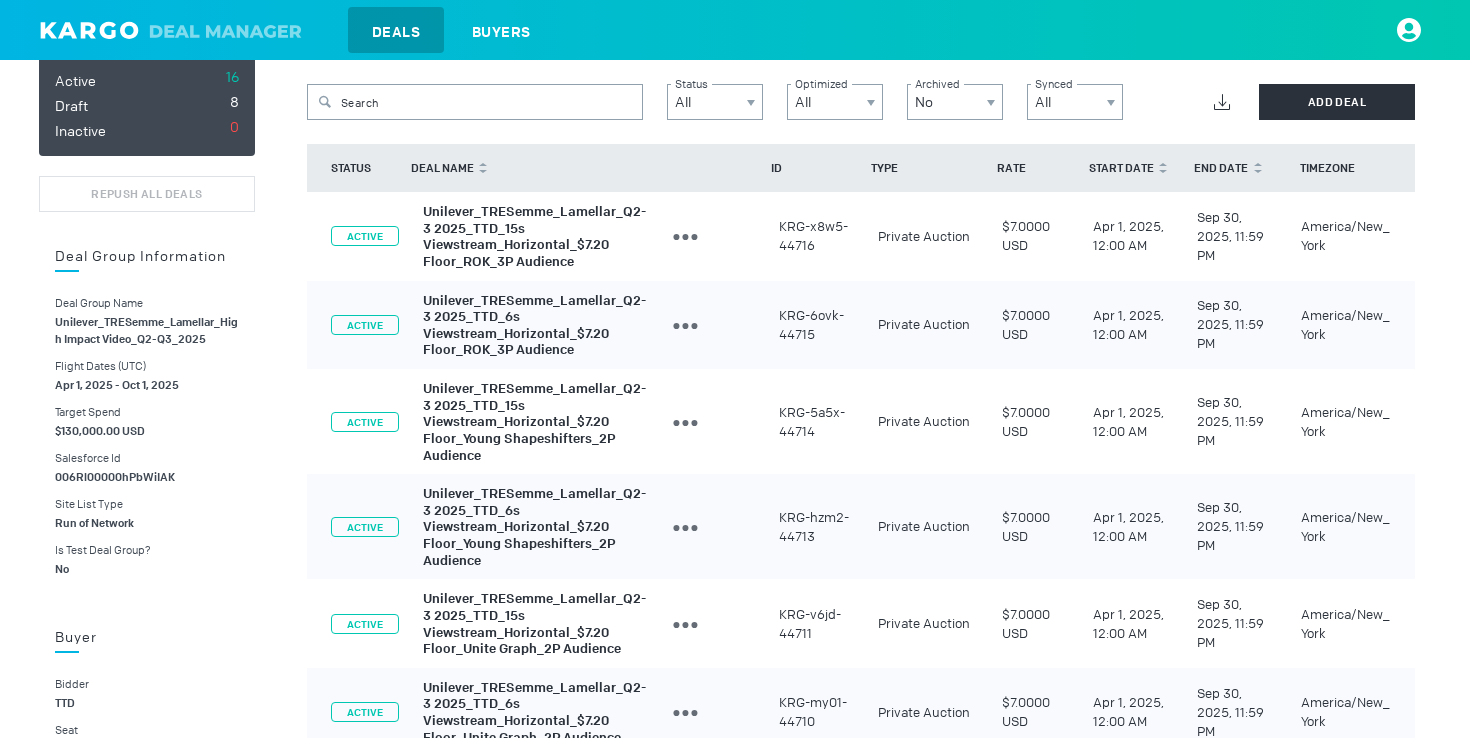 scroll, scrollTop: 170, scrollLeft: 0, axis: vertical 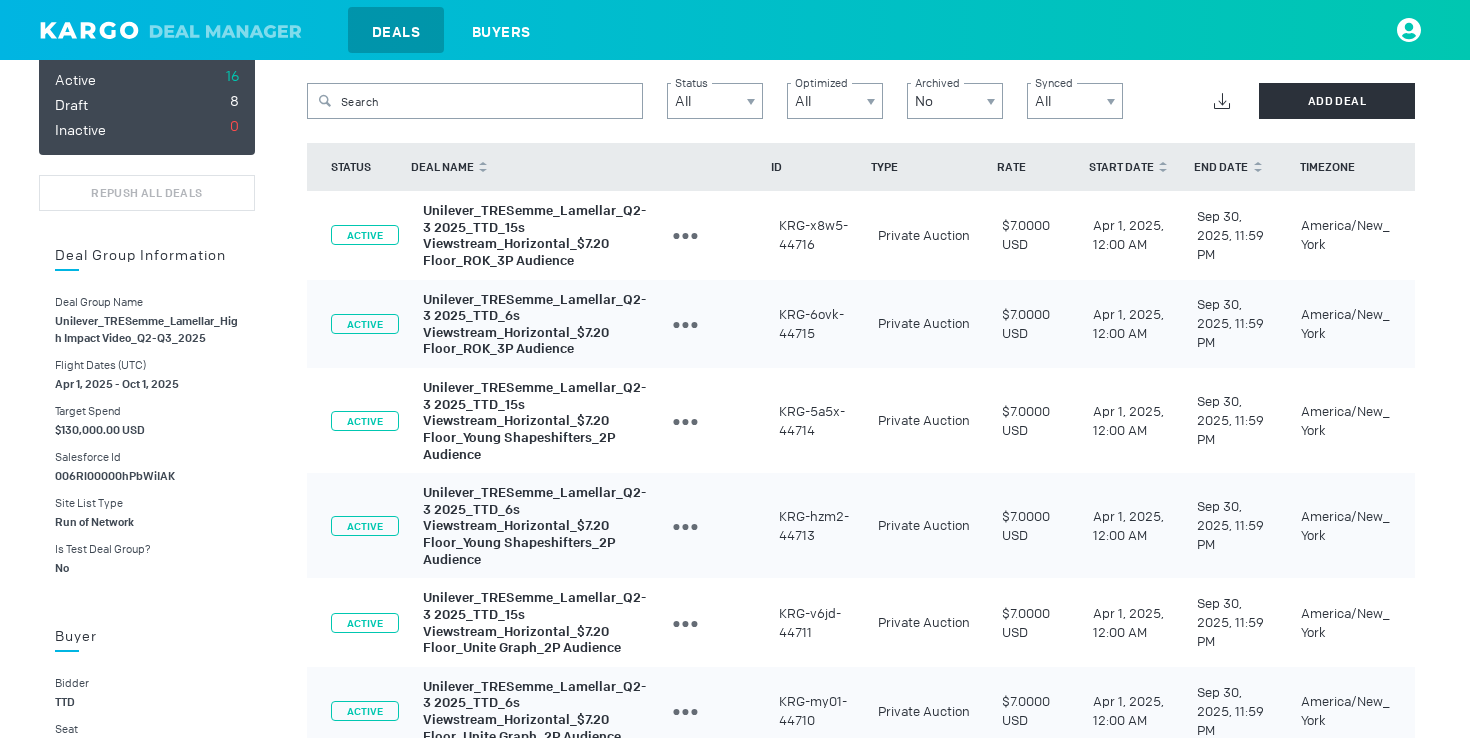 click on "Unilever_TRESemme_Lamellar_Q2-3 2025_TTD_6s Viewstream_Horizontal_$7.20 Floor_ROK_3P Audience" at bounding box center [534, 323] 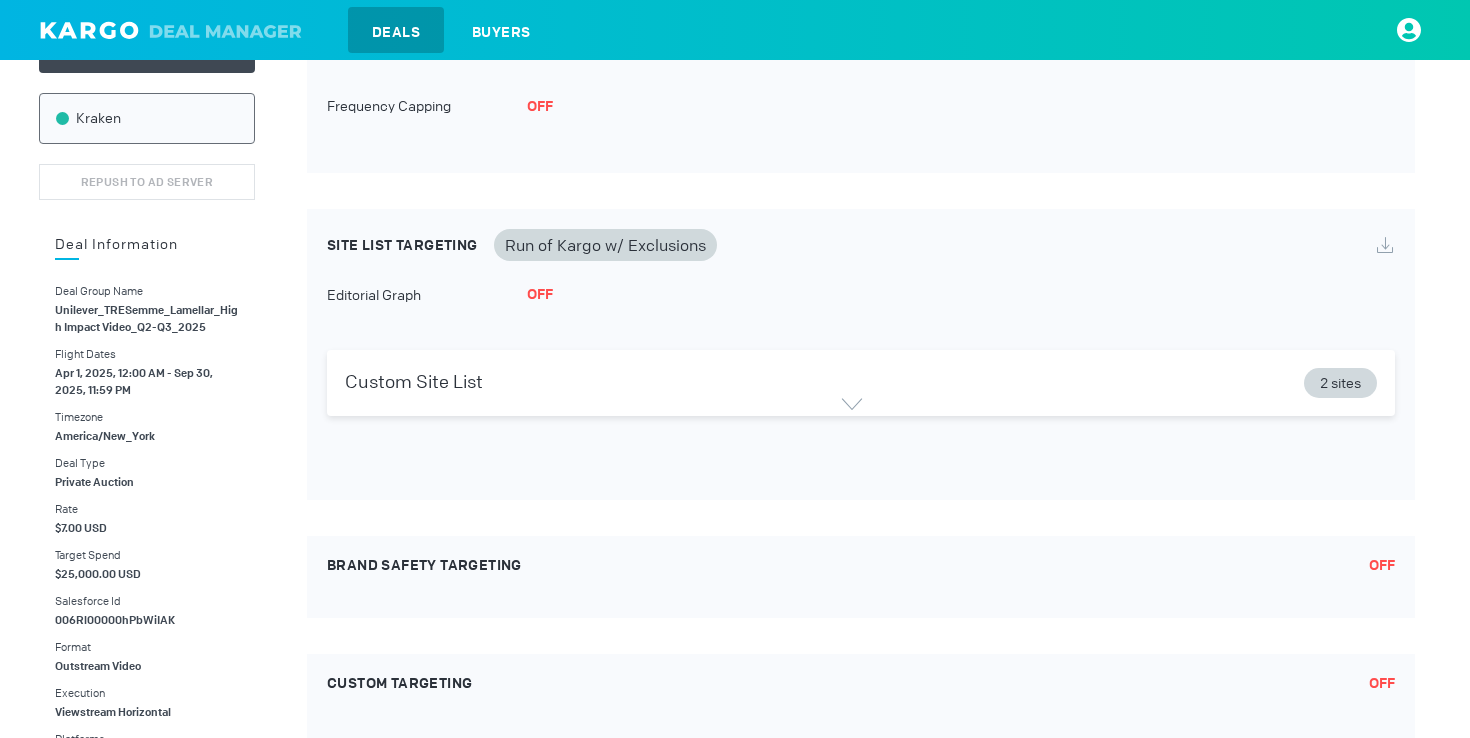 scroll, scrollTop: 0, scrollLeft: 0, axis: both 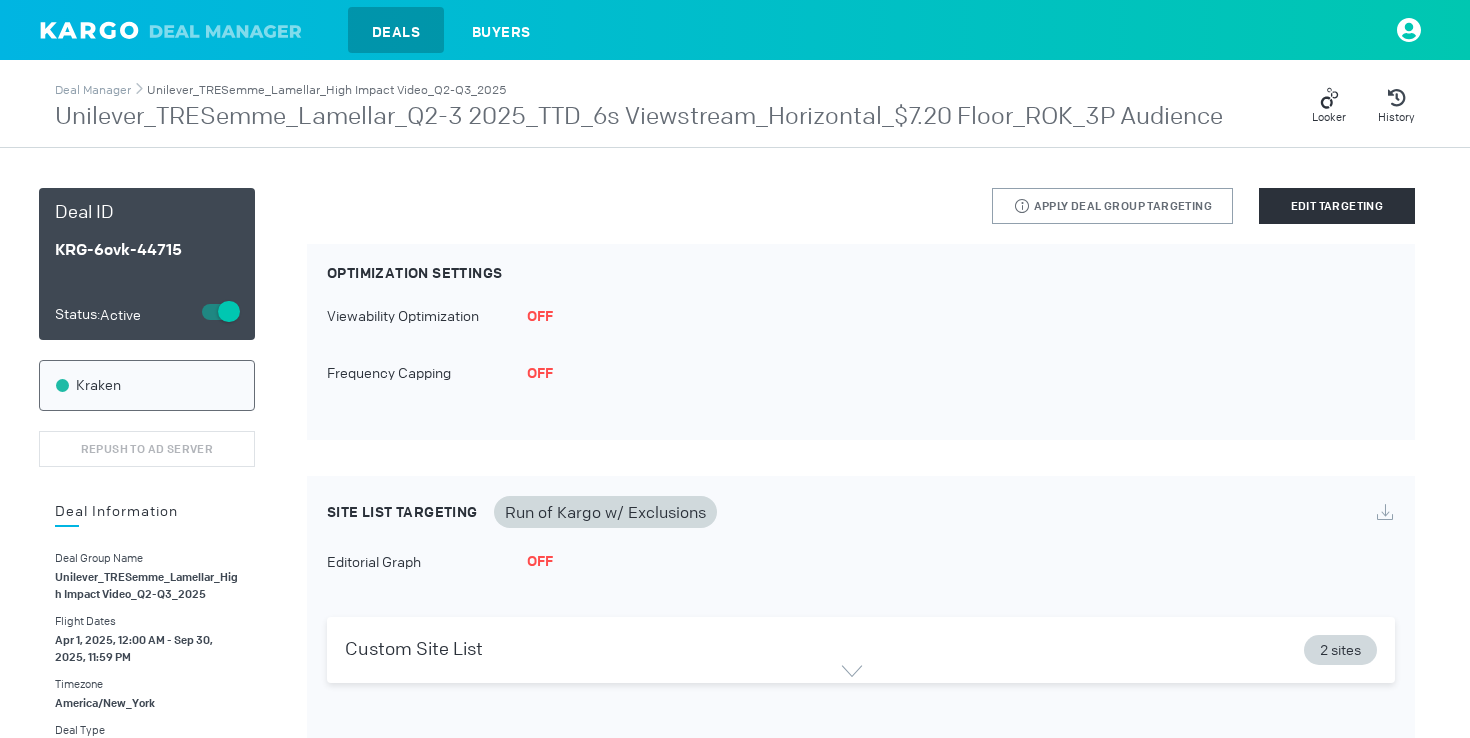 click on "Unilever_TRESemme_Lamellar_High Impact Video_Q2-Q3_2025" at bounding box center [326, 90] 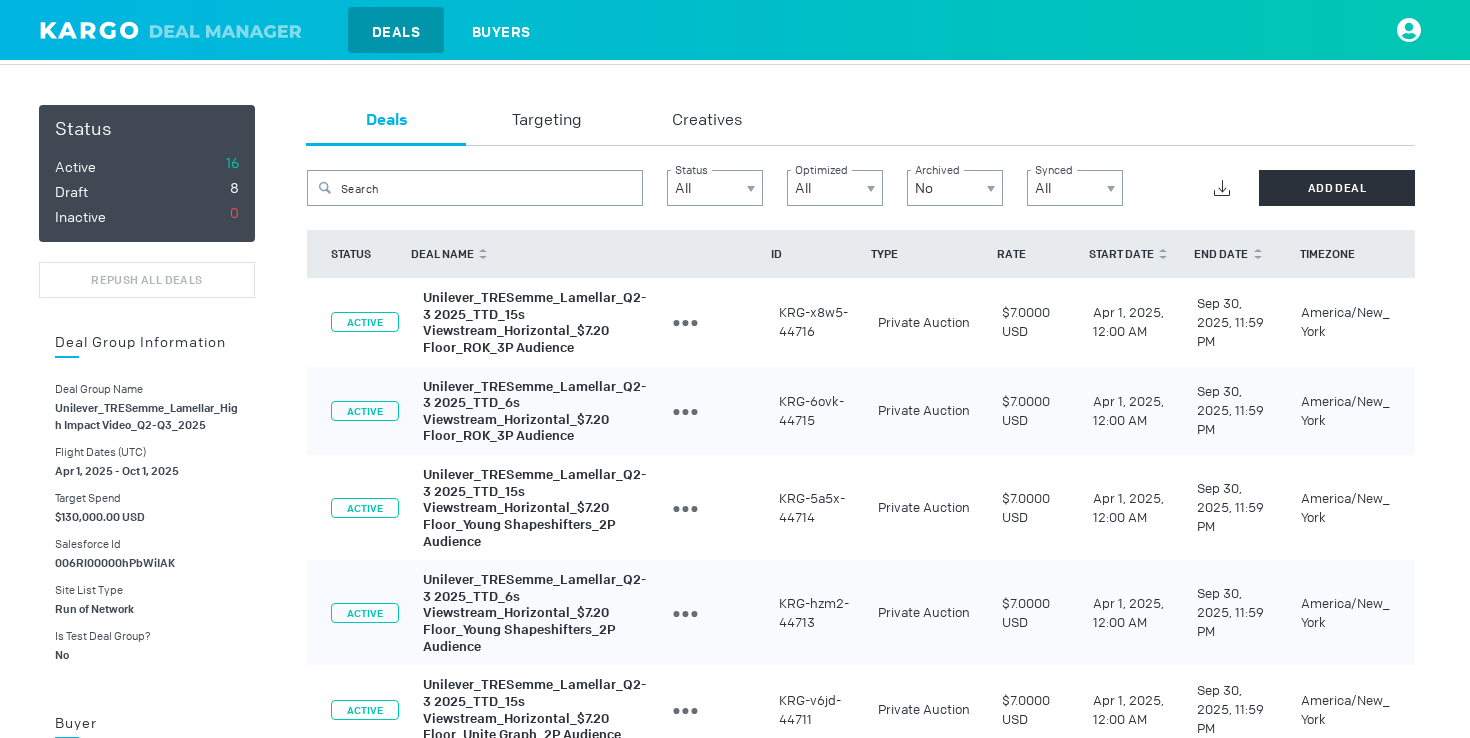 scroll, scrollTop: 123, scrollLeft: 0, axis: vertical 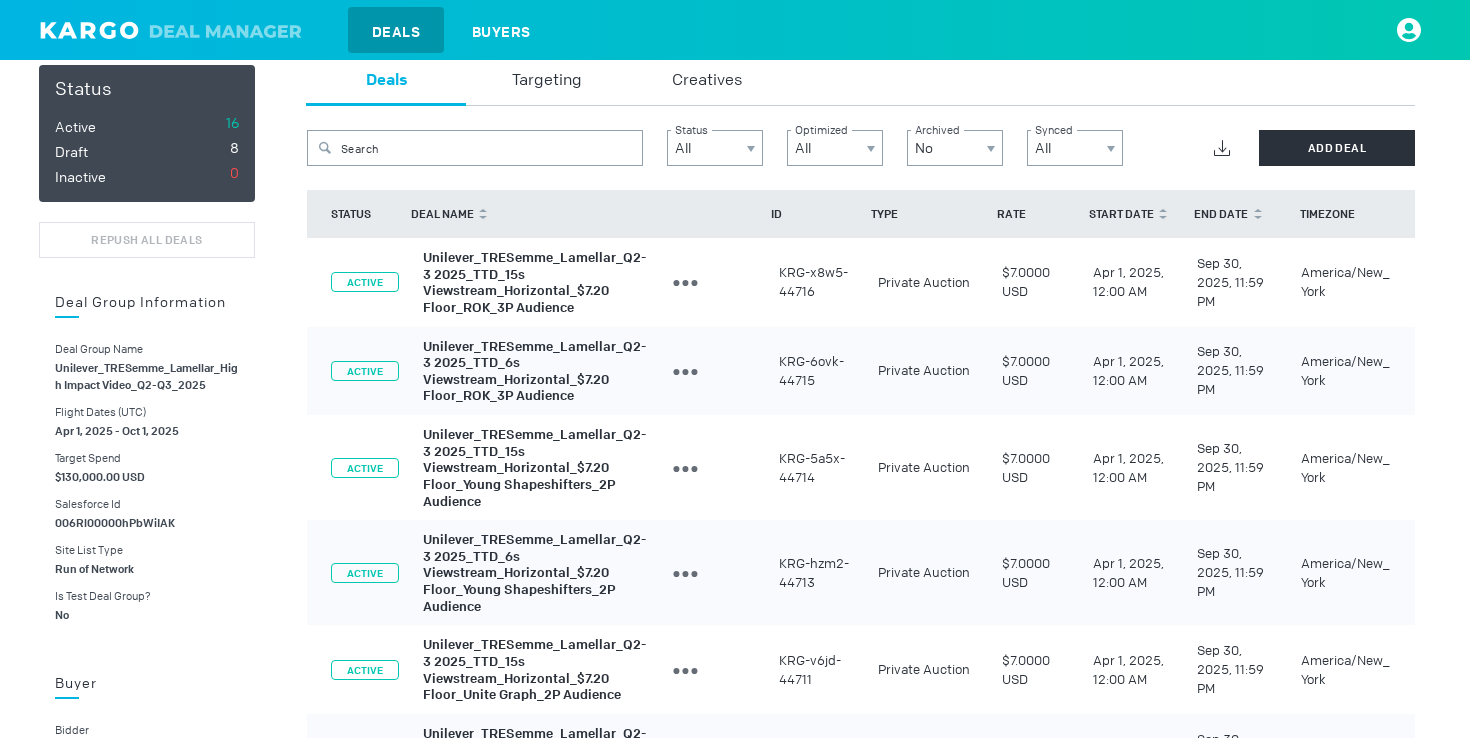 click on "Unilever_TRESemme_Lamellar_Q2-3 2025_TTD_15s Viewstream_Horizontal_$7.20 Floor_Young Shapeshifters_2P Audience" at bounding box center [534, 468] 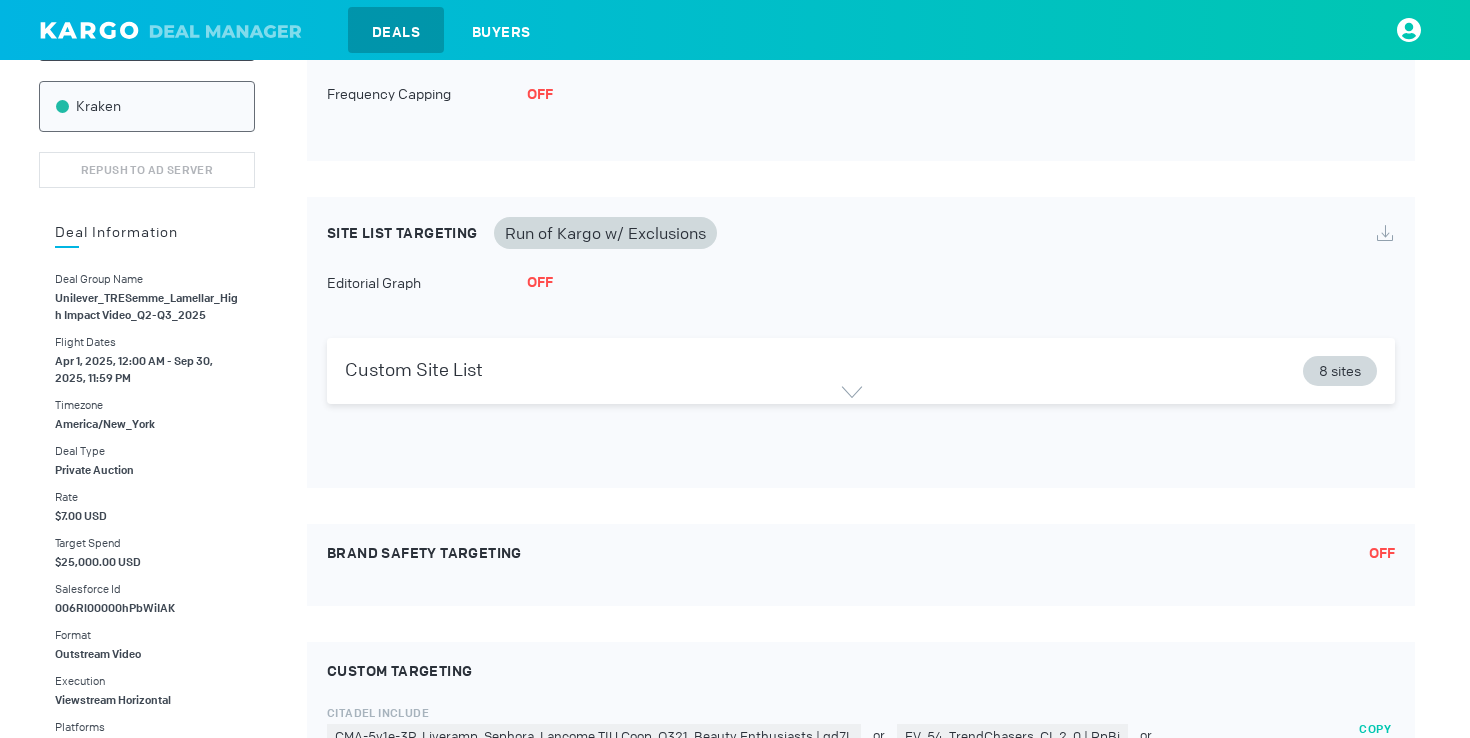 scroll, scrollTop: 0, scrollLeft: 0, axis: both 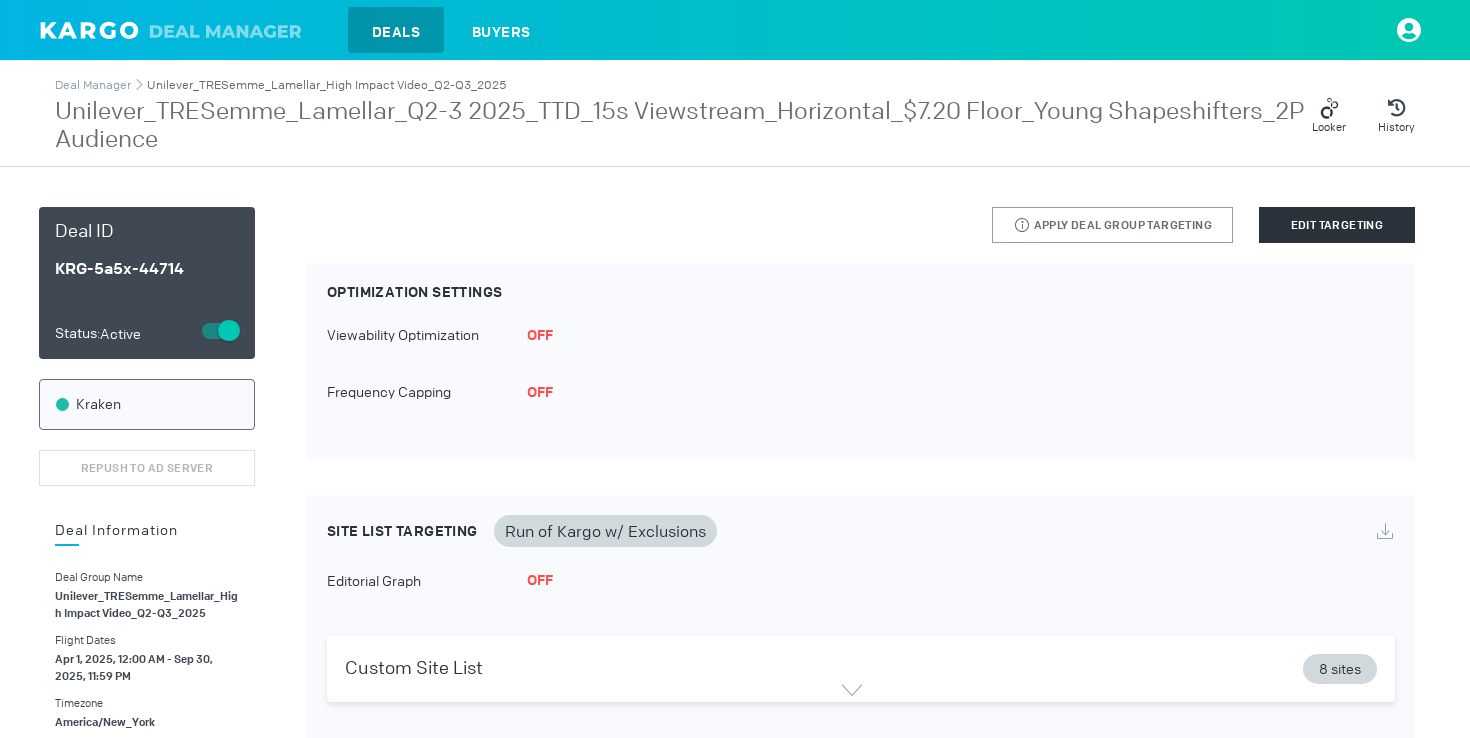 click on "Unilever_TRESemme_Lamellar_High Impact Video_Q2-Q3_2025" at bounding box center [326, 85] 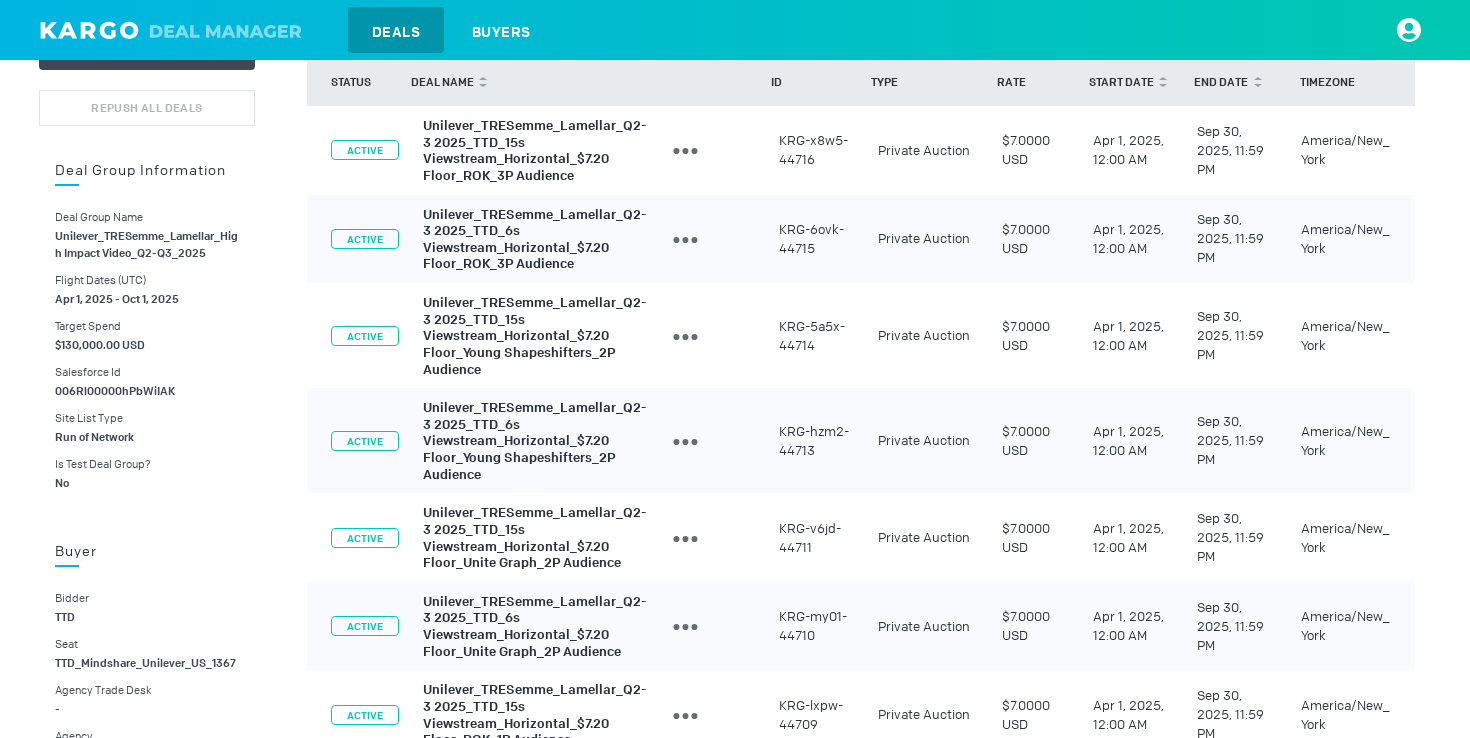 scroll, scrollTop: 254, scrollLeft: 0, axis: vertical 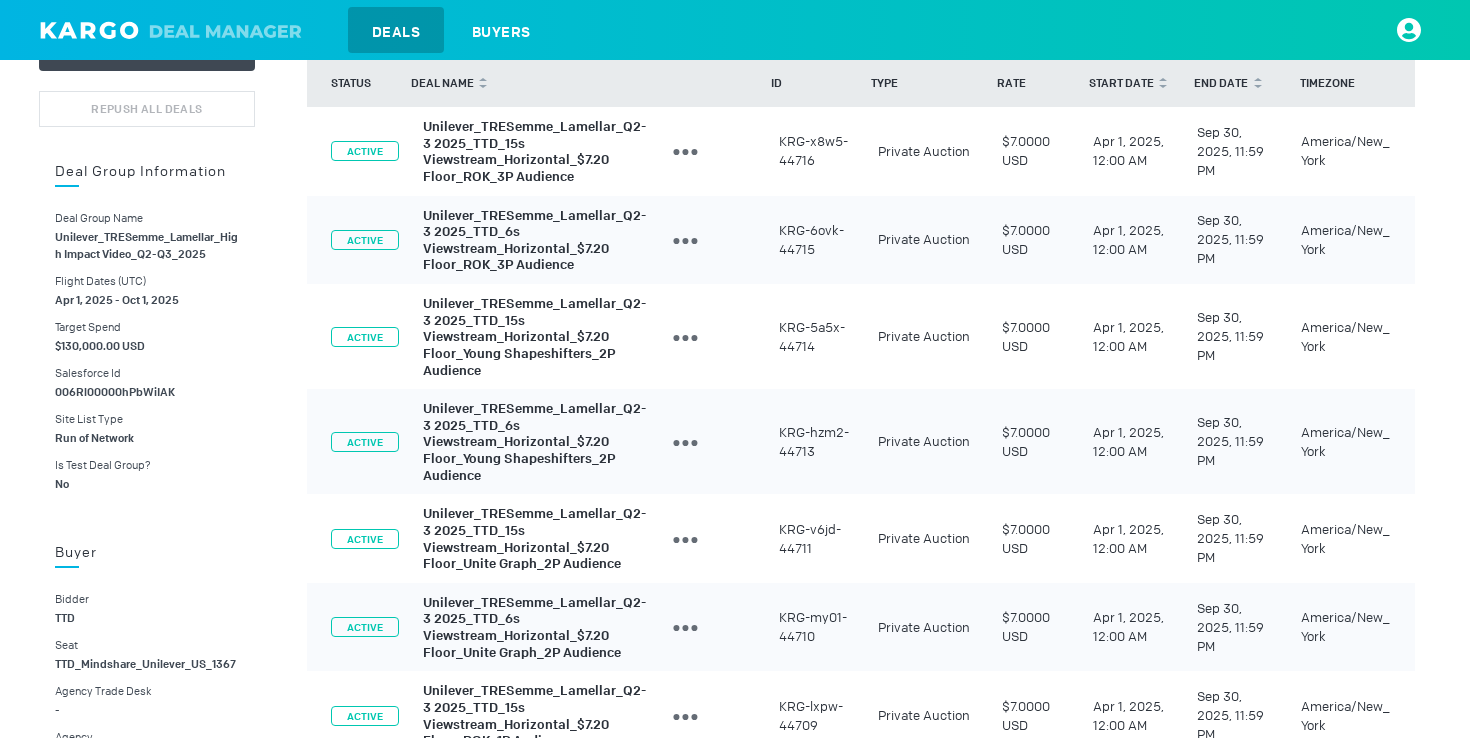 click on "Unilever_TRESemme_Lamellar_Q2-3 2025_TTD_6s Viewstream_Horizontal_$7.20 Floor_Young Shapeshifters_2P Audience" at bounding box center (534, 442) 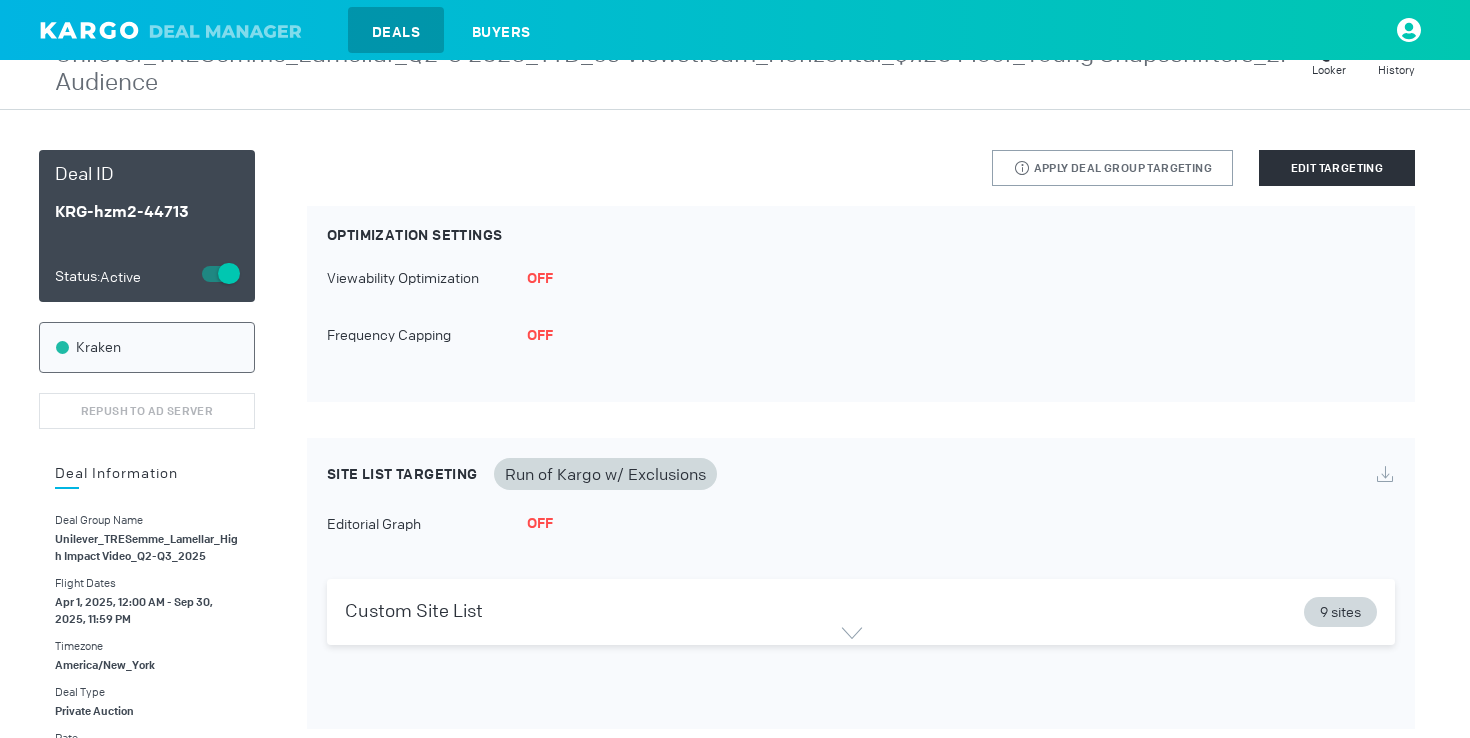 scroll, scrollTop: 0, scrollLeft: 0, axis: both 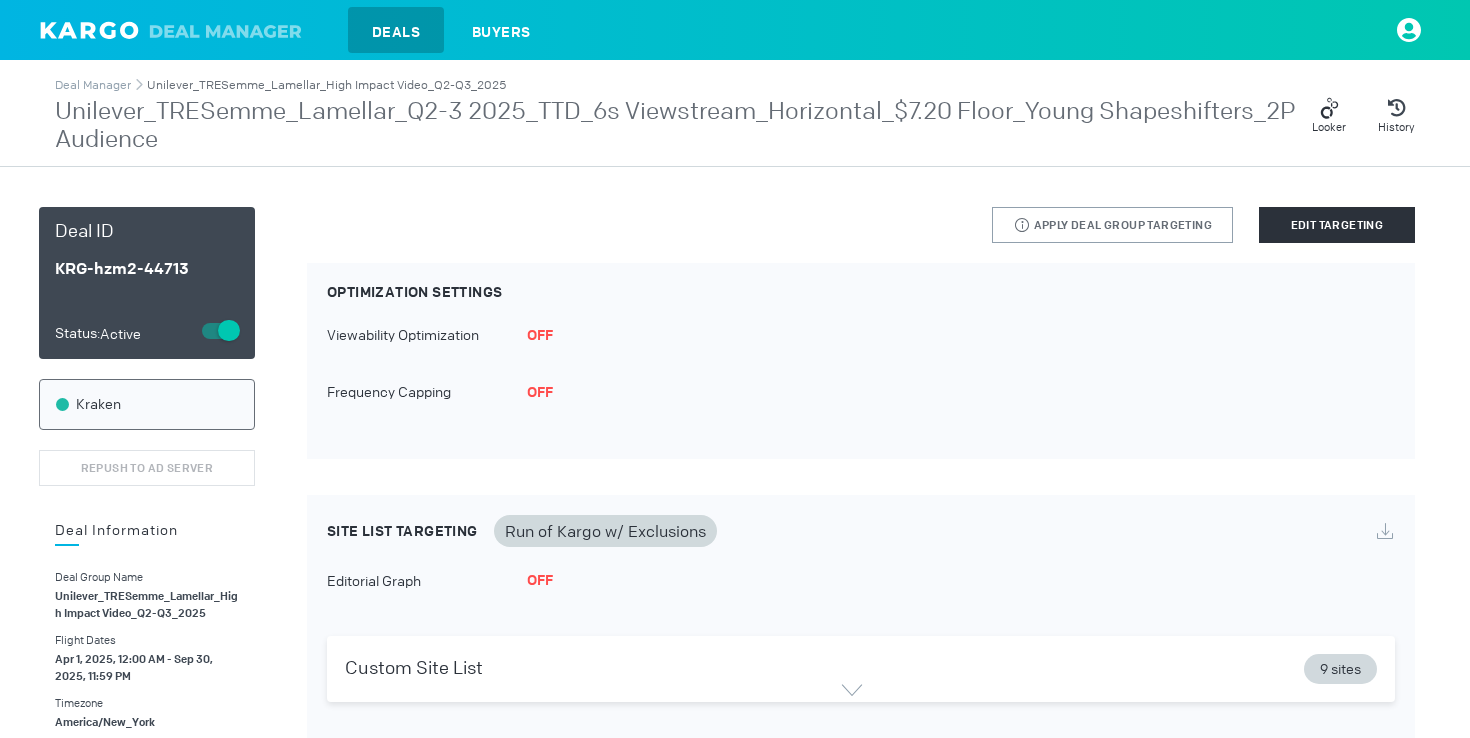 click on "Unilever_TRESemme_Lamellar_High Impact Video_Q2-Q3_2025" at bounding box center [326, 85] 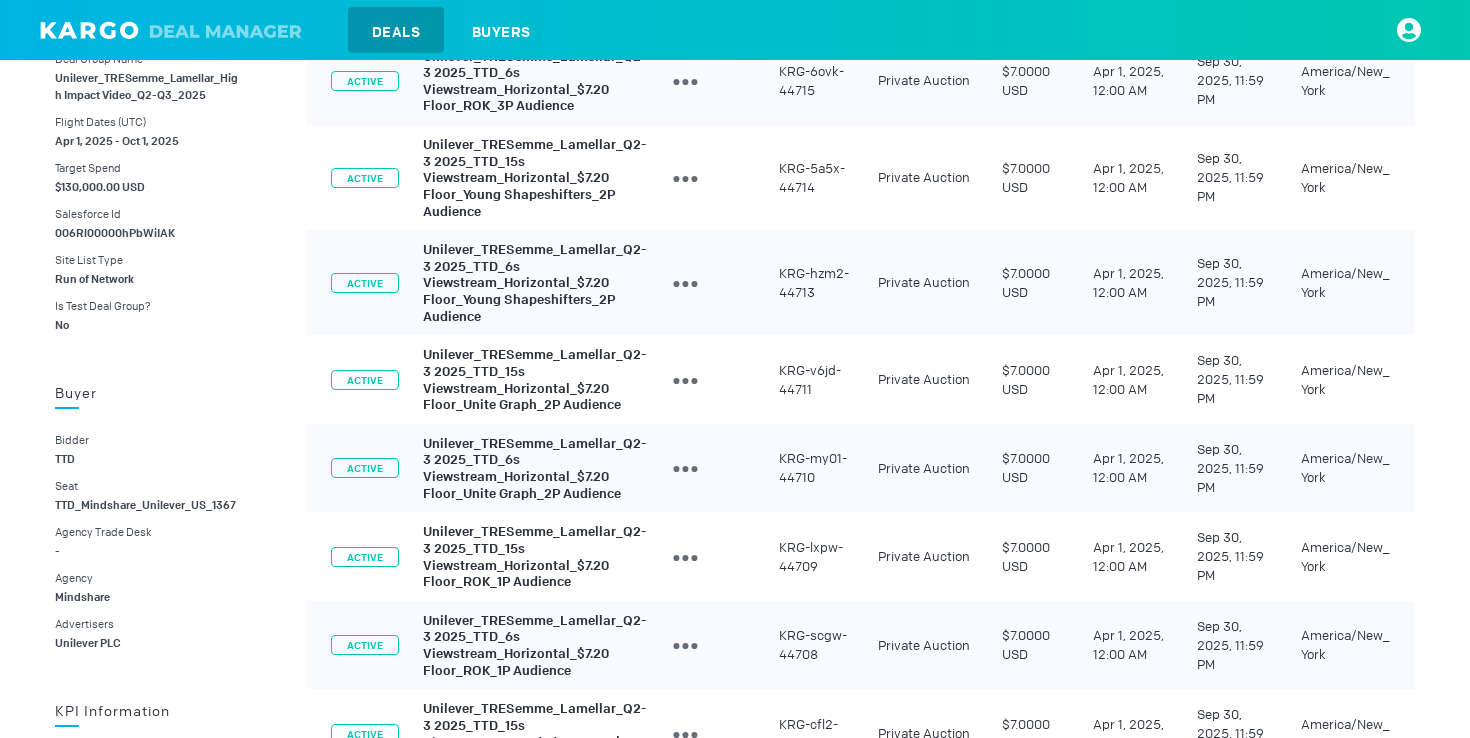 scroll, scrollTop: 461, scrollLeft: 0, axis: vertical 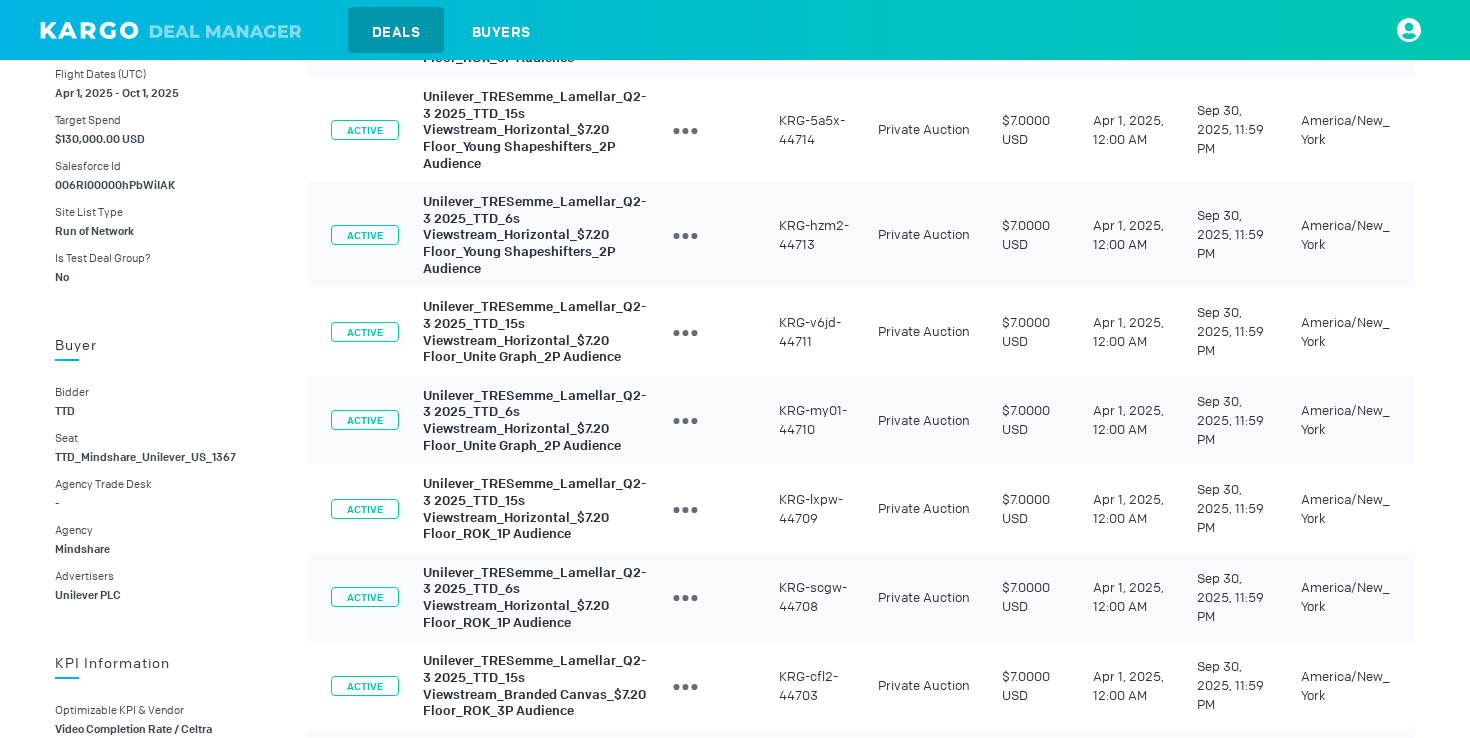 click on "Unilever_TRESemme_Lamellar_Q2-3 2025_TTD_6s Viewstream_Horizontal_$7.20 Floor_Unite Graph_2P Audience" at bounding box center (534, 419) 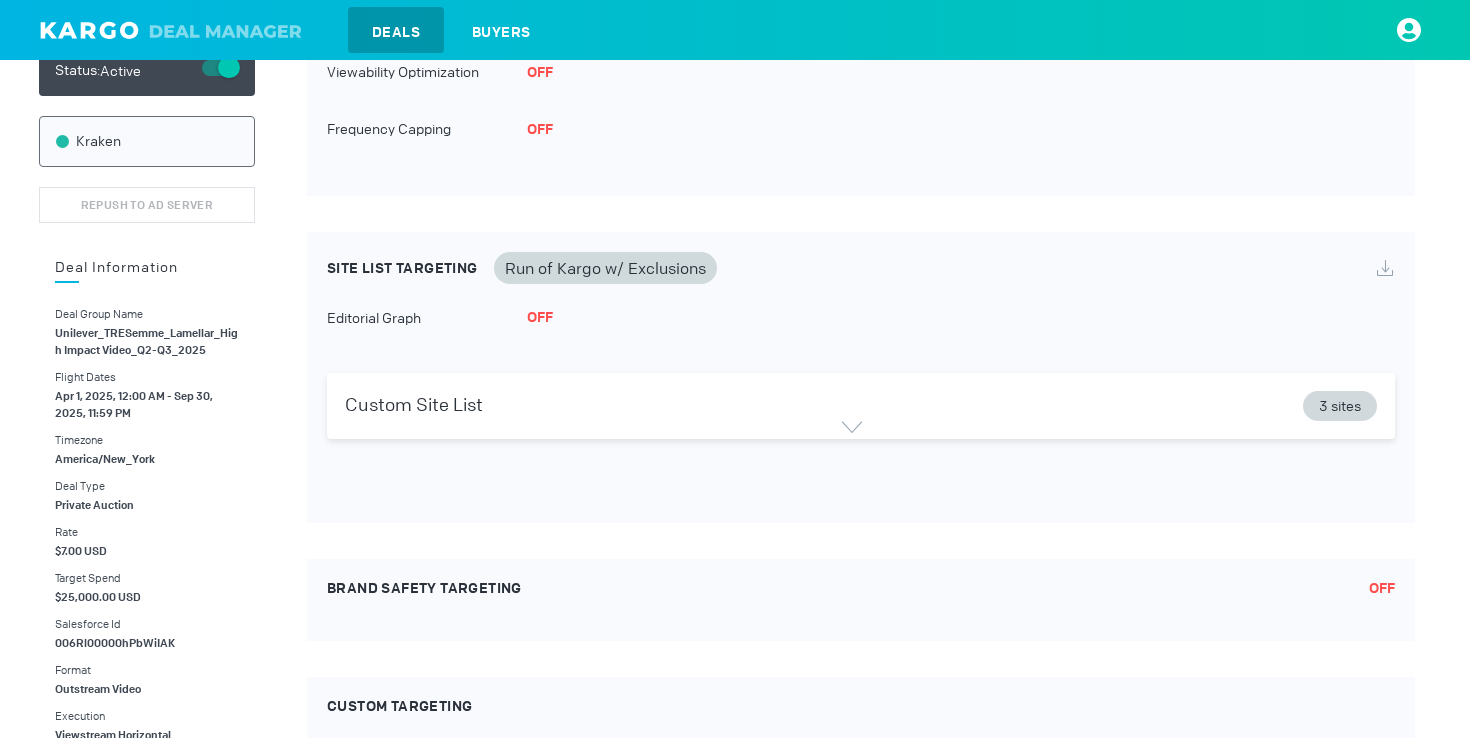 scroll, scrollTop: 0, scrollLeft: 0, axis: both 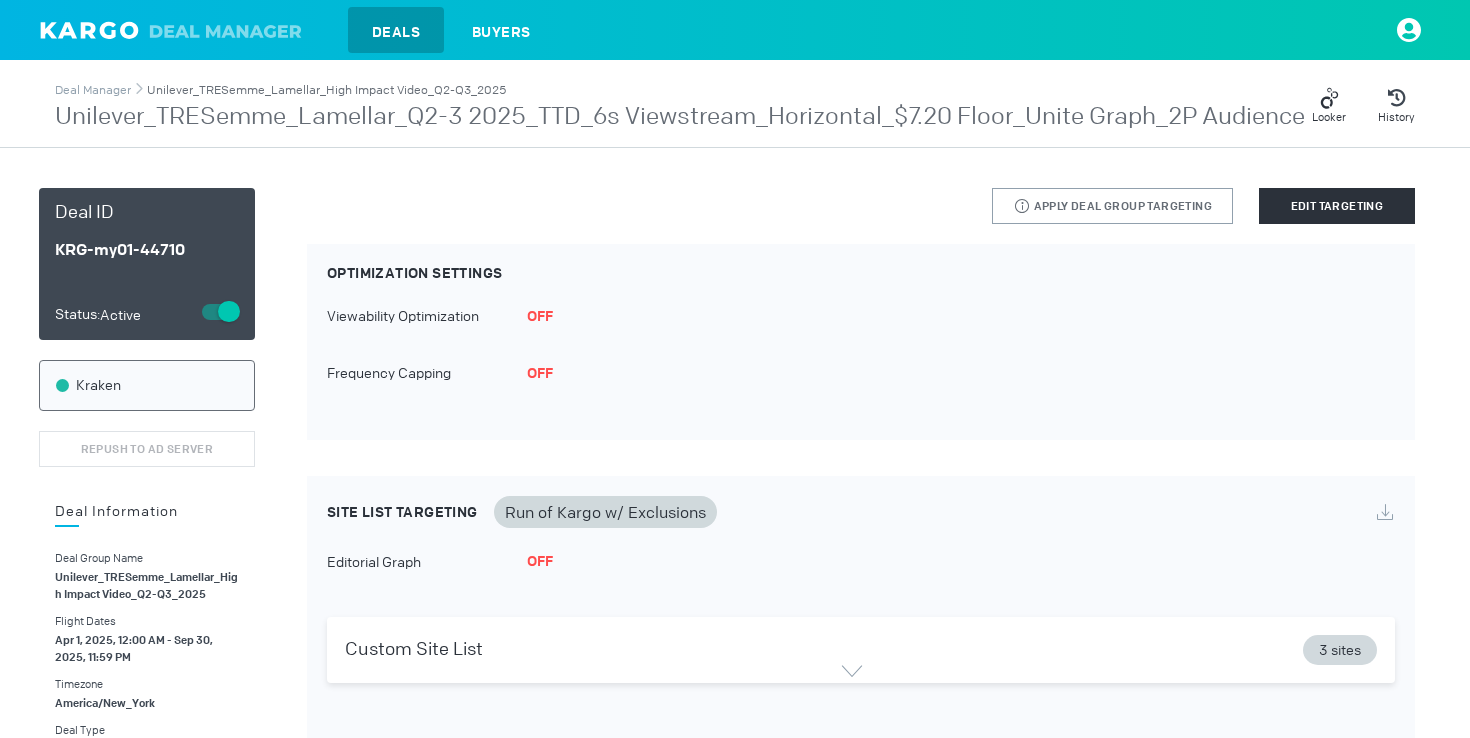 click on "Unilever_TRESemme_Lamellar_High Impact Video_Q2-Q3_2025" at bounding box center [326, 90] 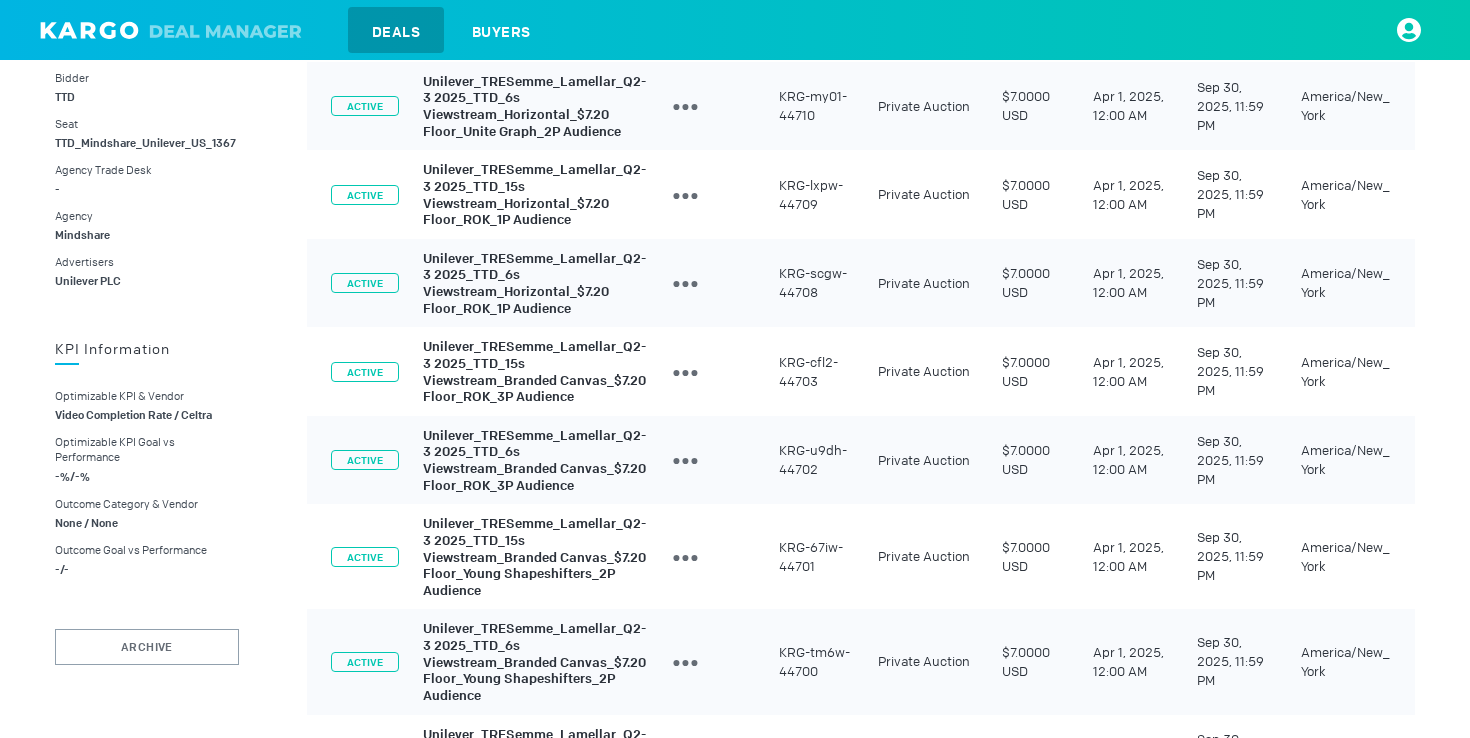 scroll, scrollTop: 1234, scrollLeft: 0, axis: vertical 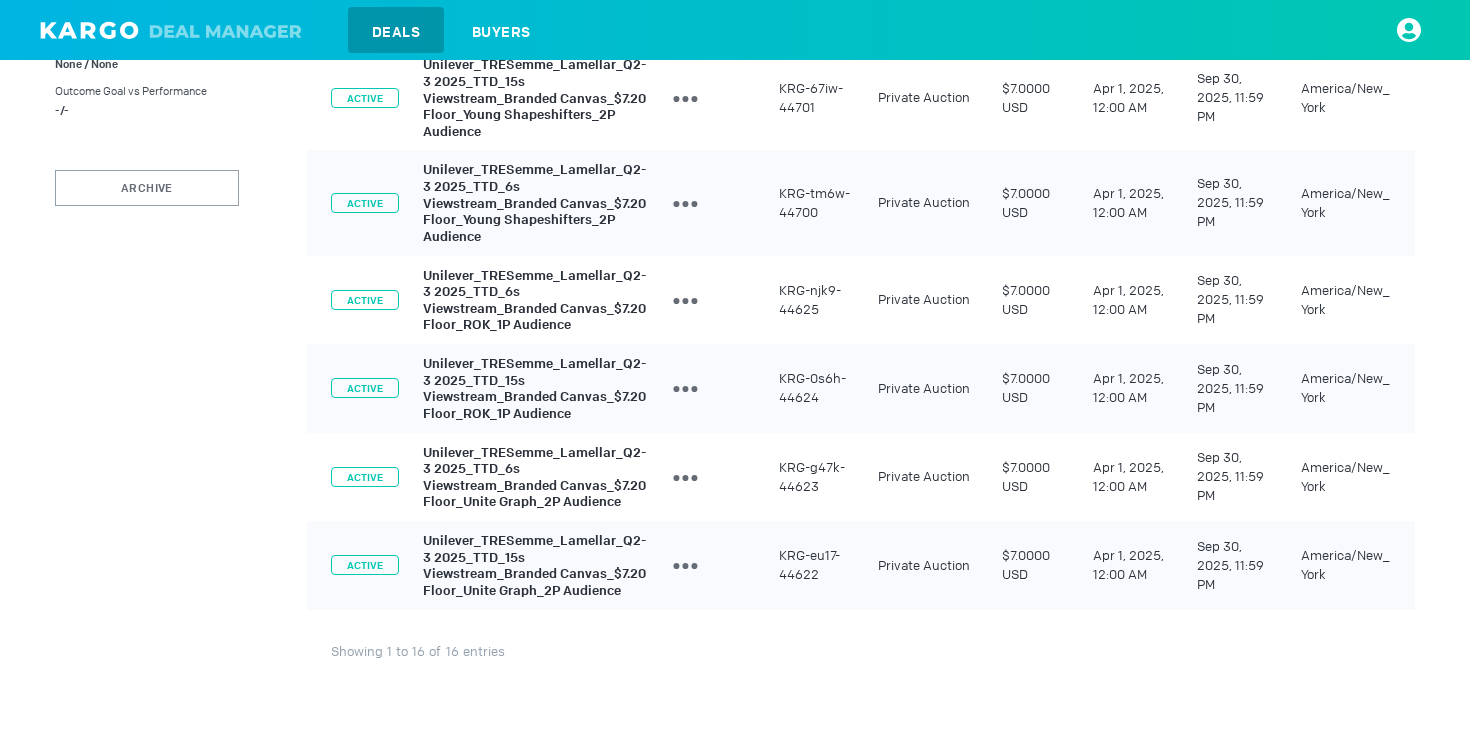 click on "Unilever_TRESemme_Lamellar_Q2-3 2025_TTD_15s Viewstream_Branded Canvas_$7.20 Floor_Unite Graph_2P Audience" at bounding box center [534, 565] 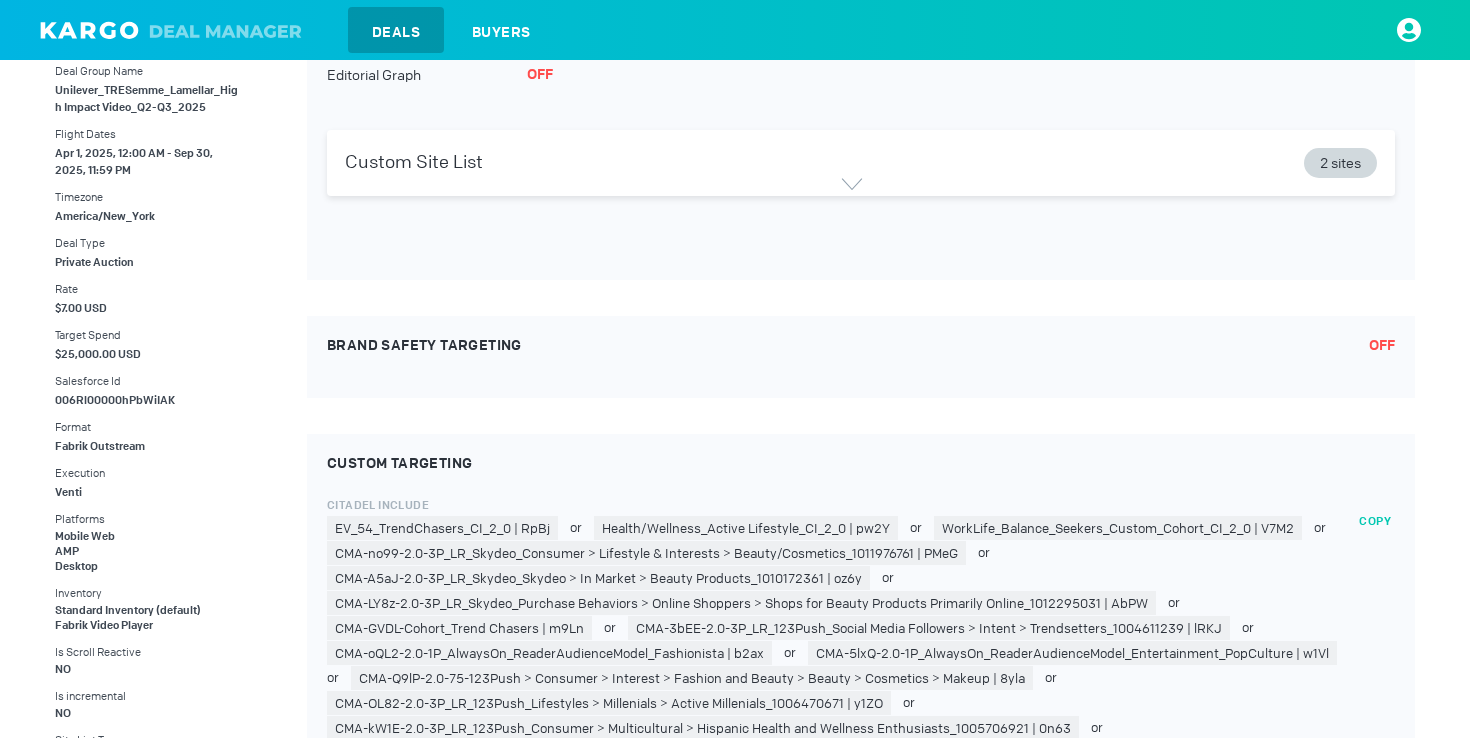 scroll, scrollTop: 0, scrollLeft: 0, axis: both 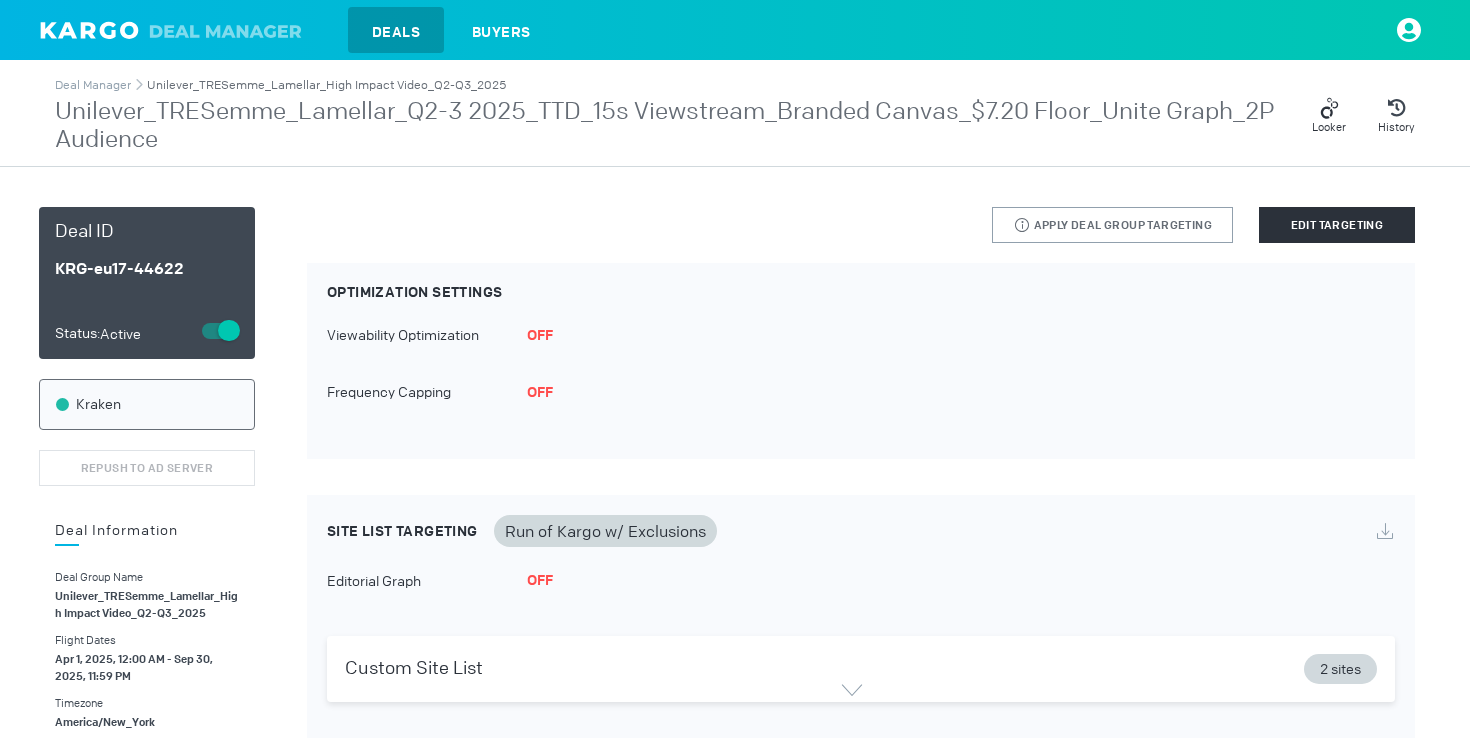 click on "Unilever_TRESemme_Lamellar_High Impact Video_Q2-Q3_2025" at bounding box center (326, 85) 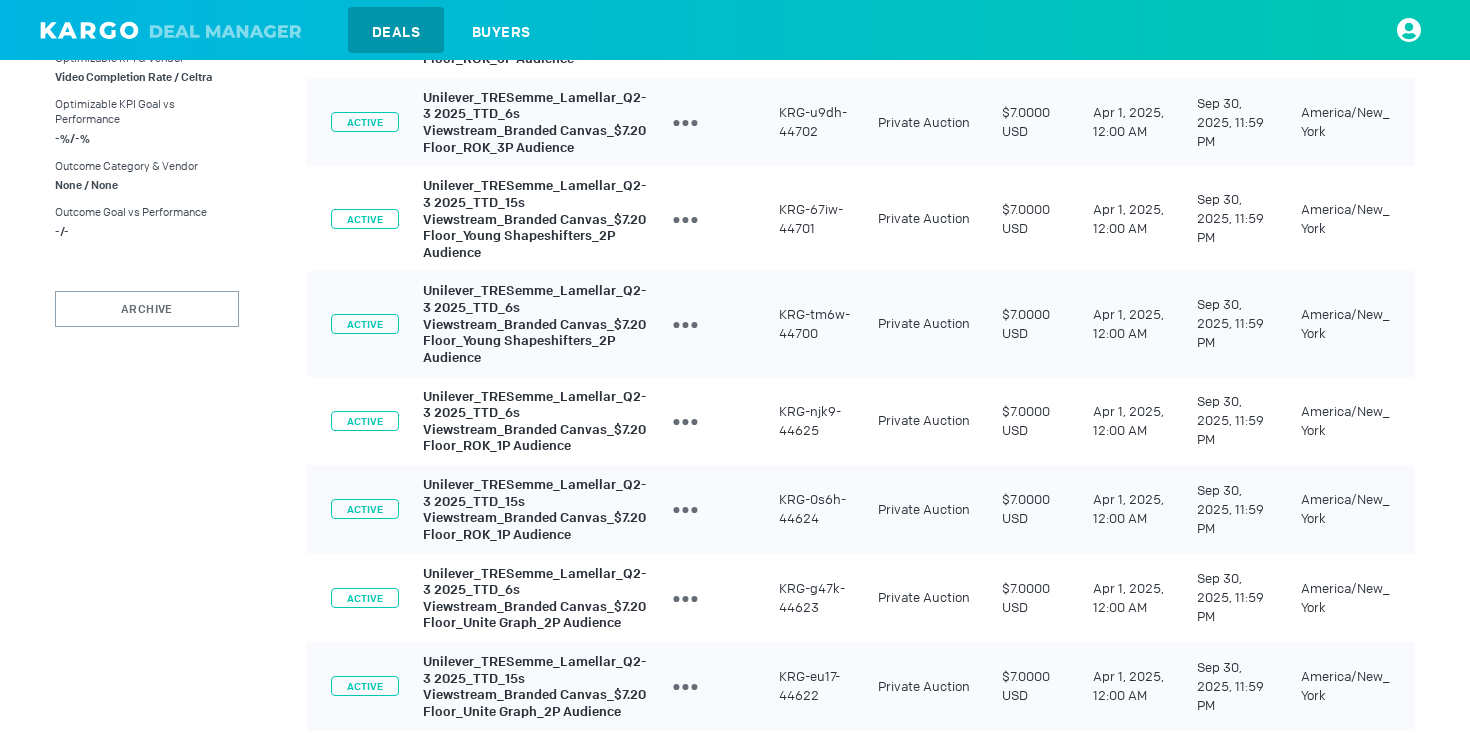 scroll, scrollTop: 1234, scrollLeft: 0, axis: vertical 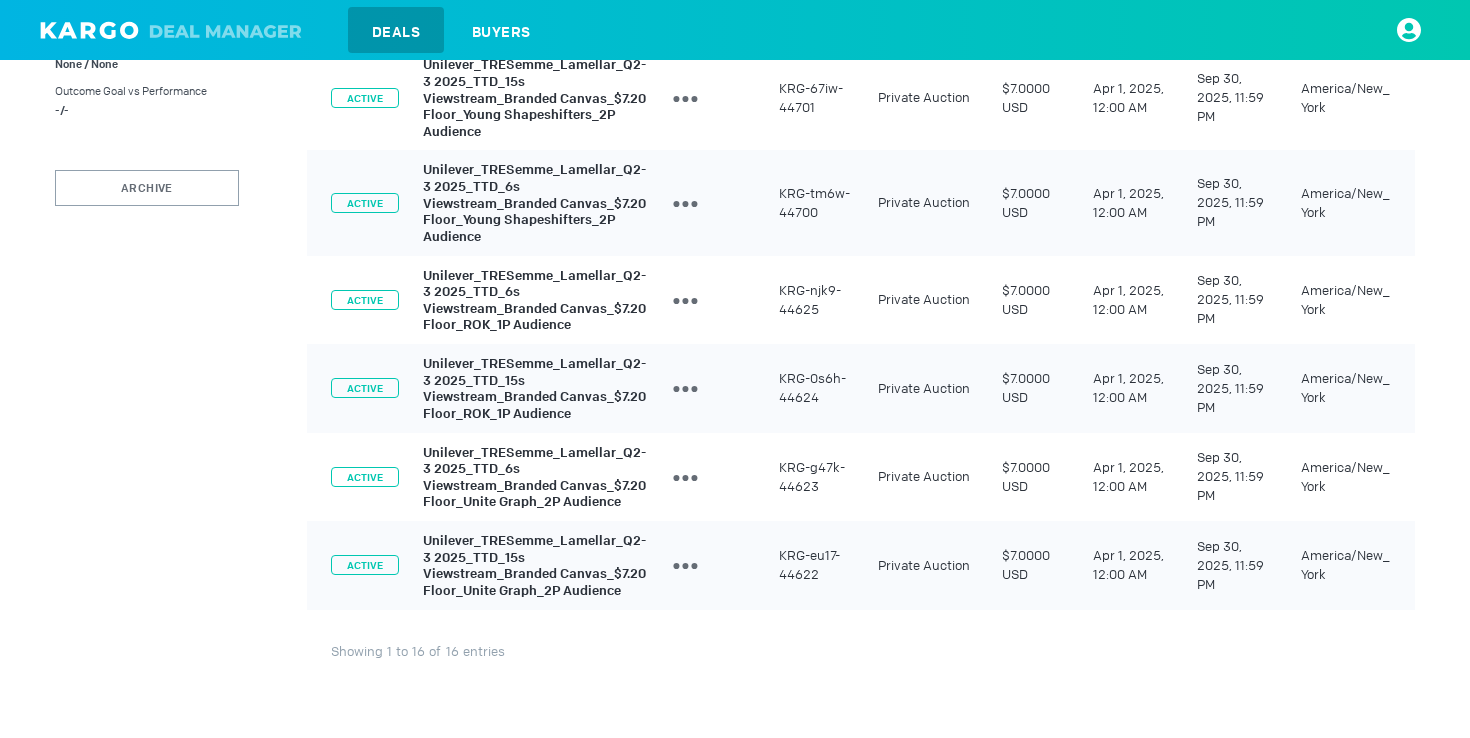 click on "Unilever_TRESemme_Lamellar_Q2-3 2025_TTD_6s Viewstream_Branded Canvas_$7.20 Floor_Unite Graph_2P Audience" at bounding box center [534, 476] 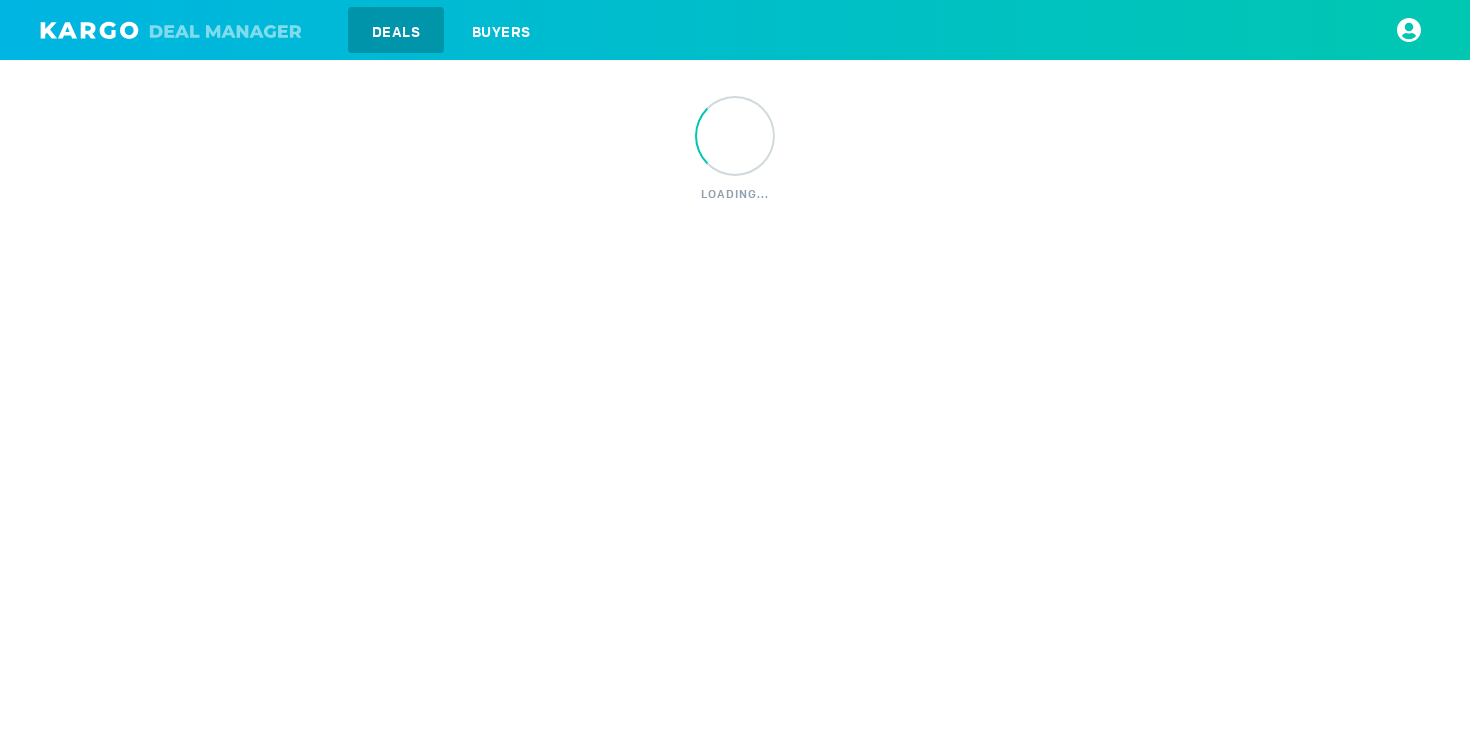 scroll, scrollTop: 0, scrollLeft: 0, axis: both 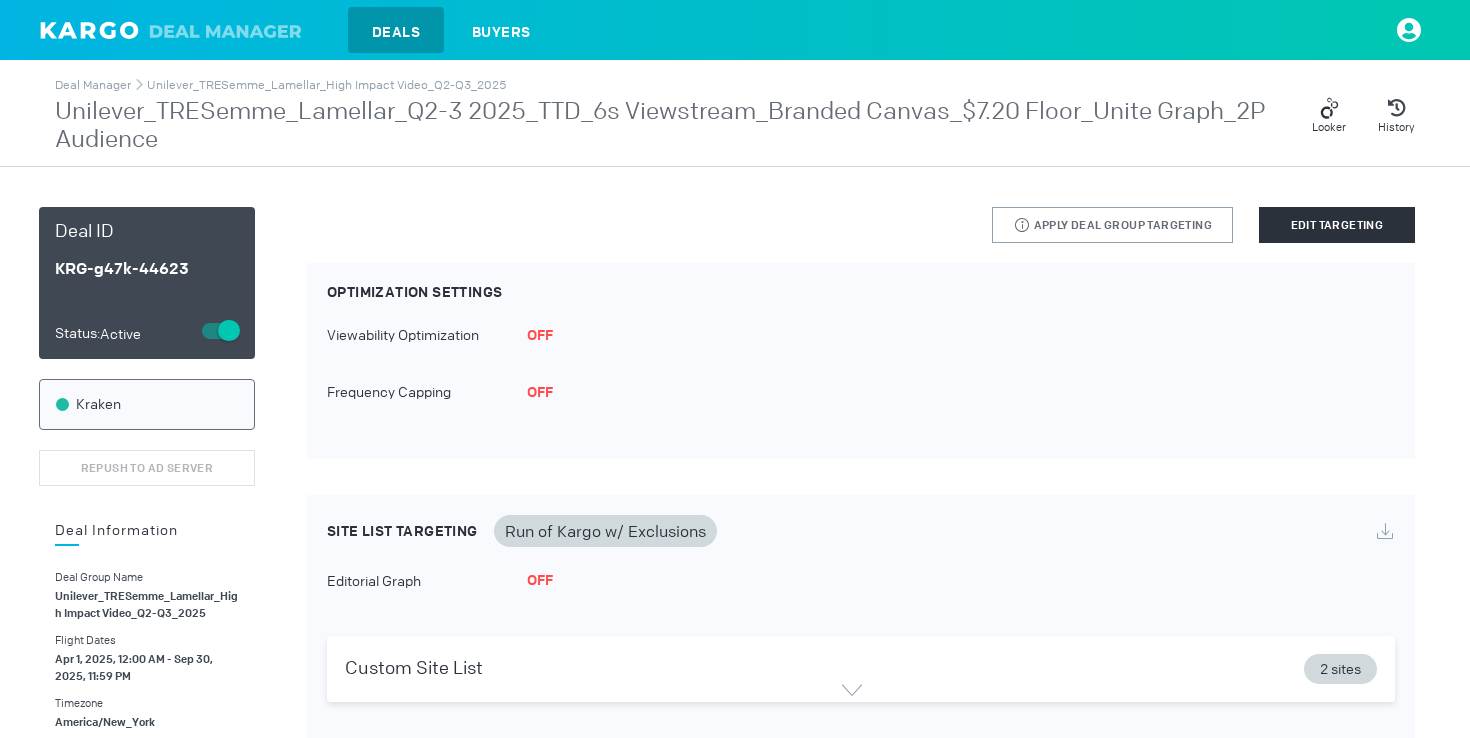 click on "Deal Manager Unilever_TRESemme_Lamellar_High Impact Video_Q2-Q3_2025 Unilever_TRESemme_Lamellar_Q2-3 2025_TTD_6s Viewstream_Branded Canvas_$7.20 Floor_Unite Graph_2P Audience" at bounding box center (683, 115) 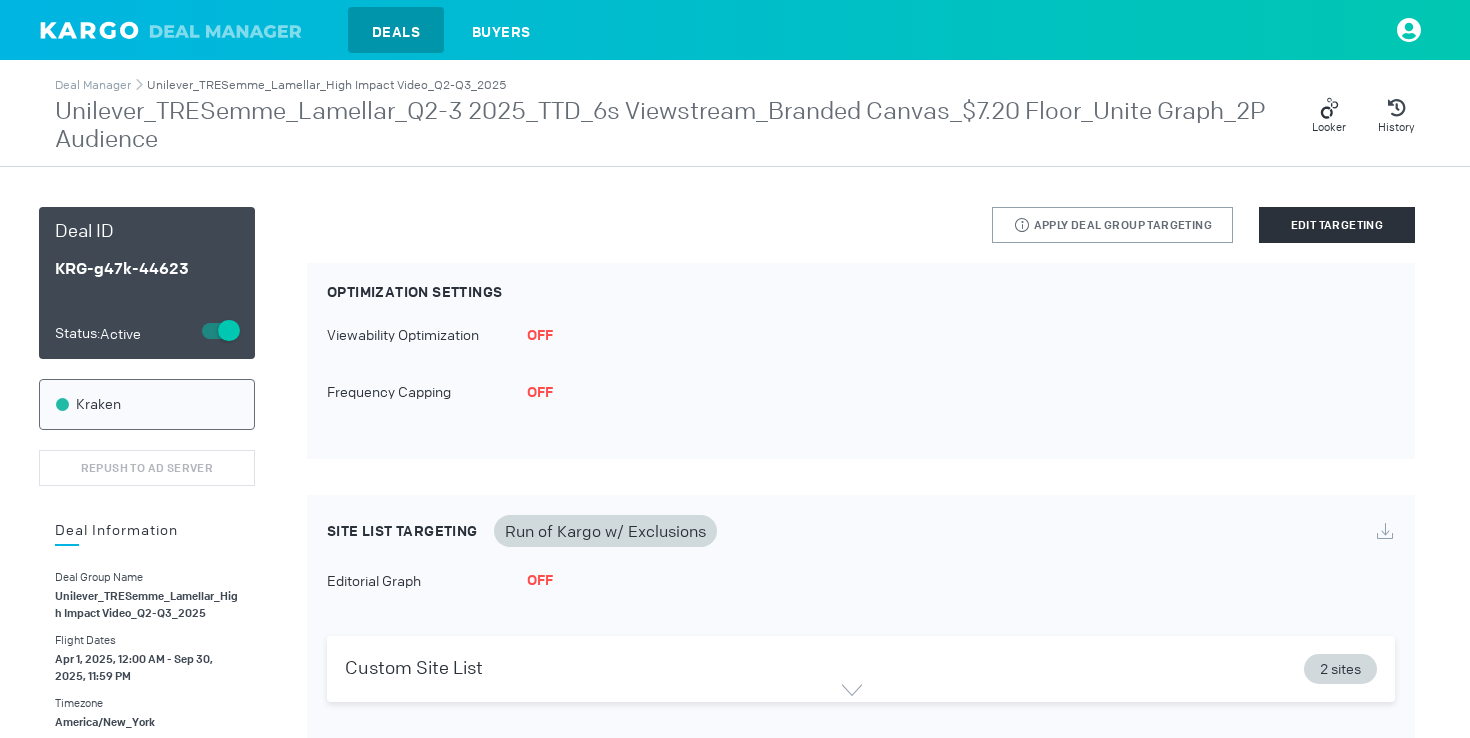 click on "Unilever_TRESemme_Lamellar_High Impact Video_Q2-Q3_2025" at bounding box center [326, 85] 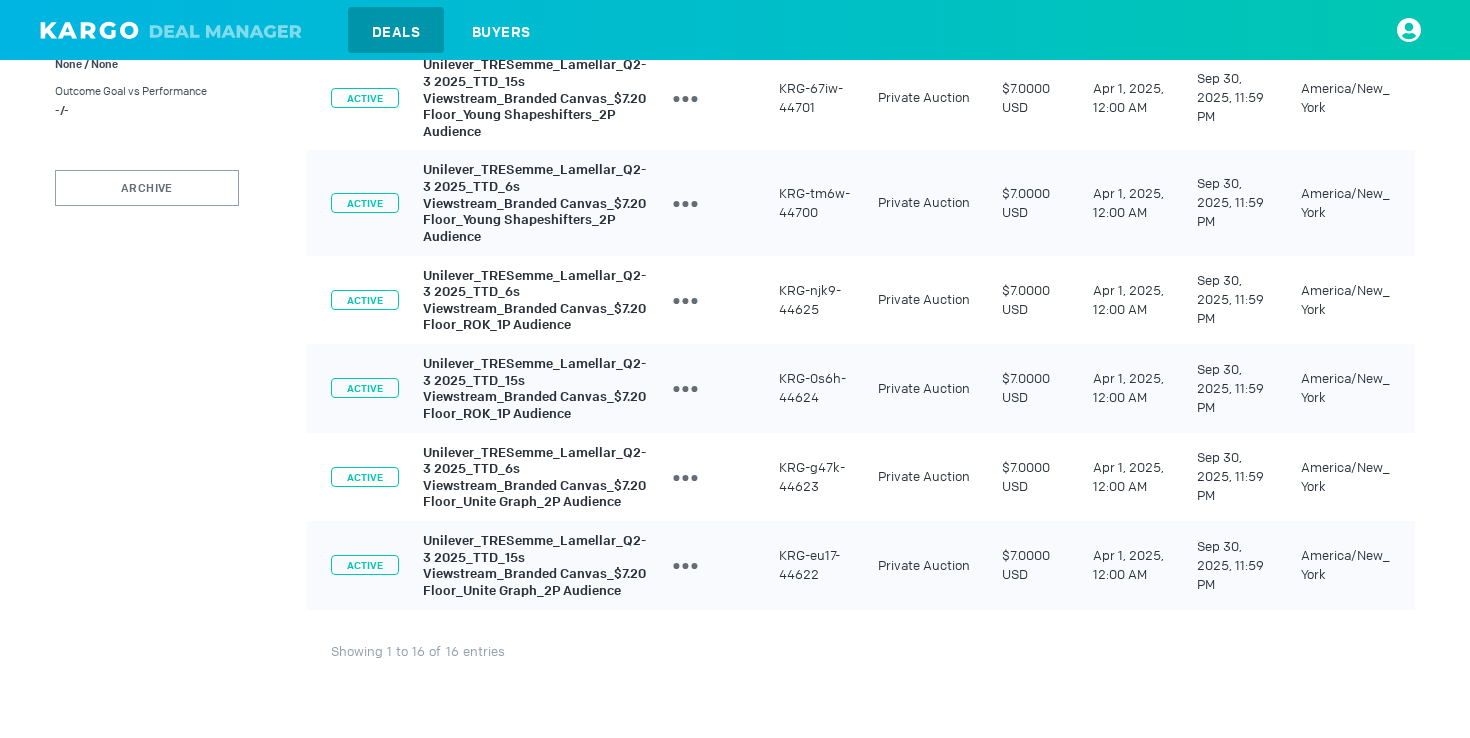 click on "Unilever_TRESemme_Lamellar_Q2-3 2025_TTD_15s Viewstream_Branded Canvas_$7.20 Floor_ROK_1P Audience" at bounding box center (534, 388) 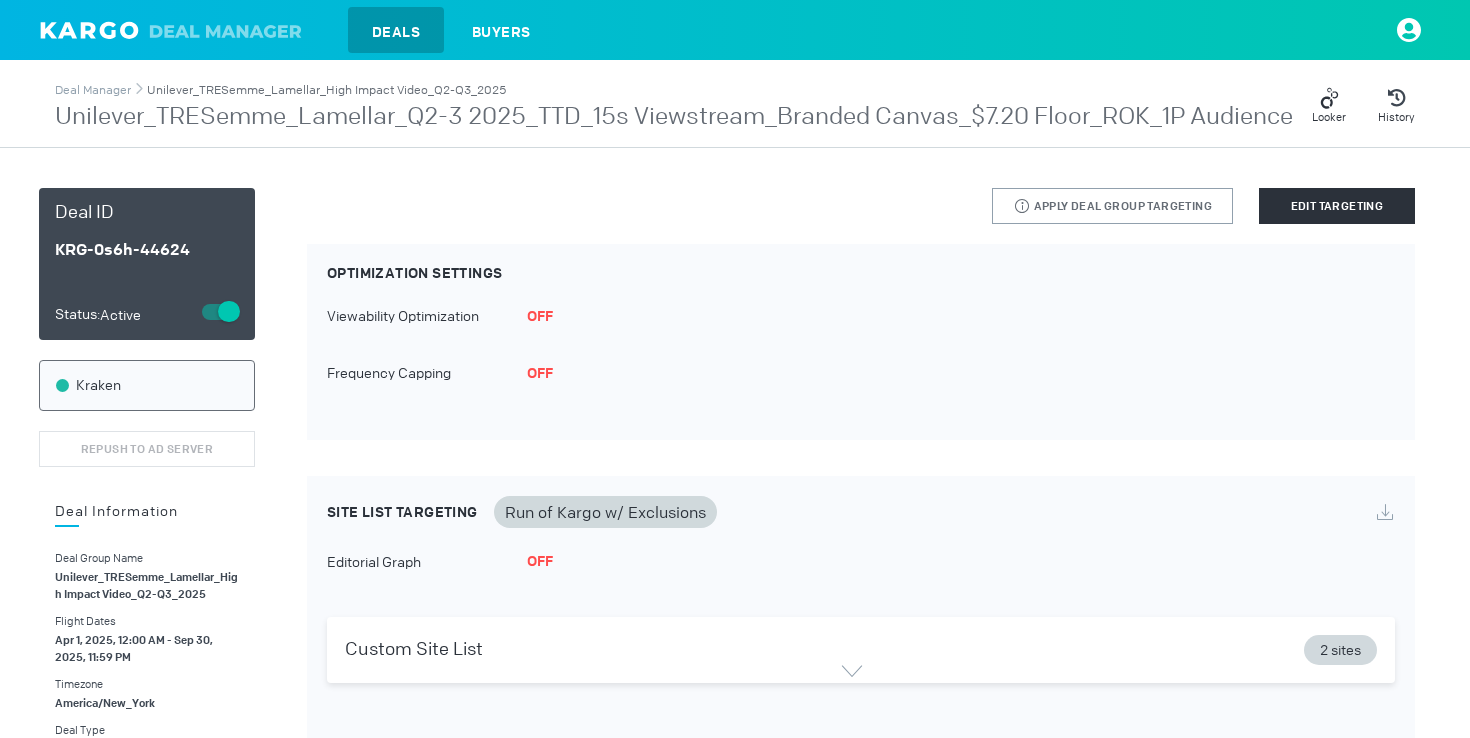 click on "Unilever_TRESemme_Lamellar_High Impact Video_Q2-Q3_2025" at bounding box center (326, 90) 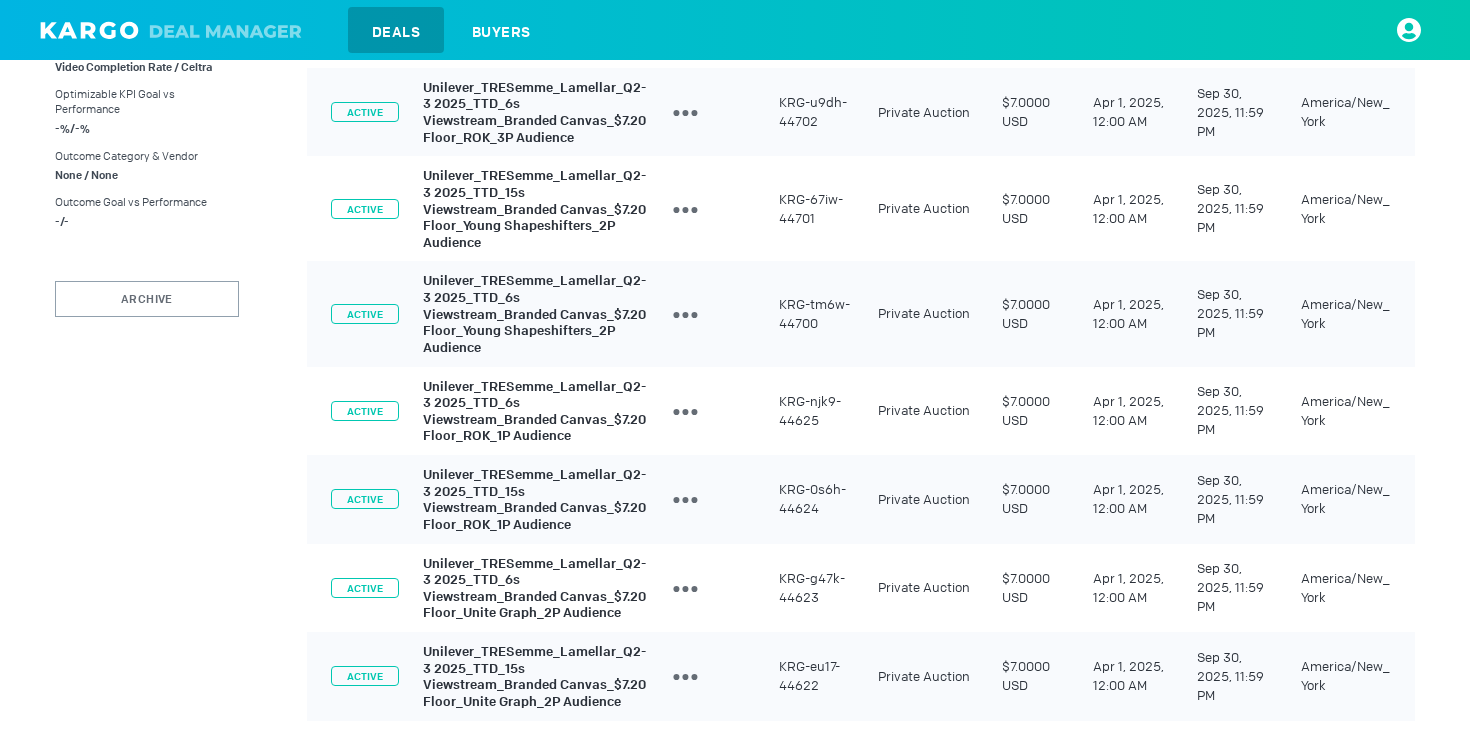 click on "Unilever_TRESemme_Lamellar_Q2-3 2025_TTD_6s Viewstream_Branded Canvas_$7.20 Floor_ROK_1P Audience" at bounding box center (534, 410) 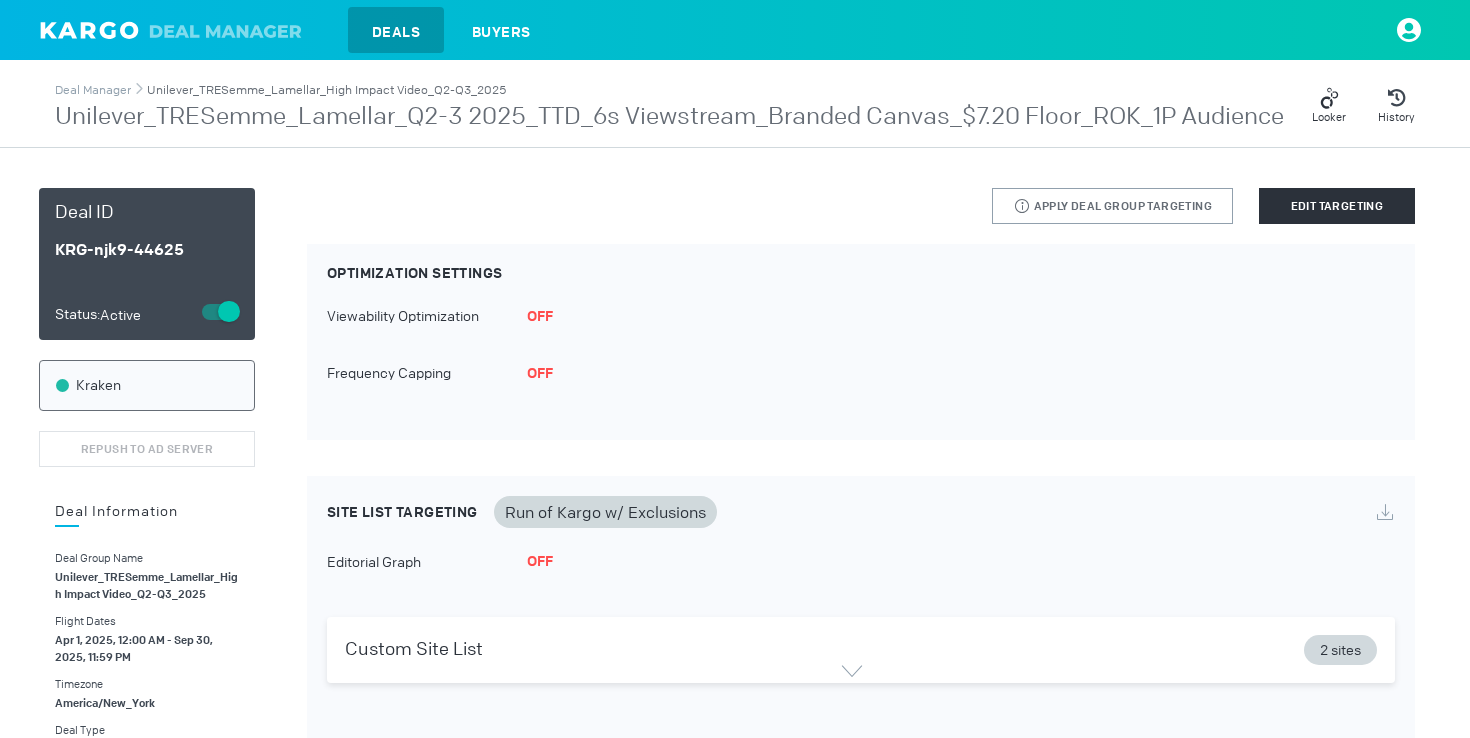 click on "Unilever_TRESemme_Lamellar_High Impact Video_Q2-Q3_2025" at bounding box center [326, 90] 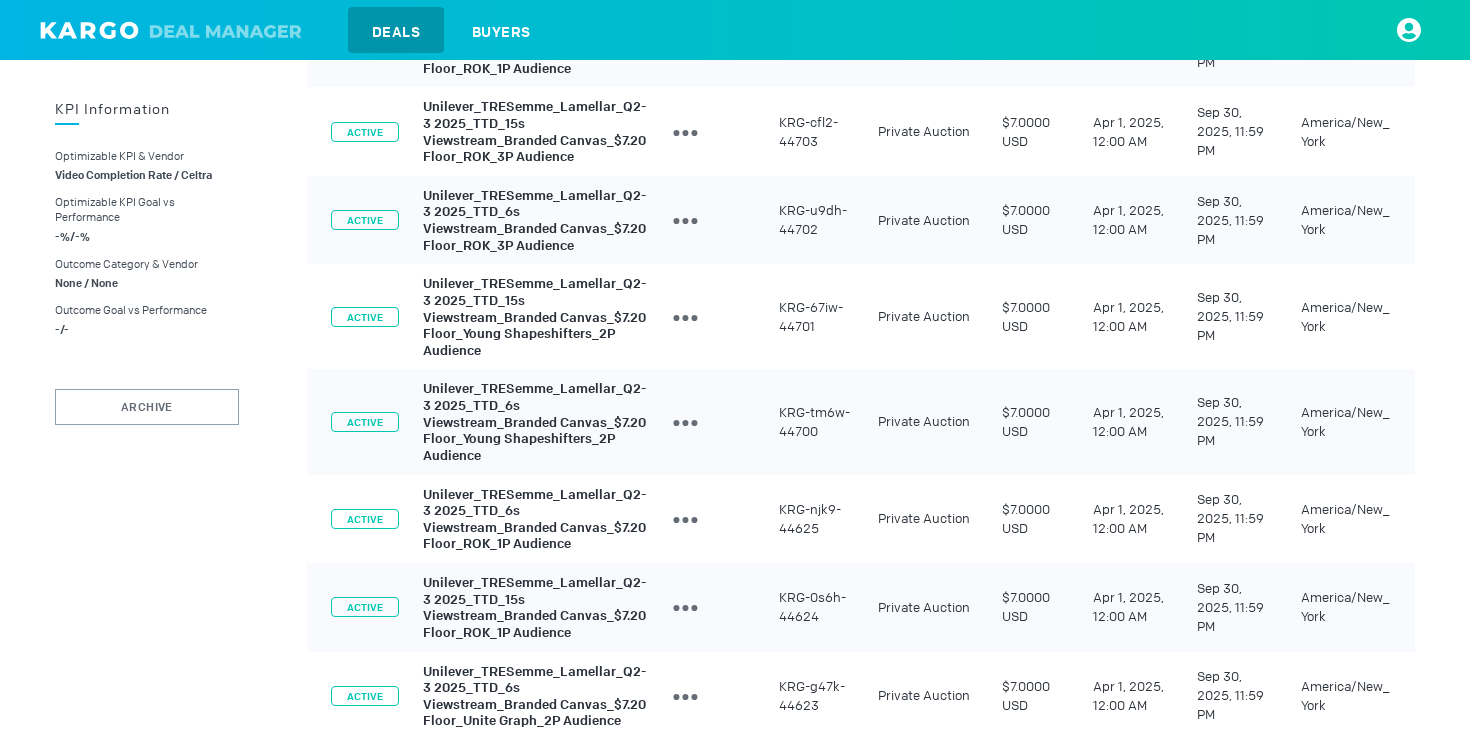 click on "Unilever_TRESemme_Lamellar_Q2-3 2025_TTD_6s Viewstream_Branded Canvas_$7.20 Floor_Young Shapeshifters_2P Audience" at bounding box center [534, 422] 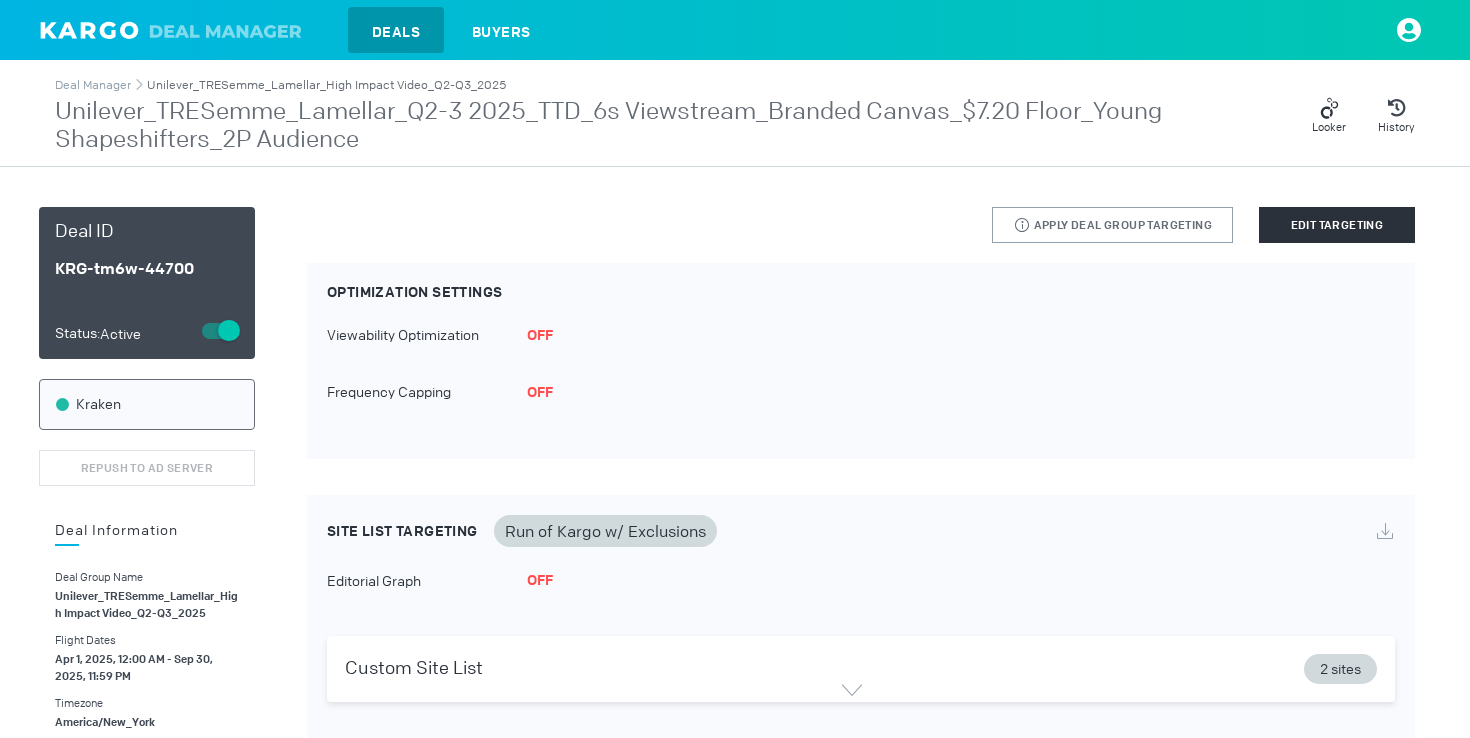 click on "Unilever_TRESemme_Lamellar_High Impact Video_Q2-Q3_2025" at bounding box center [326, 85] 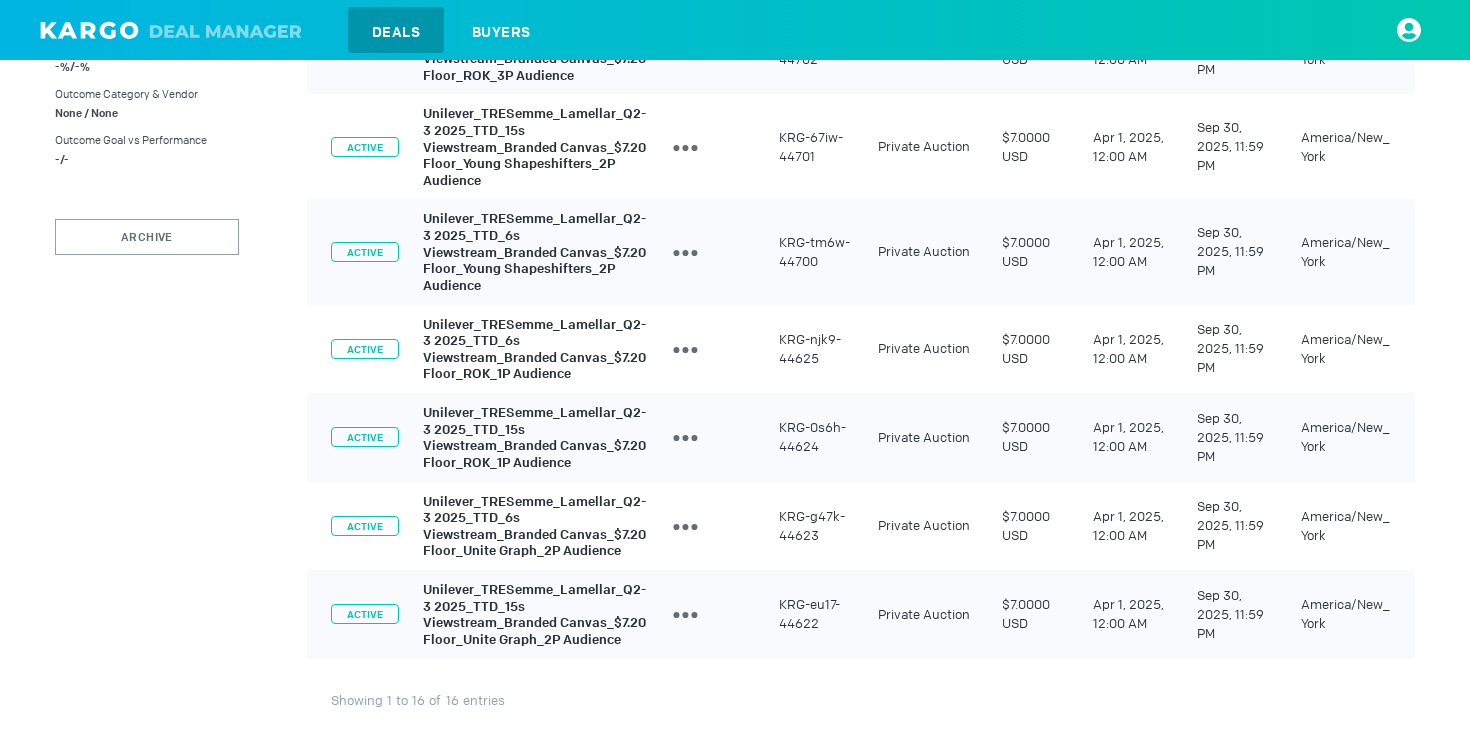 scroll, scrollTop: 1181, scrollLeft: 0, axis: vertical 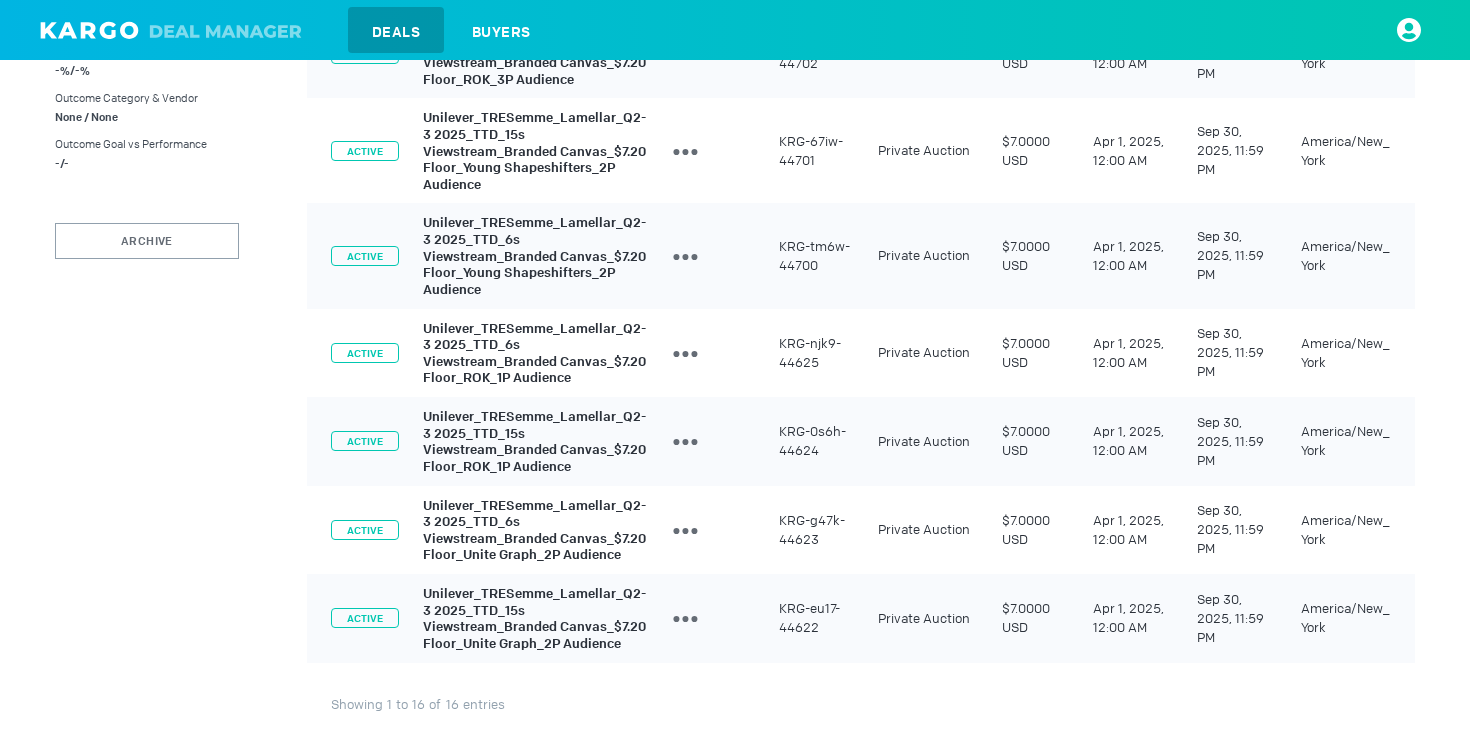 click on "Unilever_TRESemme_Lamellar_Q2-3 2025_TTD_6s Viewstream_Branded Canvas_$7.20 Floor_Young Shapeshifters_2P Audience" at bounding box center [534, 256] 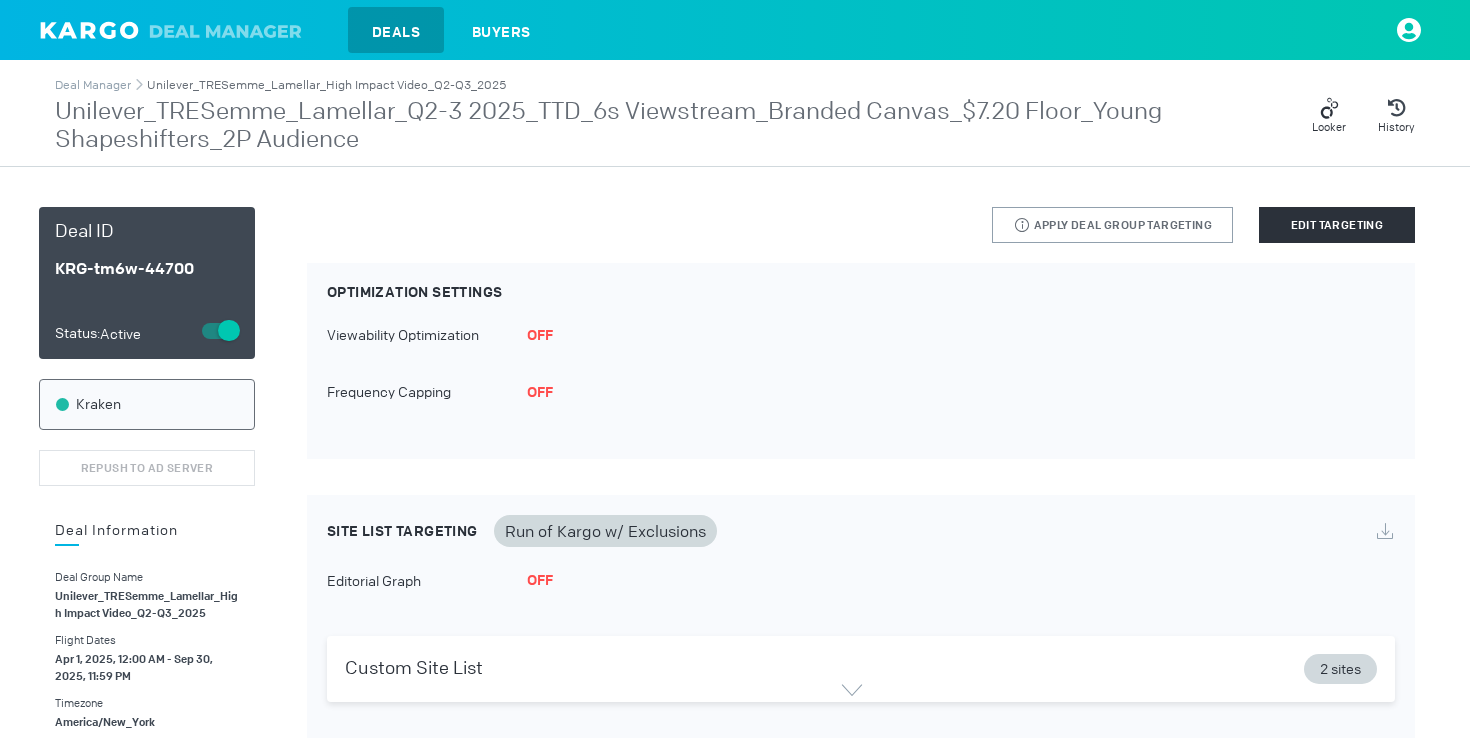 click on "Unilever_TRESemme_Lamellar_High Impact Video_Q2-Q3_2025" at bounding box center [326, 85] 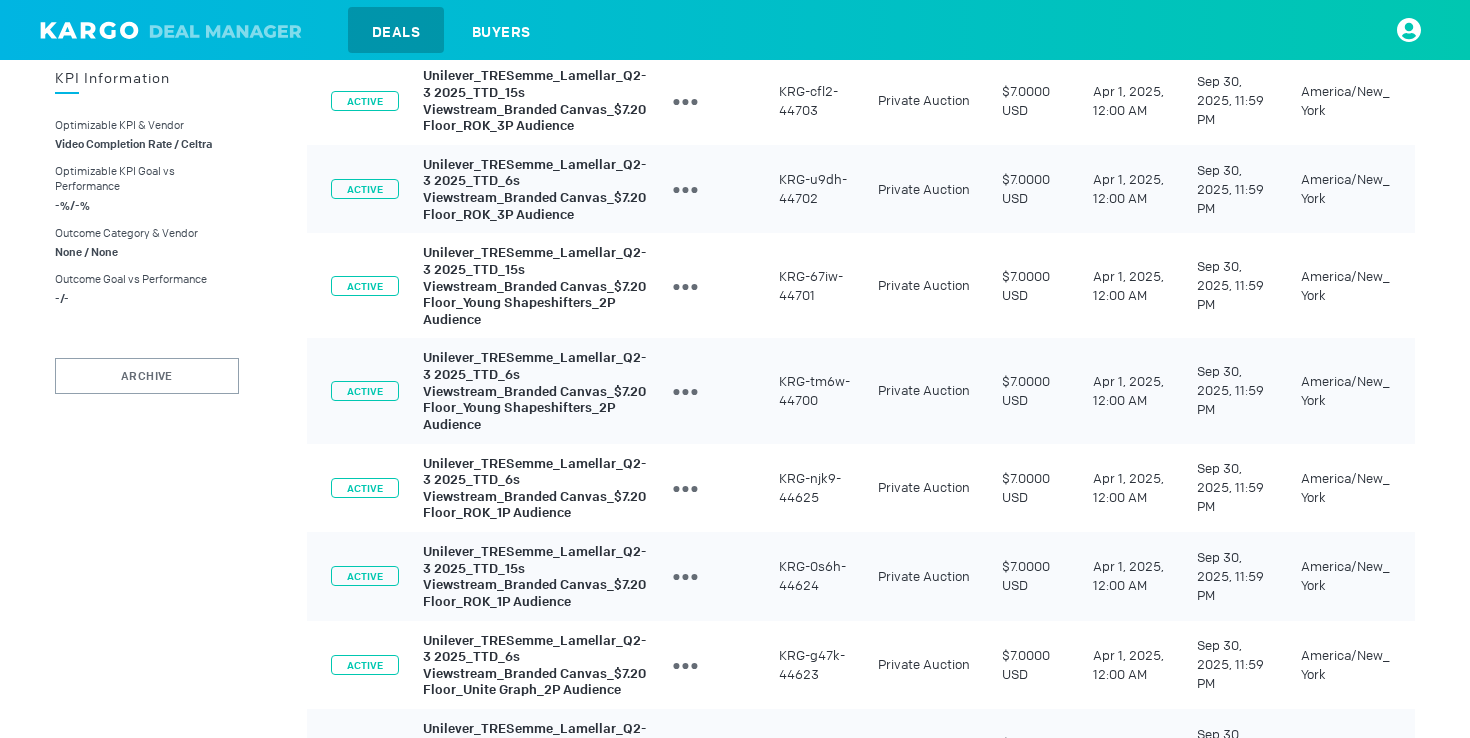 click on "Unilever_TRESemme_Lamellar_Q2-3 2025_TTD_15s Viewstream_Branded Canvas_$7.20 Floor_Young Shapeshifters_2P Audience" at bounding box center (534, 286) 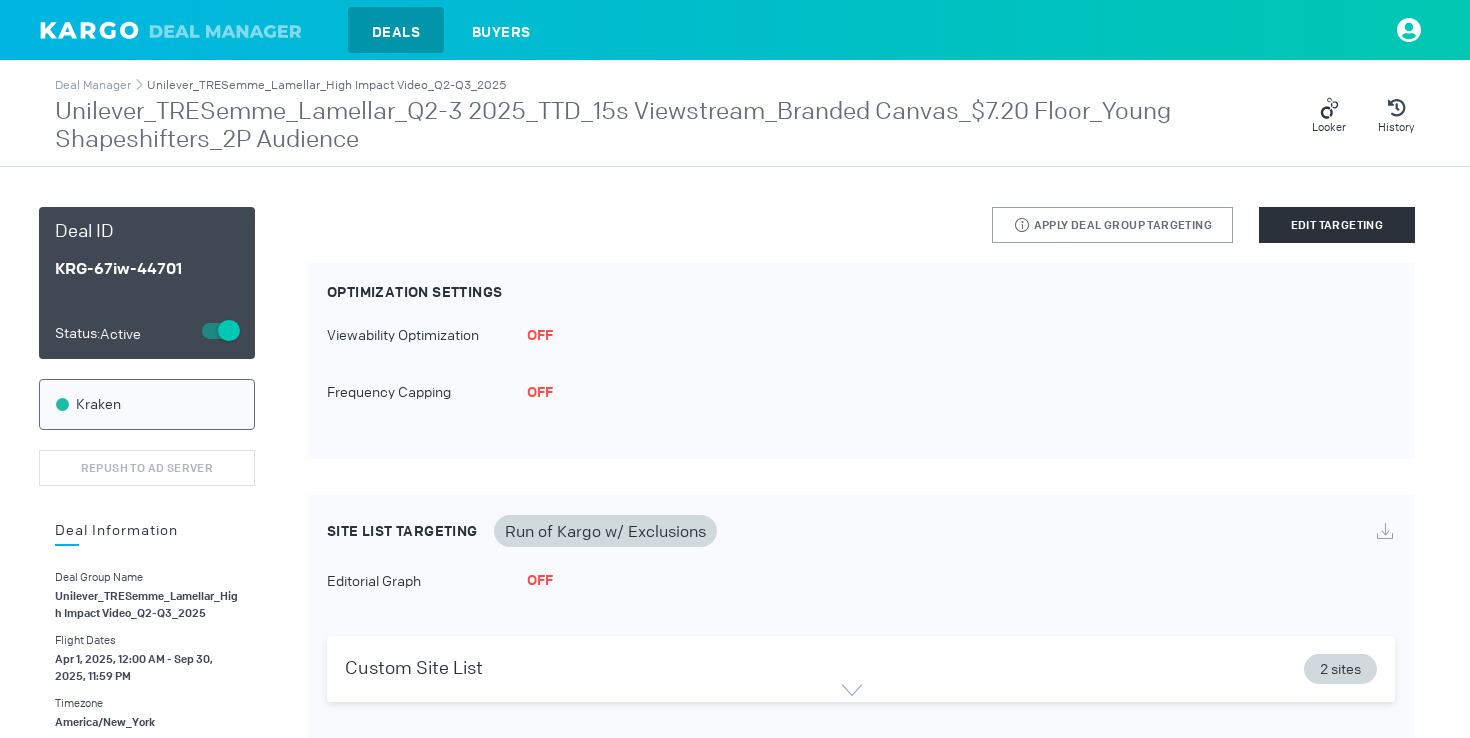 click on "Unilever_TRESemme_Lamellar_High Impact Video_Q2-Q3_2025" at bounding box center [326, 85] 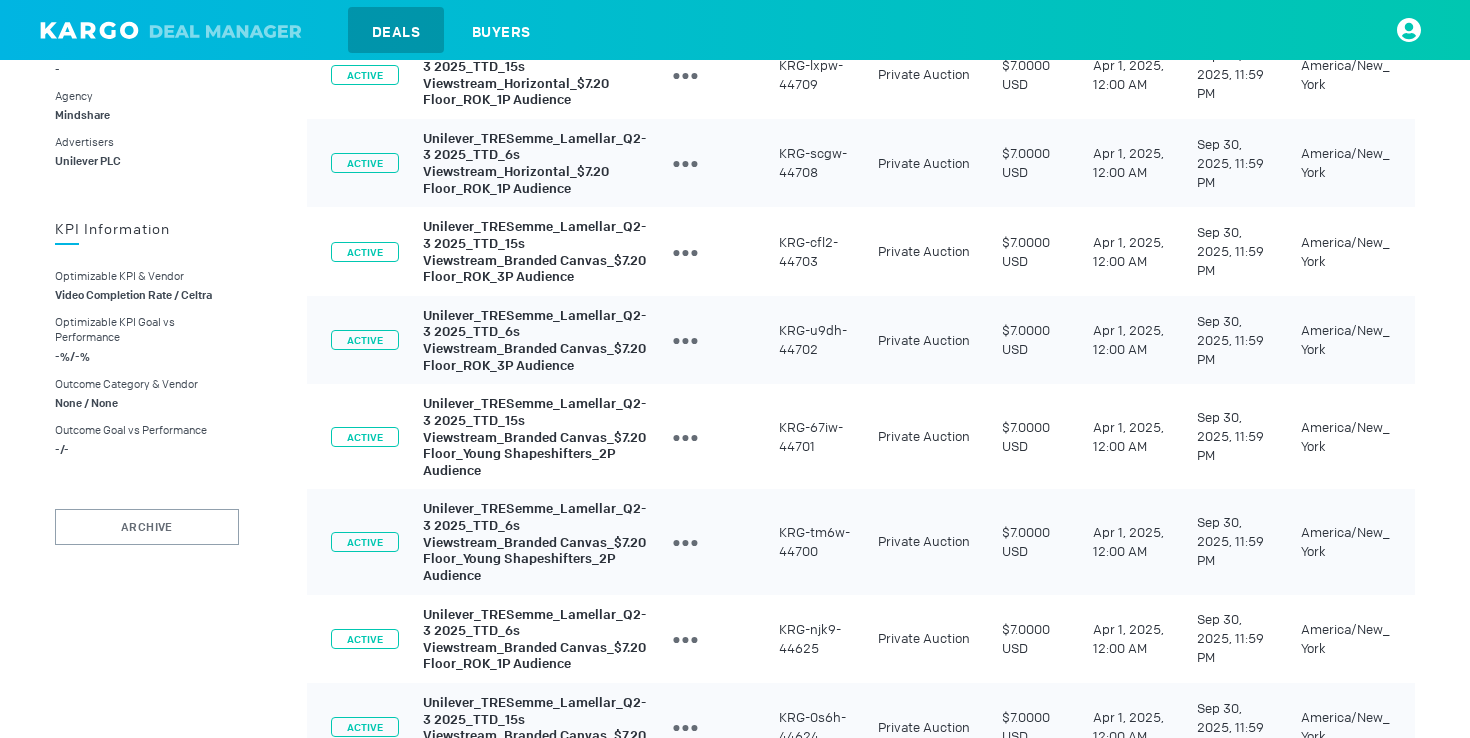 scroll, scrollTop: 885, scrollLeft: 0, axis: vertical 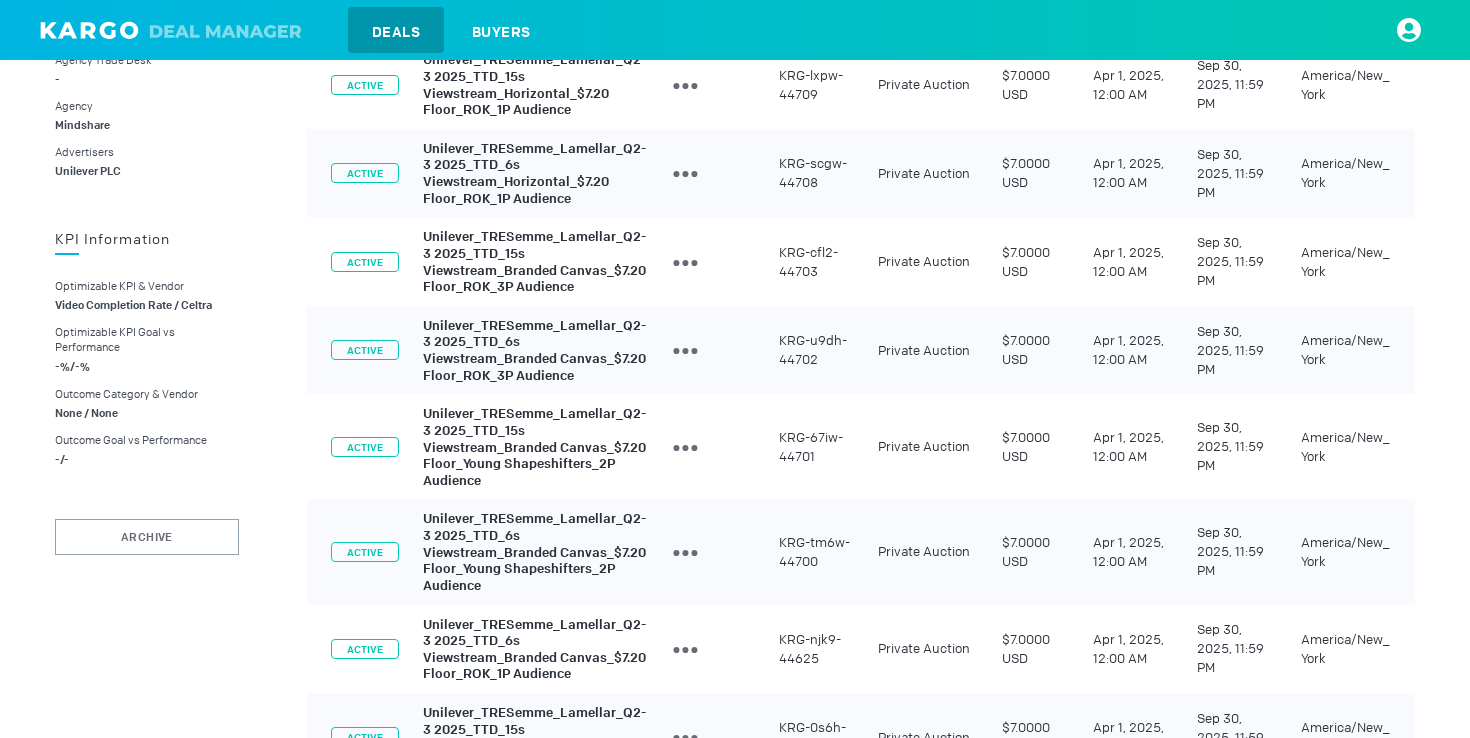 click on "Unilever_TRESemme_Lamellar_Q2-3 2025_TTD_6s Viewstream_Branded Canvas_$7.20 Floor_ROK_3P Audience" at bounding box center [534, 349] 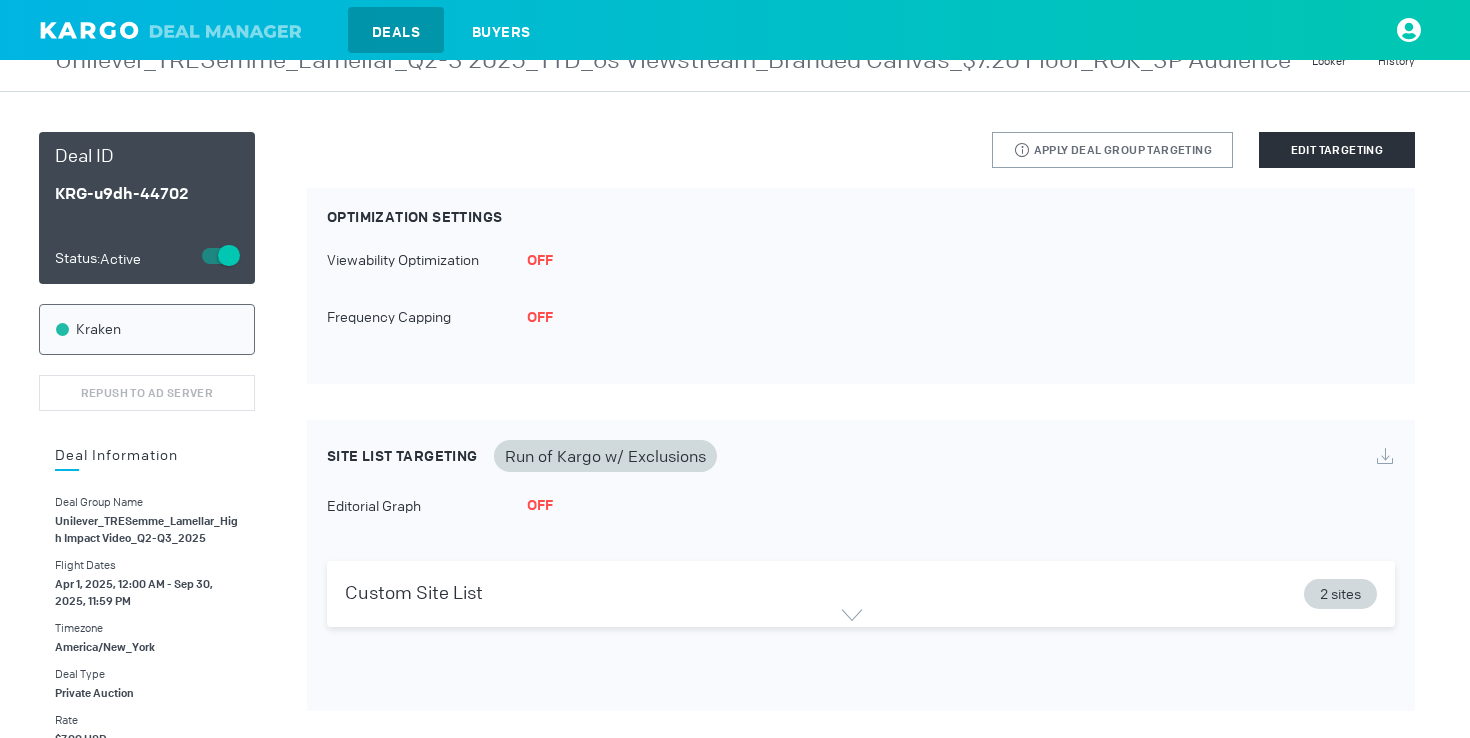 scroll, scrollTop: 0, scrollLeft: 0, axis: both 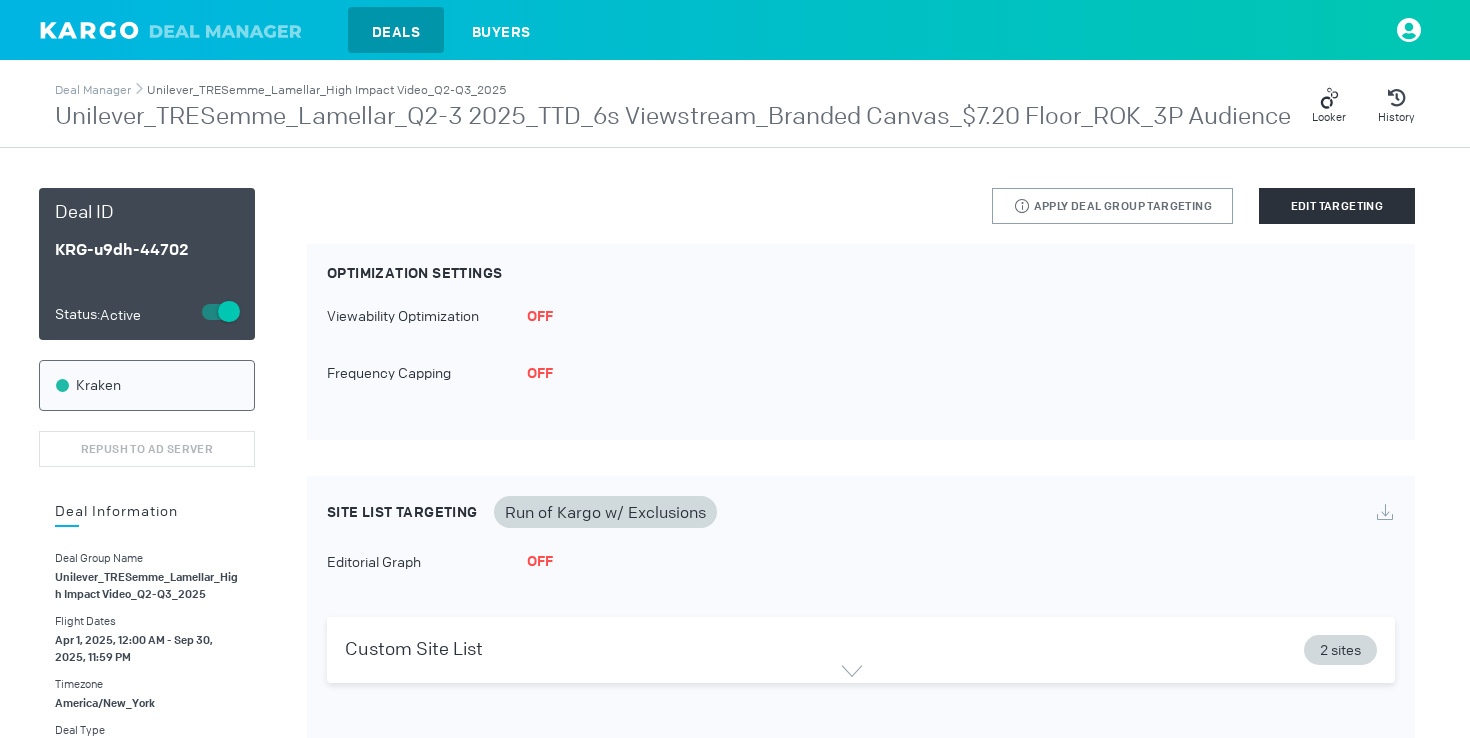 click on "Unilever_TRESemme_Lamellar_High Impact Video_Q2-Q3_2025" at bounding box center [326, 90] 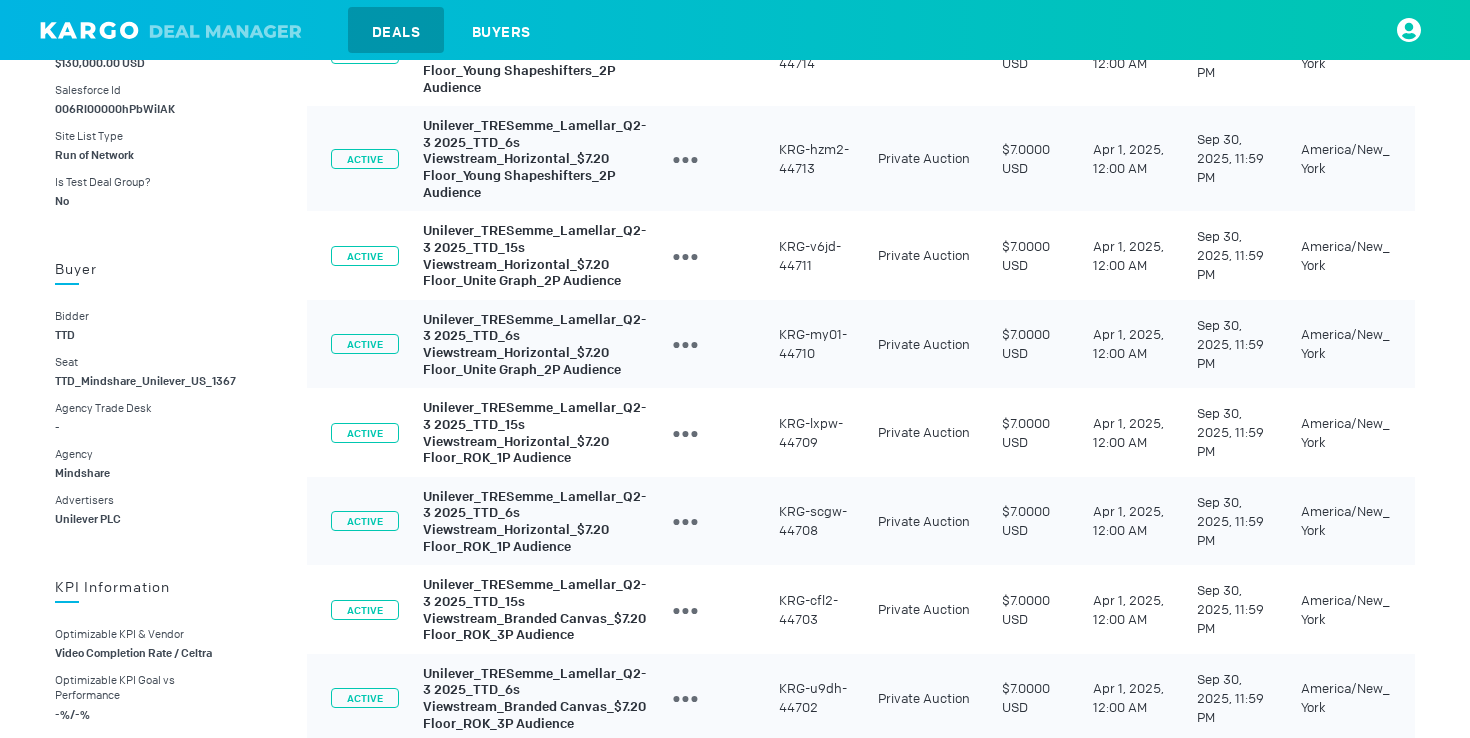 scroll, scrollTop: 554, scrollLeft: 0, axis: vertical 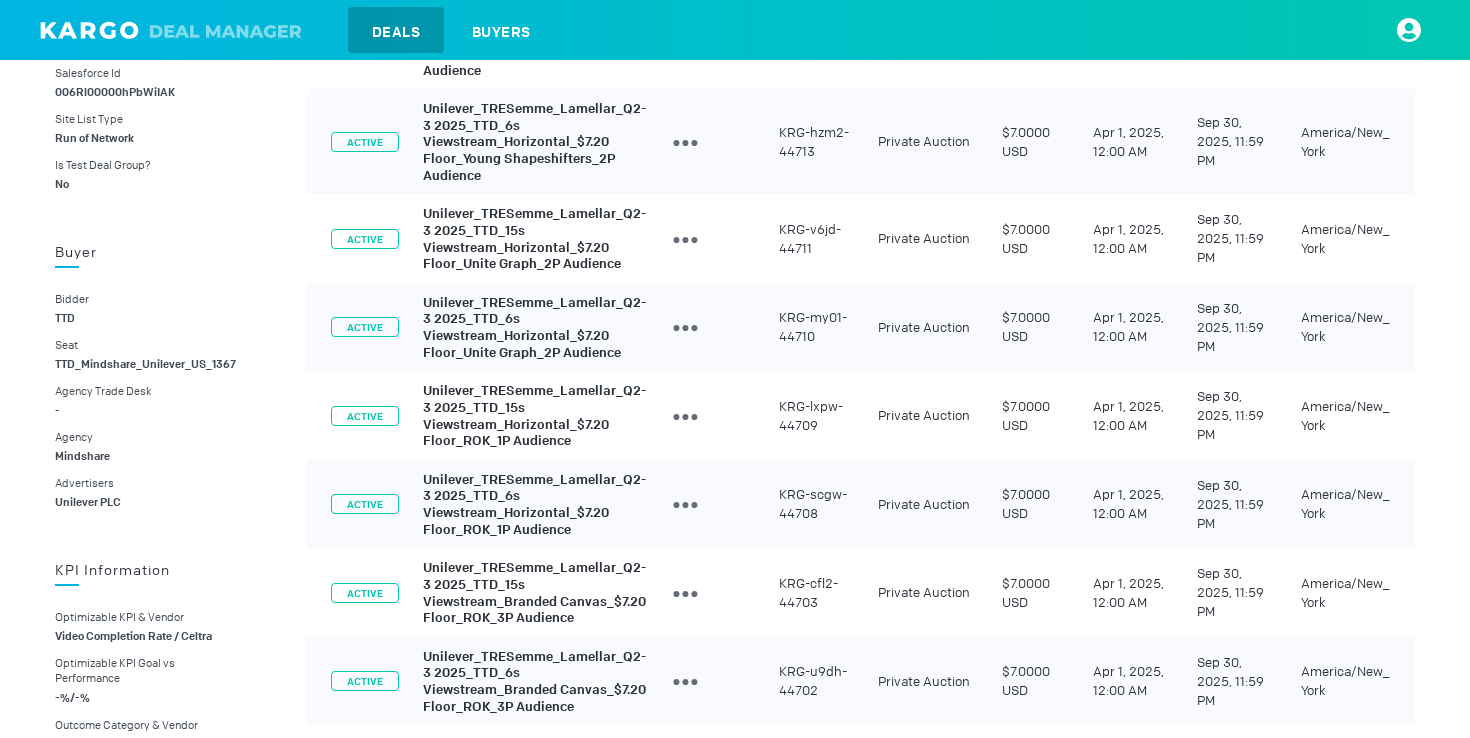 click on "Unilever_TRESemme_Lamellar_Q2-3 2025_TTD_15s Viewstream_Horizontal_$7.20 Floor_ROK_1P Audience" at bounding box center [534, 415] 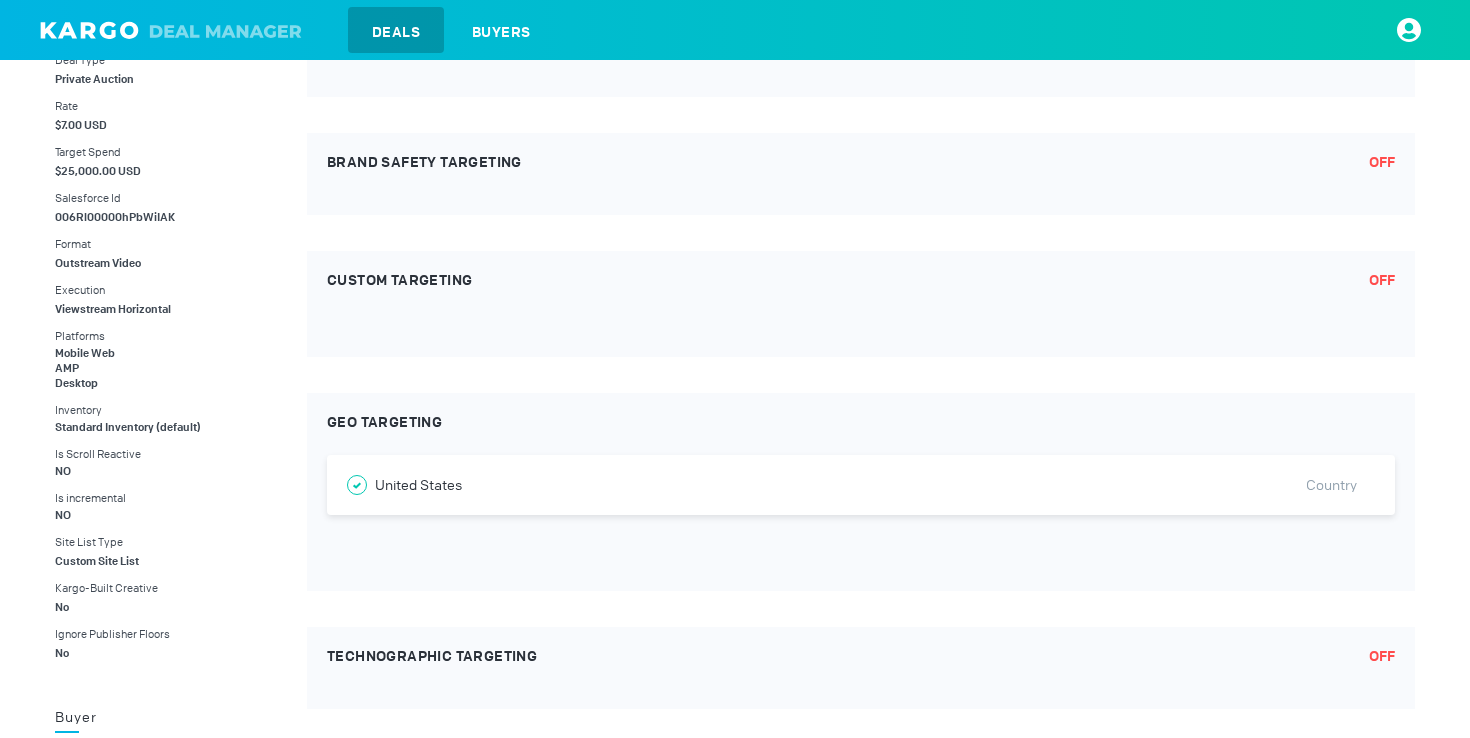 scroll, scrollTop: 693, scrollLeft: 0, axis: vertical 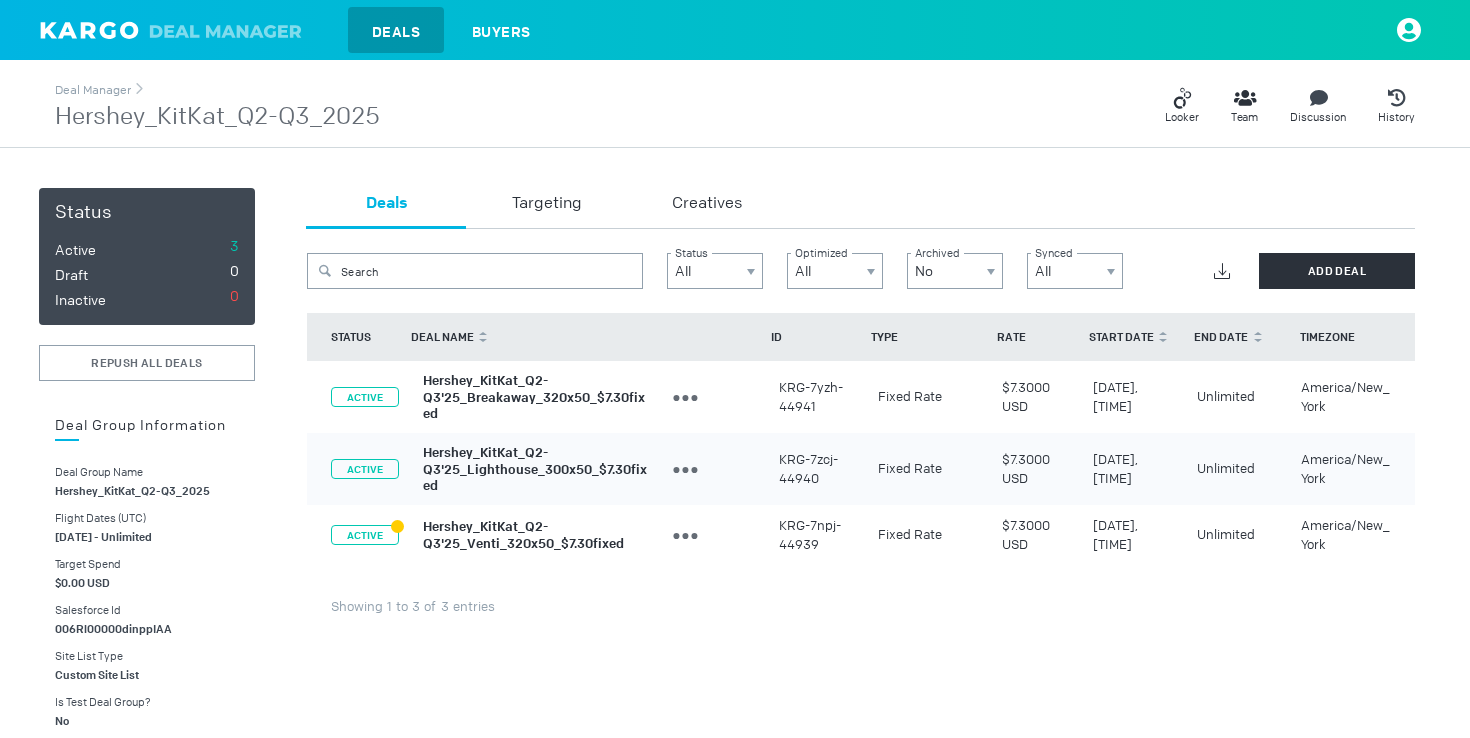 click at bounding box center (91, 30) 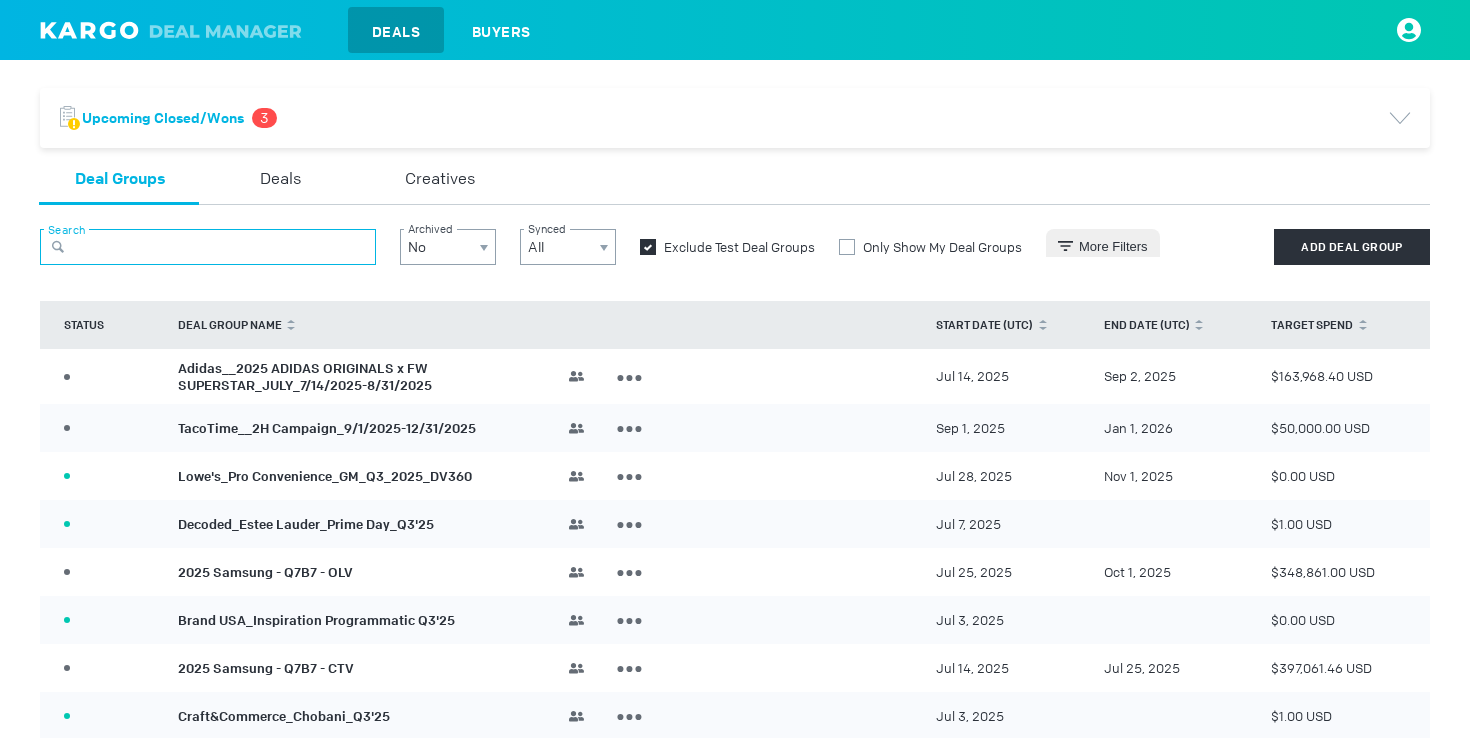 click at bounding box center (208, 247) 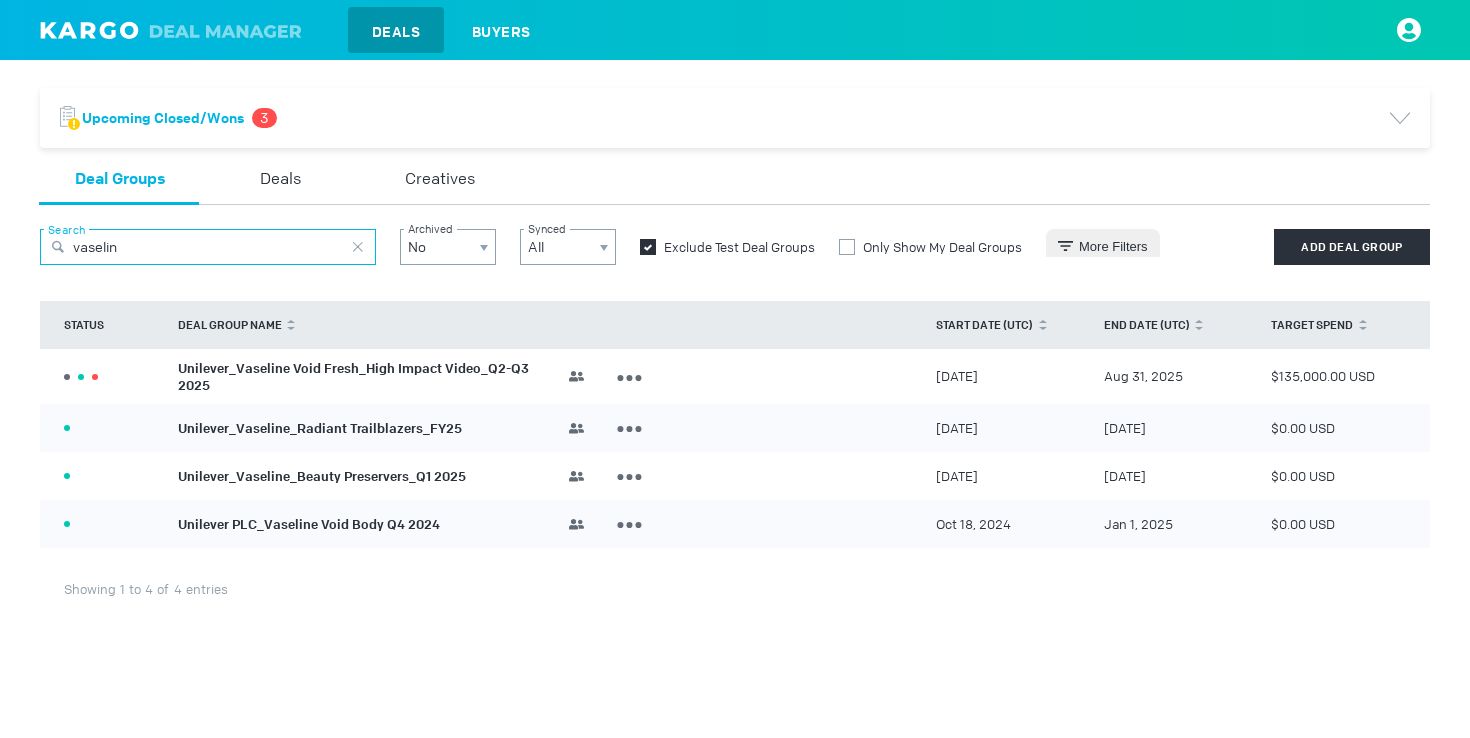 type on "vaselin" 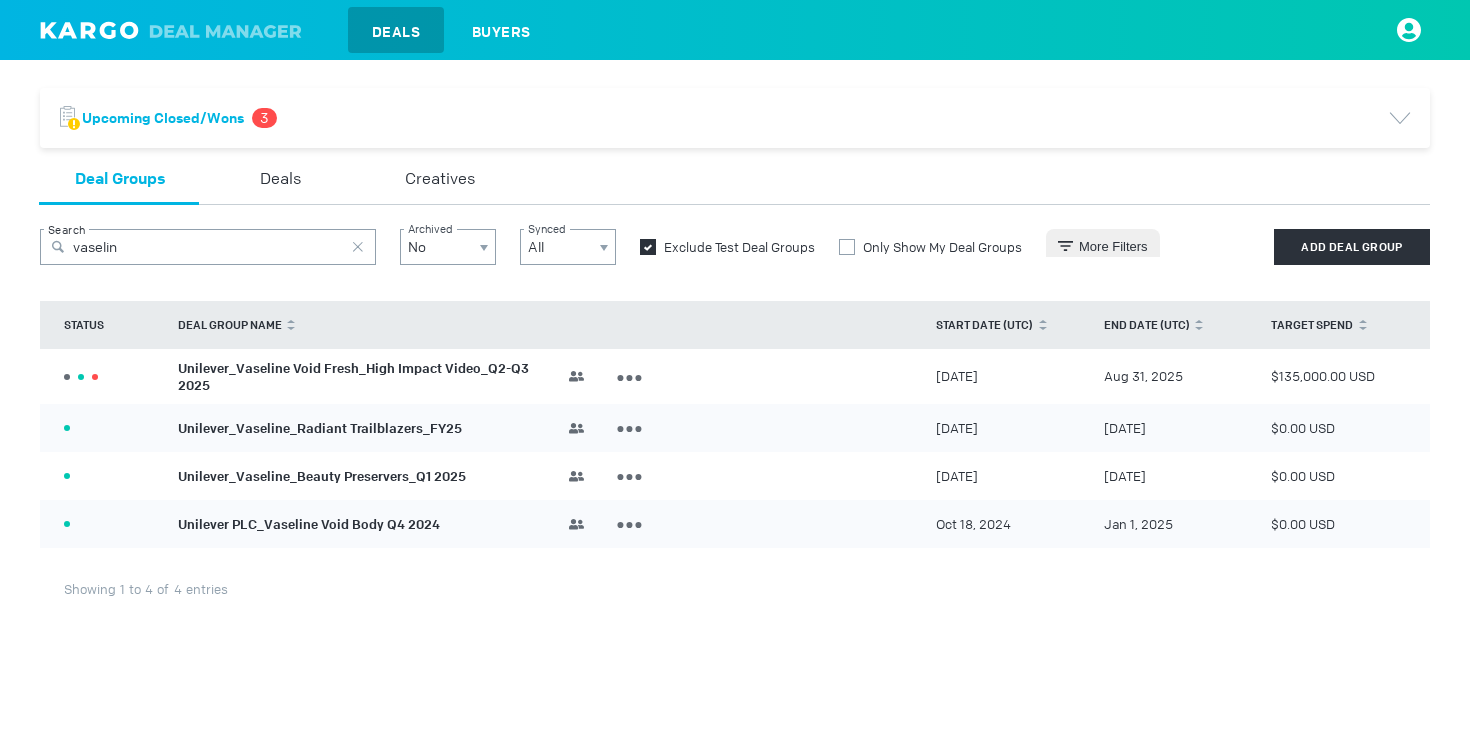 click on "Unilever_Vaseline Void Fresh_High Impact Video_Q2-Q3 2025" at bounding box center [353, 377] 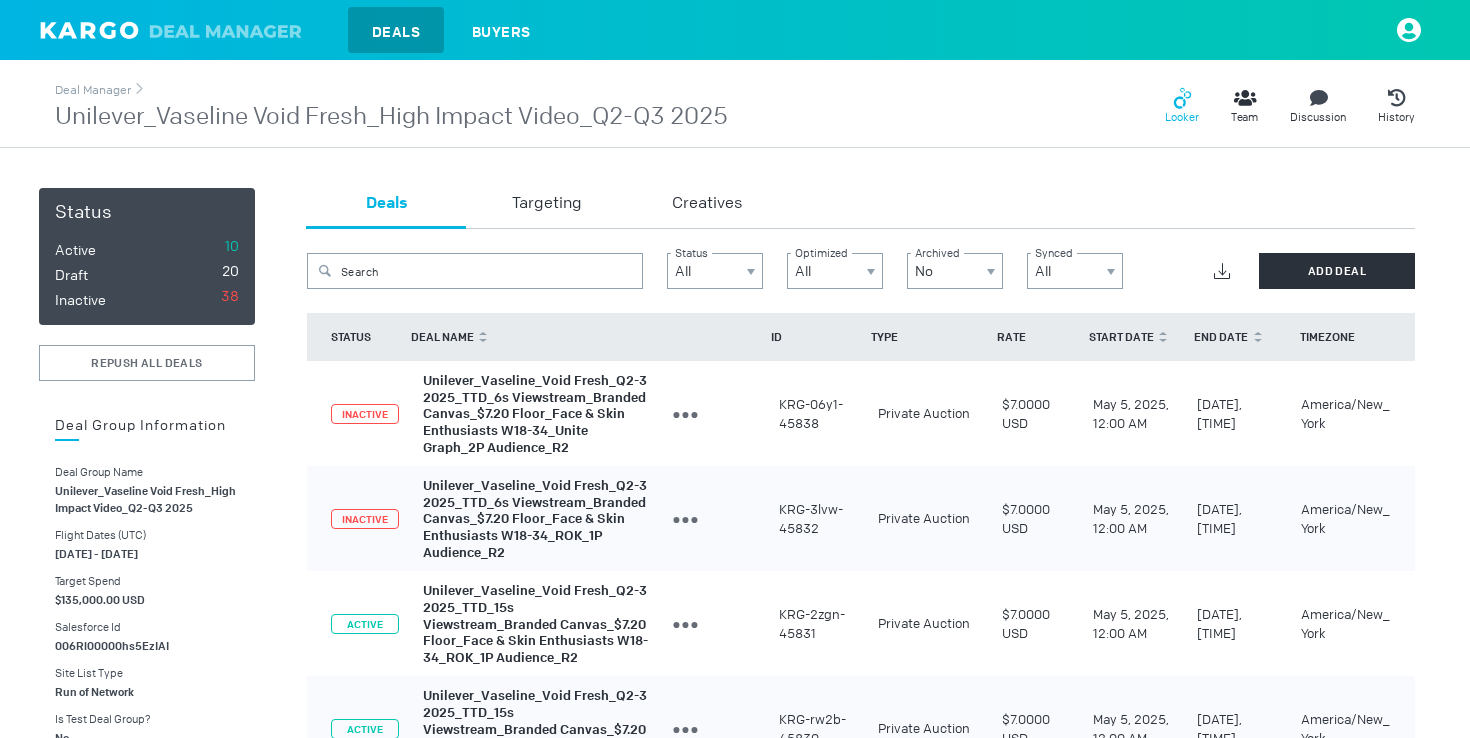 click on "Looker" at bounding box center [1182, 117] 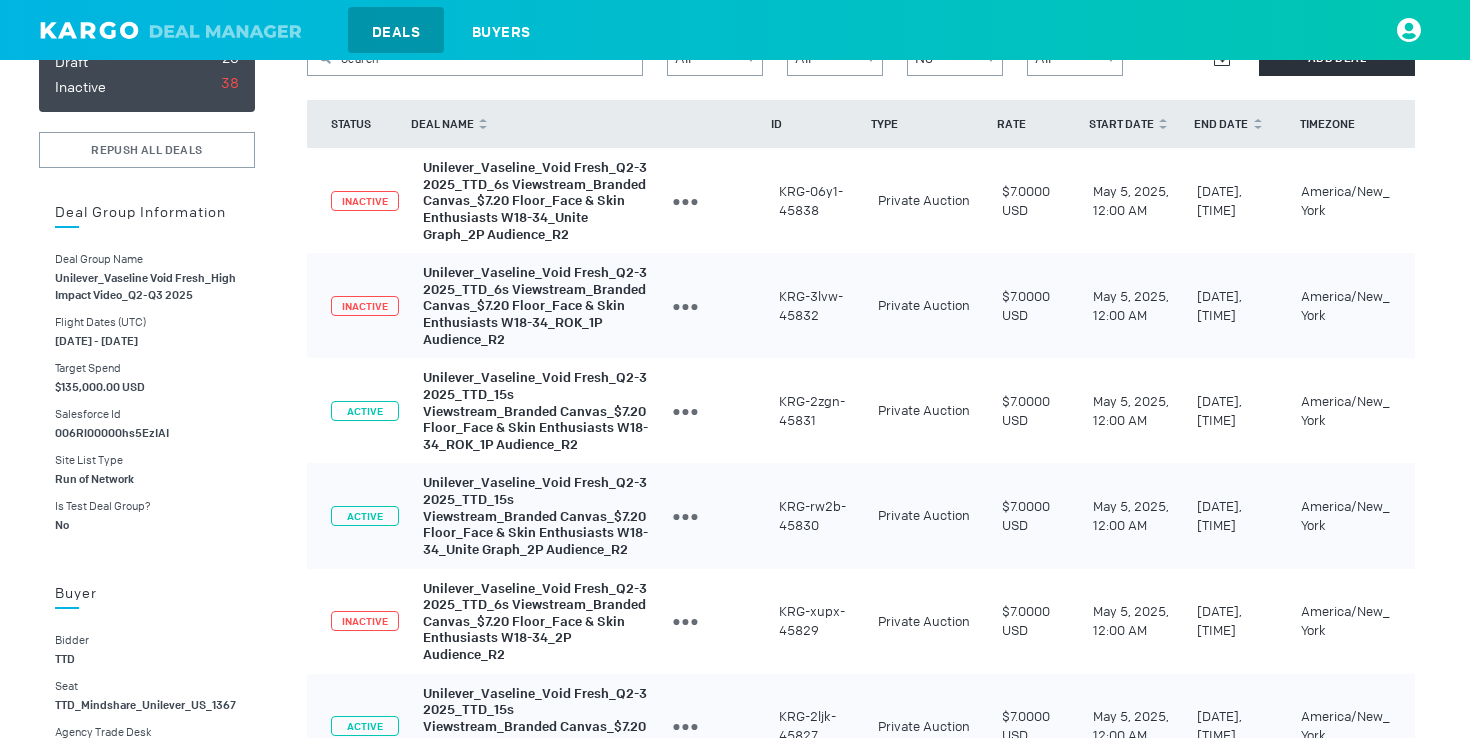 scroll, scrollTop: 250, scrollLeft: 0, axis: vertical 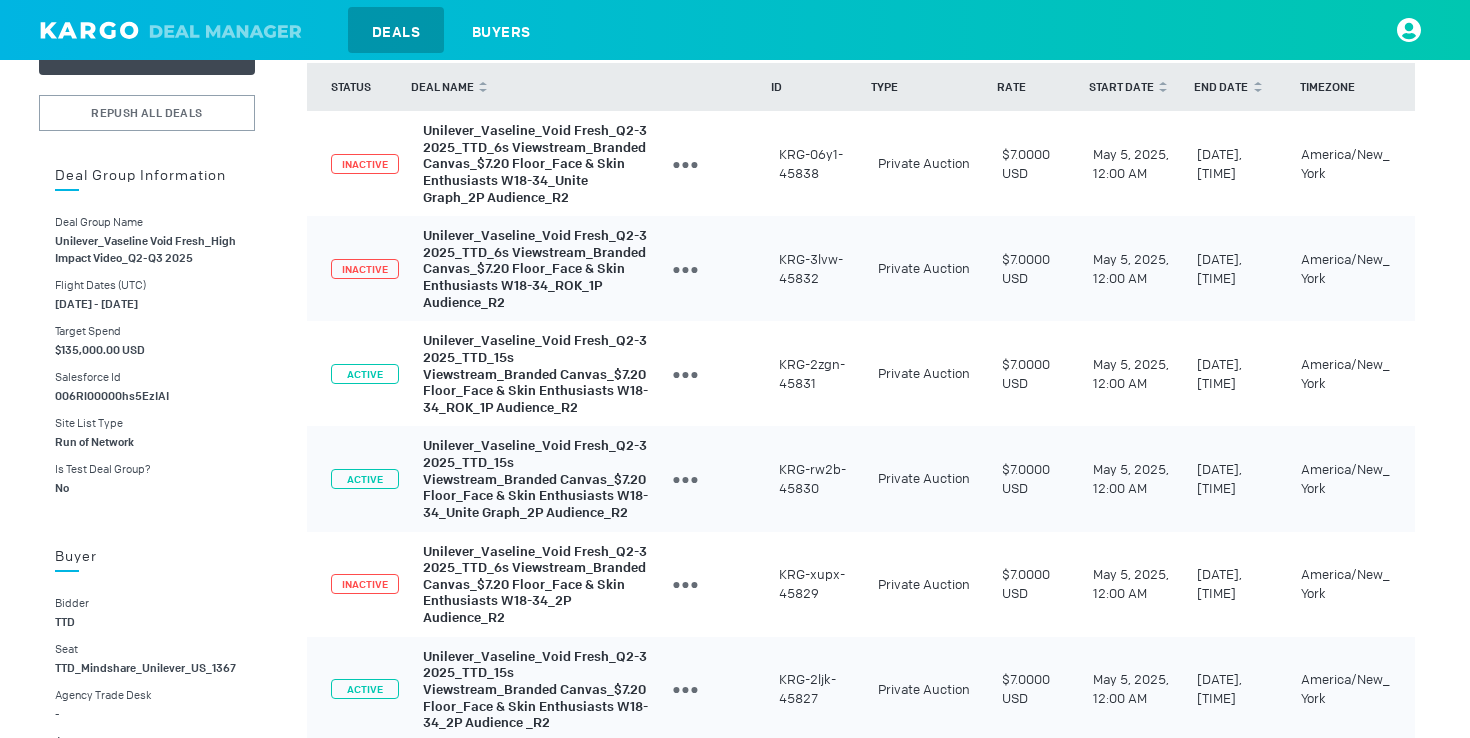 click on "Unilever_Vaseline_Void Fresh_Q2-3 2025_TTD_15s Viewstream_Branded Canvas_$7.20 Floor_Face & Skin Enthusiasts W18-34_ROK_1P Audience_R2" at bounding box center [535, 374] 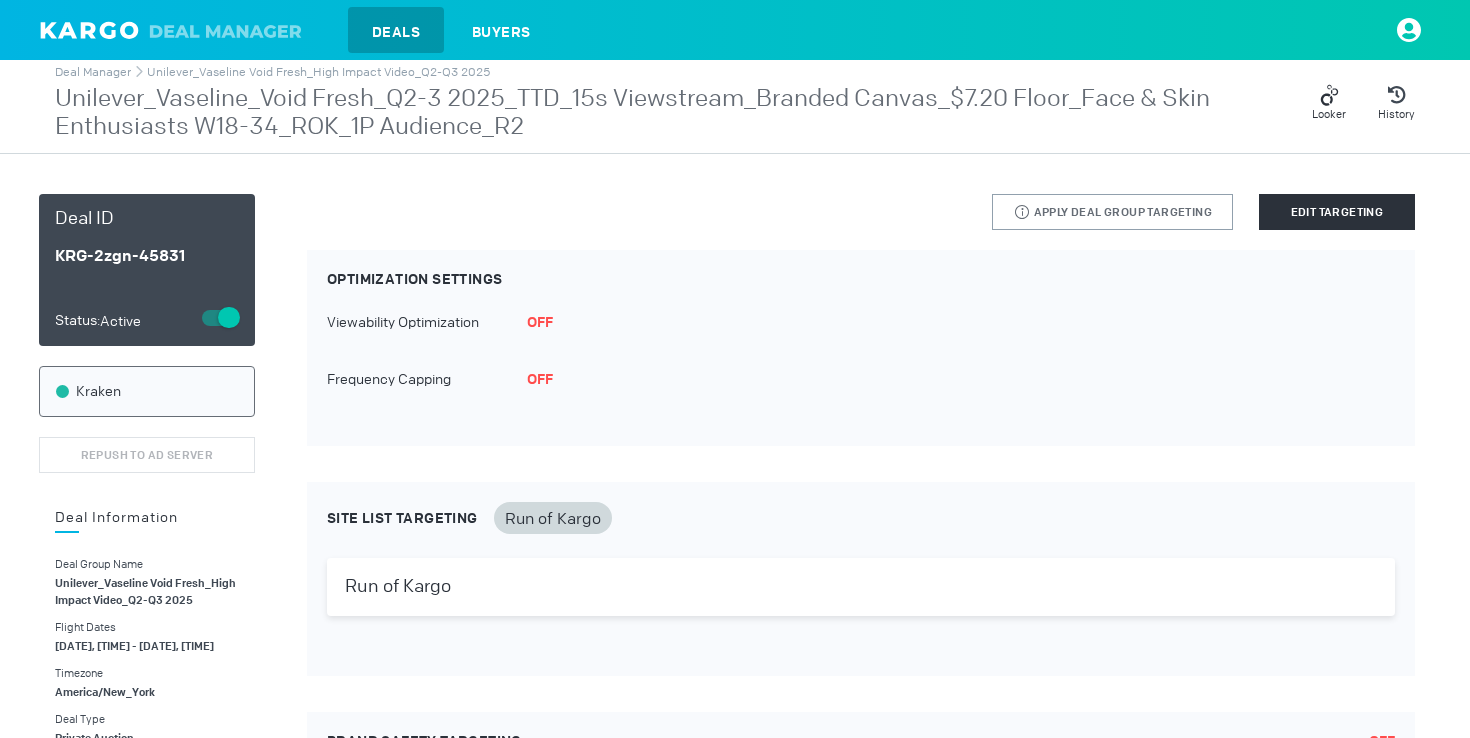 scroll, scrollTop: 0, scrollLeft: 0, axis: both 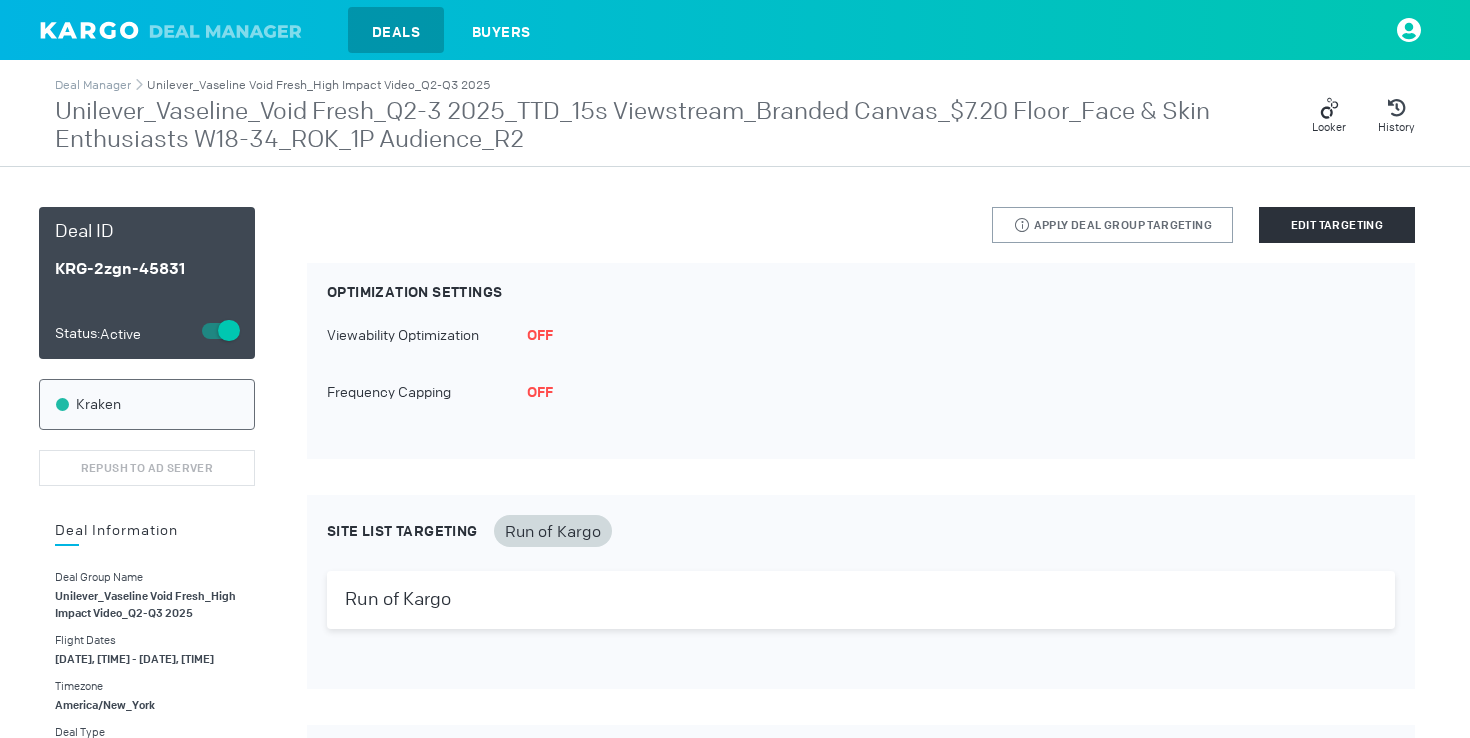 click on "Unilever_Vaseline Void Fresh_High Impact Video_Q2-Q3 2025" at bounding box center [318, 85] 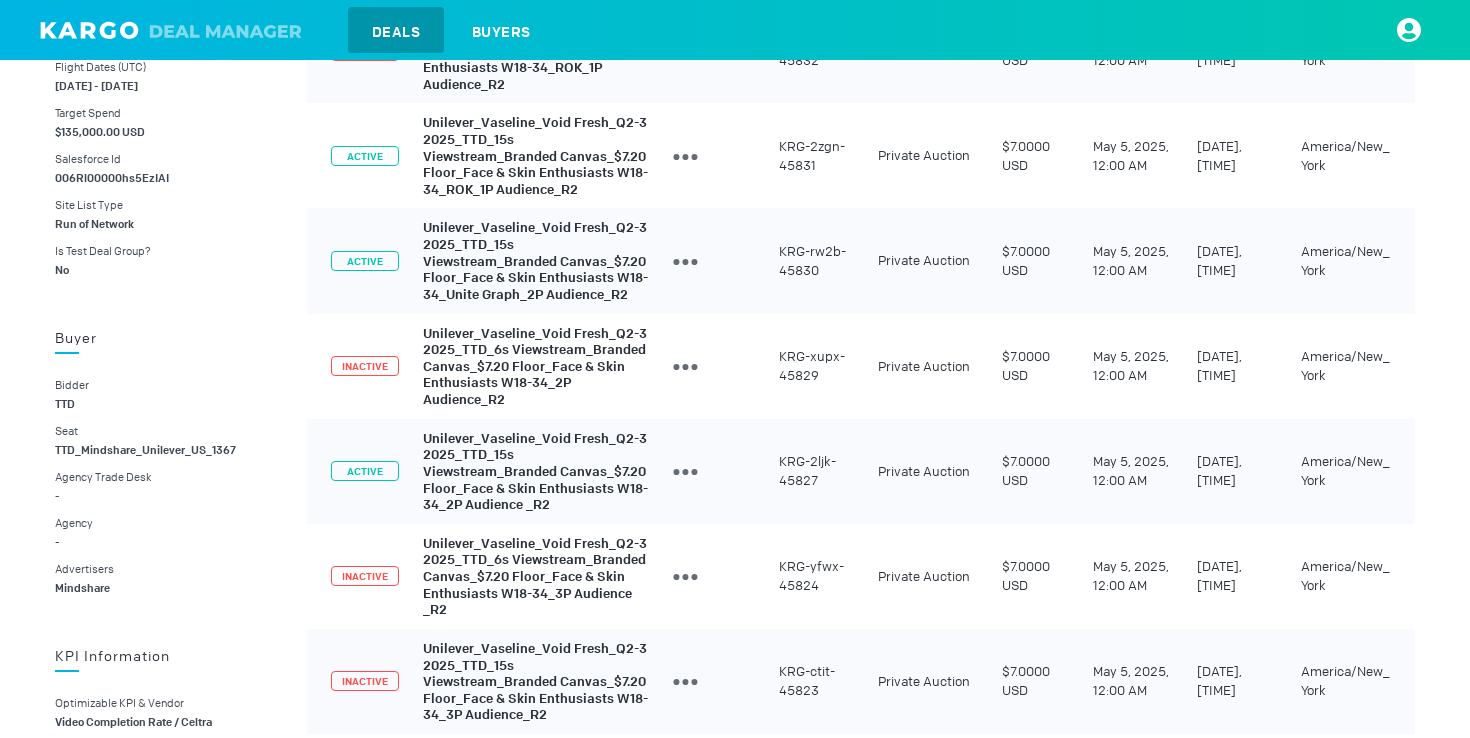 scroll, scrollTop: 469, scrollLeft: 0, axis: vertical 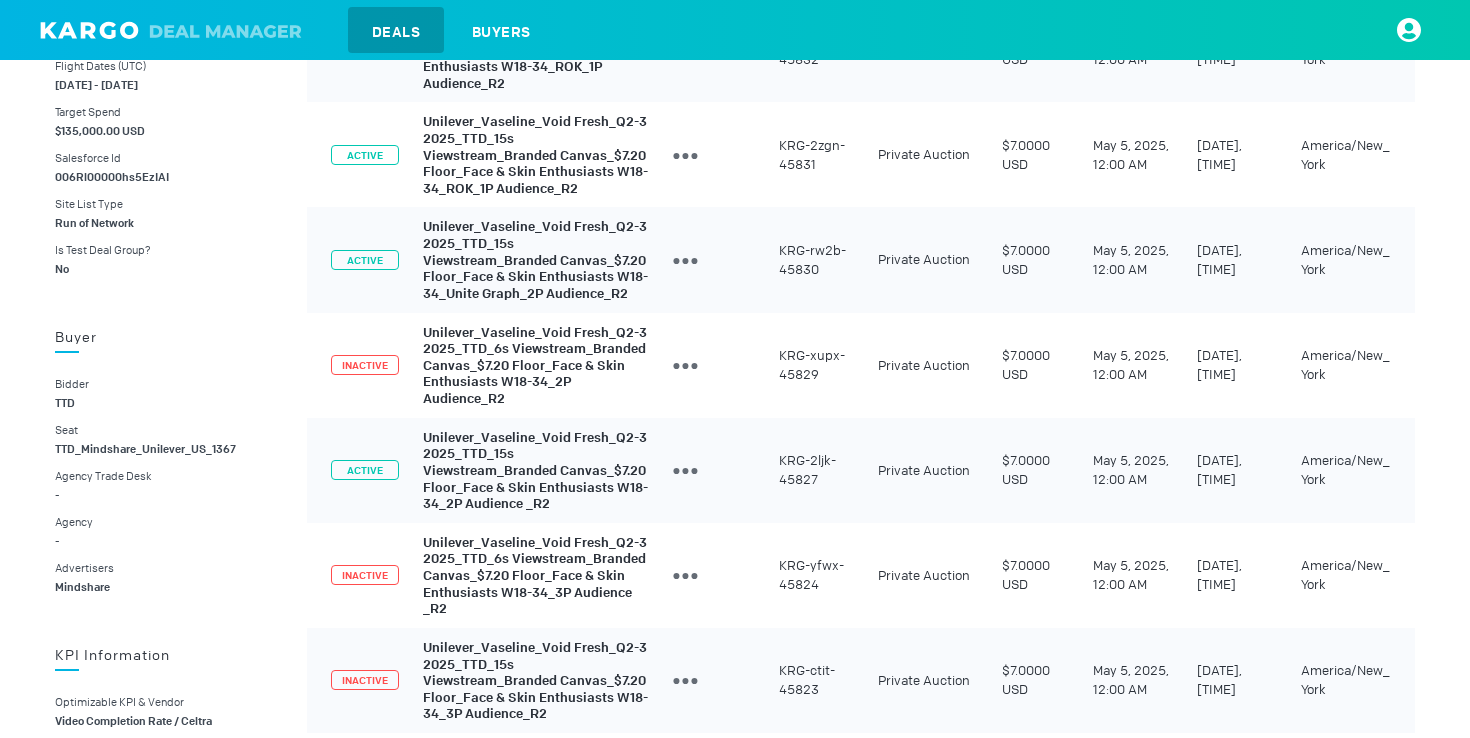 click on "Unilever_Vaseline_Void Fresh_Q2-3 2025_TTD_15s Viewstream_Branded Canvas_$7.20 Floor_Face & Skin Enthusiasts W18-34_2P Audience										_R2" at bounding box center [535, 470] 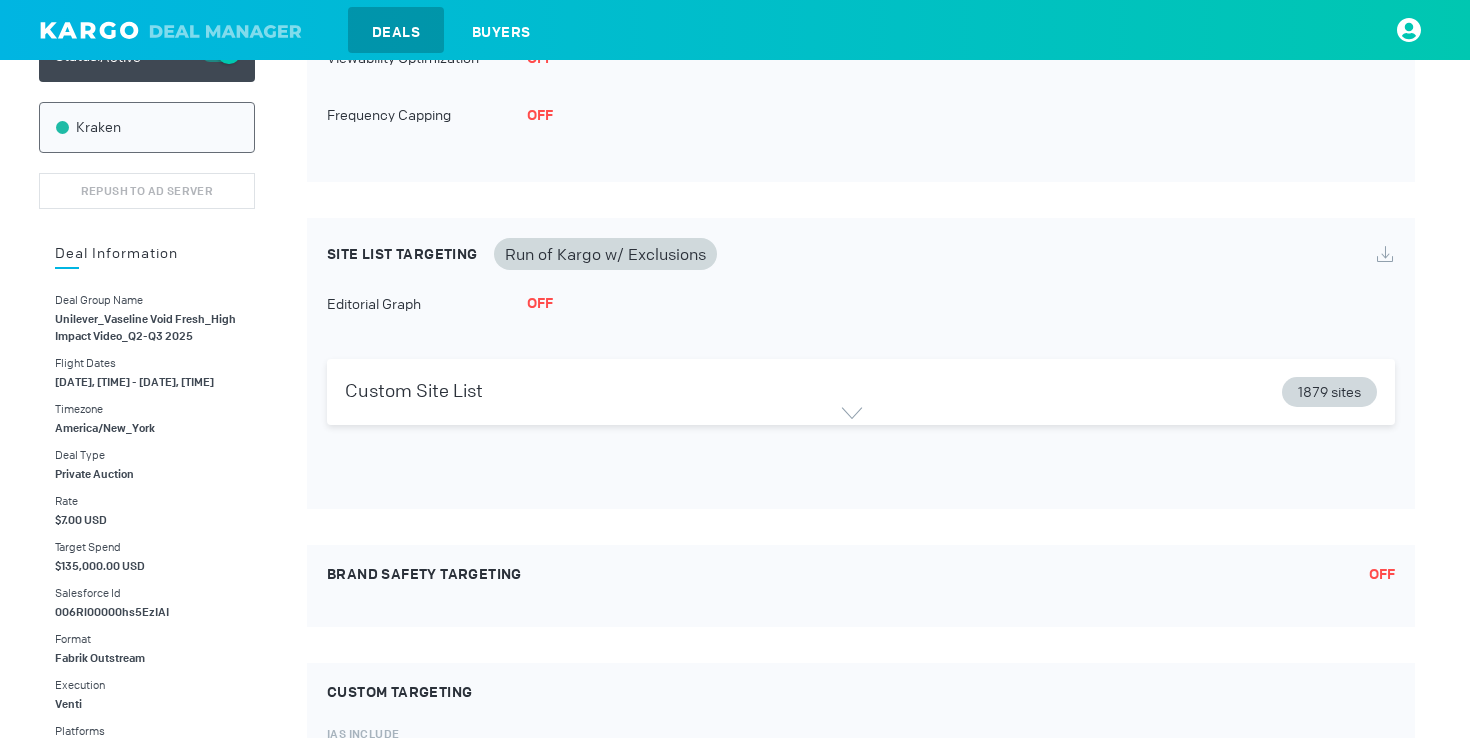 scroll, scrollTop: 0, scrollLeft: 0, axis: both 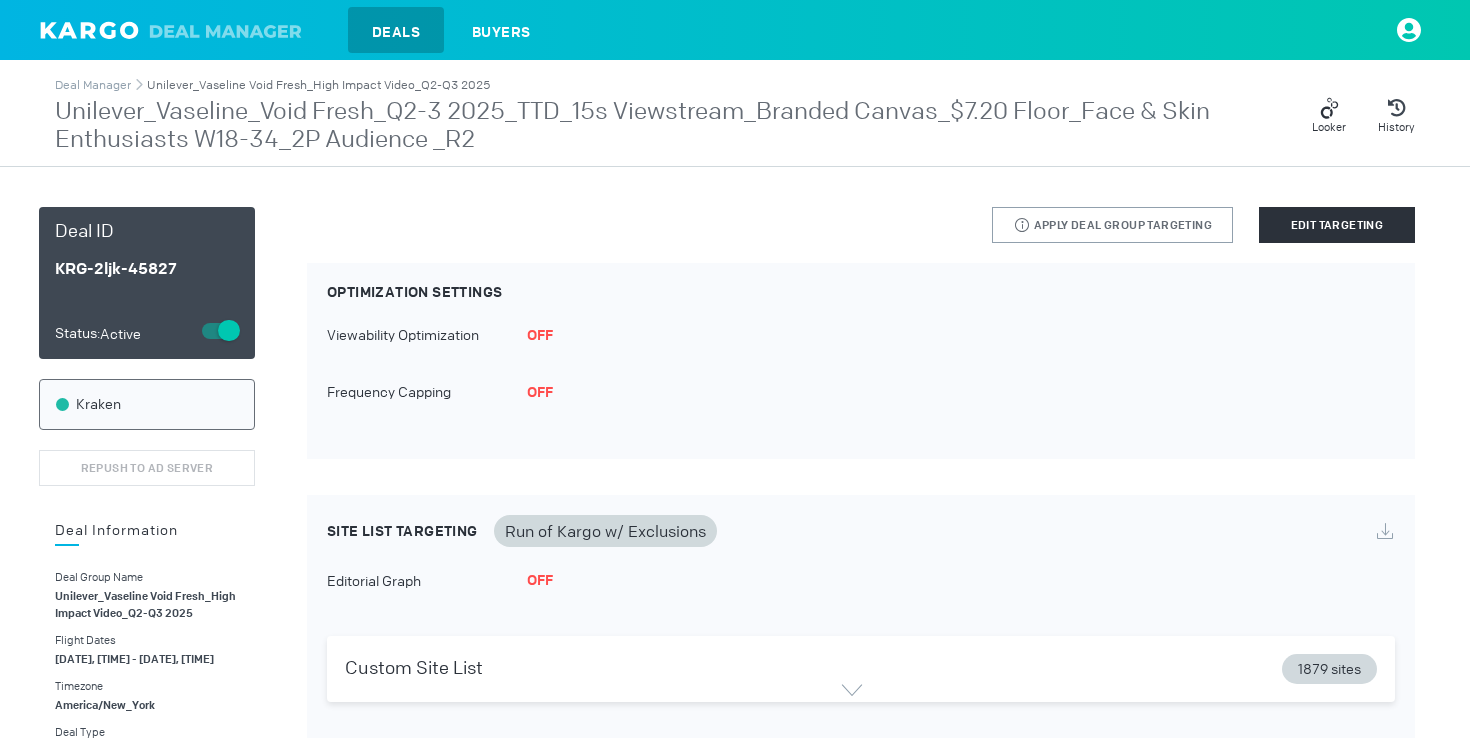 click on "Unilever_Vaseline Void Fresh_High Impact Video_Q2-Q3 2025" at bounding box center [318, 85] 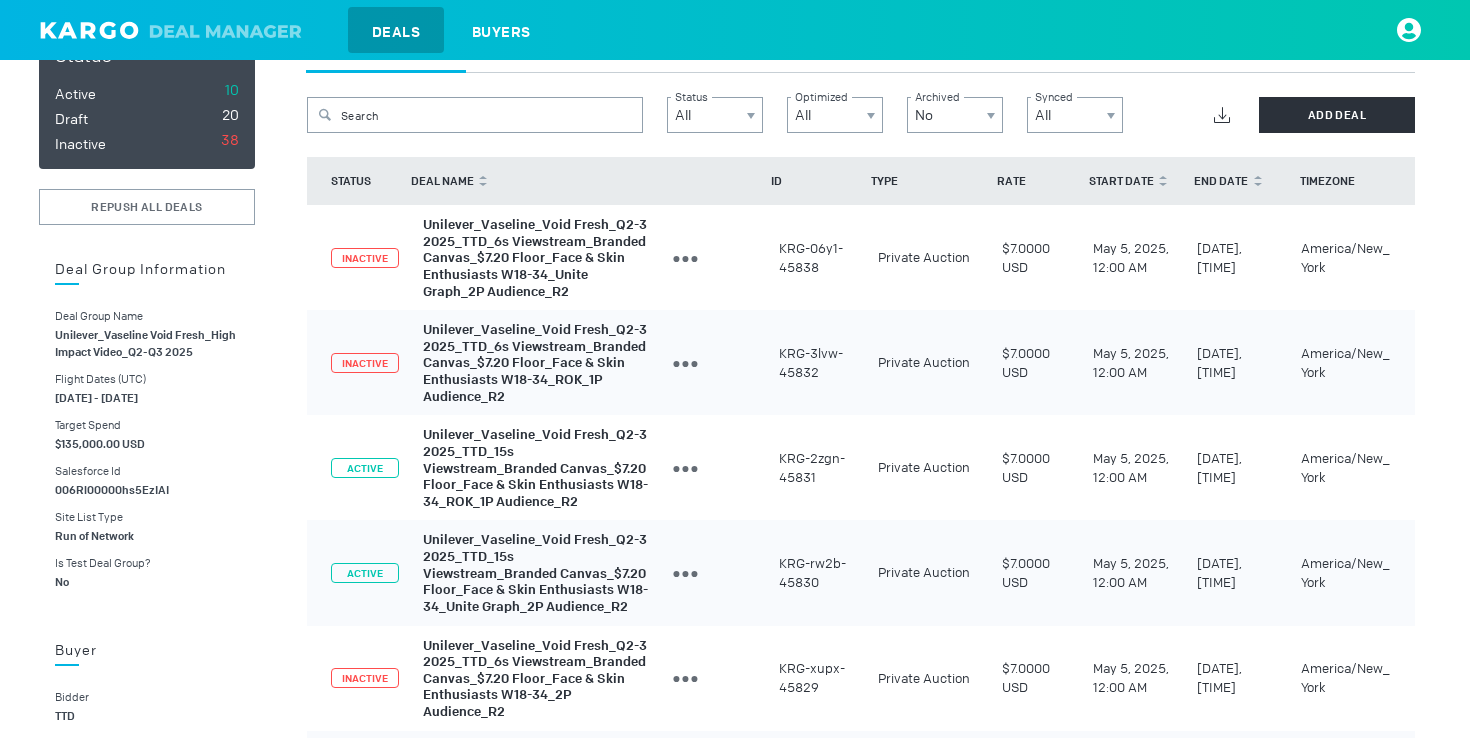 scroll, scrollTop: 157, scrollLeft: 0, axis: vertical 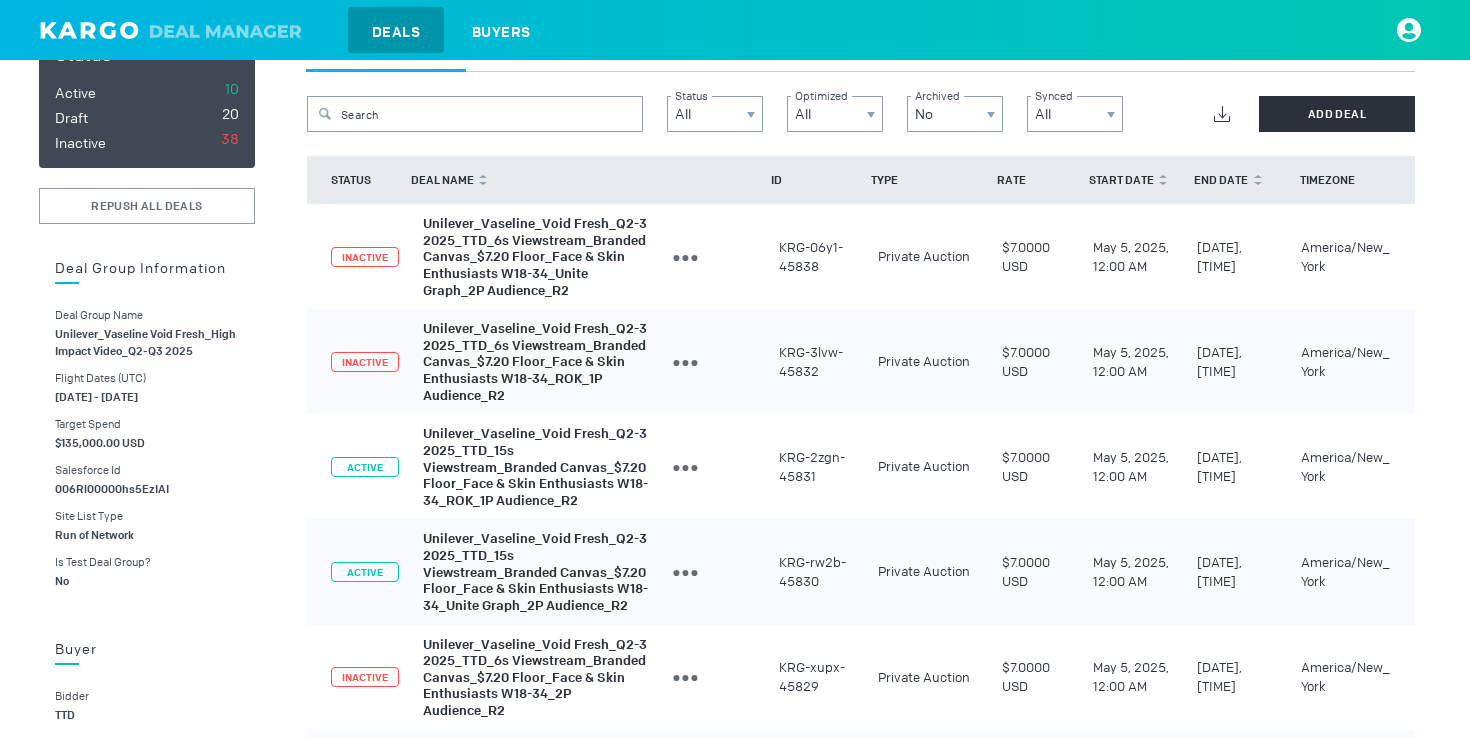 click on "Unilever_Vaseline_Void Fresh_Q2-3 2025_TTD_15s Viewstream_Branded Canvas_$7.20 Floor_Face & Skin Enthusiasts W18-34_ROK_1P Audience_R2" at bounding box center [535, 467] 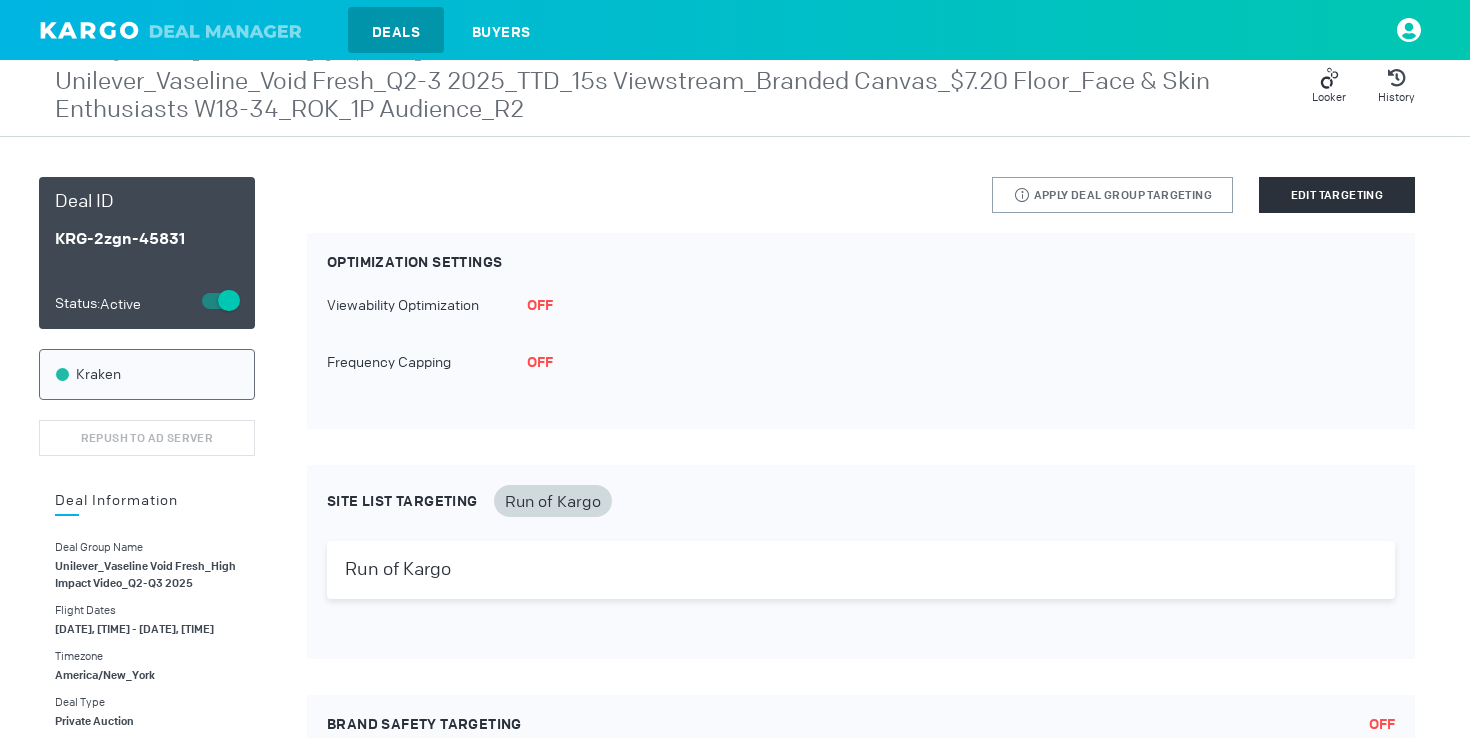 scroll, scrollTop: 0, scrollLeft: 0, axis: both 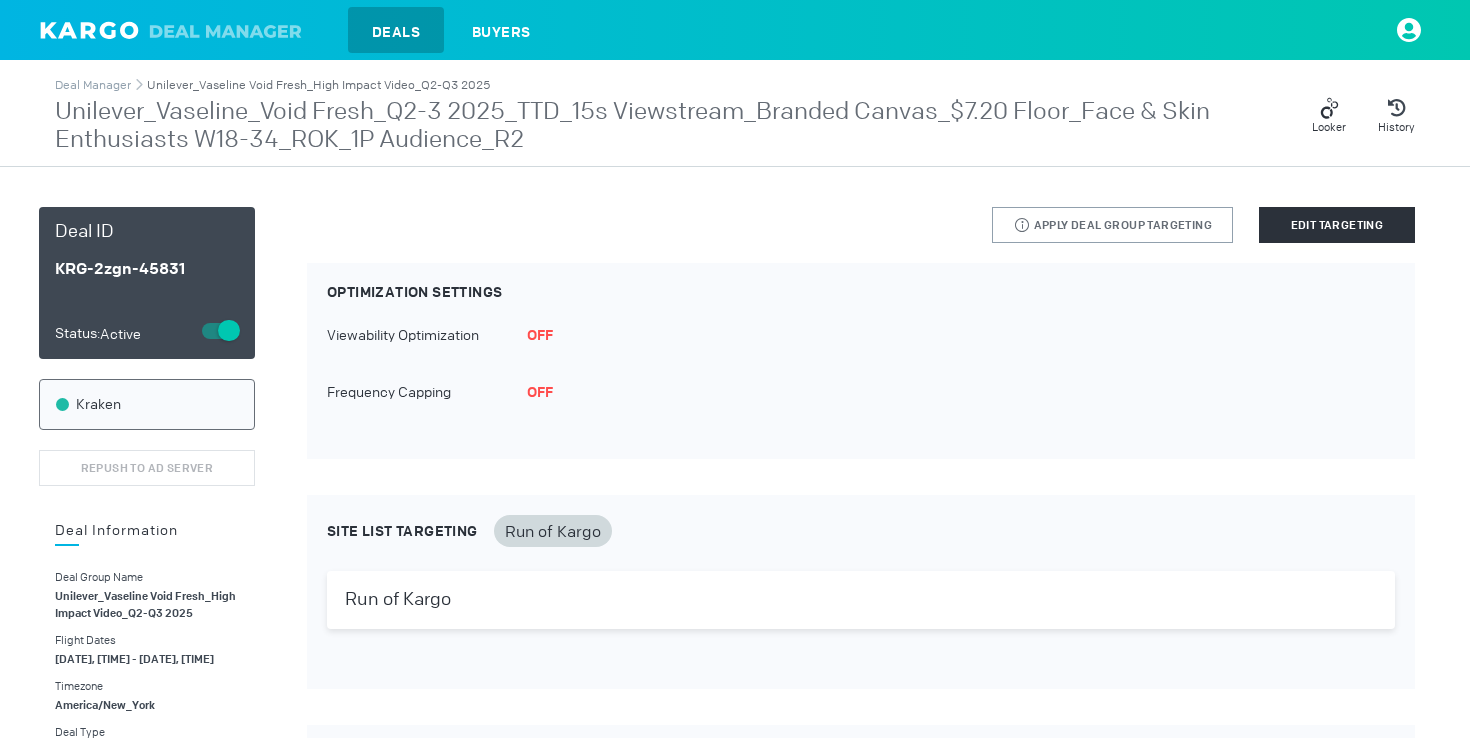 click on "Unilever_Vaseline Void Fresh_High Impact Video_Q2-Q3 2025" at bounding box center (318, 85) 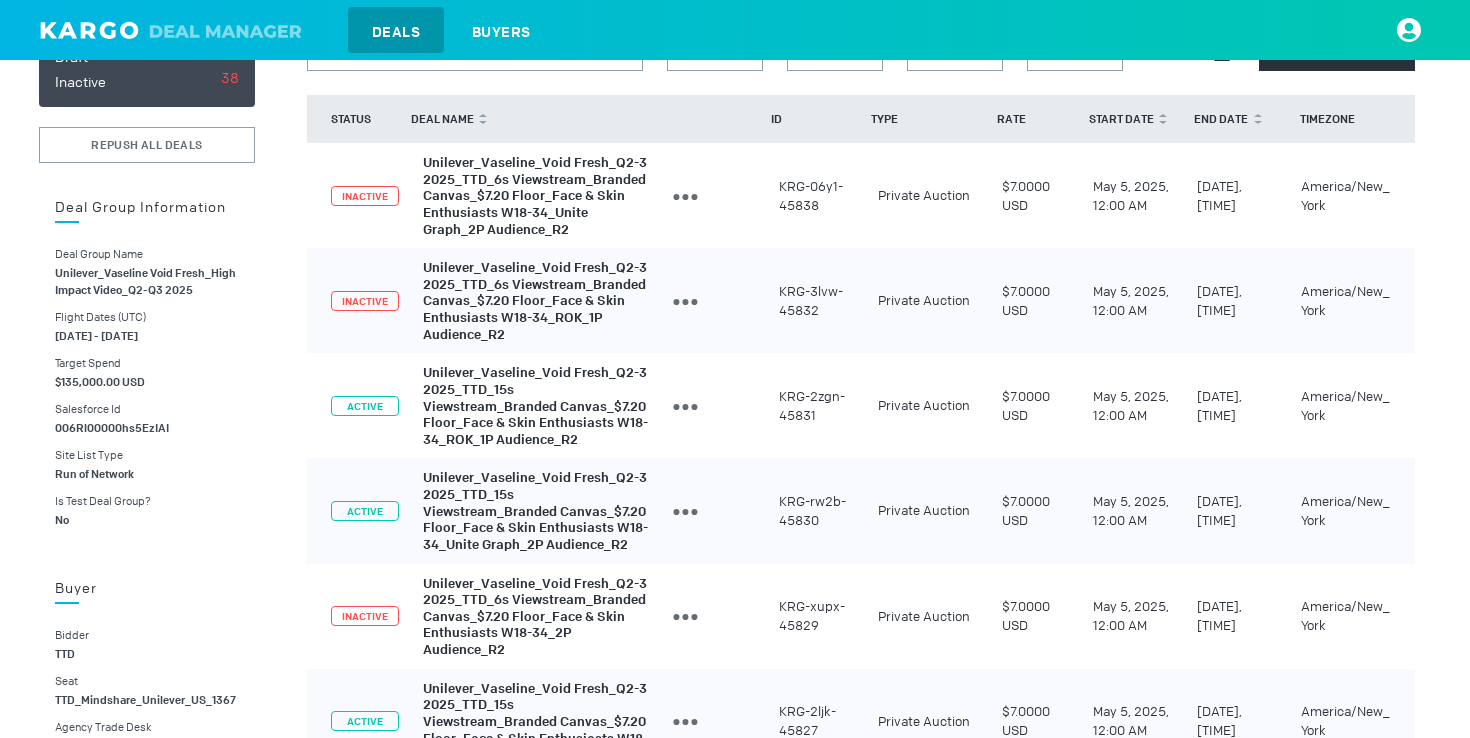 scroll, scrollTop: 221, scrollLeft: 0, axis: vertical 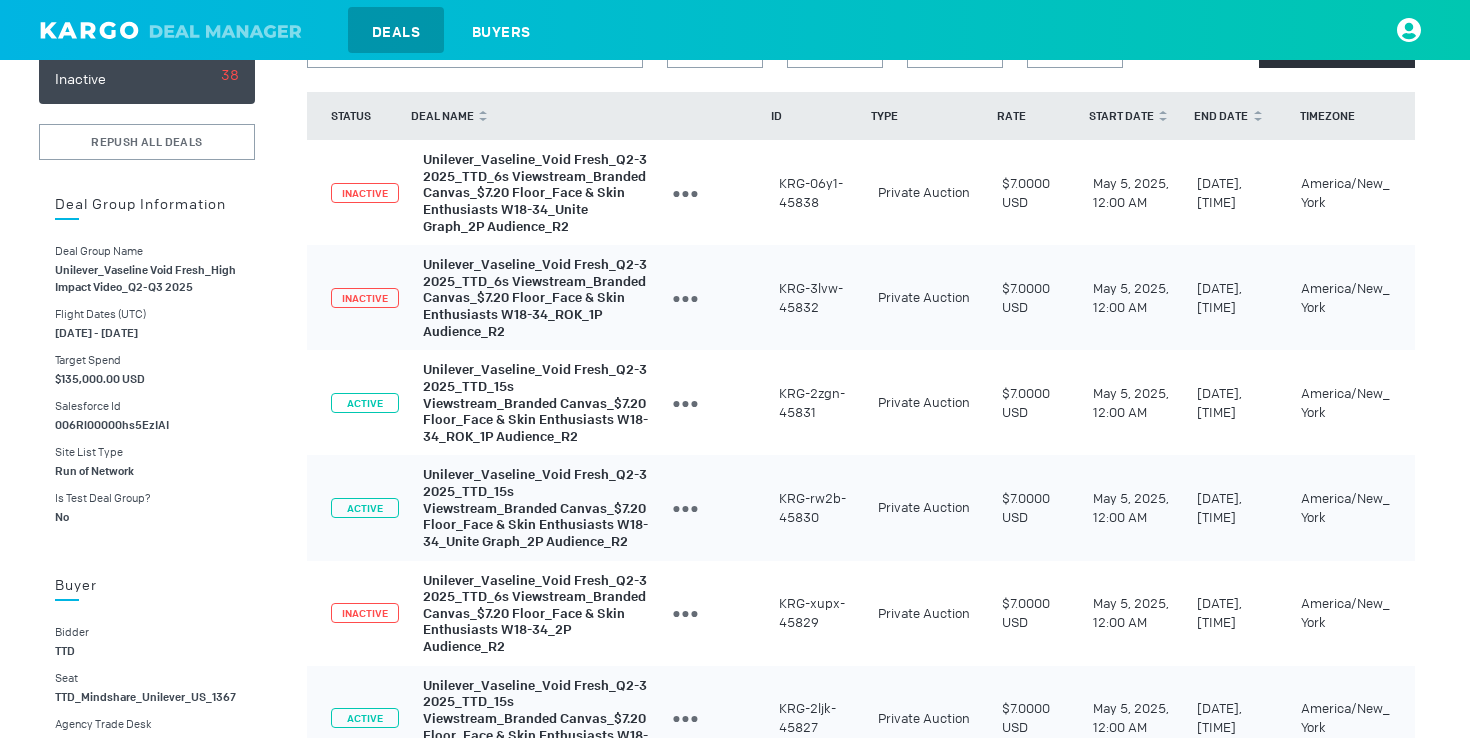 click on "Unilever_Vaseline_Void Fresh_Q2-3 2025_TTD_15s Viewstream_Branded Canvas_$7.20 Floor_Face & Skin Enthusiasts W18-34_ROK_1P Audience_R2" at bounding box center (535, 403) 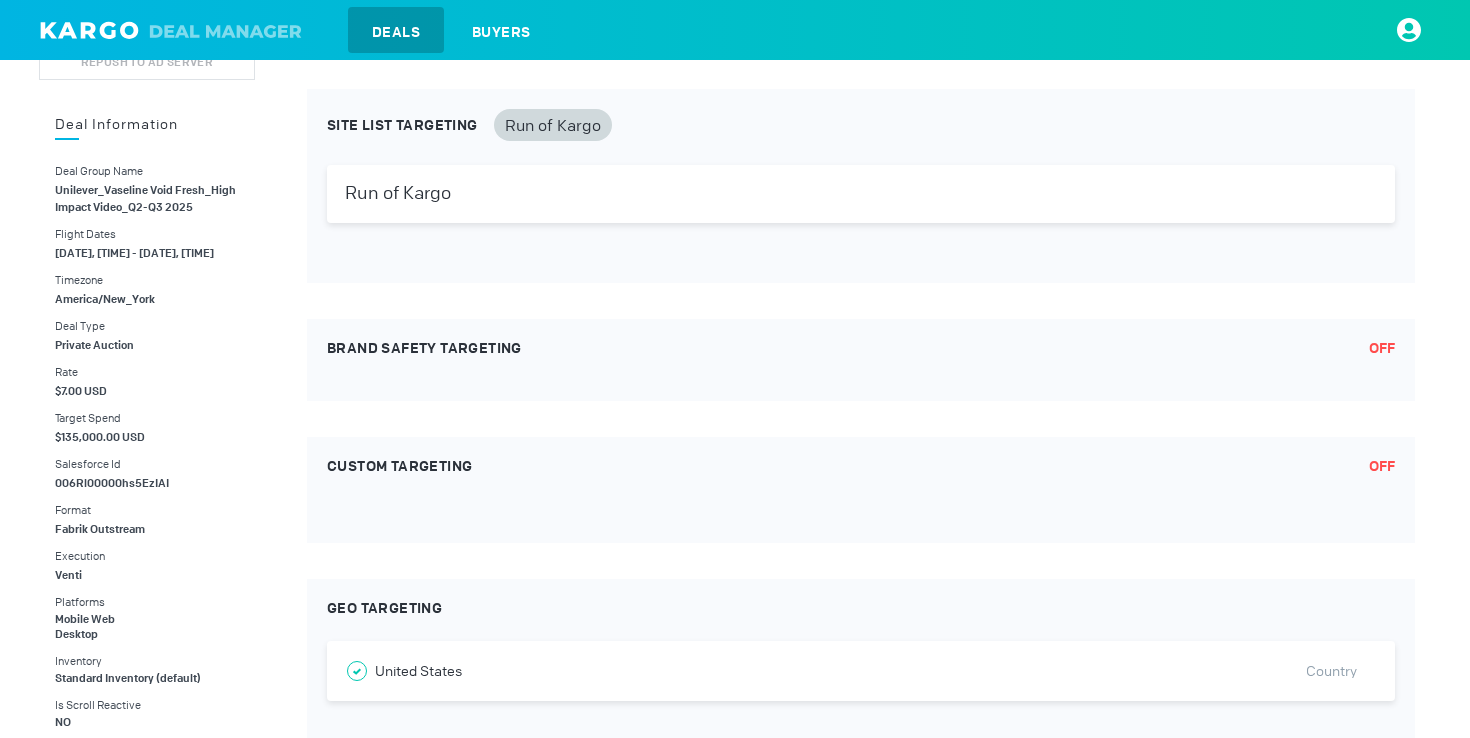 scroll, scrollTop: 0, scrollLeft: 0, axis: both 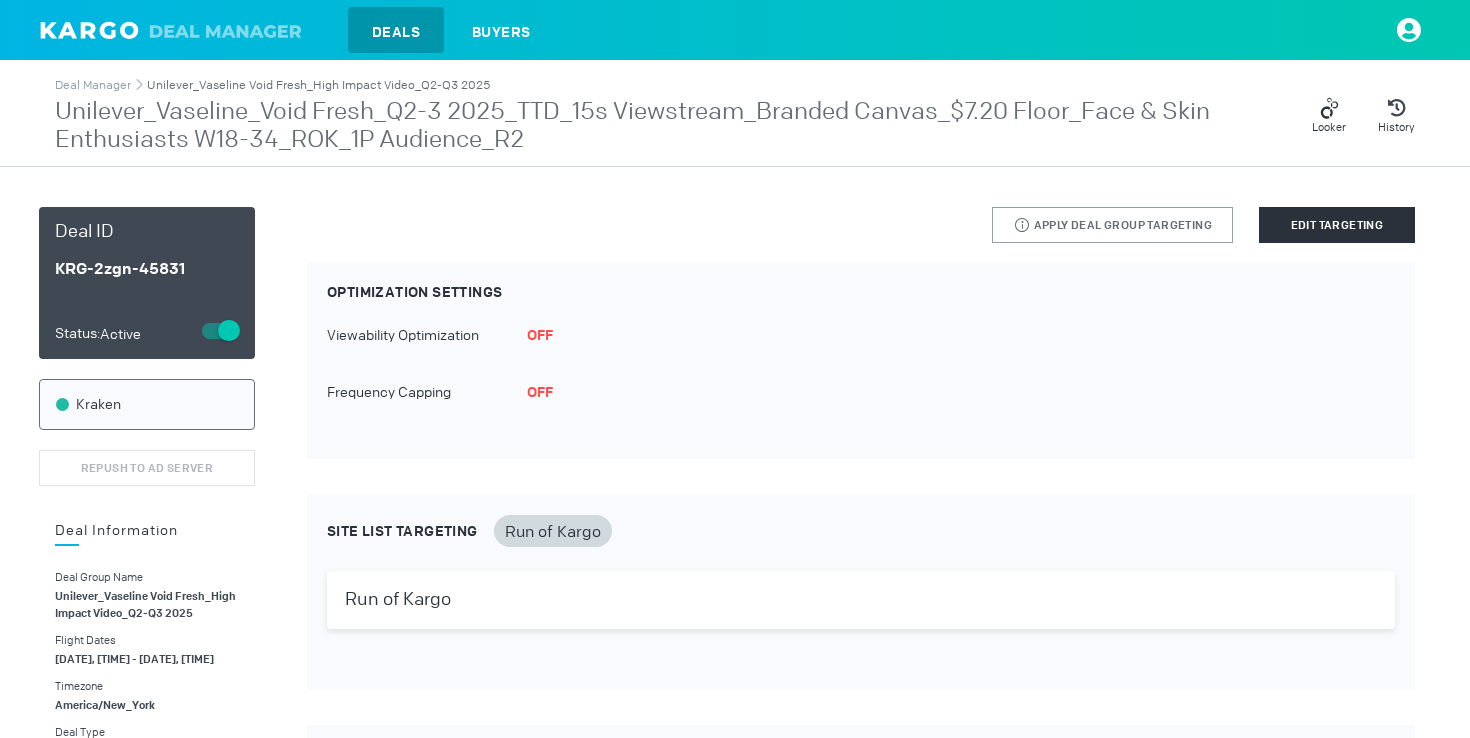 click on "Unilever_Vaseline Void Fresh_High Impact Video_Q2-Q3 2025" at bounding box center (318, 85) 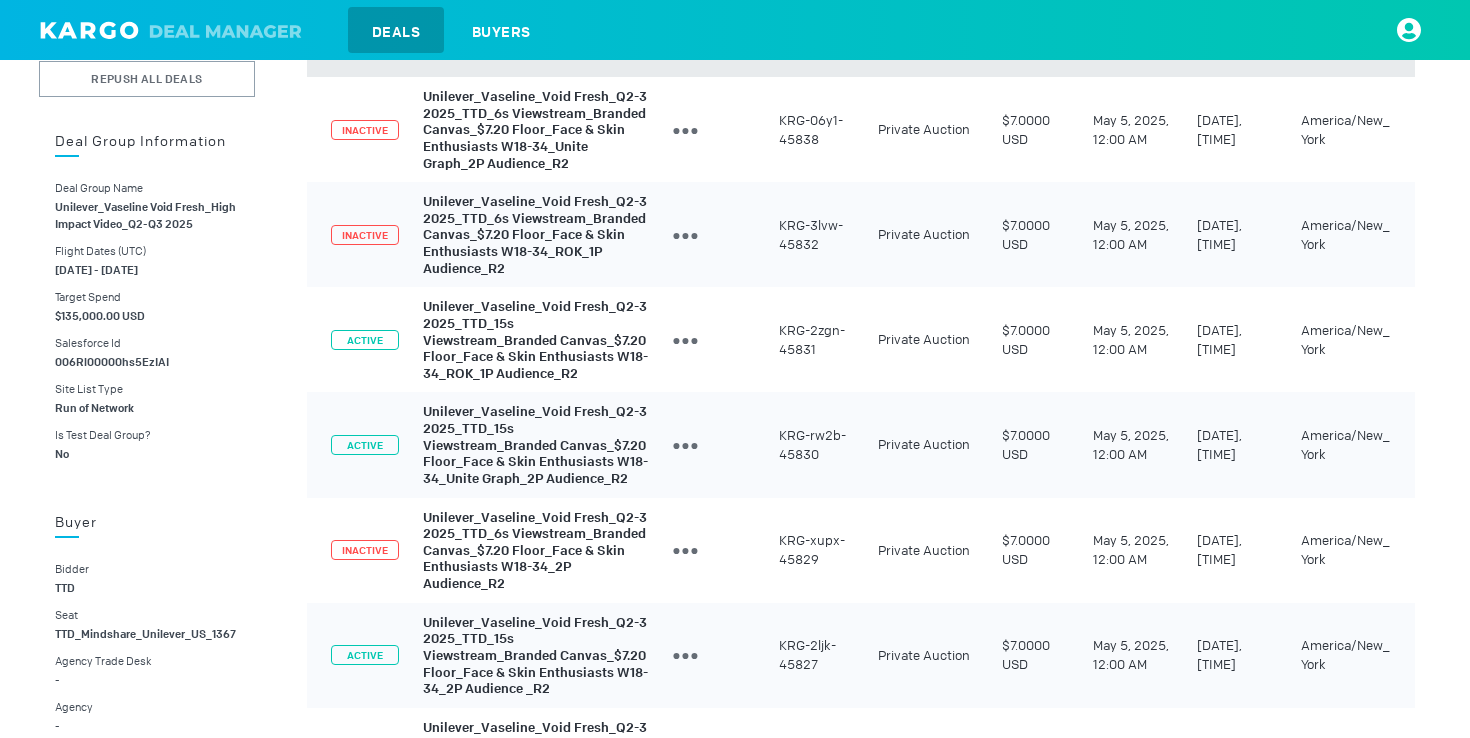 scroll, scrollTop: 516, scrollLeft: 0, axis: vertical 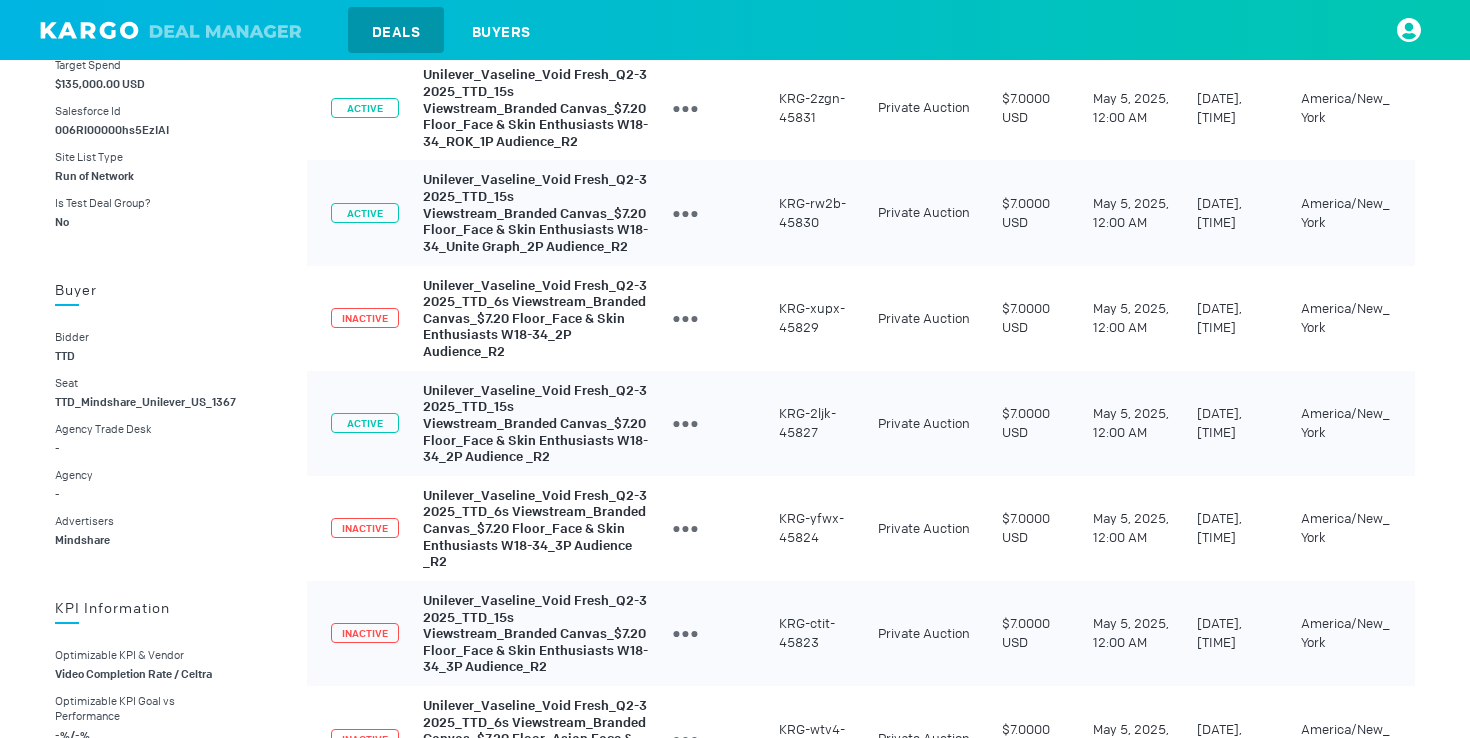 click on "Unilever_Vaseline_Void Fresh_Q2-3 2025_TTD_15s Viewstream_Branded Canvas_$7.20 Floor_Face & Skin Enthusiasts W18-34_2P Audience										_R2" at bounding box center [535, 423] 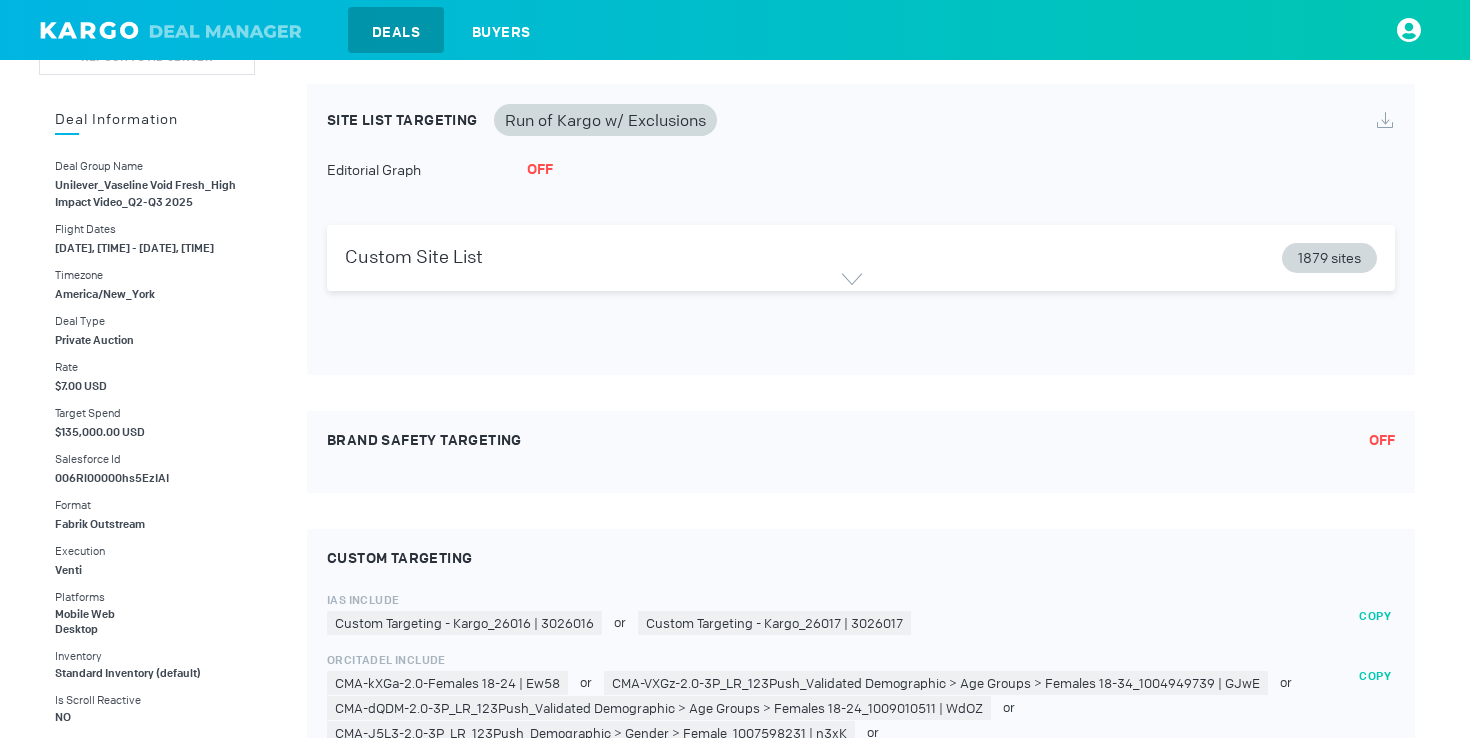 scroll, scrollTop: 280, scrollLeft: 0, axis: vertical 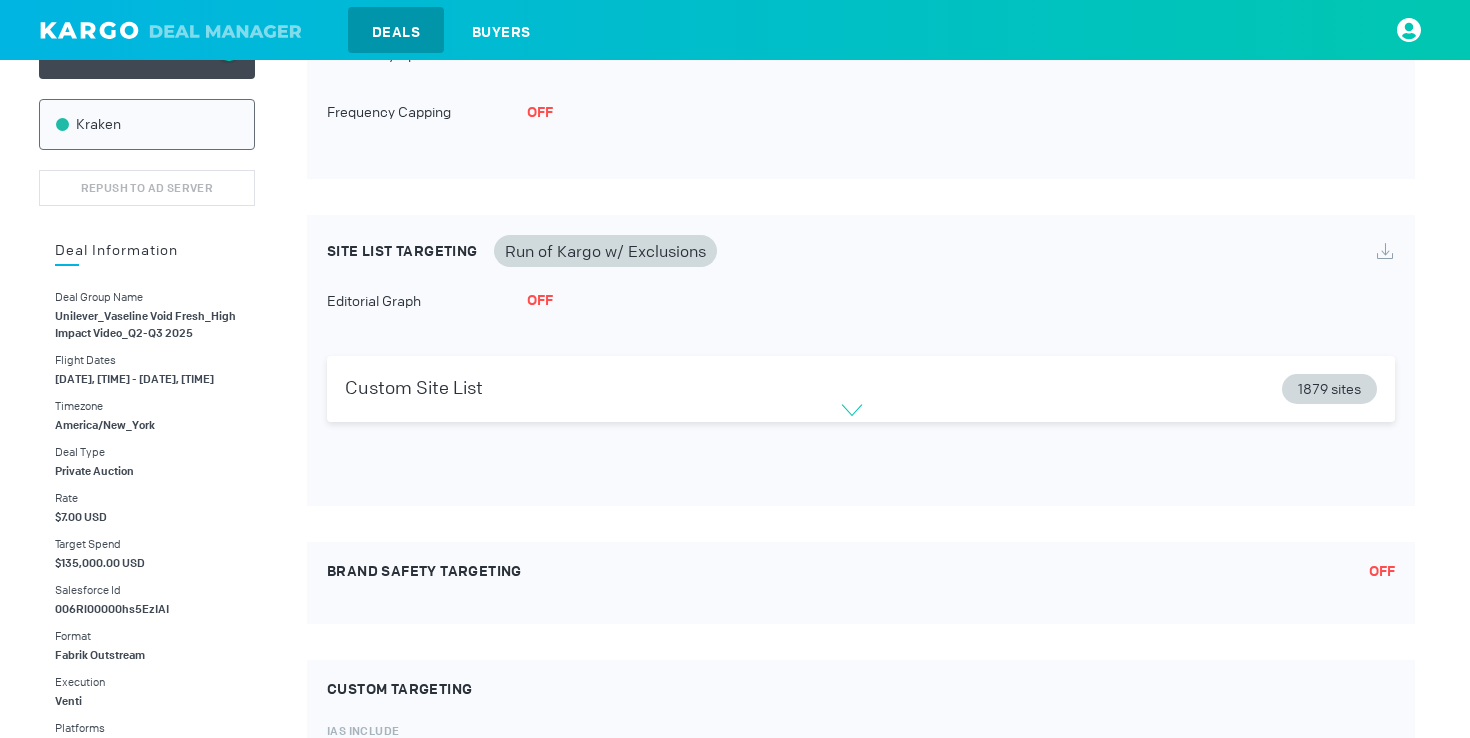 click at bounding box center (852, 410) 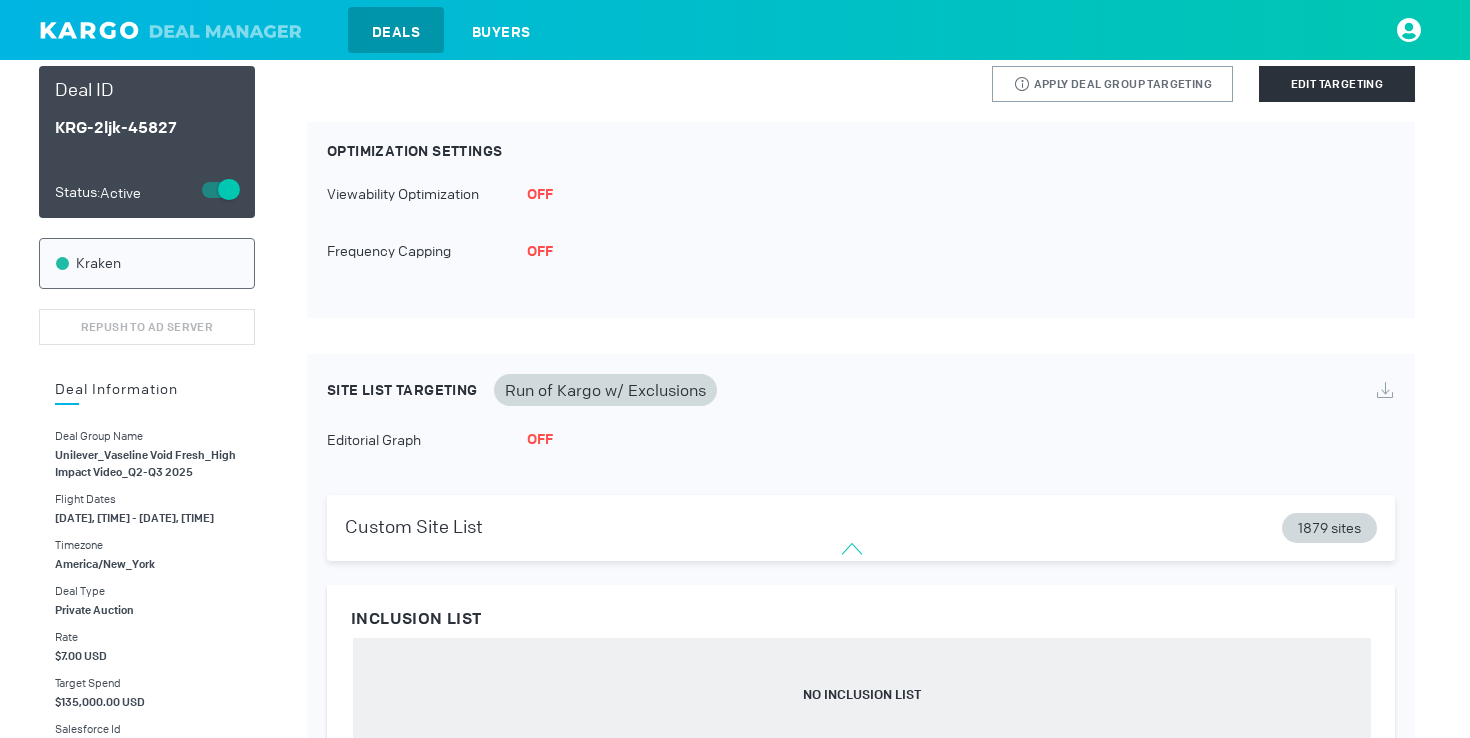 scroll, scrollTop: 0, scrollLeft: 0, axis: both 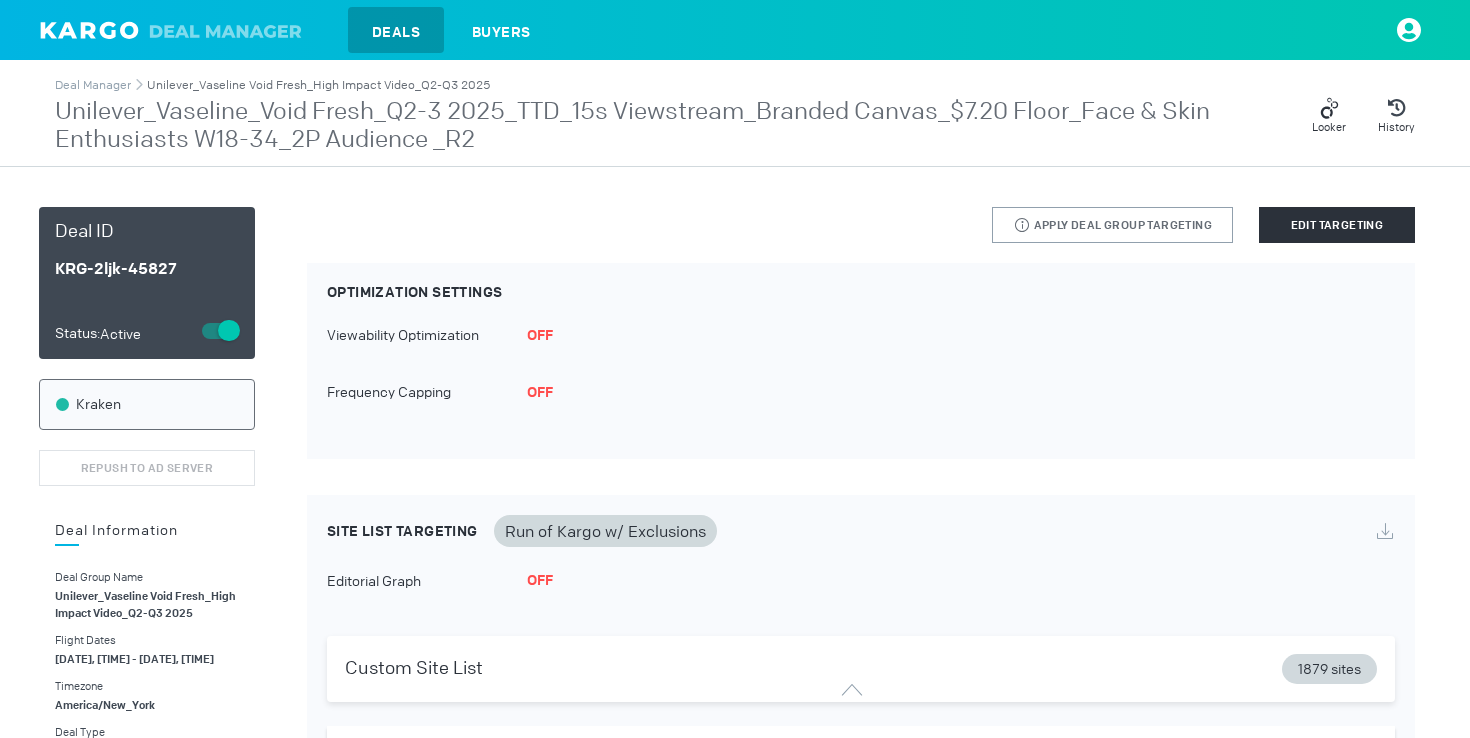 click on "Unilever_Vaseline Void Fresh_High Impact Video_Q2-Q3 2025" at bounding box center [318, 85] 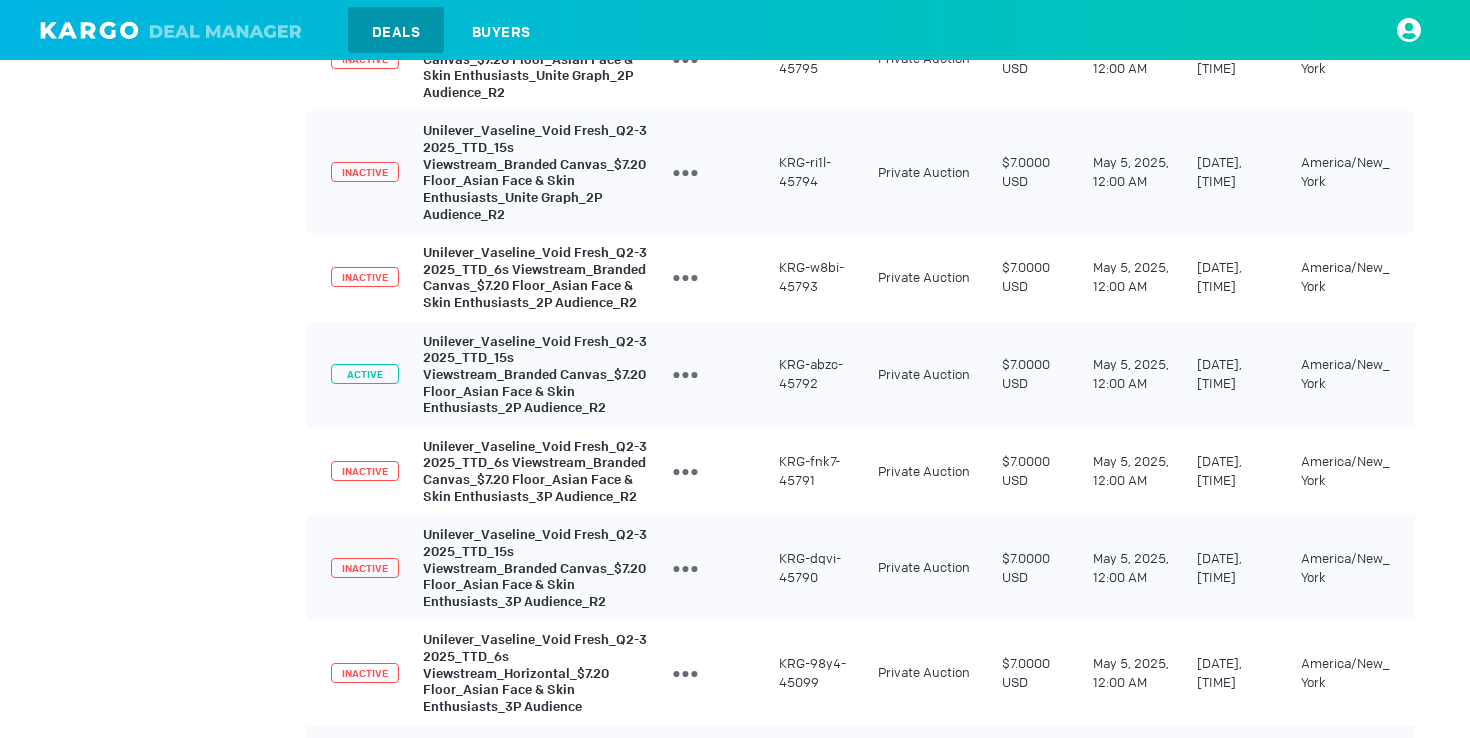 scroll, scrollTop: 1384, scrollLeft: 0, axis: vertical 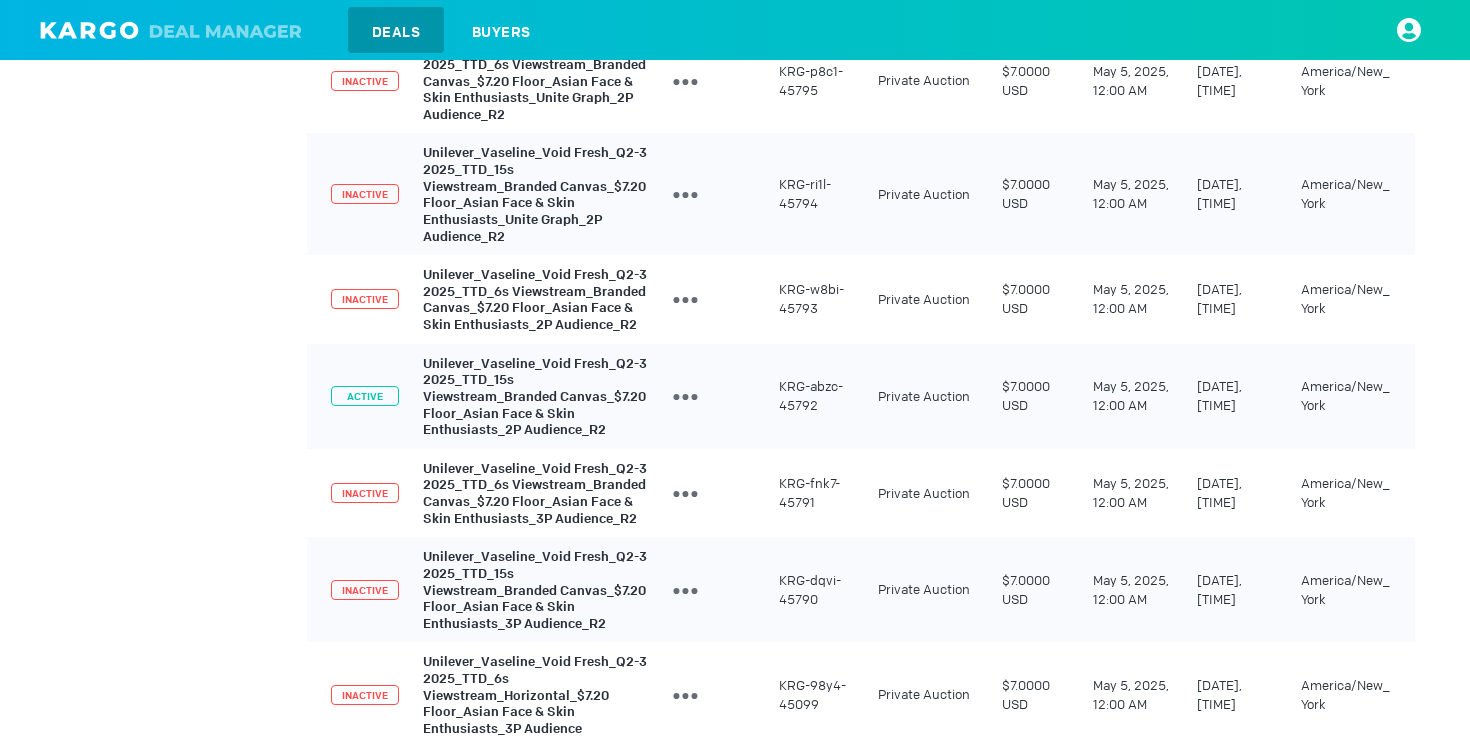 click on "Unilever_Vaseline_Void Fresh_Q2-3 2025_TTD_15s Viewstream_Branded Canvas_$7.20 Floor_Asian Face & Skin Enthusiasts_2P Audience_R2" at bounding box center [535, 396] 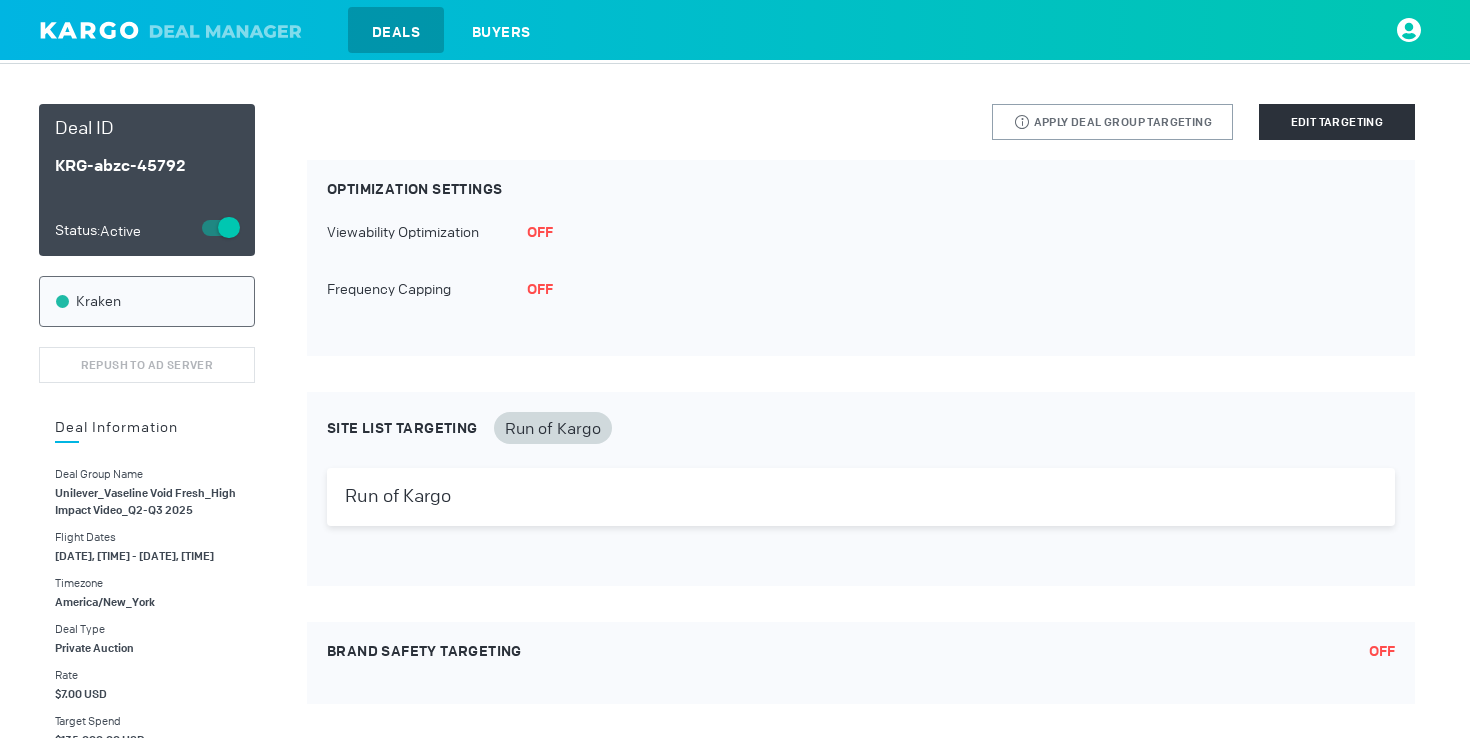 scroll, scrollTop: 0, scrollLeft: 0, axis: both 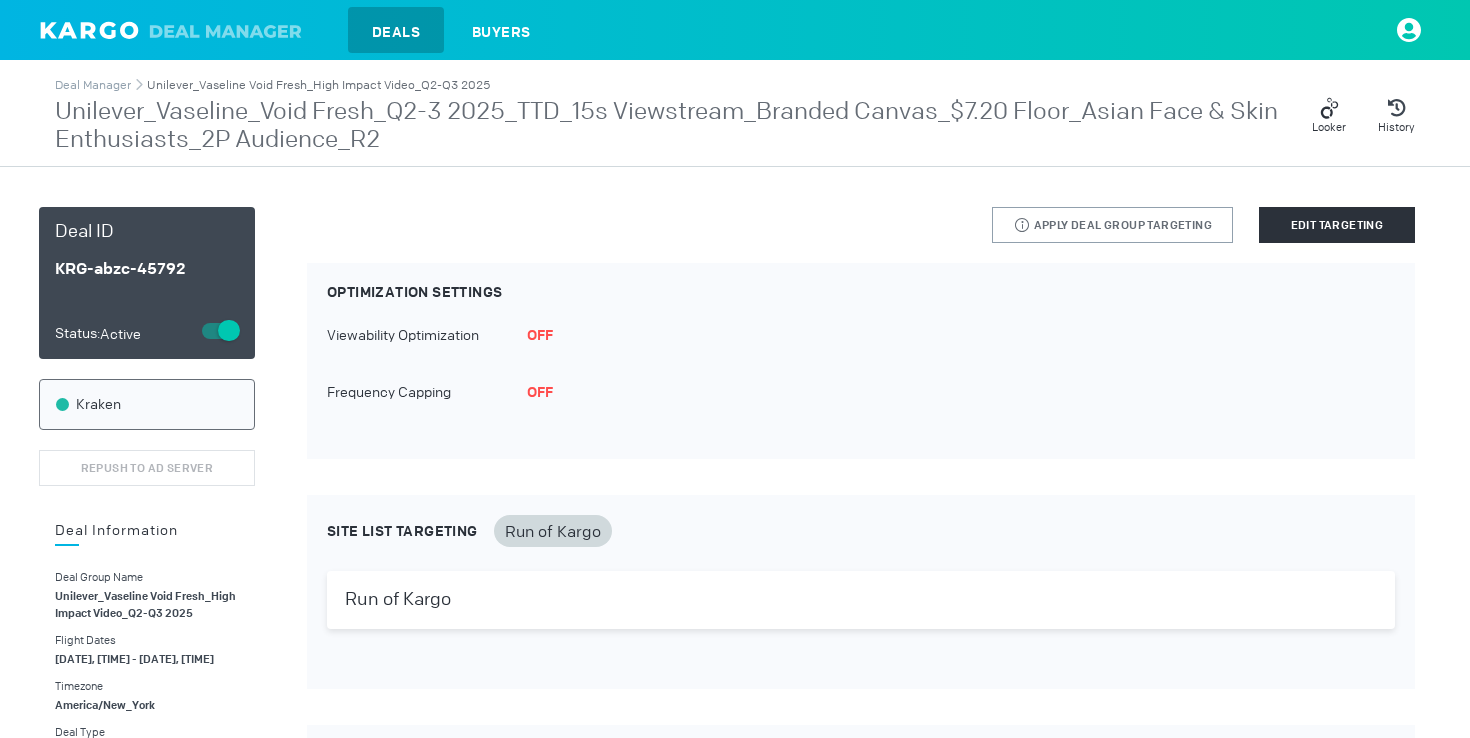 click on "Unilever_Vaseline Void Fresh_High Impact Video_Q2-Q3 2025" at bounding box center [318, 85] 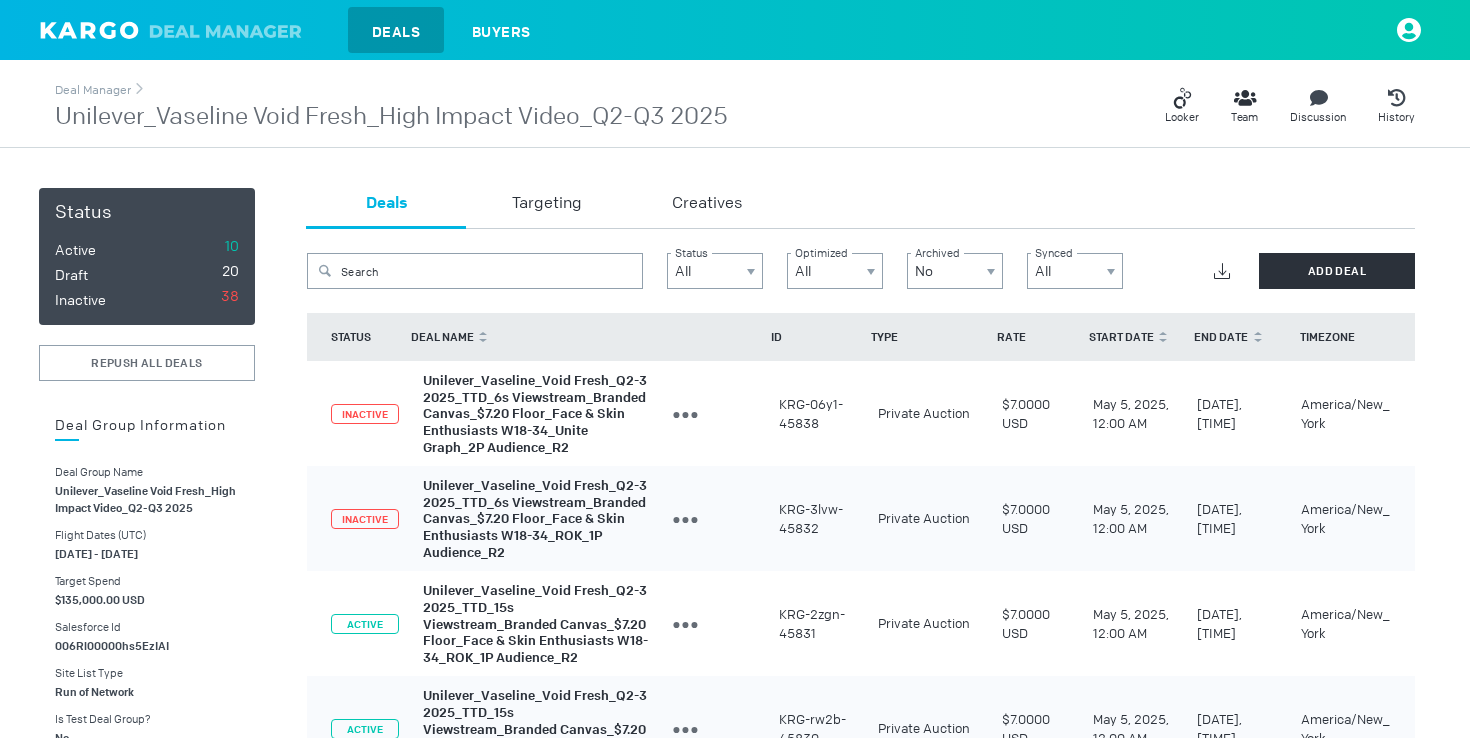 click on "Unilever_Vaseline_Void Fresh_Q2-3 2025_TTD_15s Viewstream_Branded Canvas_$7.20 Floor_Face & Skin Enthusiasts W18-34_ROK_1P Audience_R2" at bounding box center (535, 624) 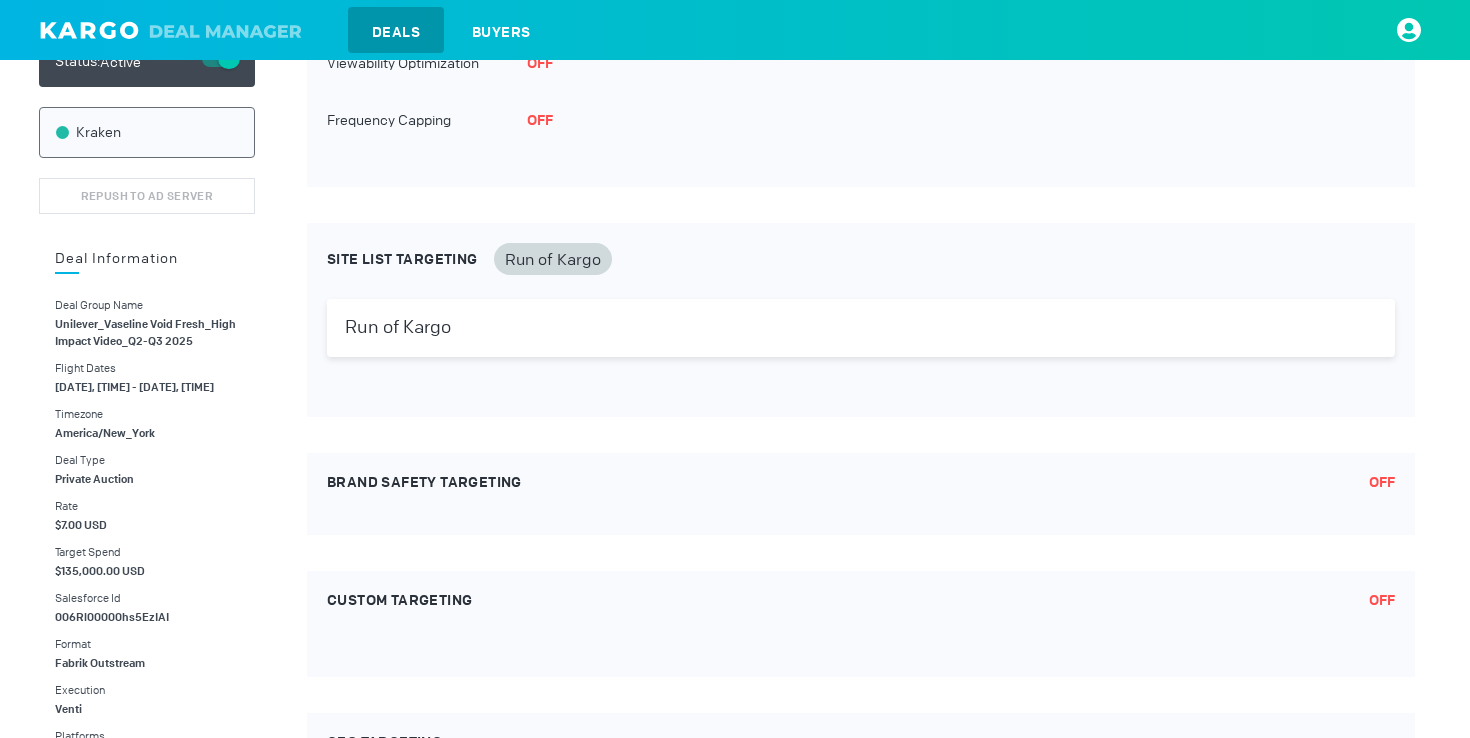 scroll, scrollTop: 0, scrollLeft: 0, axis: both 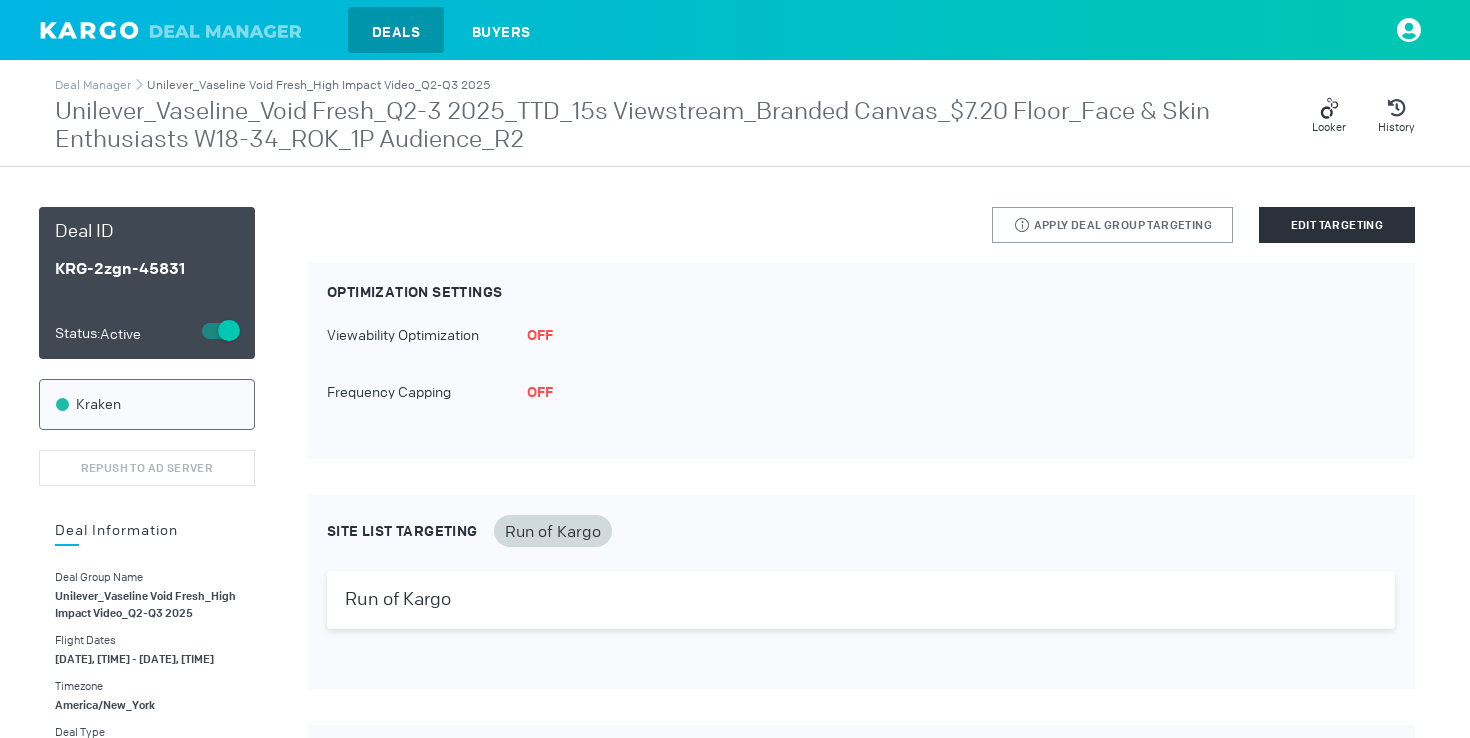 click on "Unilever_Vaseline Void Fresh_High Impact Video_Q2-Q3 2025" at bounding box center [318, 85] 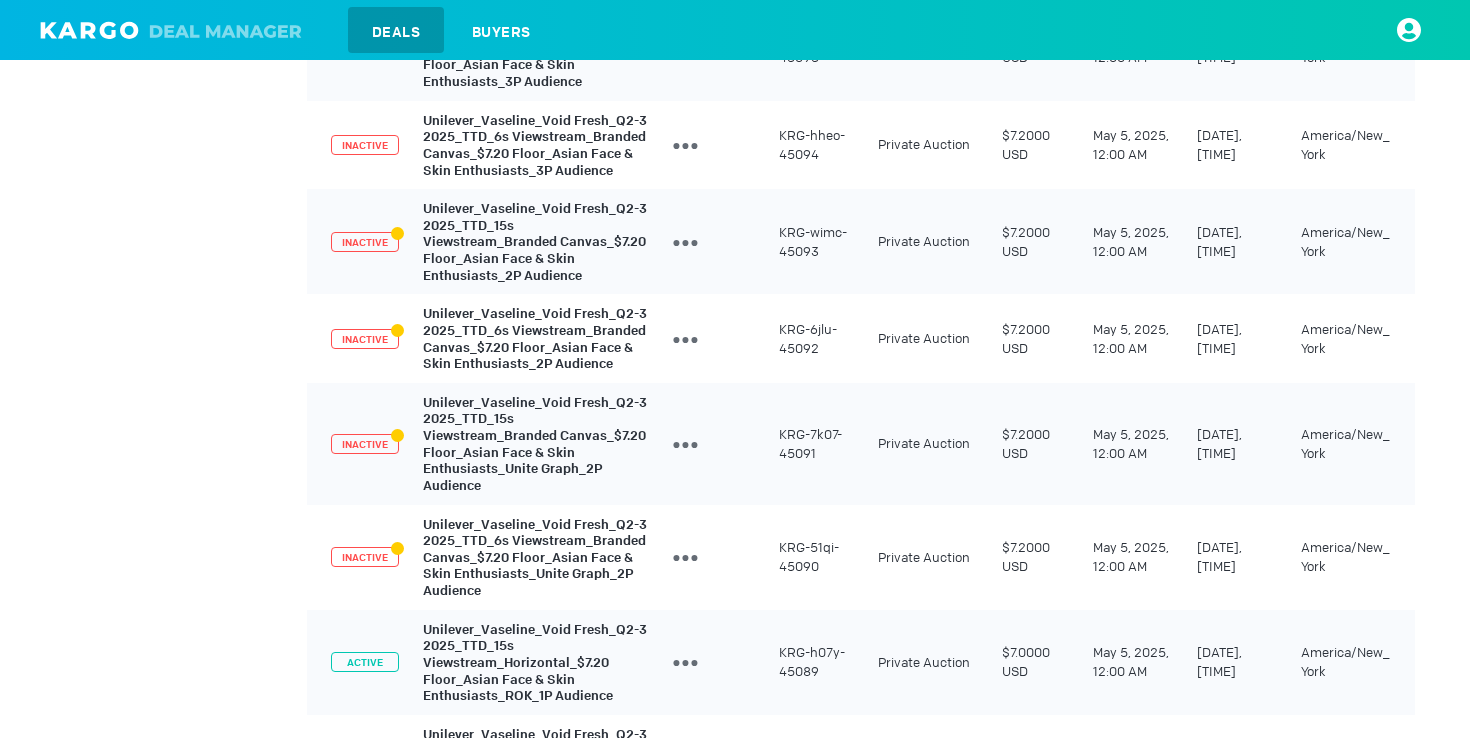 scroll, scrollTop: 2222, scrollLeft: 0, axis: vertical 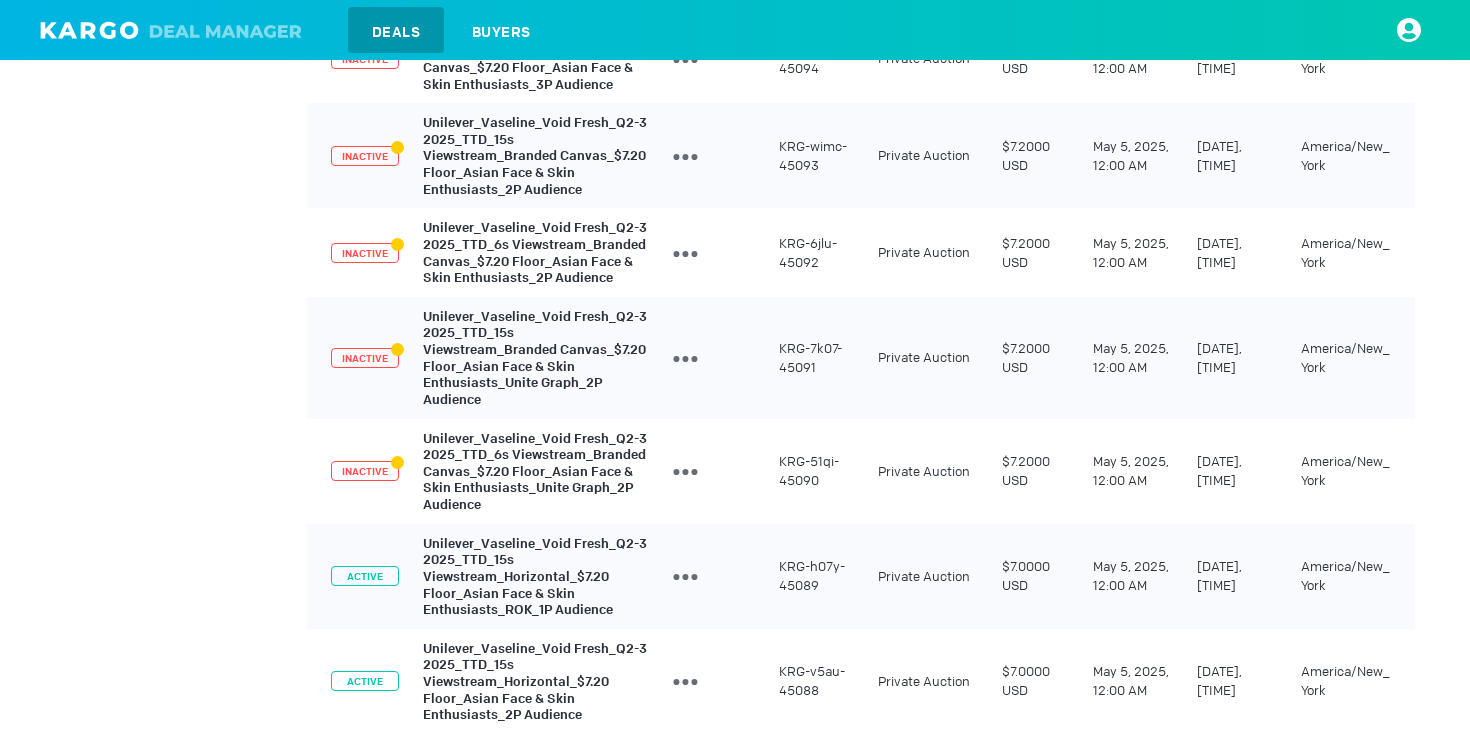 click on "1  2" at bounding box center (894, 776) 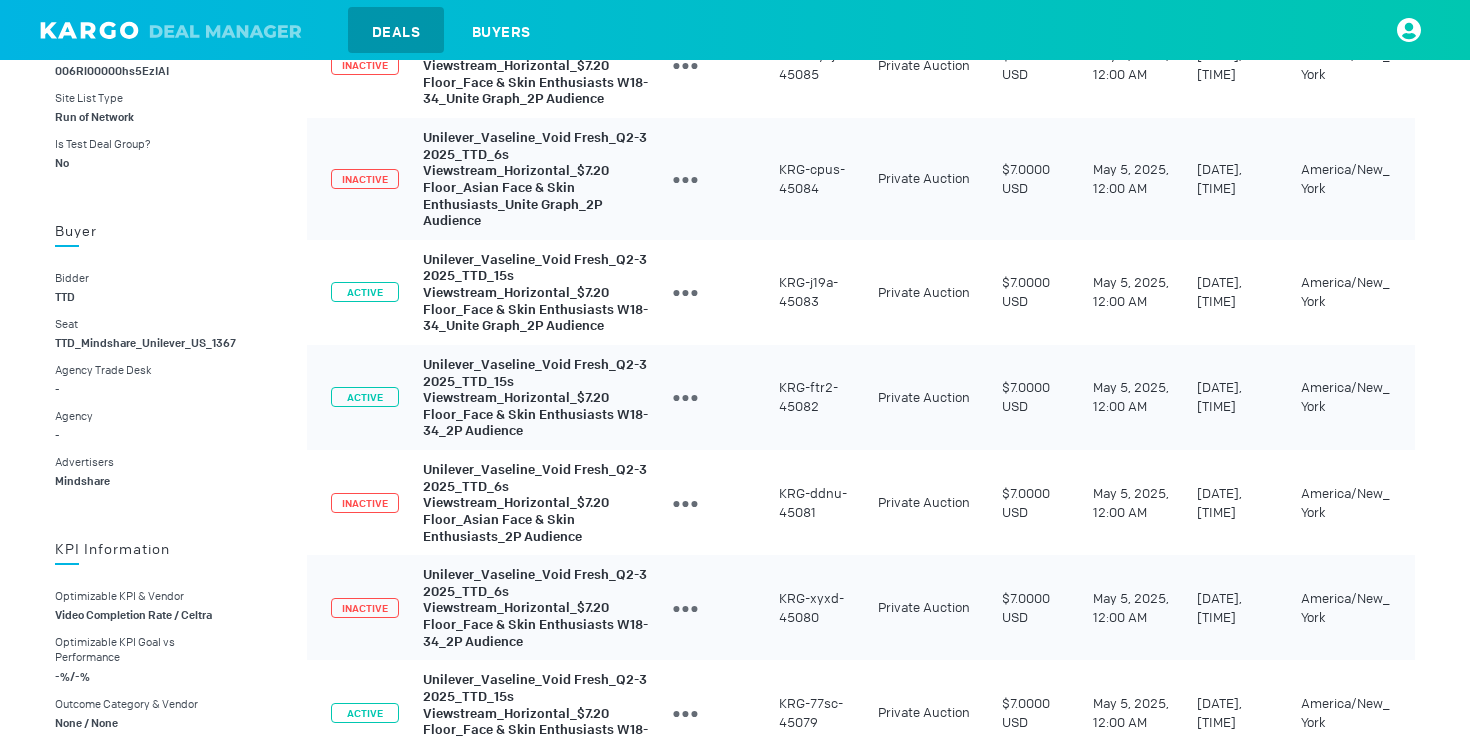 scroll, scrollTop: 576, scrollLeft: 0, axis: vertical 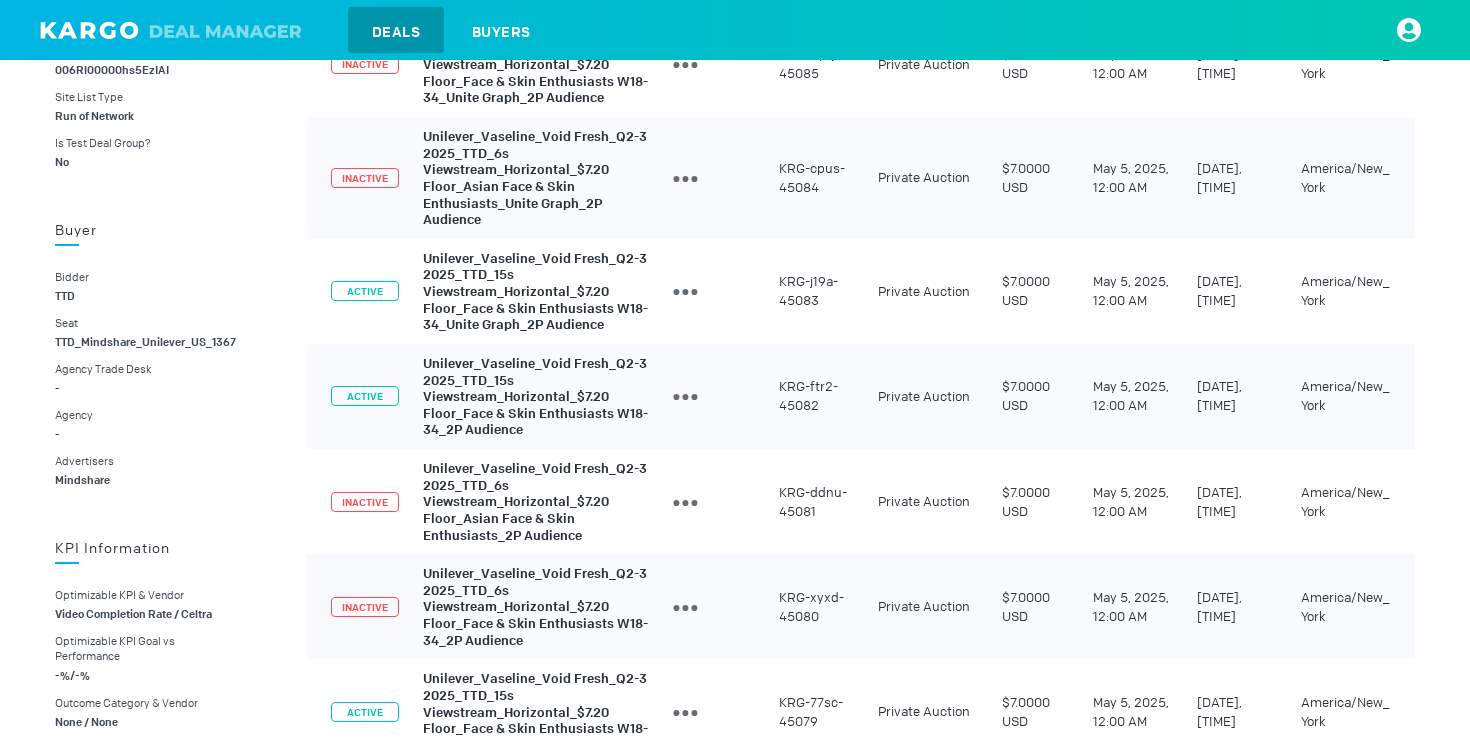 click on "Unilever_Vaseline_Void Fresh_Q2-3 2025_TTD_15s Viewstream_Horizontal_$7.20 Floor_Face & Skin Enthusiasts W18-34_2P Audience" at bounding box center [535, 397] 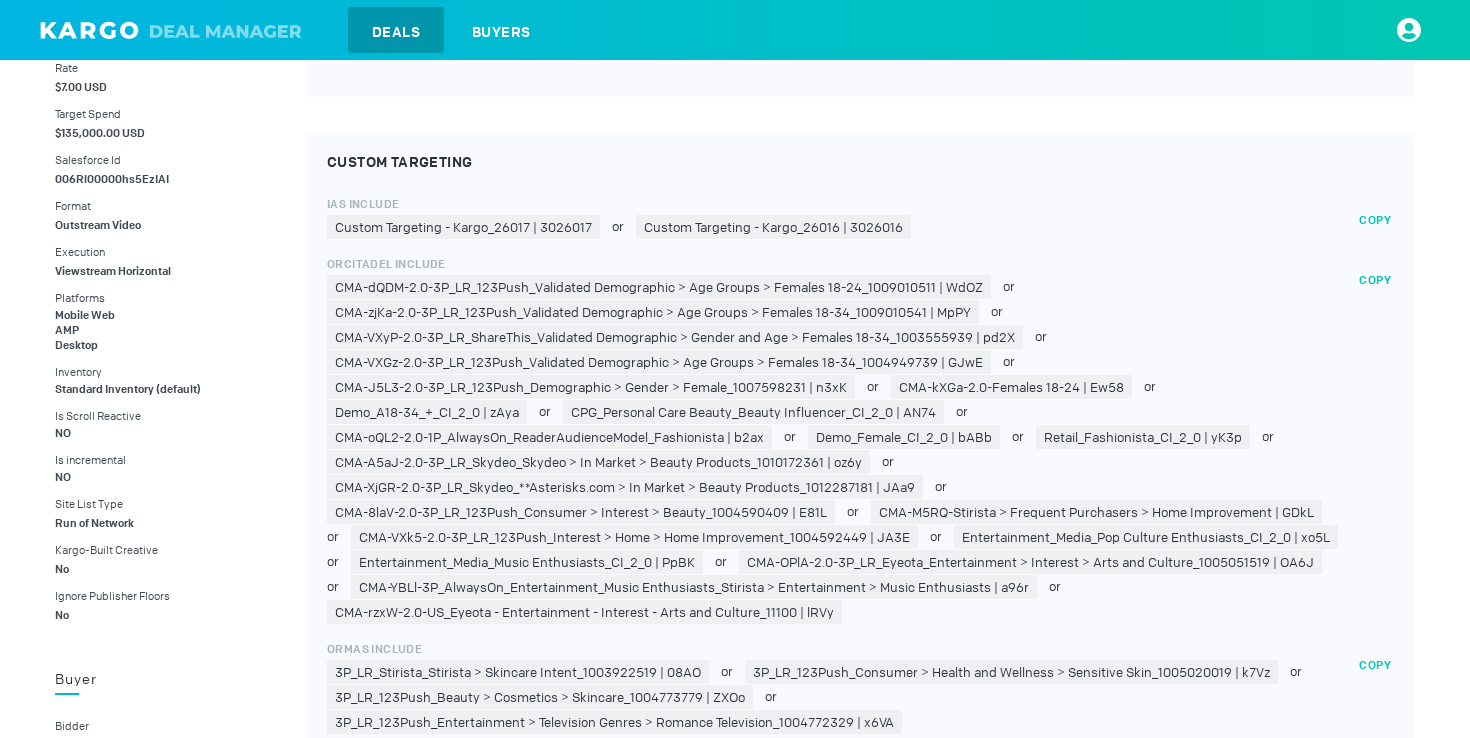 scroll, scrollTop: 0, scrollLeft: 0, axis: both 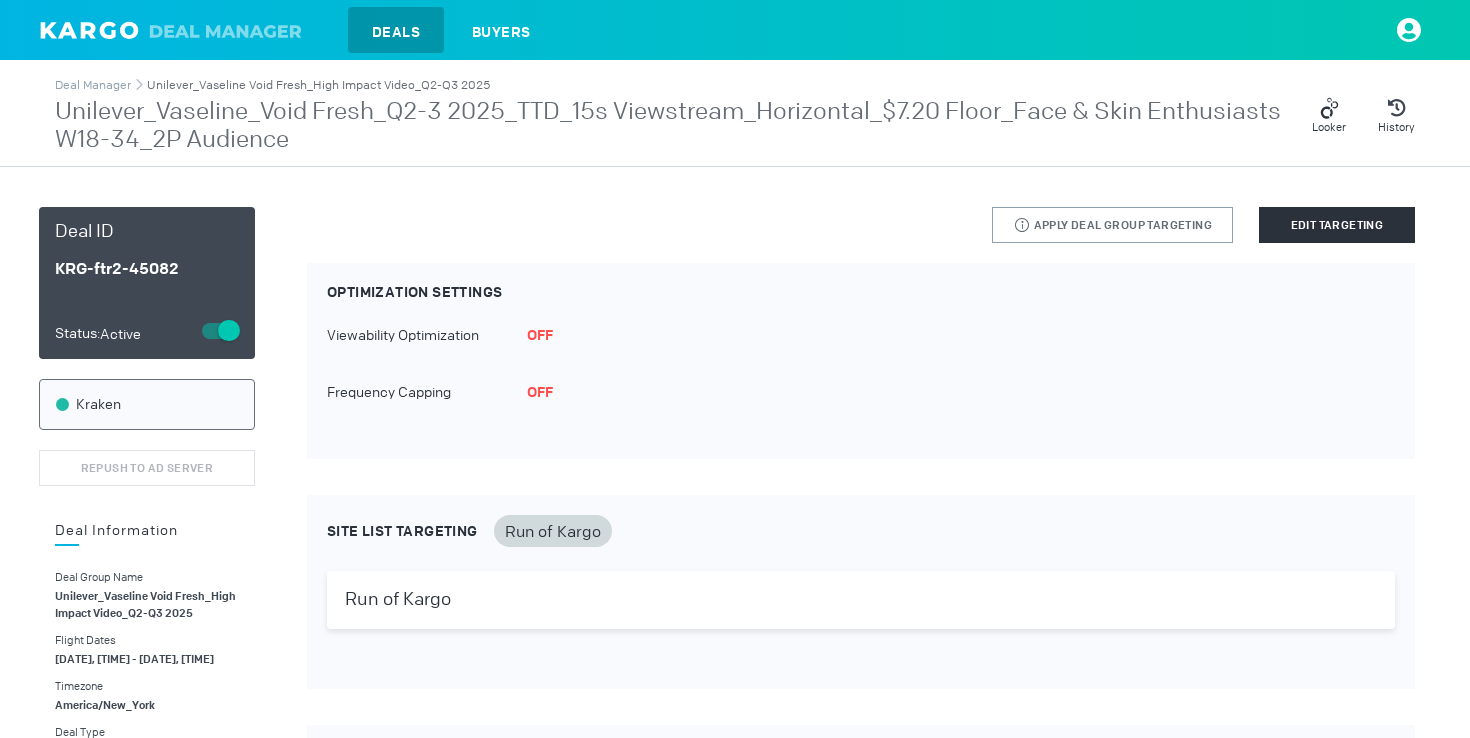 click on "Unilever_Vaseline Void Fresh_High Impact Video_Q2-Q3 2025" at bounding box center [318, 85] 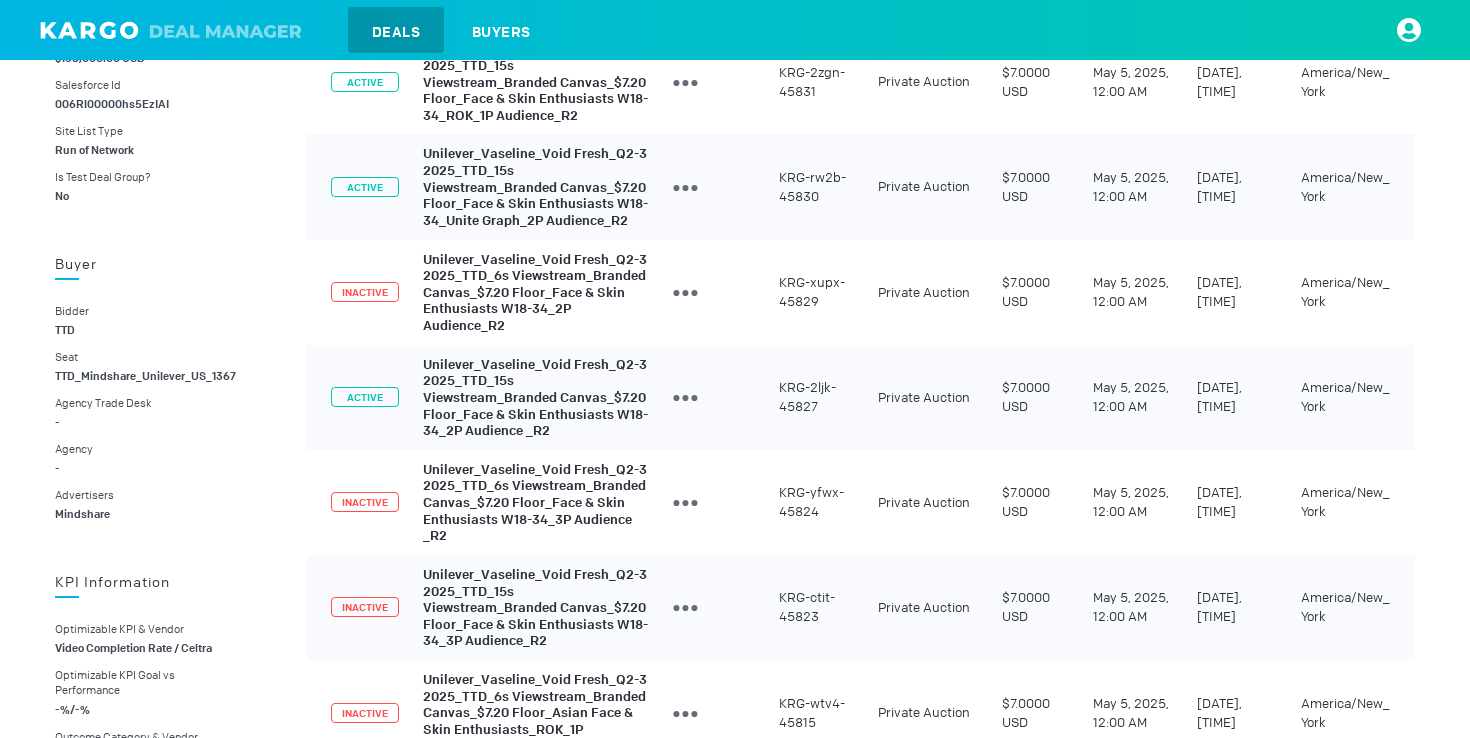 scroll, scrollTop: 0, scrollLeft: 0, axis: both 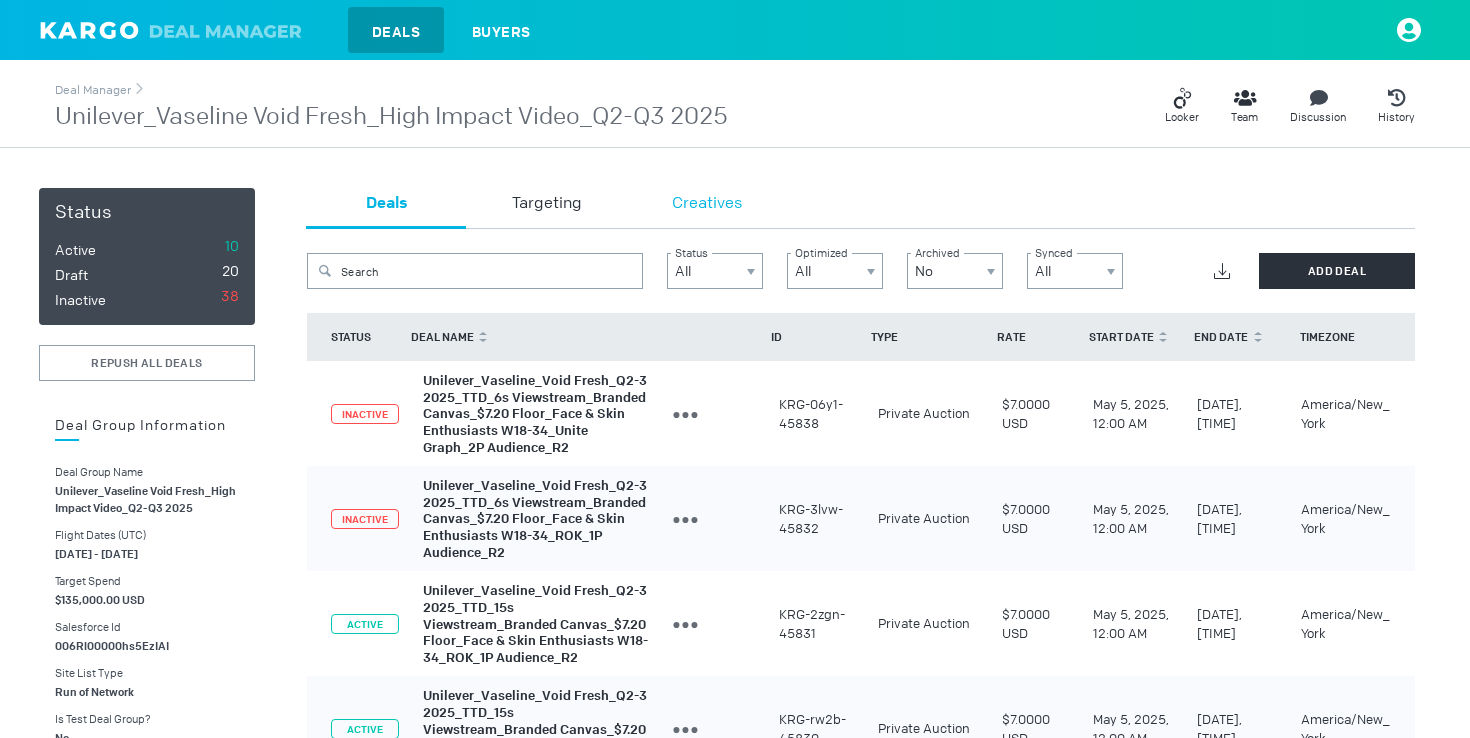click on "Creatives" at bounding box center (707, 204) 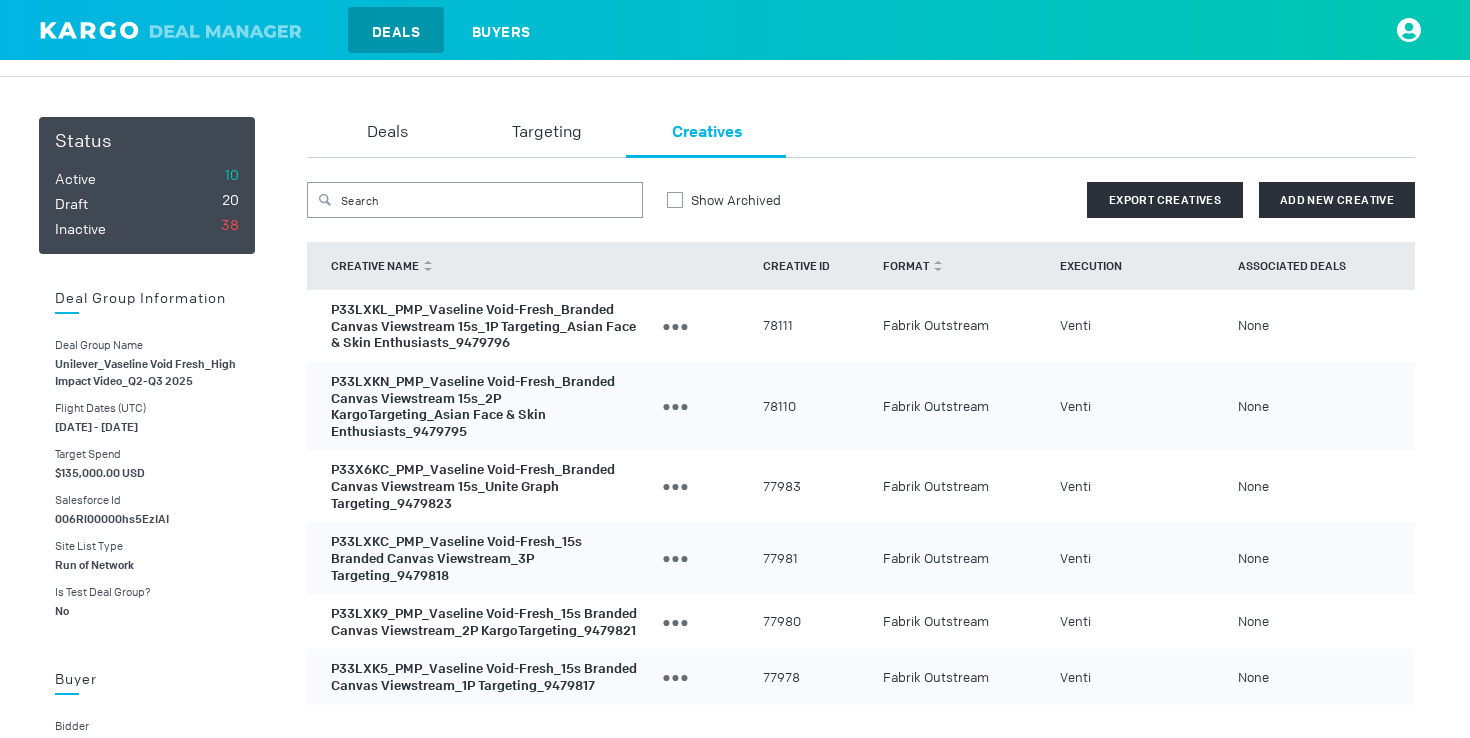 scroll, scrollTop: 132, scrollLeft: 0, axis: vertical 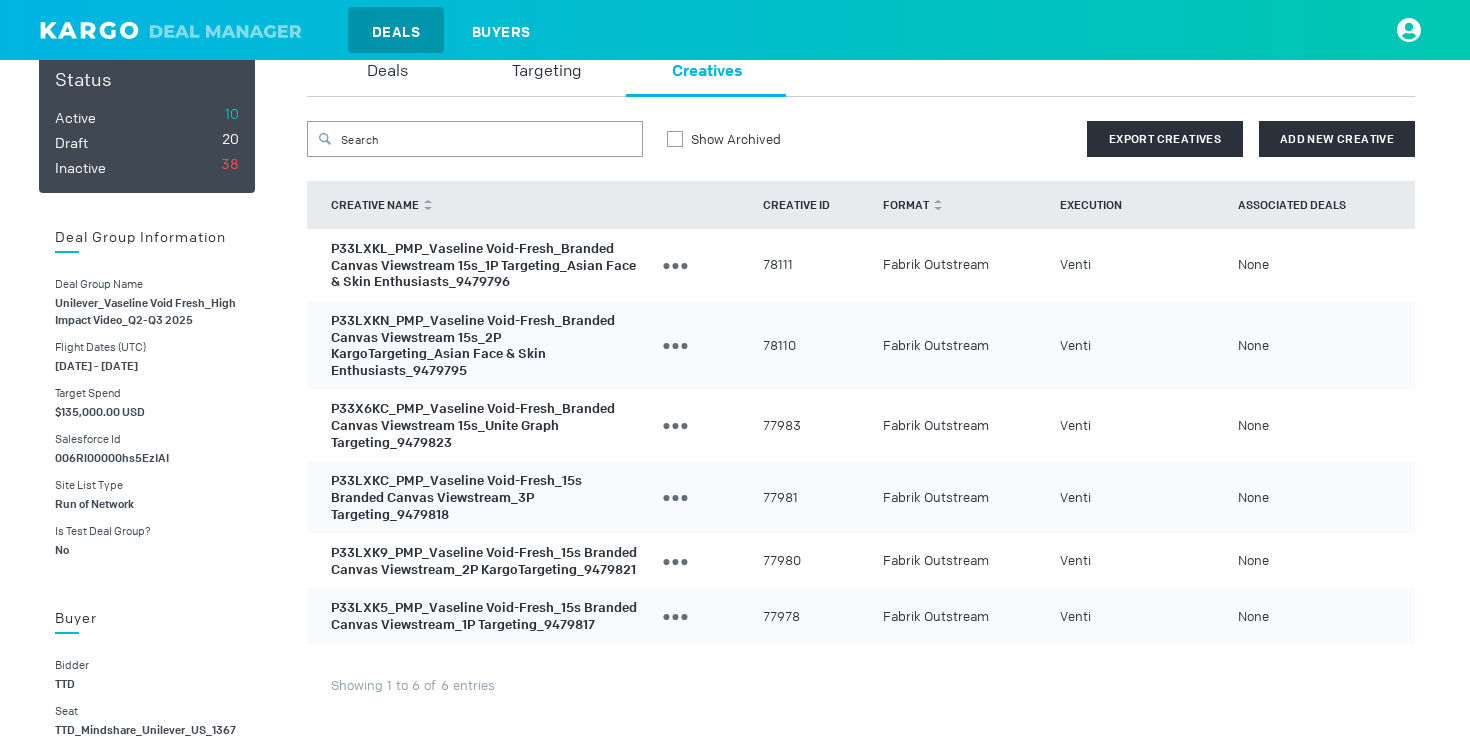 click on "P33LXKL_PMP_Vaseline Void-Fresh_Branded Canvas Viewstream 15s_1P Targeting_Asian Face & Skin Enthusiasts_9479796" at bounding box center [483, 265] 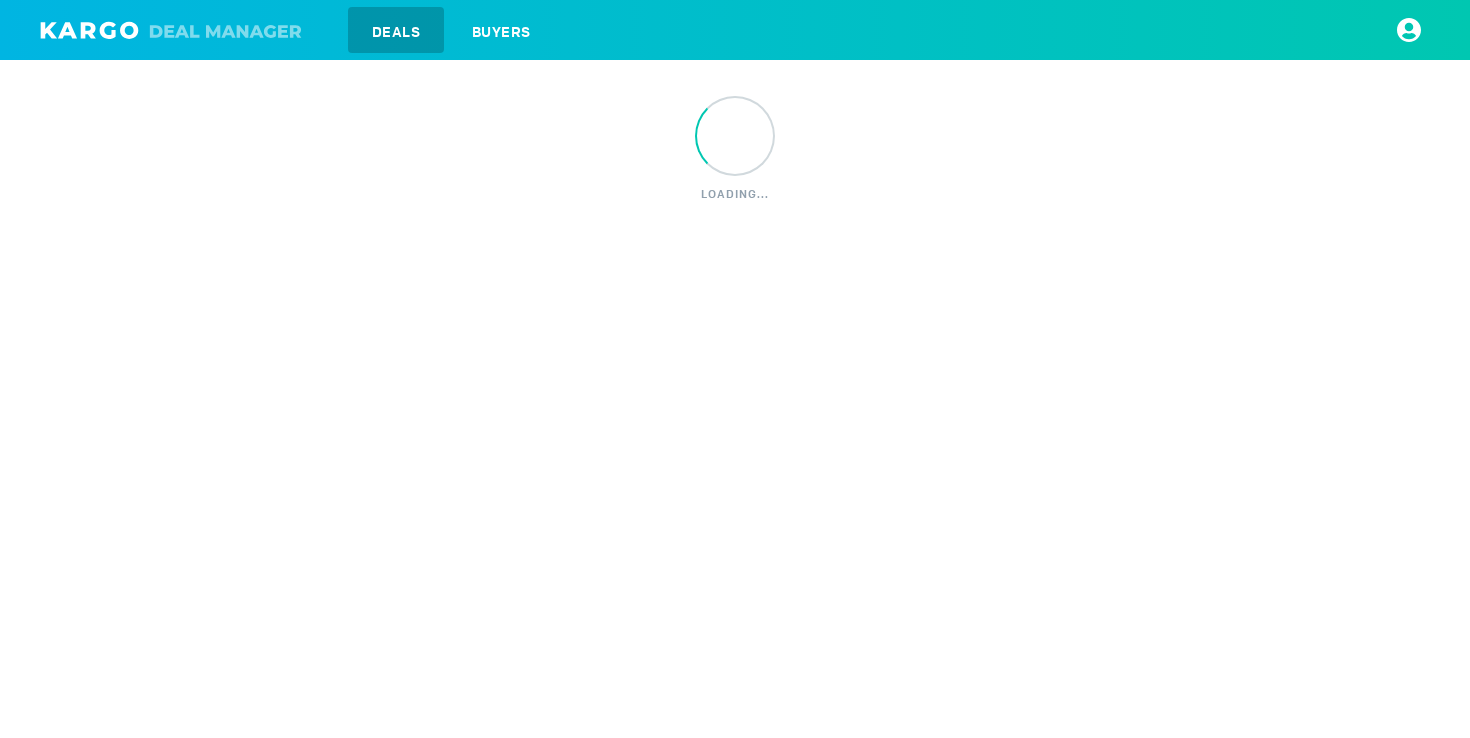 scroll, scrollTop: 0, scrollLeft: 0, axis: both 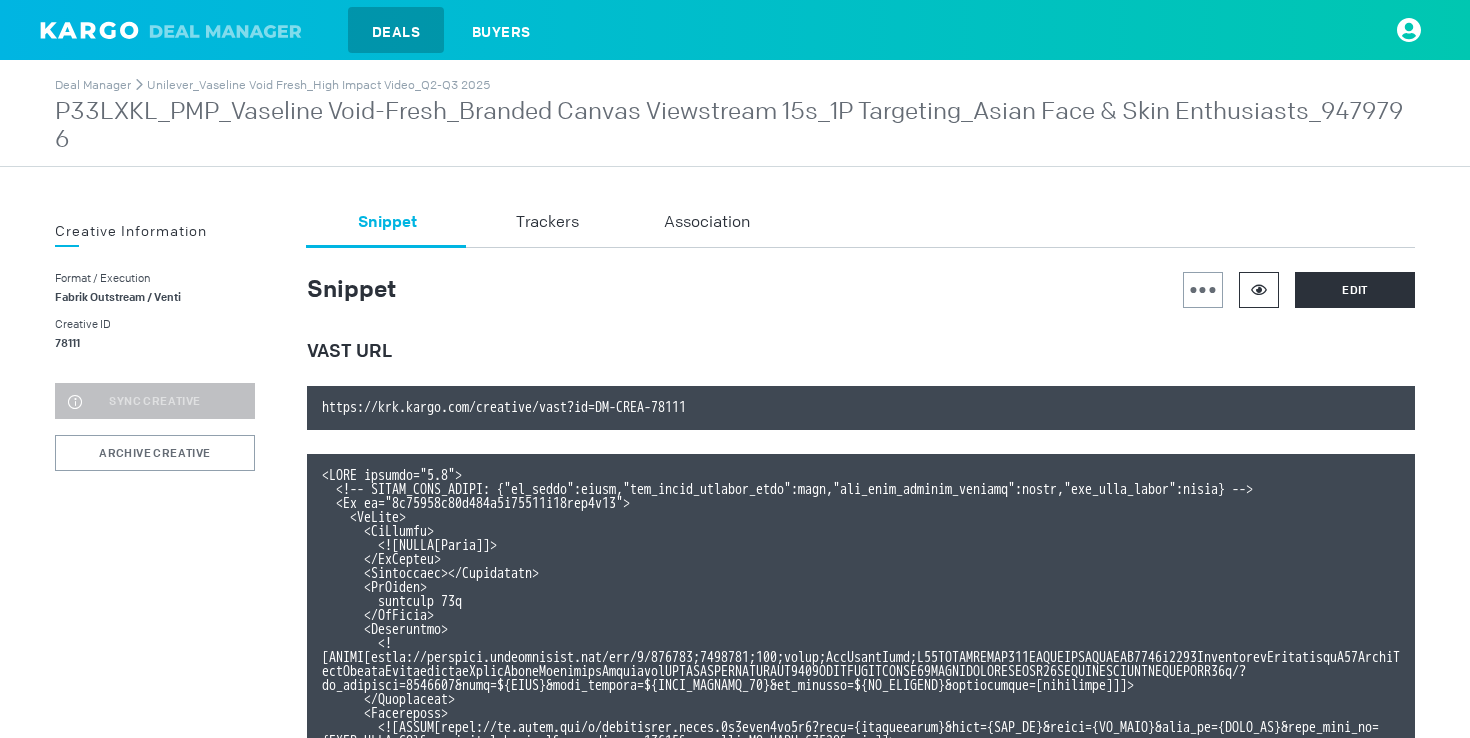 click at bounding box center [1259, 290] 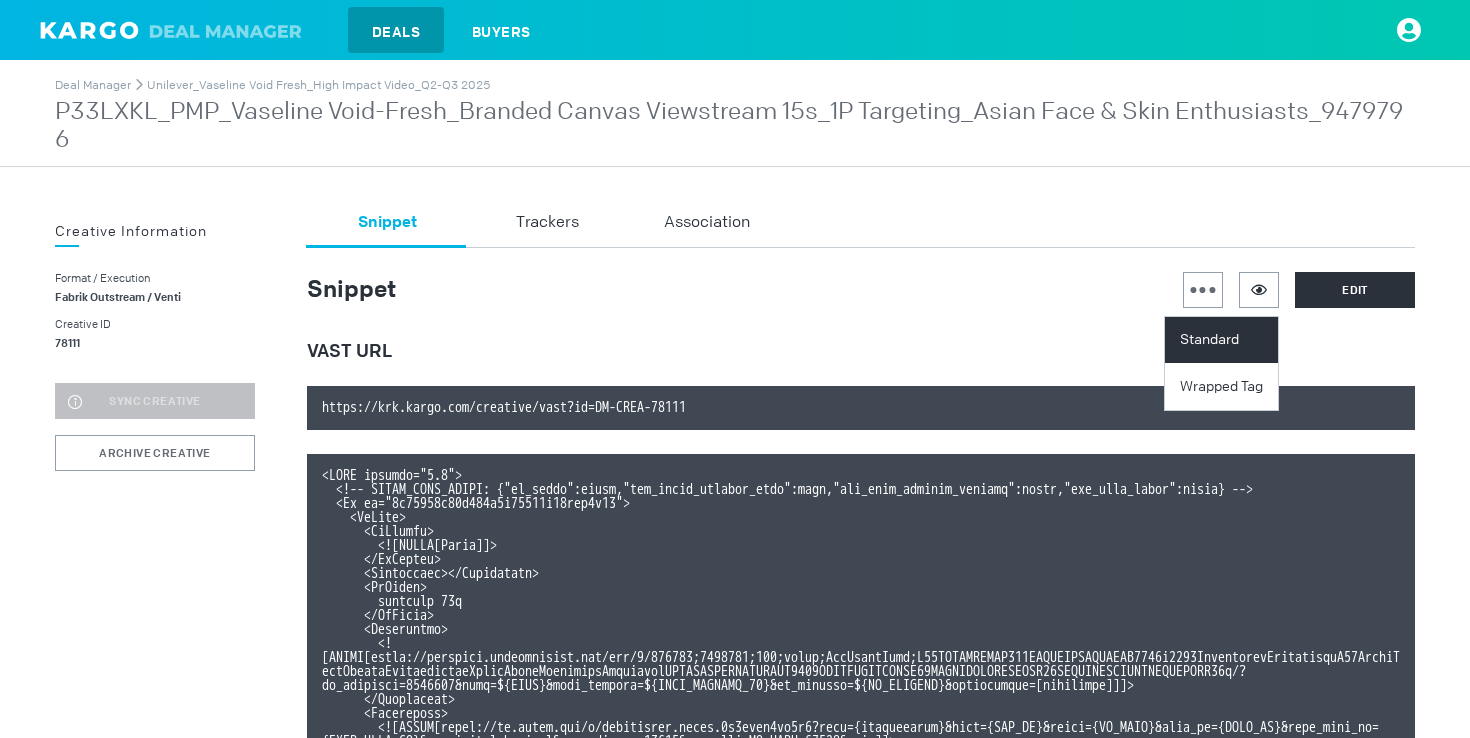 click on "Standard" at bounding box center (1224, 340) 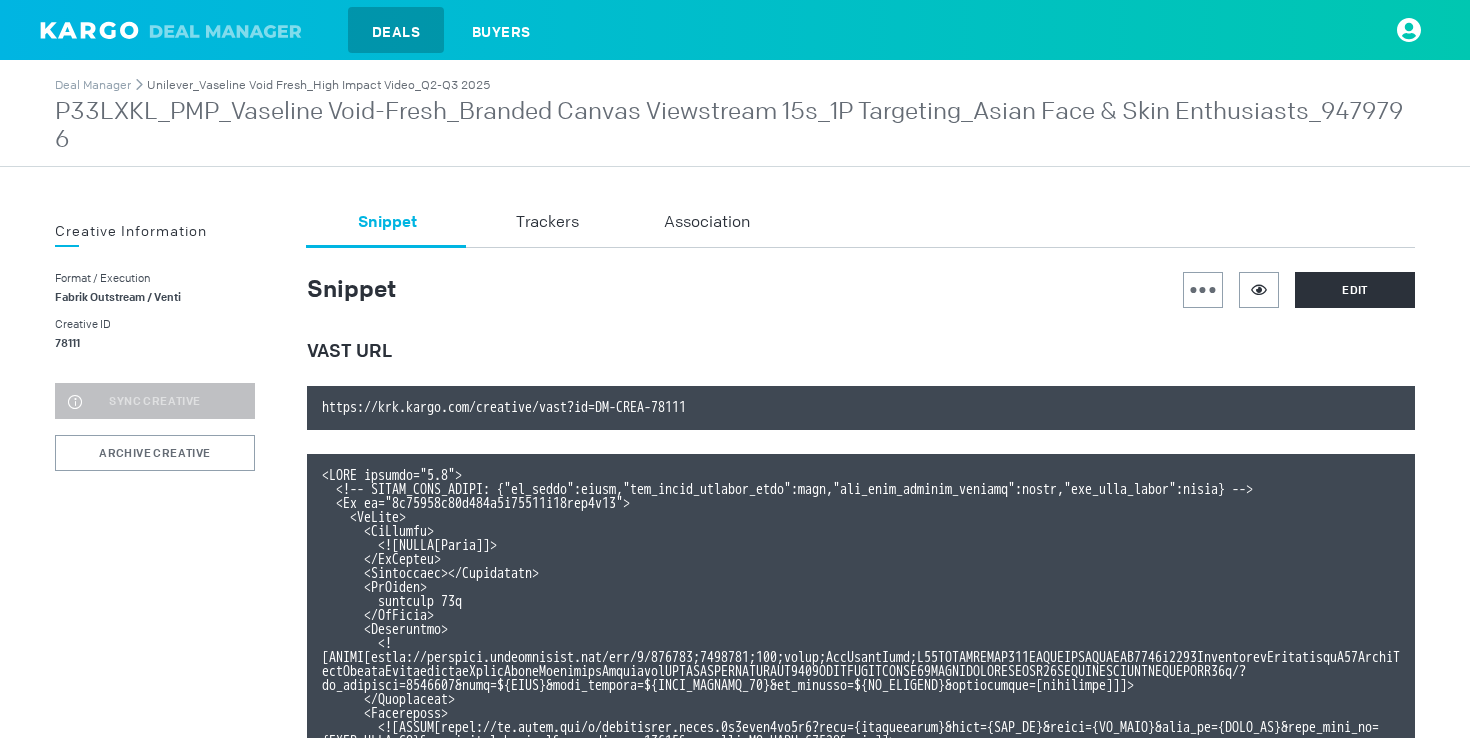 click on "Unilever_Vaseline Void Fresh_High Impact Video_Q2-Q3 2025" at bounding box center [318, 85] 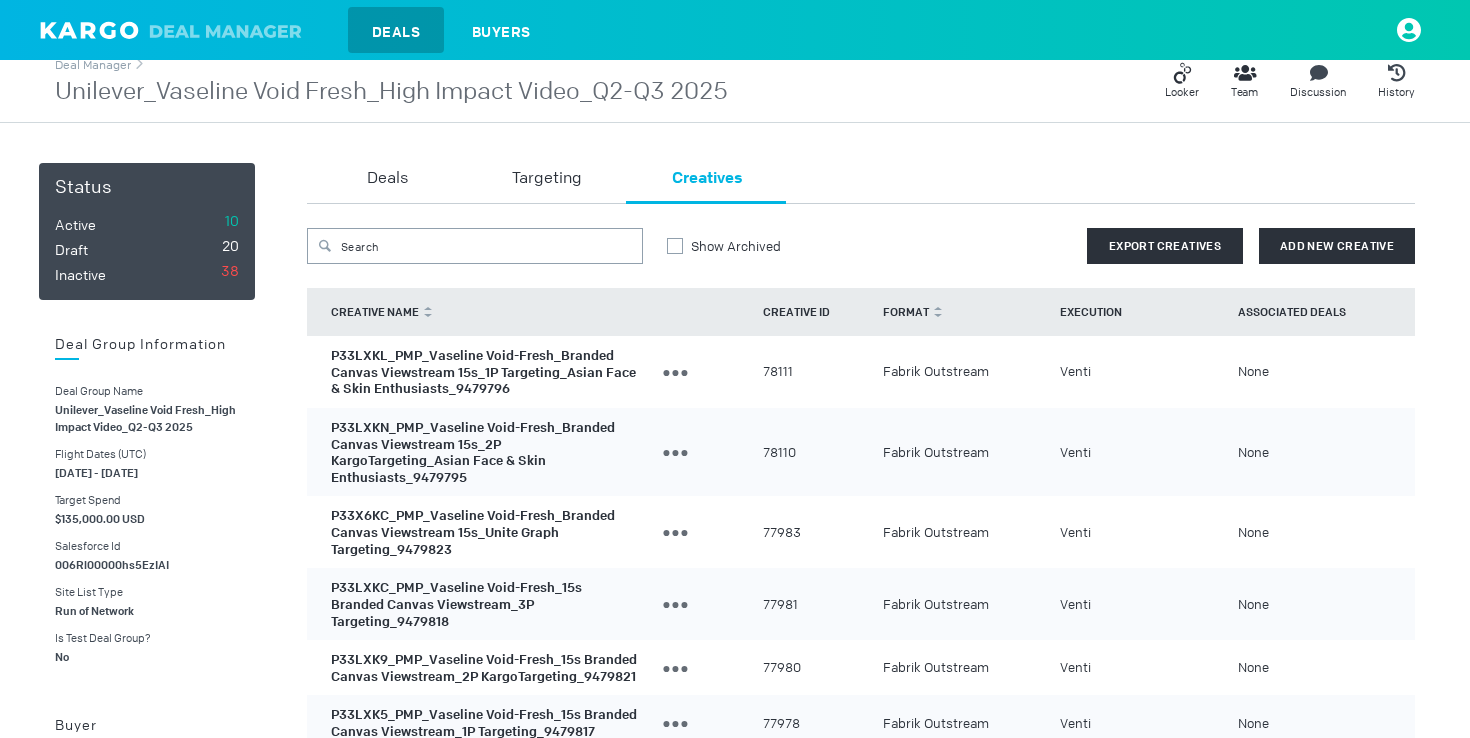 scroll, scrollTop: 0, scrollLeft: 0, axis: both 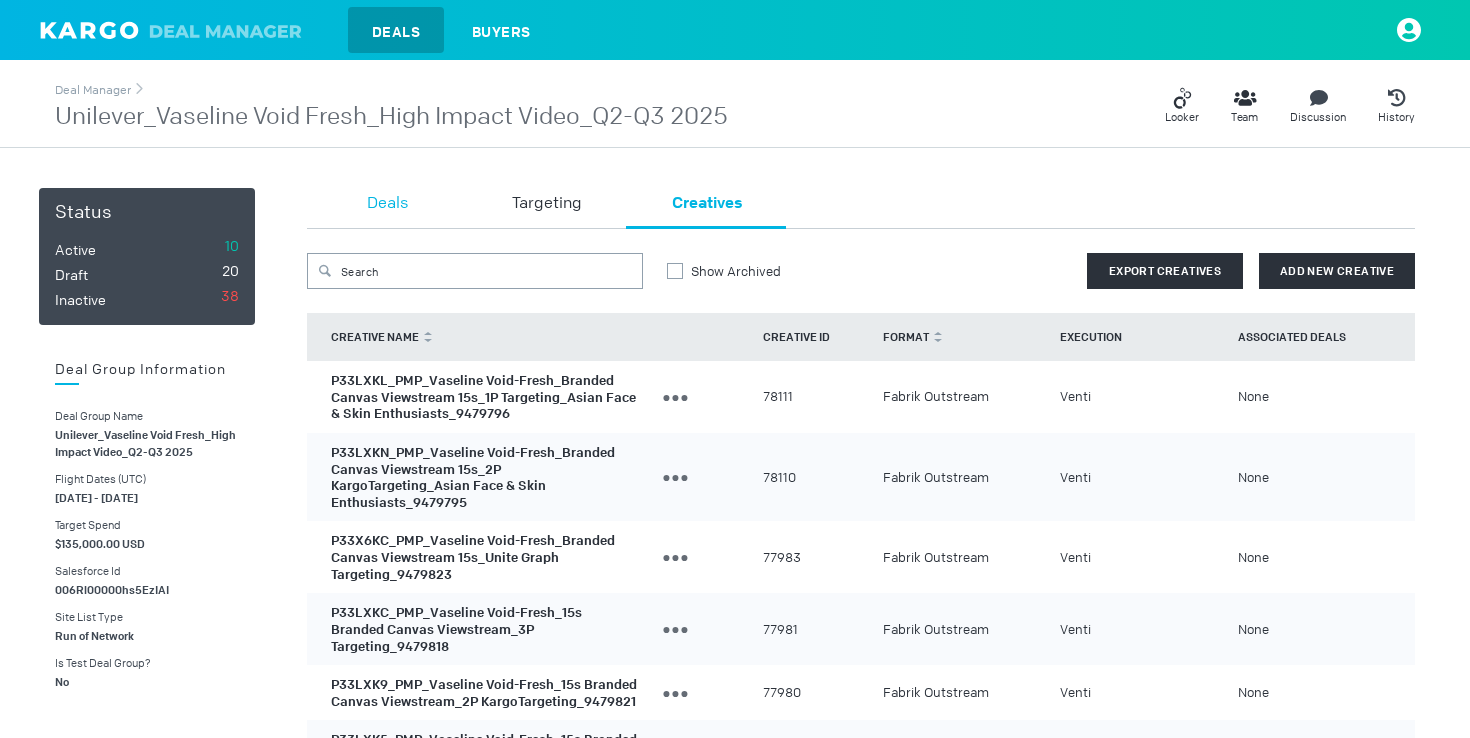click on "Deals" at bounding box center (387, 204) 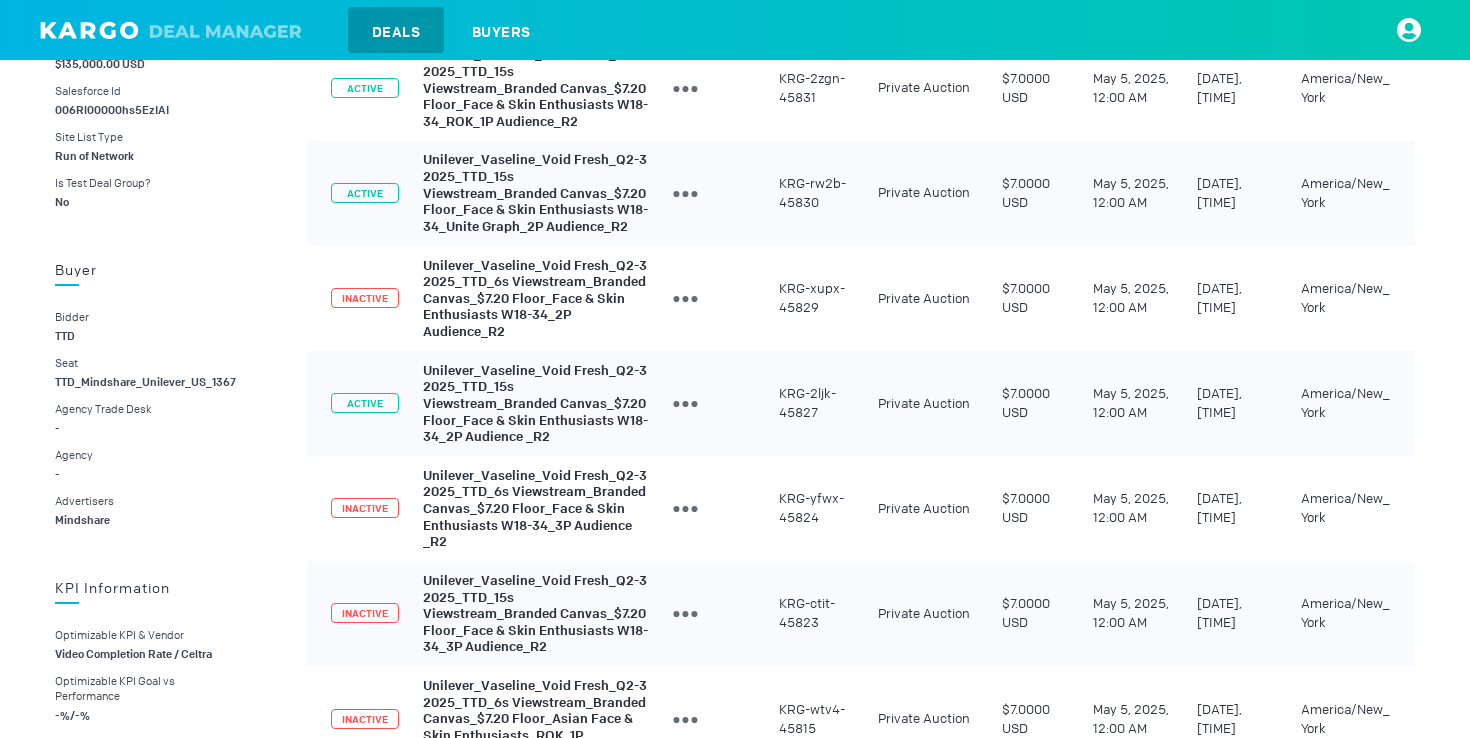 scroll, scrollTop: 0, scrollLeft: 0, axis: both 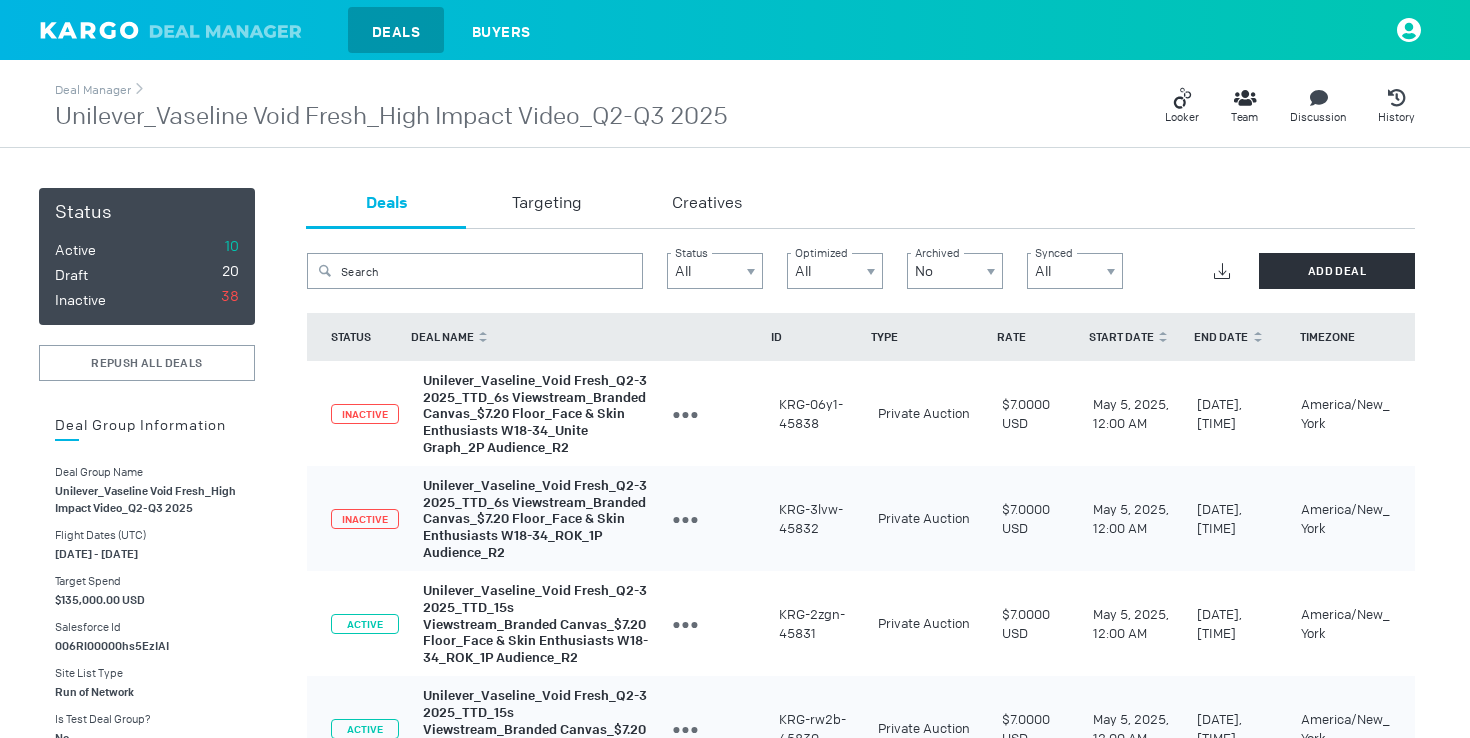 click on "Looker Team Discussion History" at bounding box center (1071, 106) 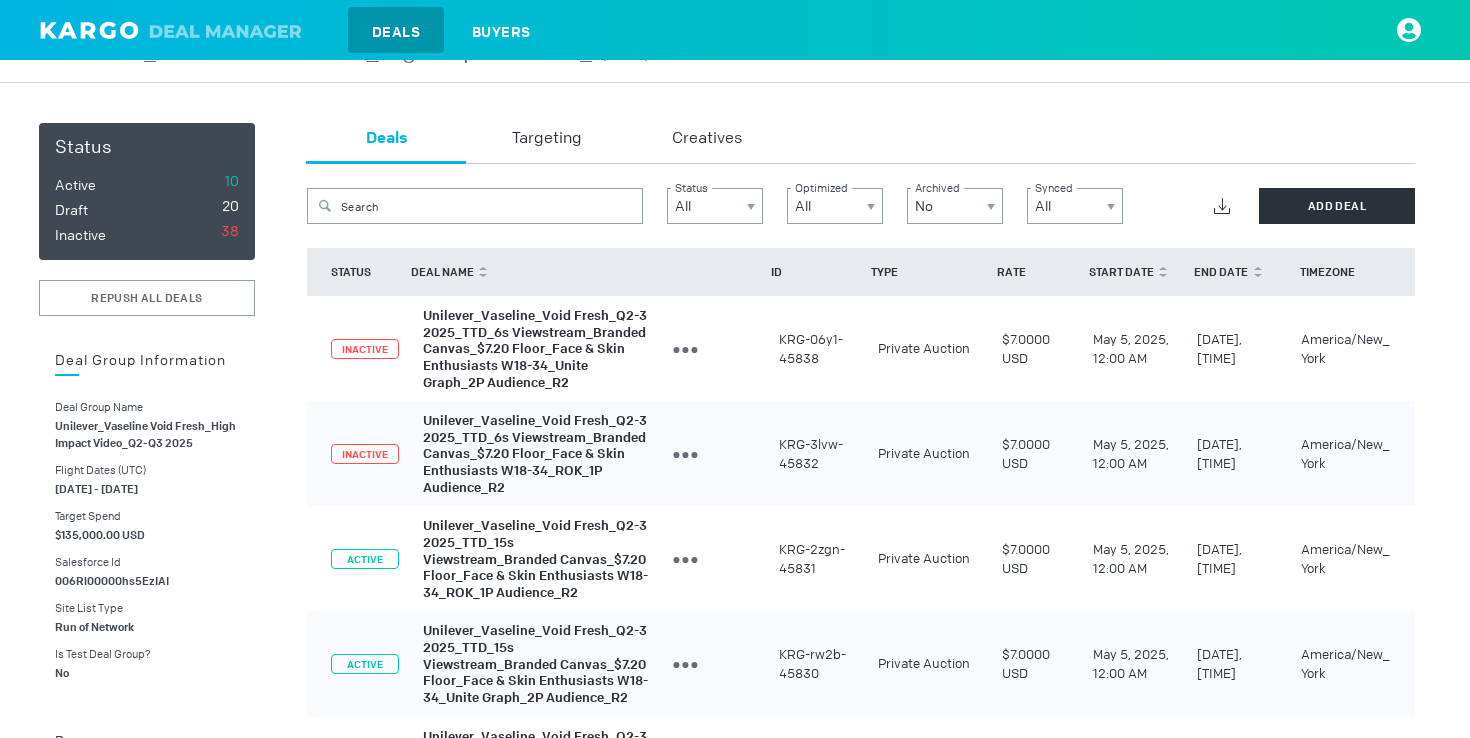 scroll, scrollTop: 0, scrollLeft: 0, axis: both 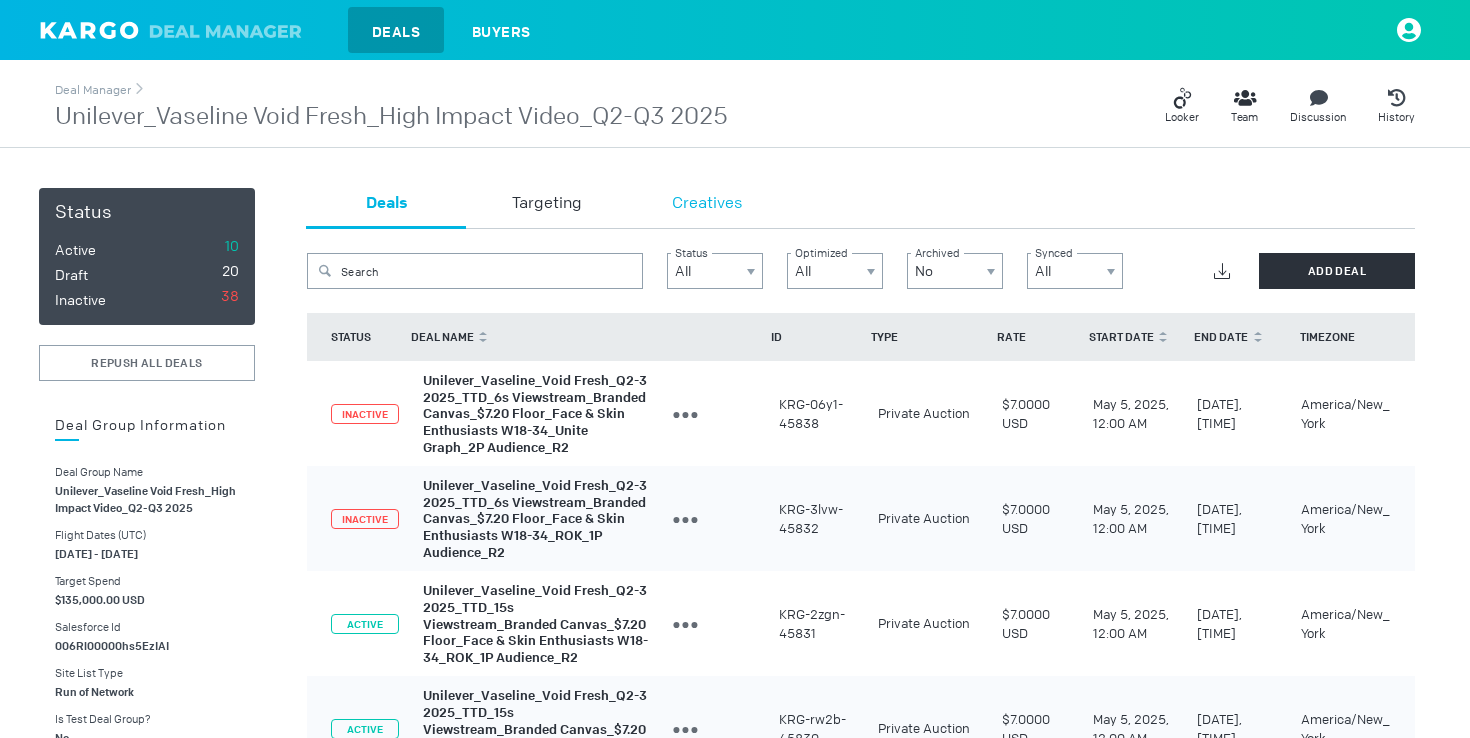 click on "Creatives" at bounding box center [707, 204] 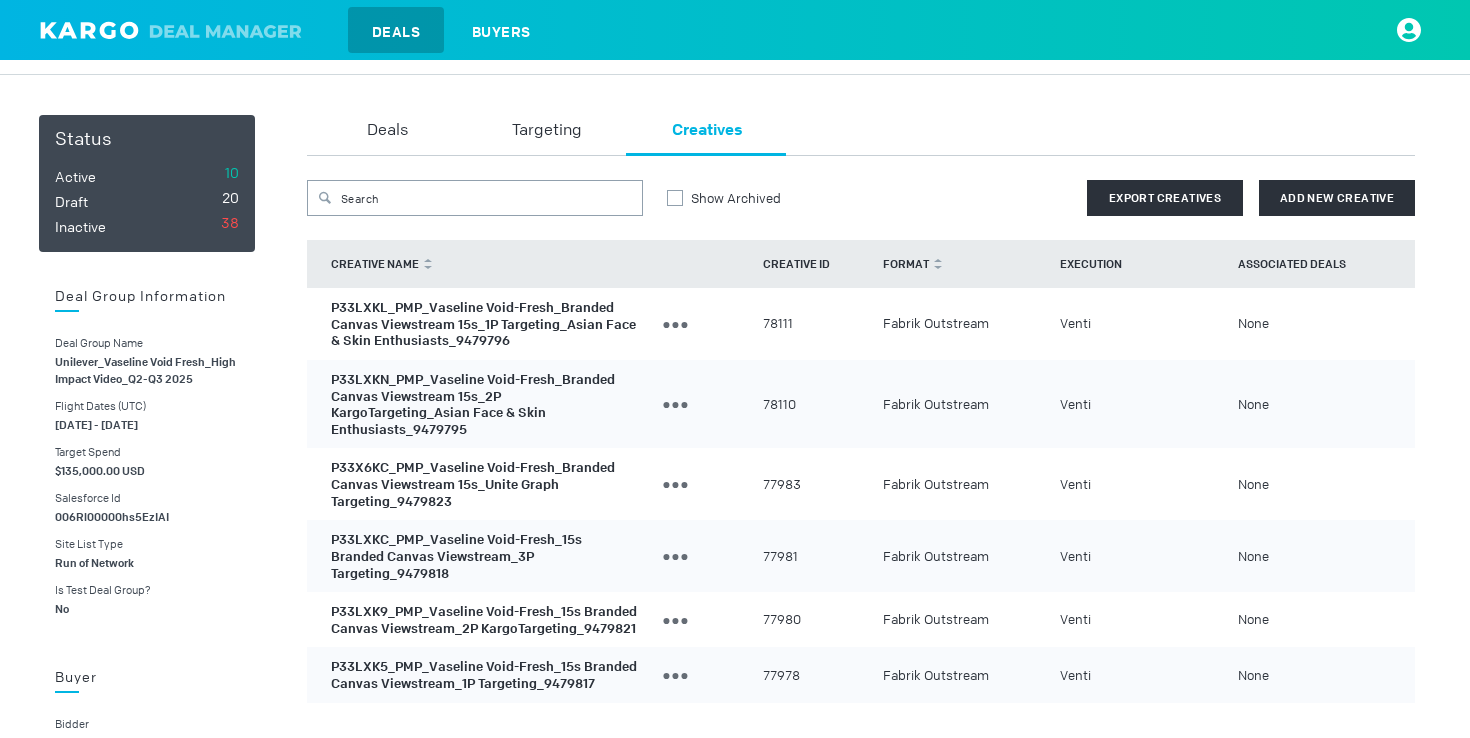scroll, scrollTop: 0, scrollLeft: 0, axis: both 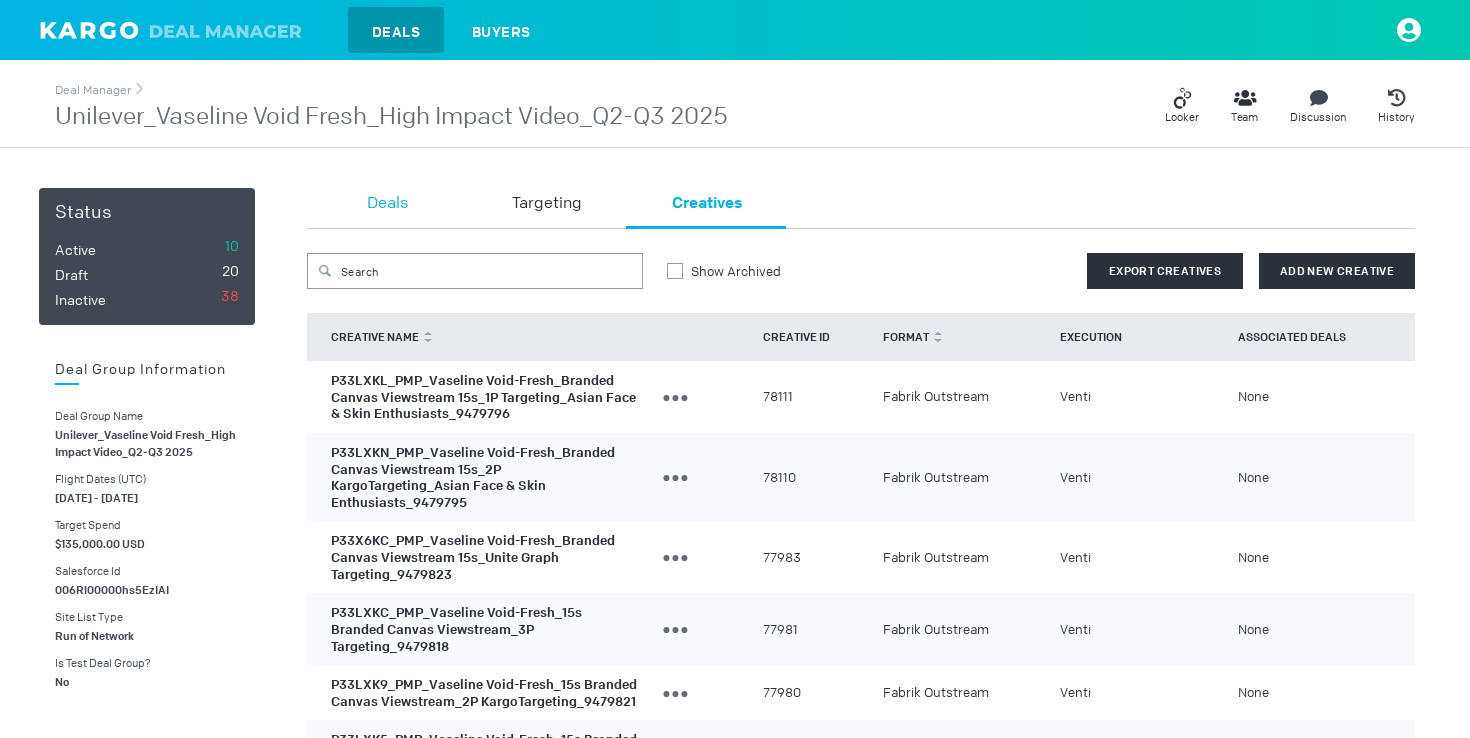 click on "Deals" at bounding box center [387, 204] 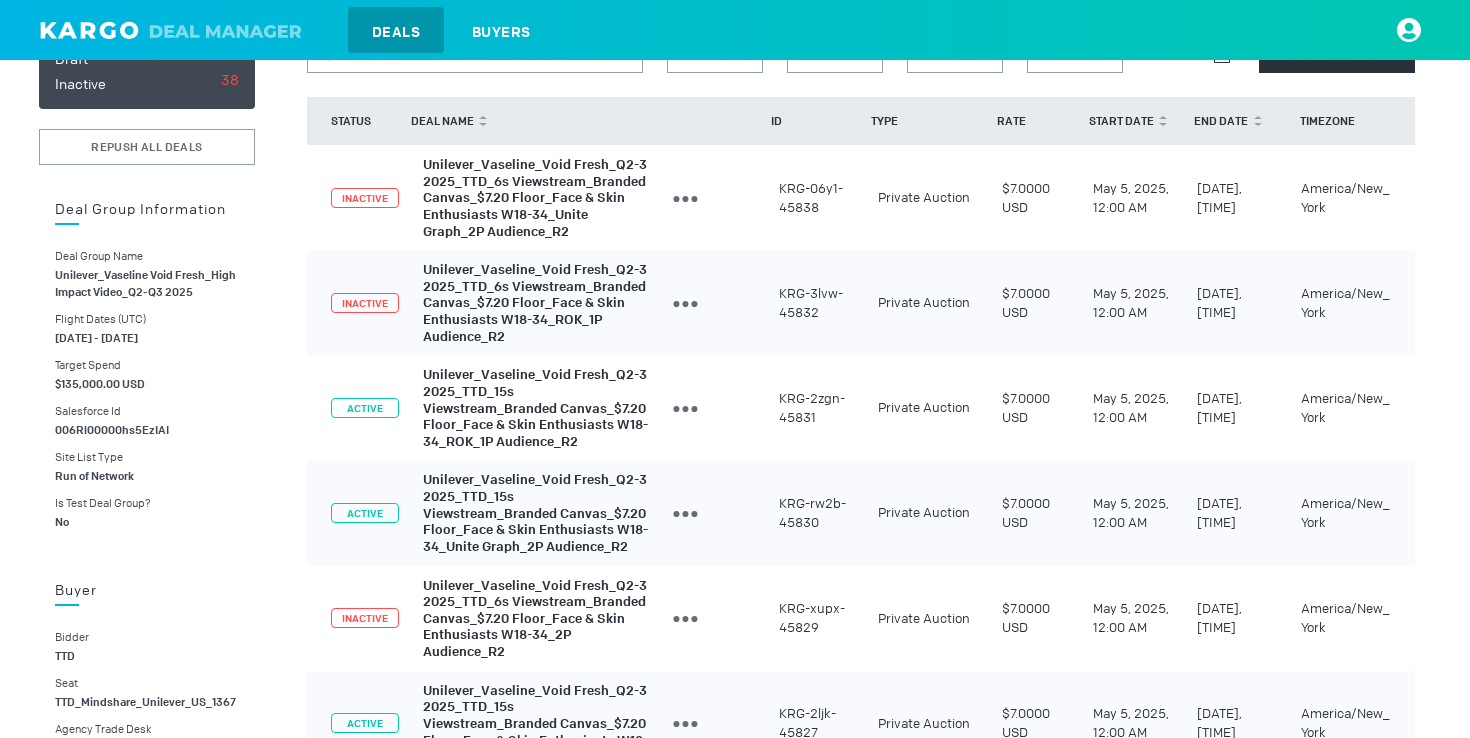 scroll, scrollTop: 224, scrollLeft: 0, axis: vertical 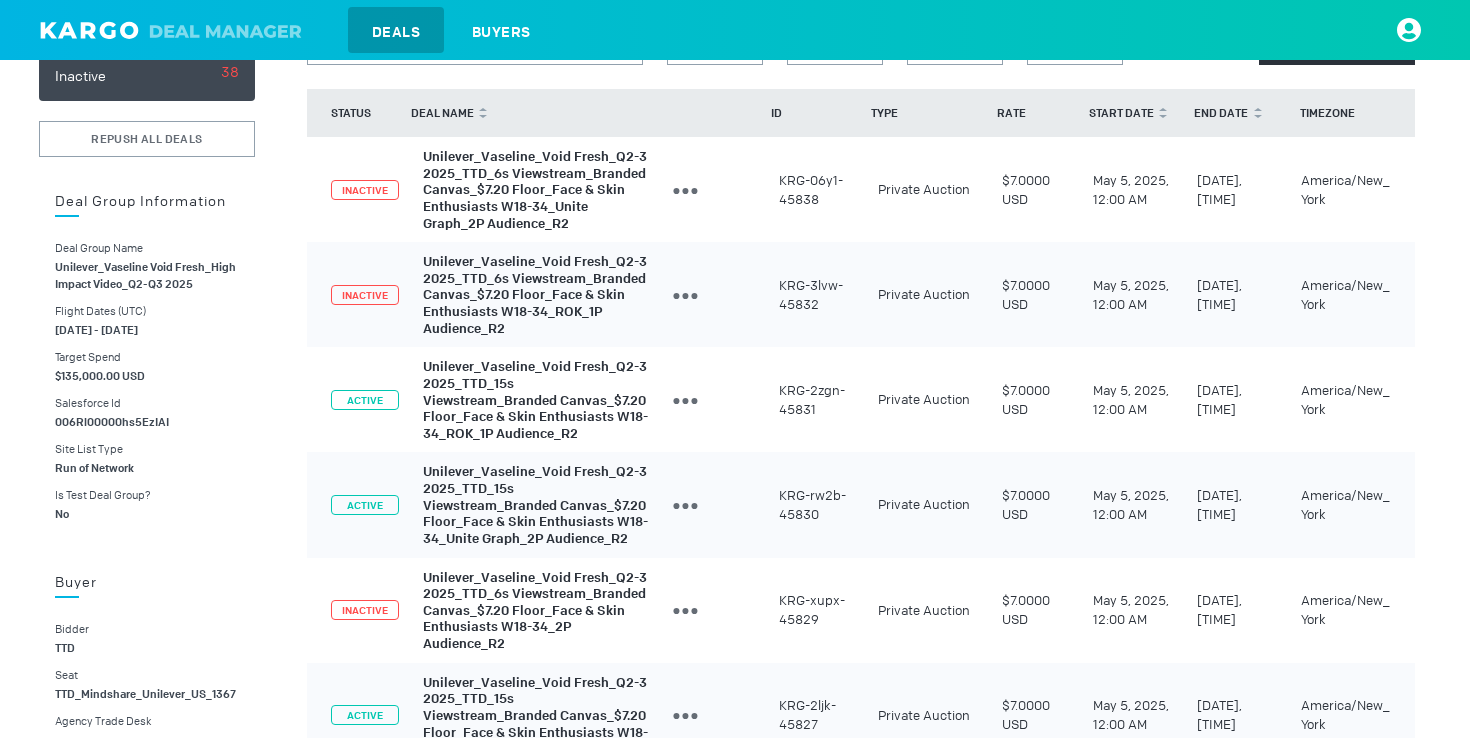 click on "Unilever_Vaseline_Void Fresh_Q2-3 2025_TTD_15s Viewstream_Branded Canvas_$7.20 Floor_Face & Skin Enthusiasts W18-34_ROK_1P Audience_R2" at bounding box center (535, 400) 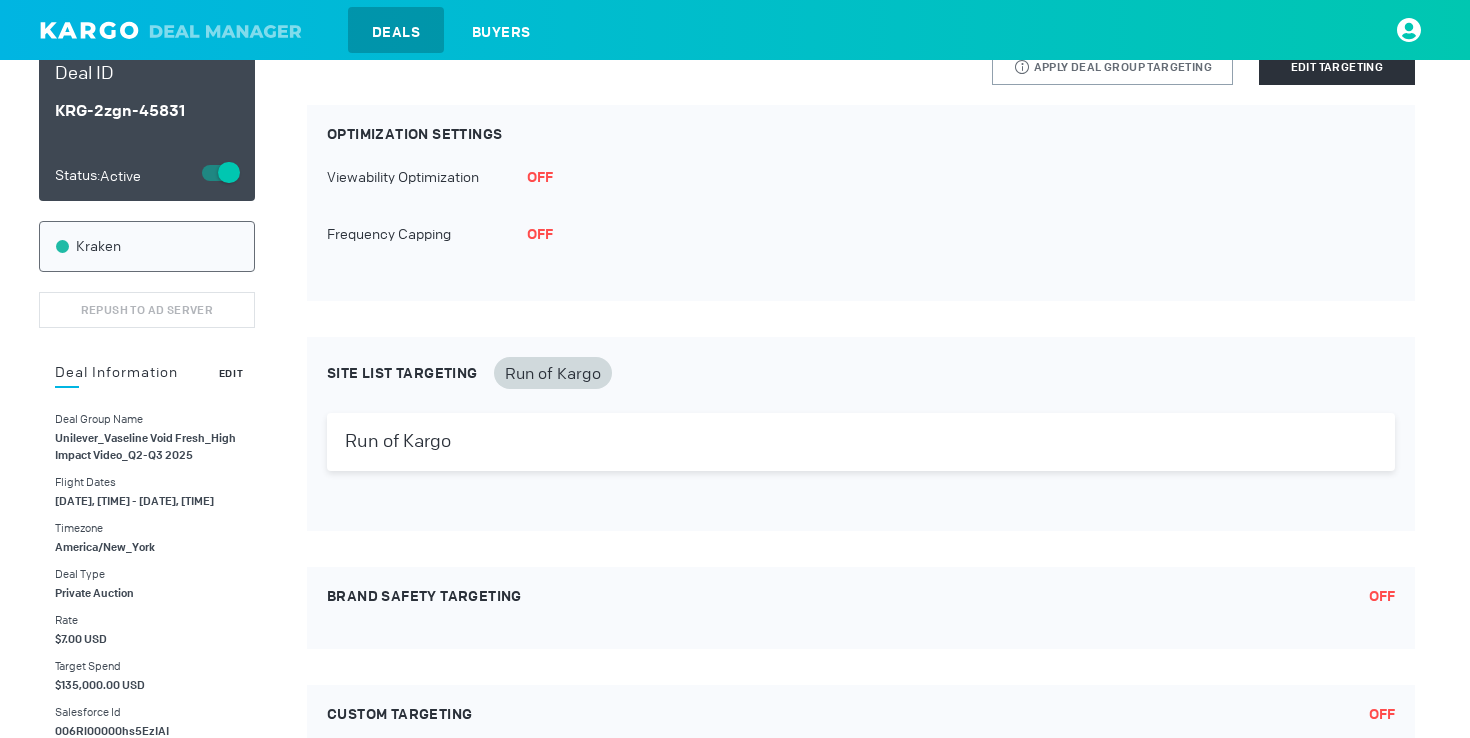 scroll, scrollTop: 0, scrollLeft: 0, axis: both 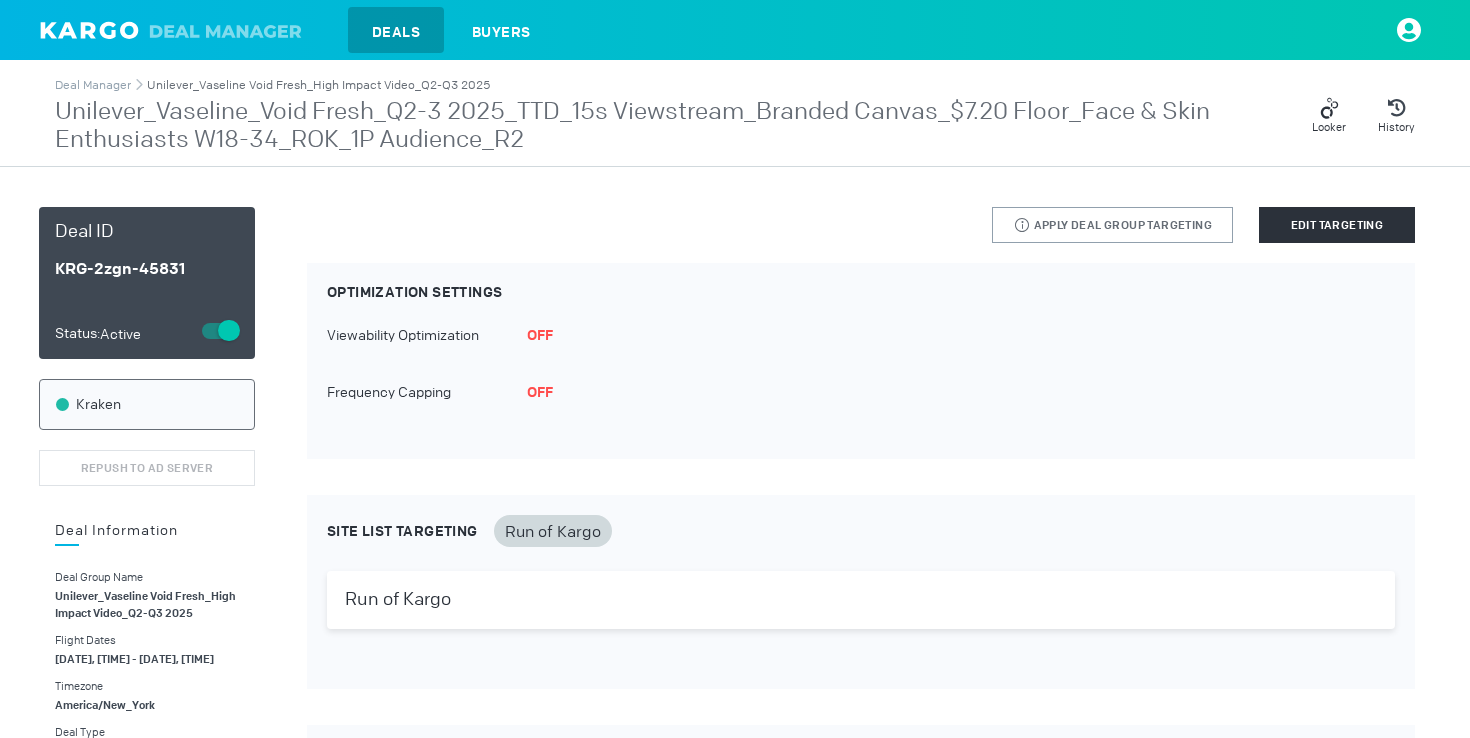 click on "Unilever_Vaseline Void Fresh_High Impact Video_Q2-Q3 2025" at bounding box center [318, 85] 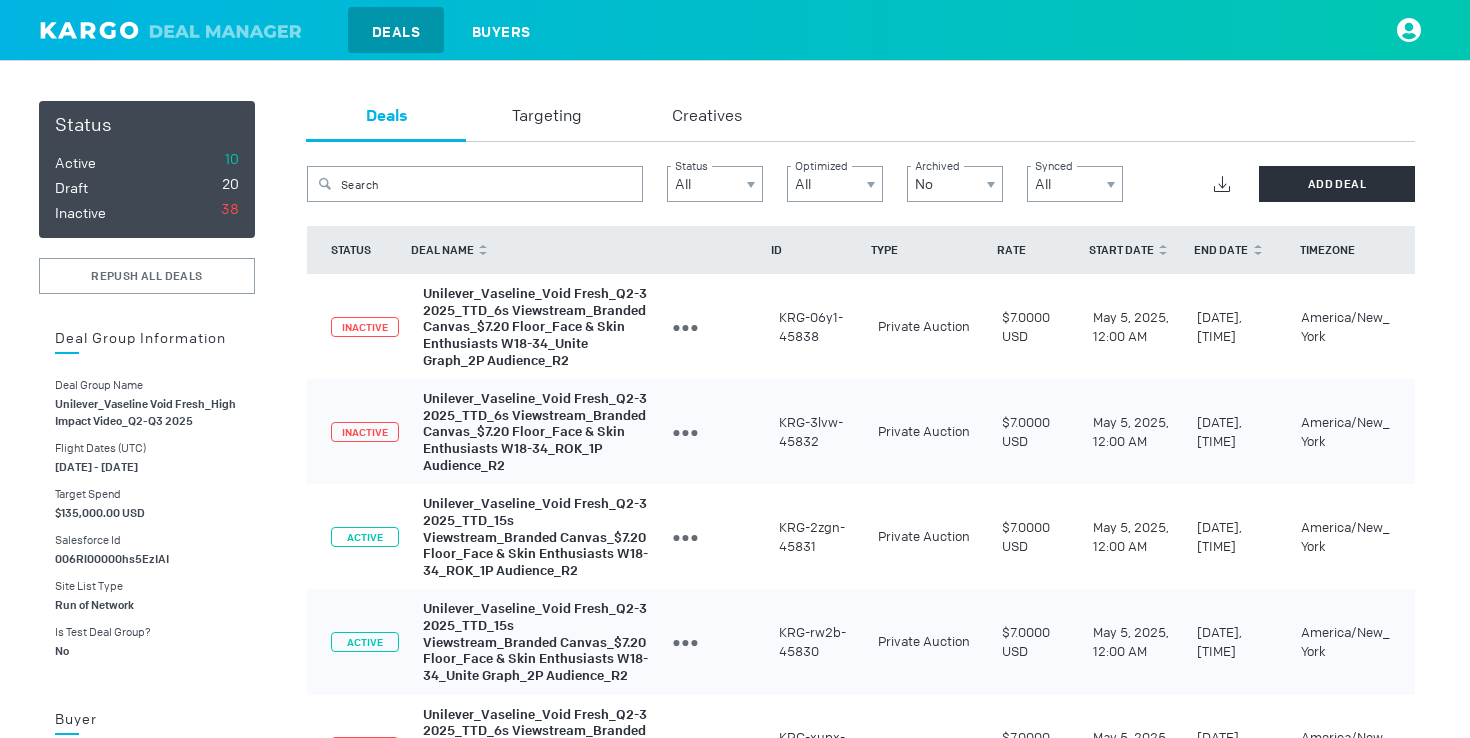 scroll, scrollTop: 129, scrollLeft: 0, axis: vertical 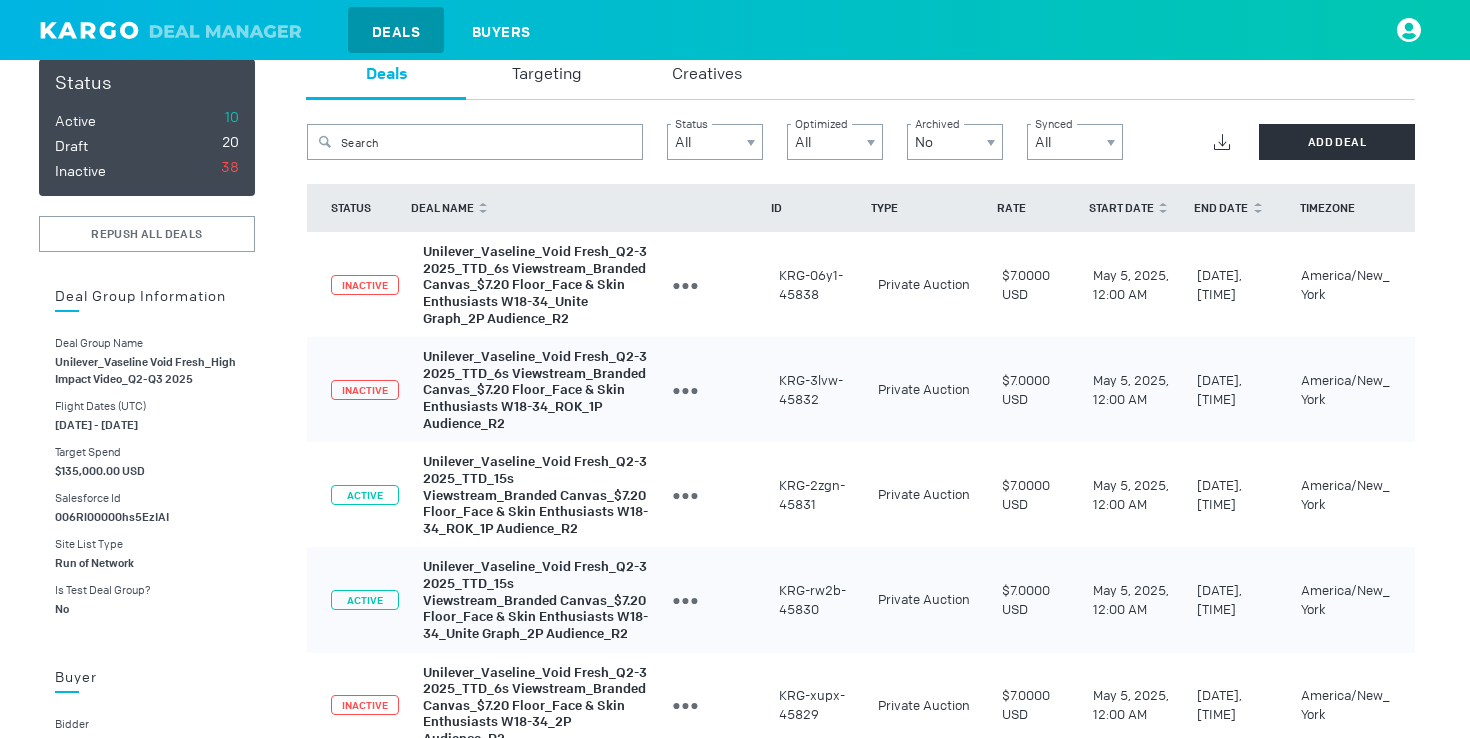 click on "Unilever_Vaseline_Void Fresh_Q2-3 2025_TTD_15s Viewstream_Branded Canvas_$7.20 Floor_Face & Skin Enthusiasts W18-34_ROK_1P Audience_R2" at bounding box center (535, 495) 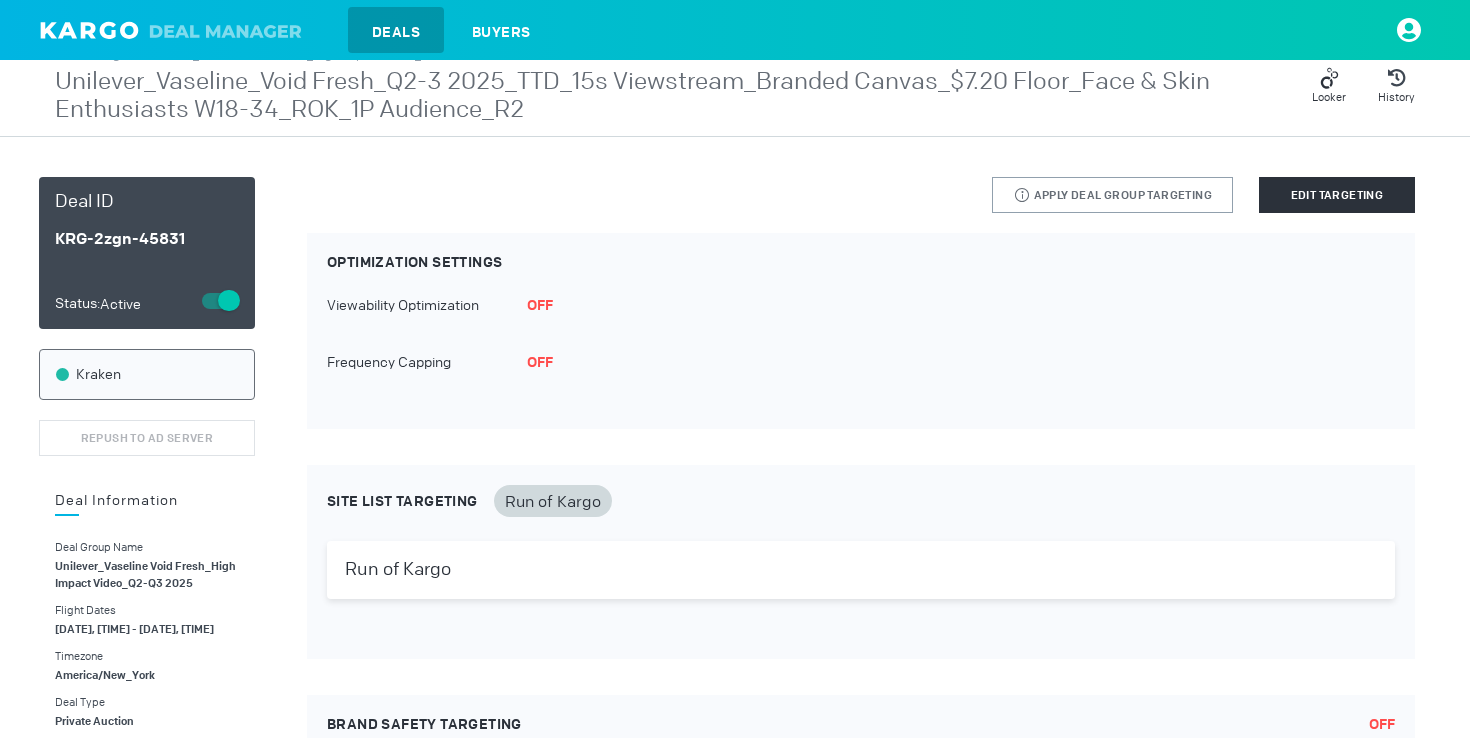 scroll, scrollTop: 0, scrollLeft: 0, axis: both 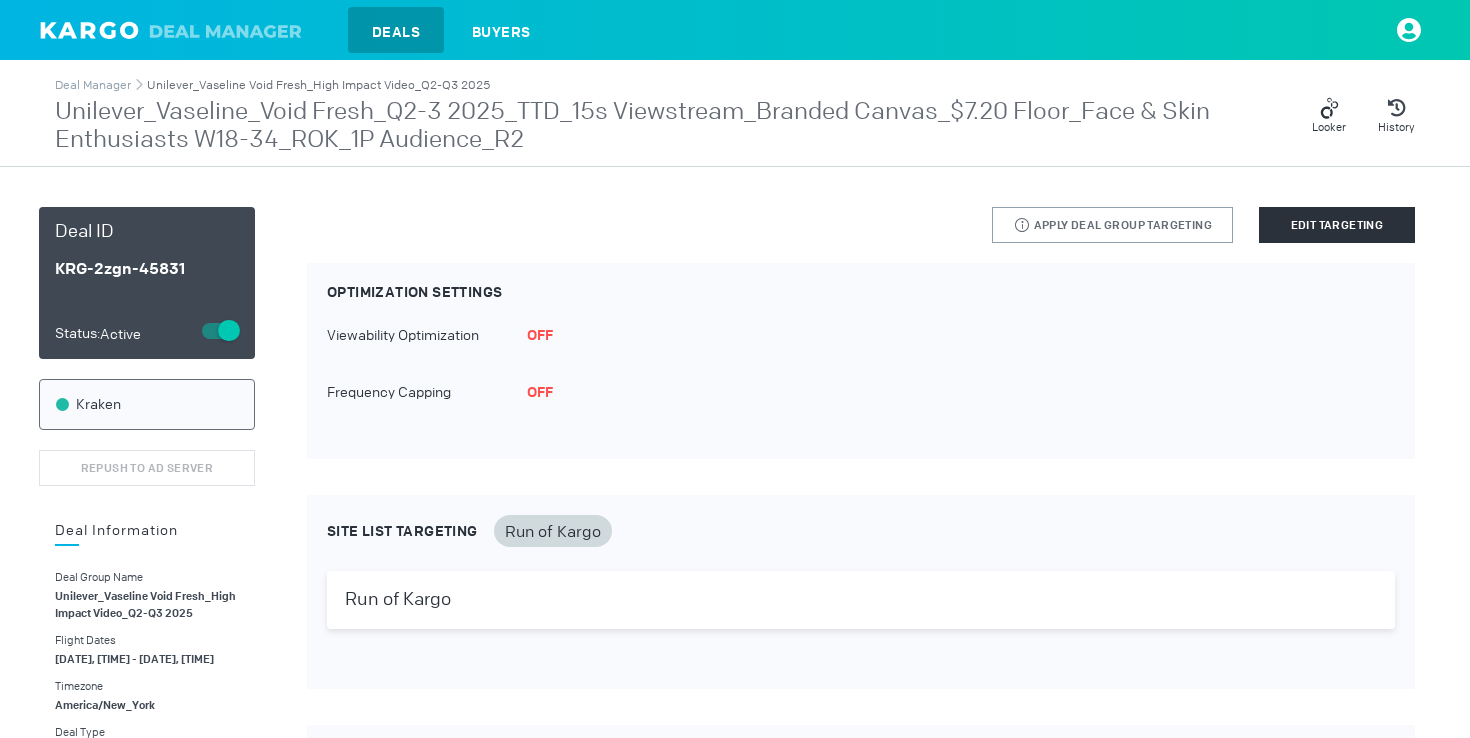 click on "Unilever_Vaseline Void Fresh_High Impact Video_Q2-Q3 2025" at bounding box center [318, 85] 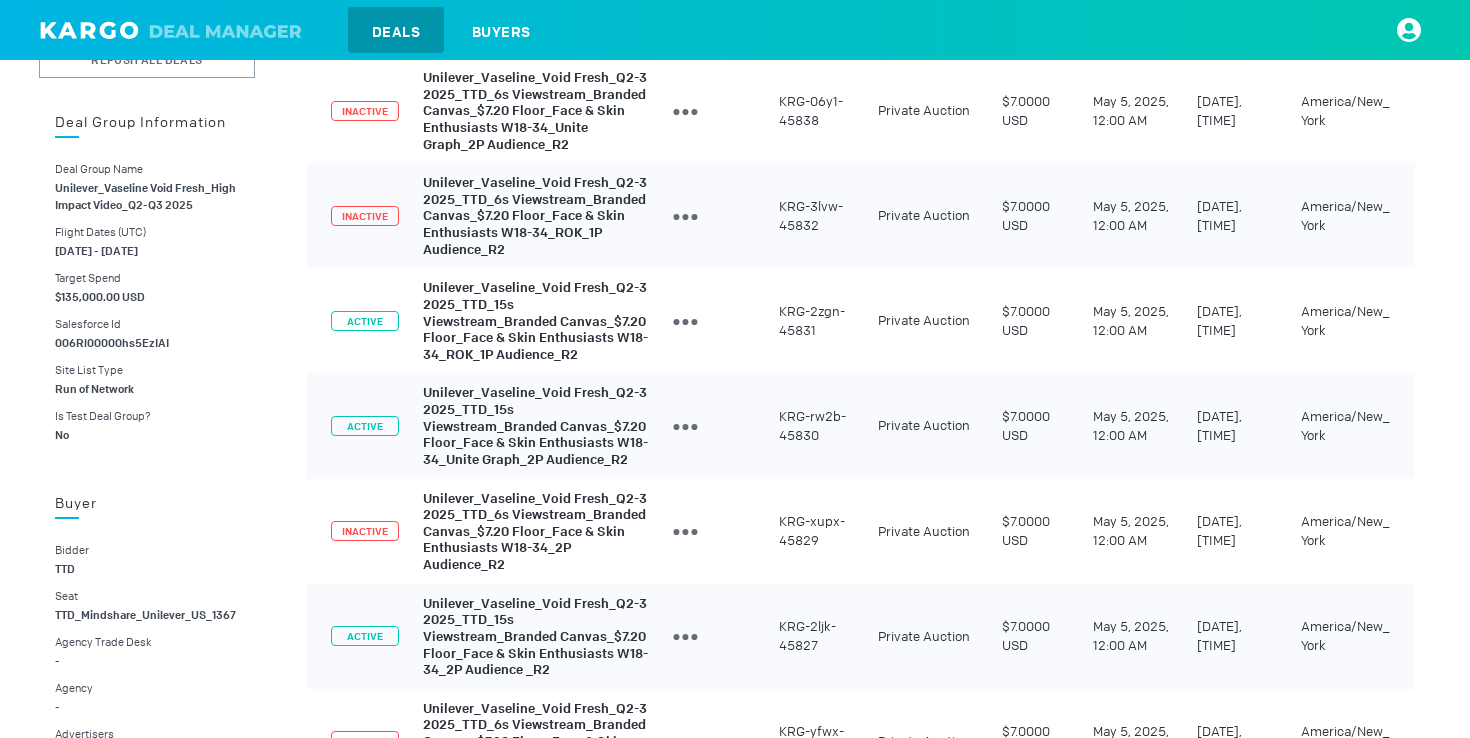scroll, scrollTop: 304, scrollLeft: 0, axis: vertical 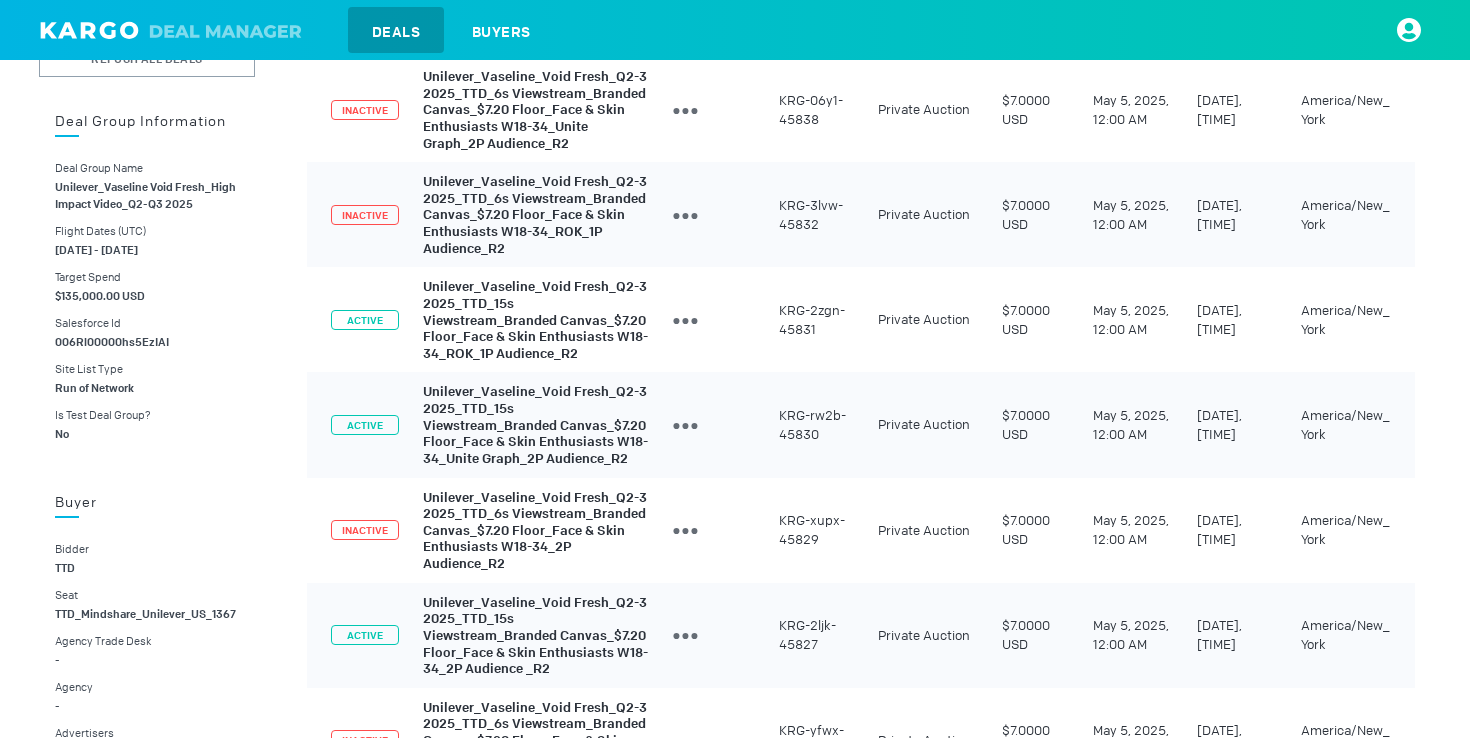 click on "Unilever_Vaseline_Void Fresh_Q2-3 2025_TTD_15s Viewstream_Branded Canvas_$7.20 Floor_Face & Skin Enthusiasts W18-34_Unite Graph_2P Audience_R2" at bounding box center [535, 425] 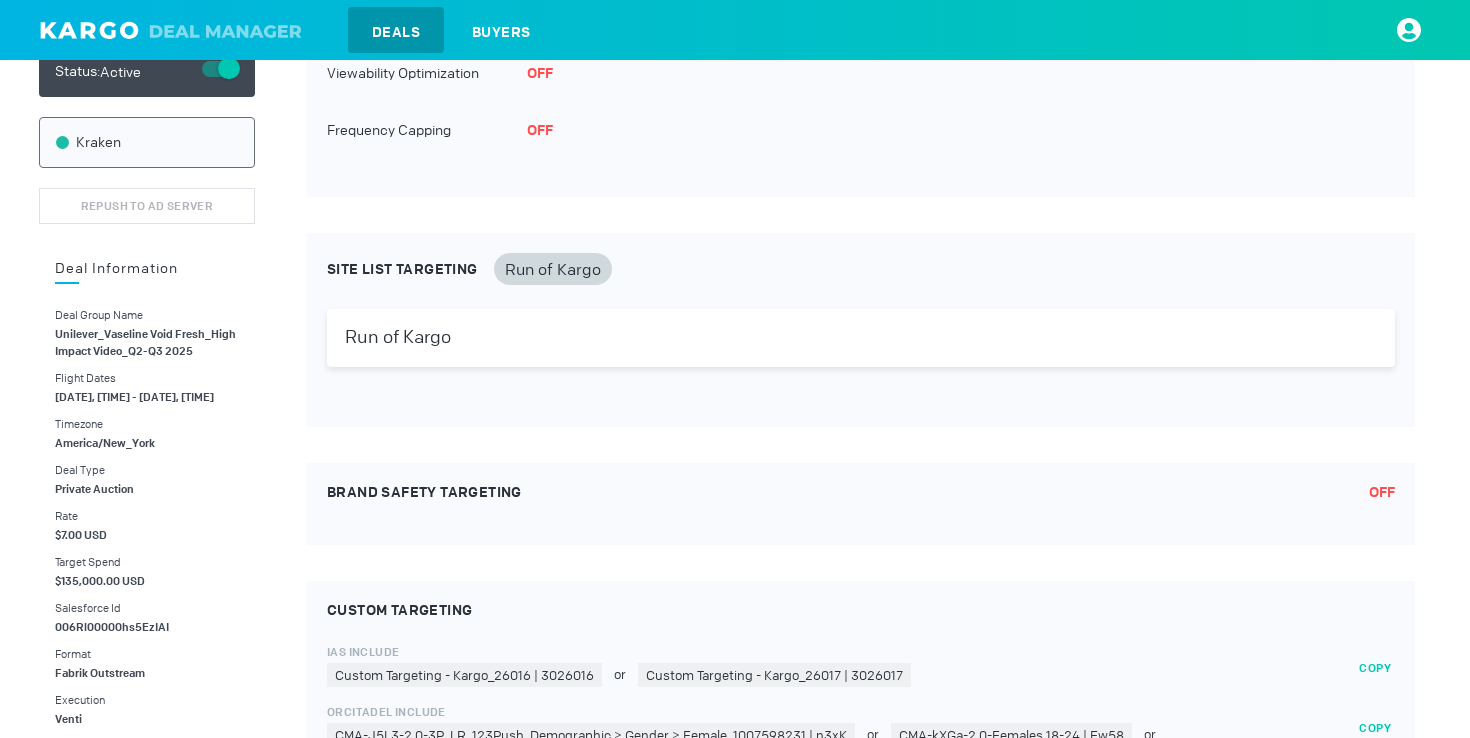 scroll, scrollTop: 0, scrollLeft: 0, axis: both 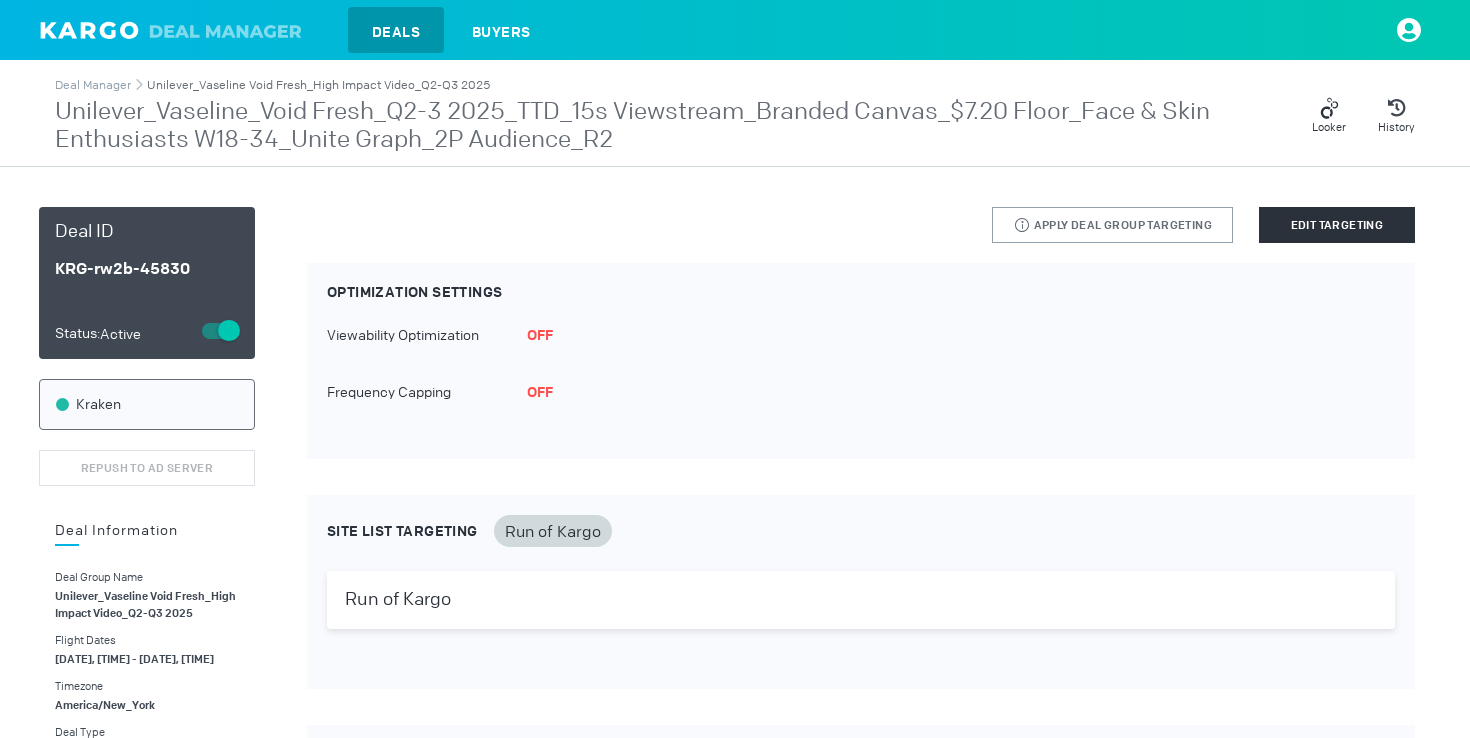 click on "Unilever_Vaseline Void Fresh_High Impact Video_Q2-Q3 2025" at bounding box center [318, 85] 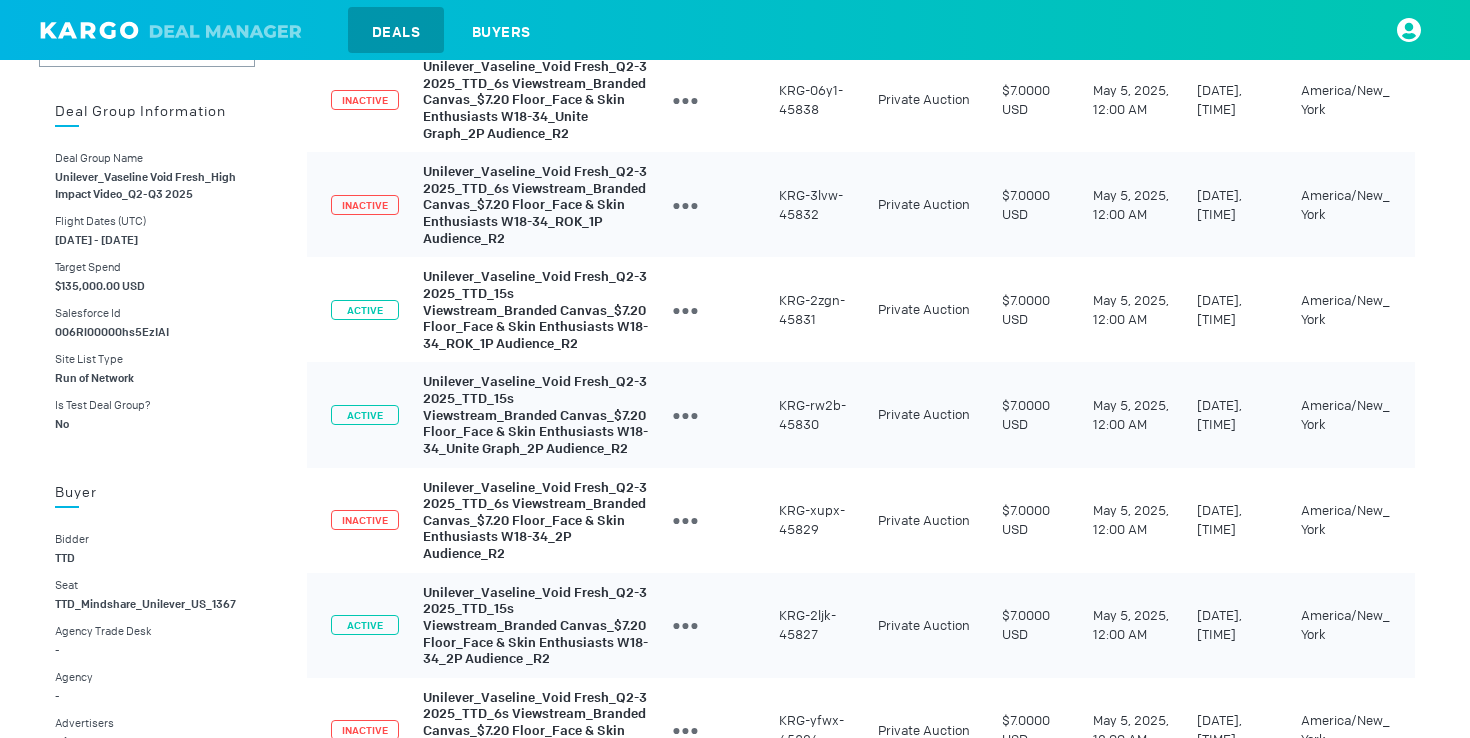 scroll, scrollTop: 442, scrollLeft: 0, axis: vertical 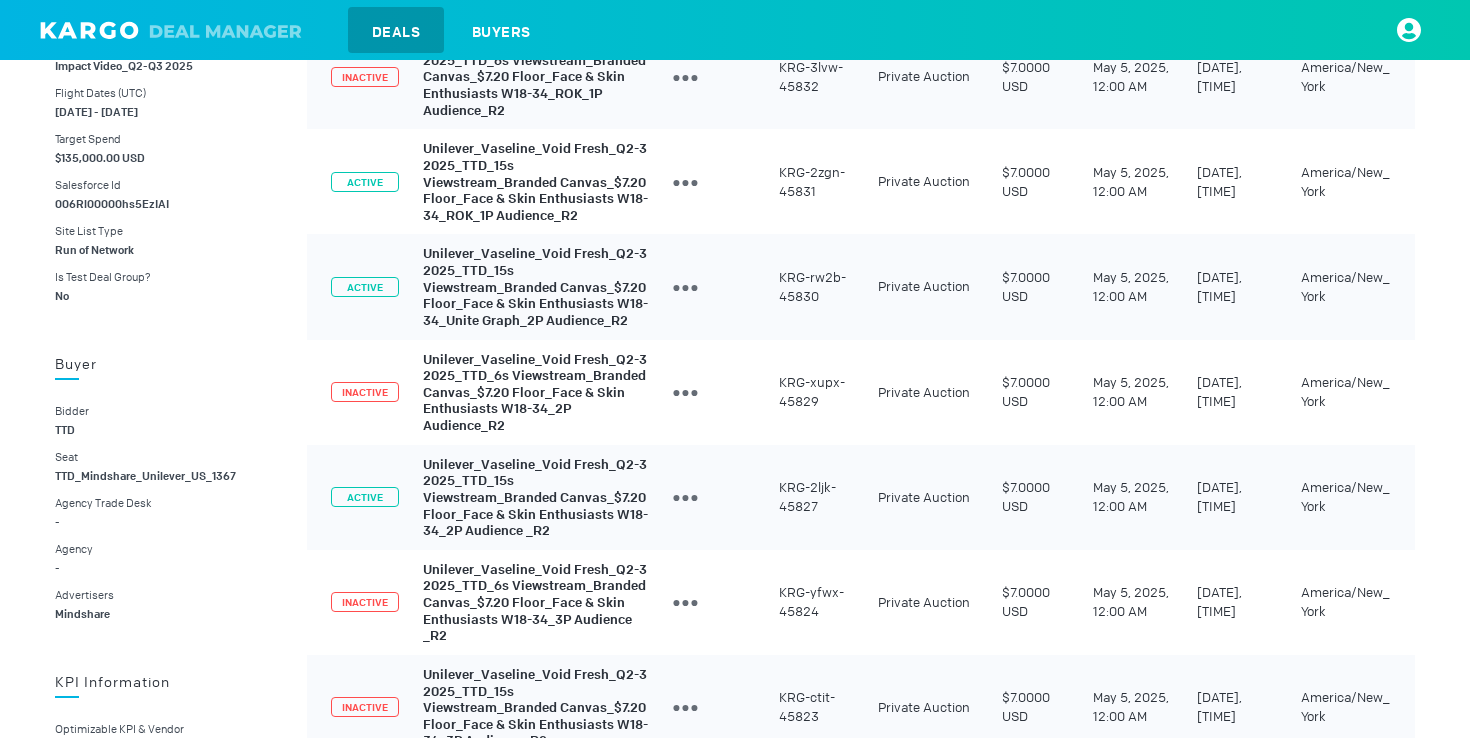 click on "Unilever_Vaseline_Void Fresh_Q2-3 2025_TTD_15s Viewstream_Branded Canvas_$7.20 Floor_Face & Skin Enthusiasts W18-34_2P Audience										_R2" at bounding box center (535, 497) 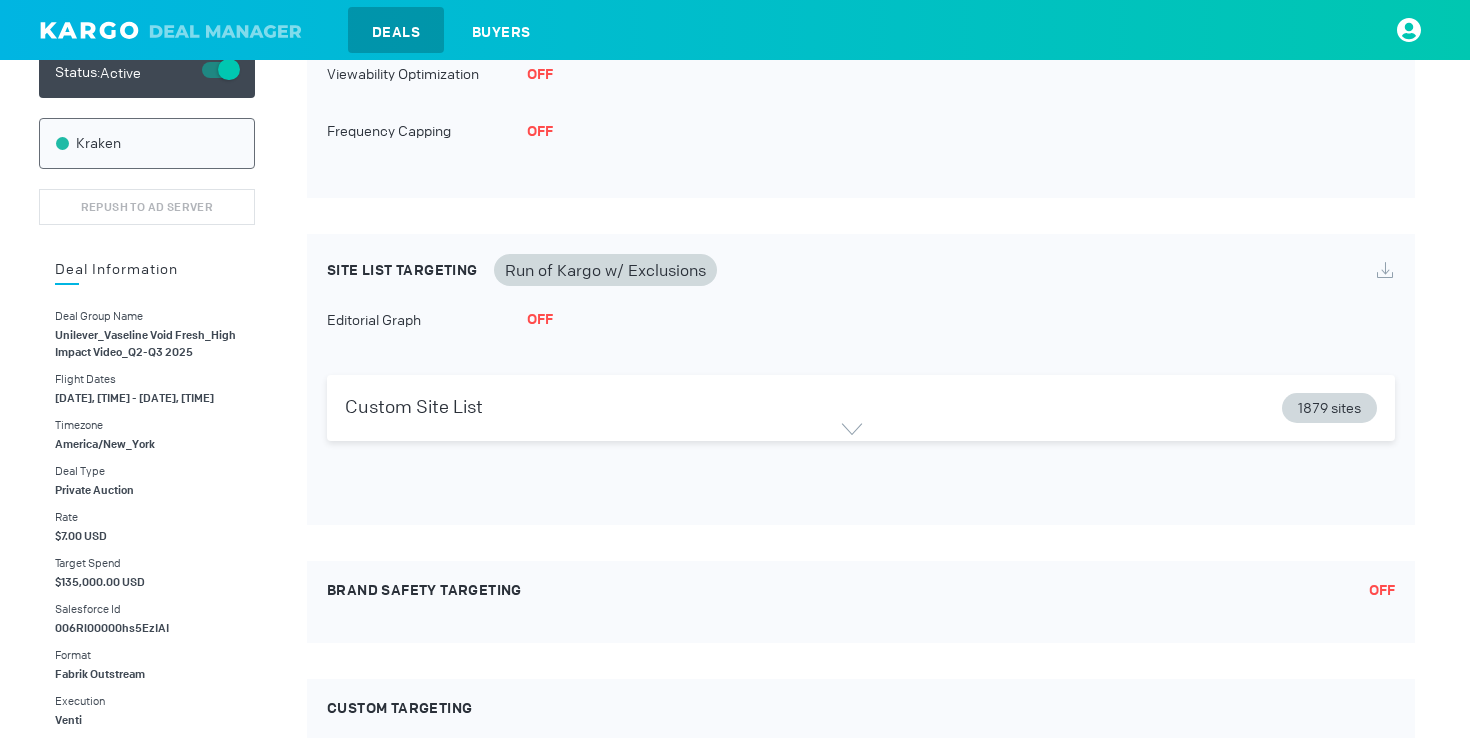 scroll, scrollTop: 0, scrollLeft: 0, axis: both 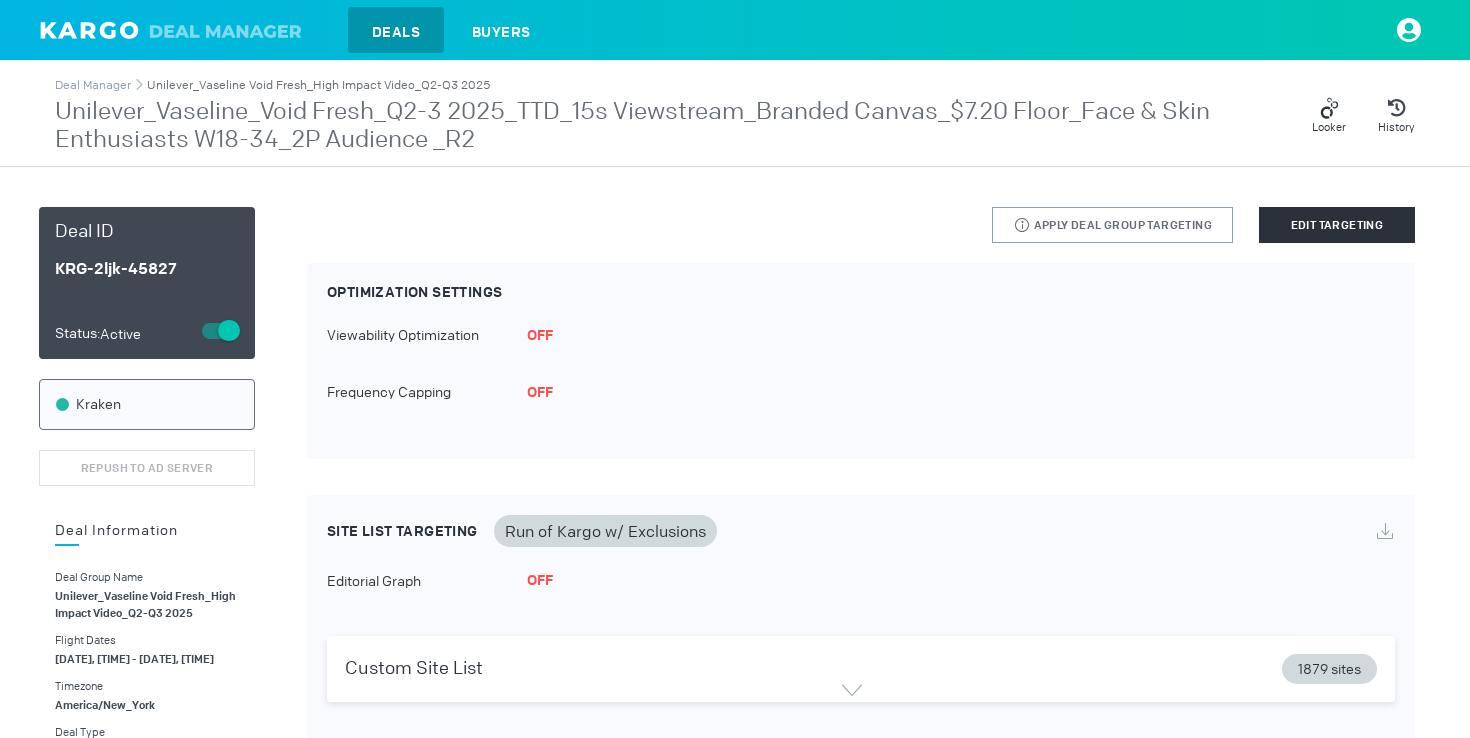 click on "Unilever_Vaseline Void Fresh_High Impact Video_Q2-Q3 2025" at bounding box center (318, 85) 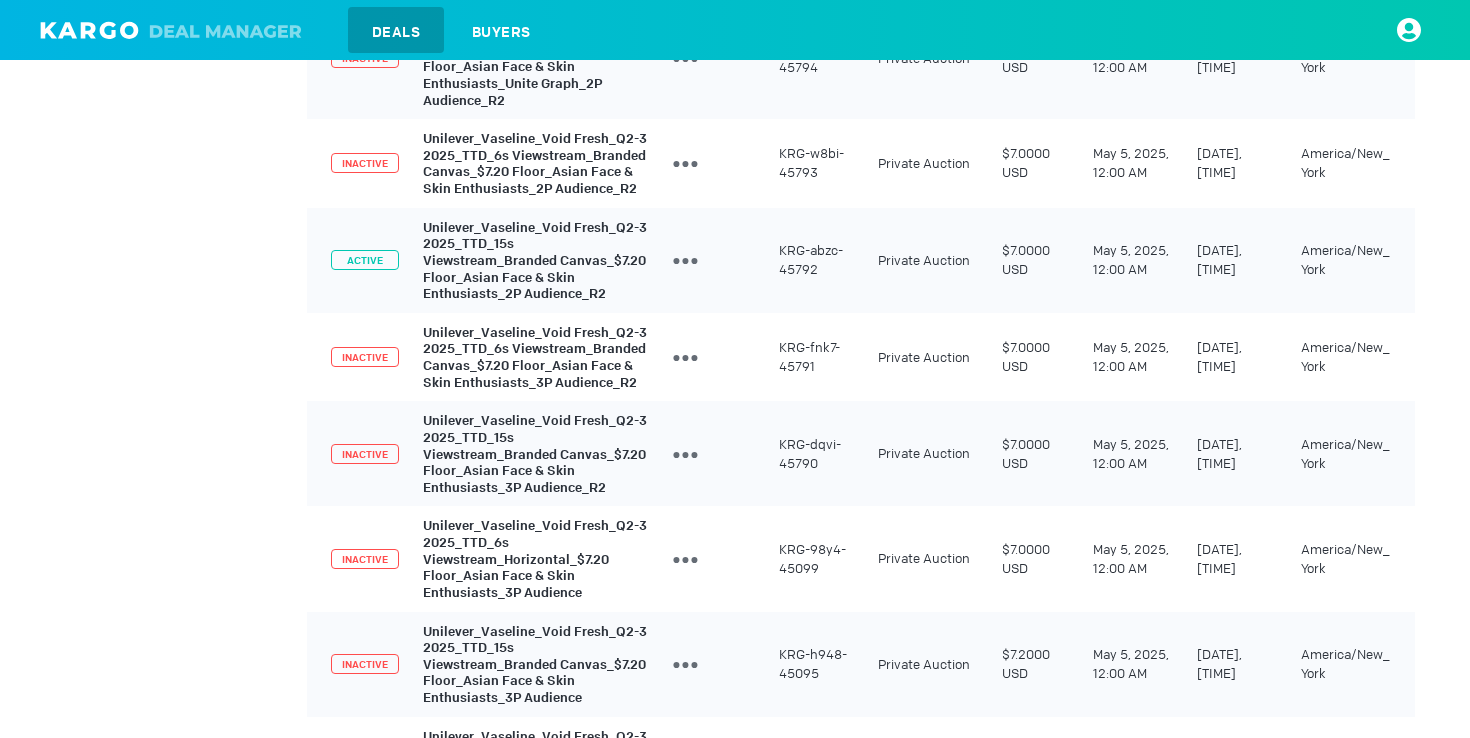 scroll, scrollTop: 1516, scrollLeft: 0, axis: vertical 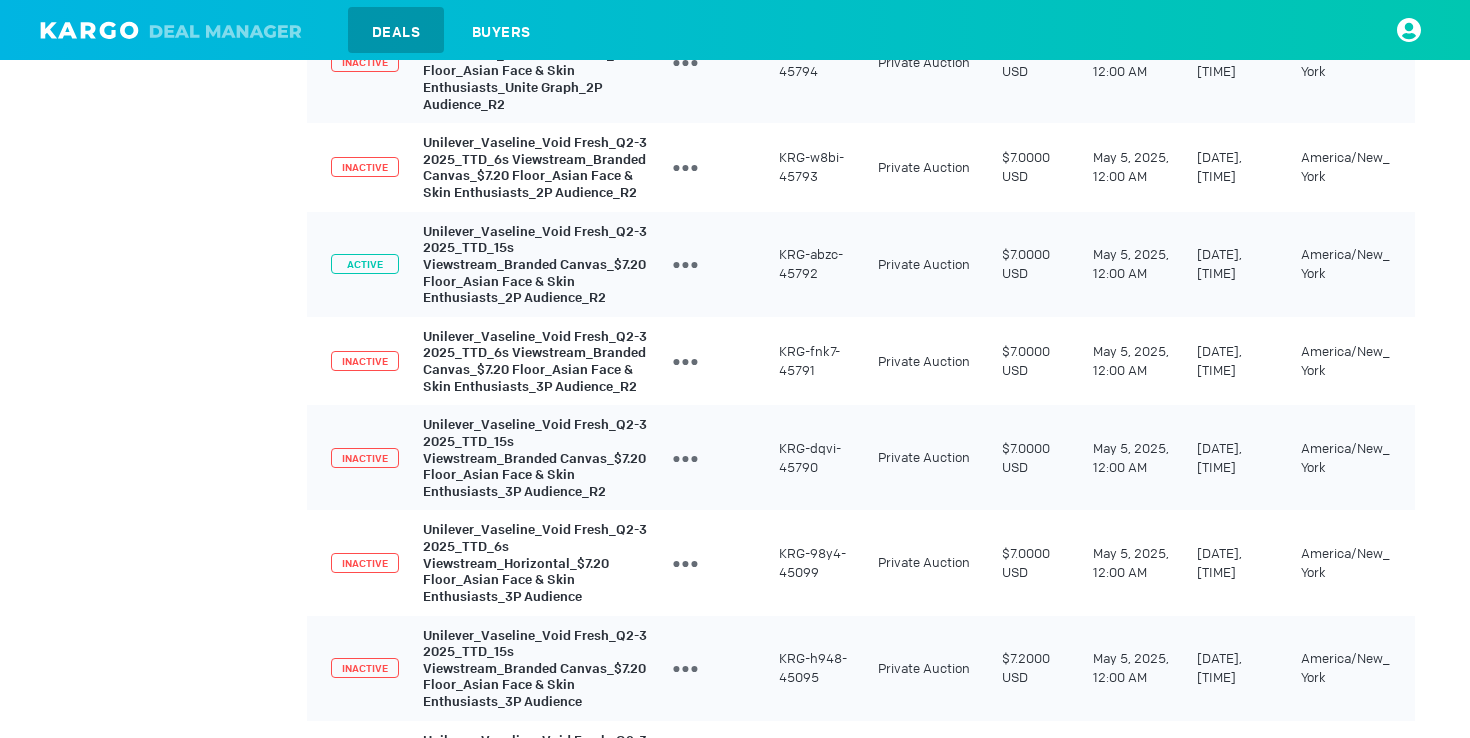 click on "Unilever_Vaseline_Void Fresh_Q2-3 2025_TTD_15s Viewstream_Branded Canvas_$7.20 Floor_Asian Face & Skin Enthusiasts_2P Audience_R2" at bounding box center (535, 264) 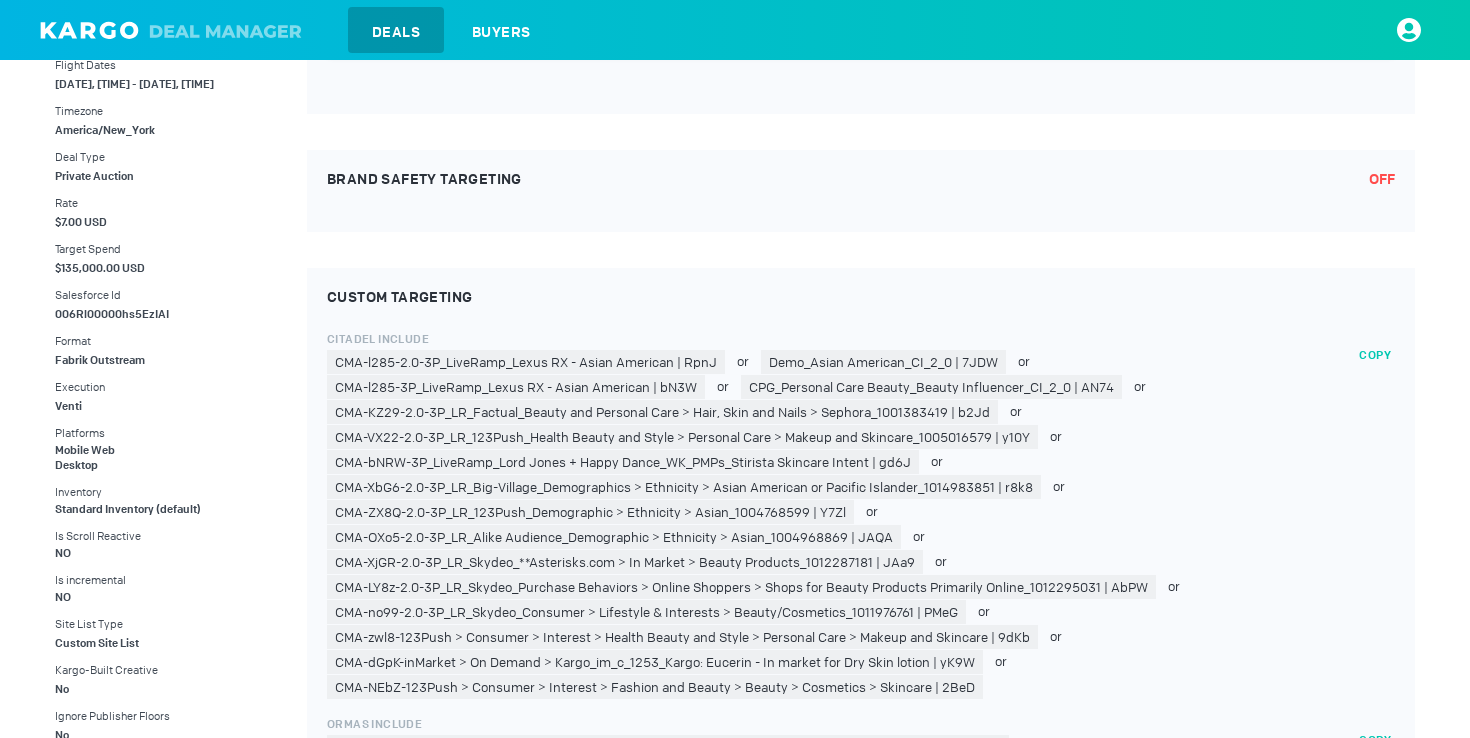 scroll, scrollTop: 0, scrollLeft: 0, axis: both 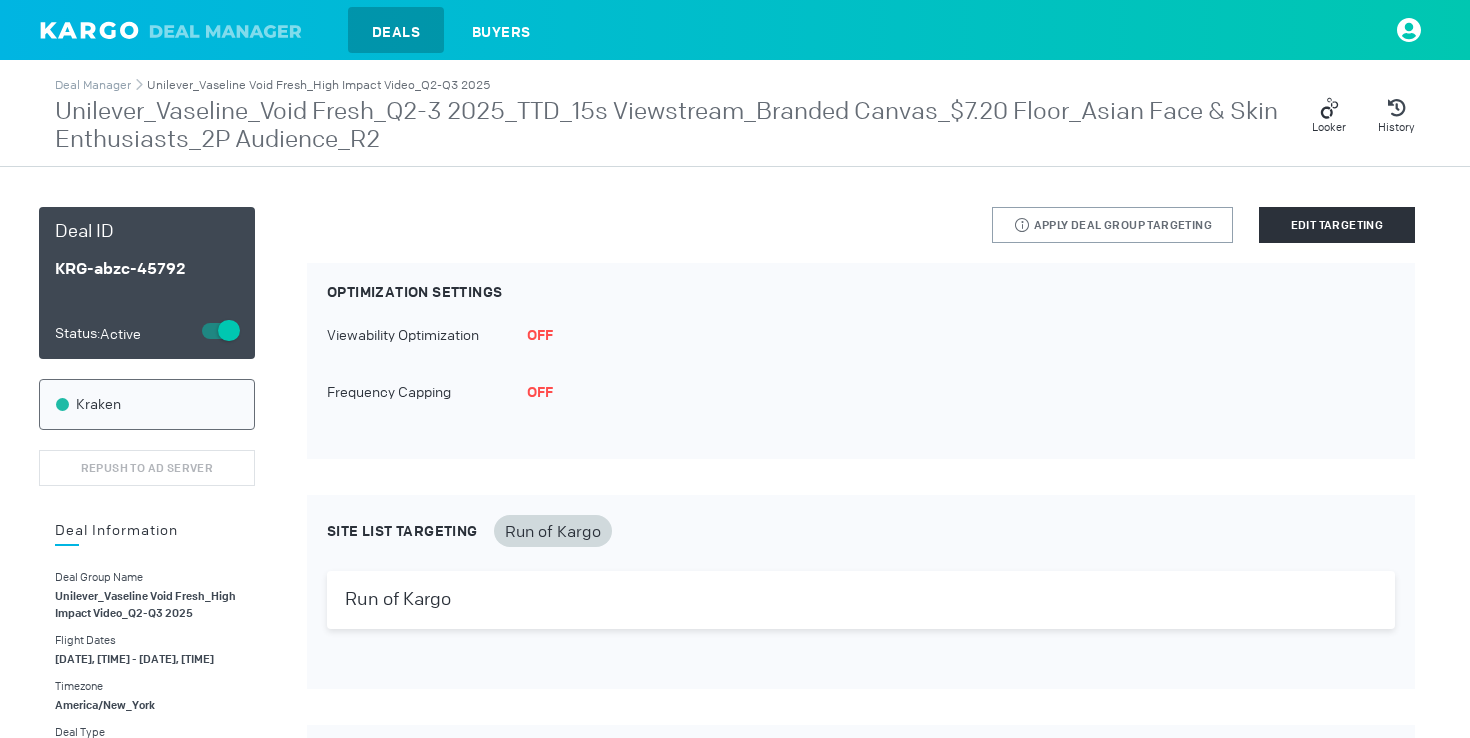 click on "Unilever_Vaseline Void Fresh_High Impact Video_Q2-Q3 2025" at bounding box center [318, 85] 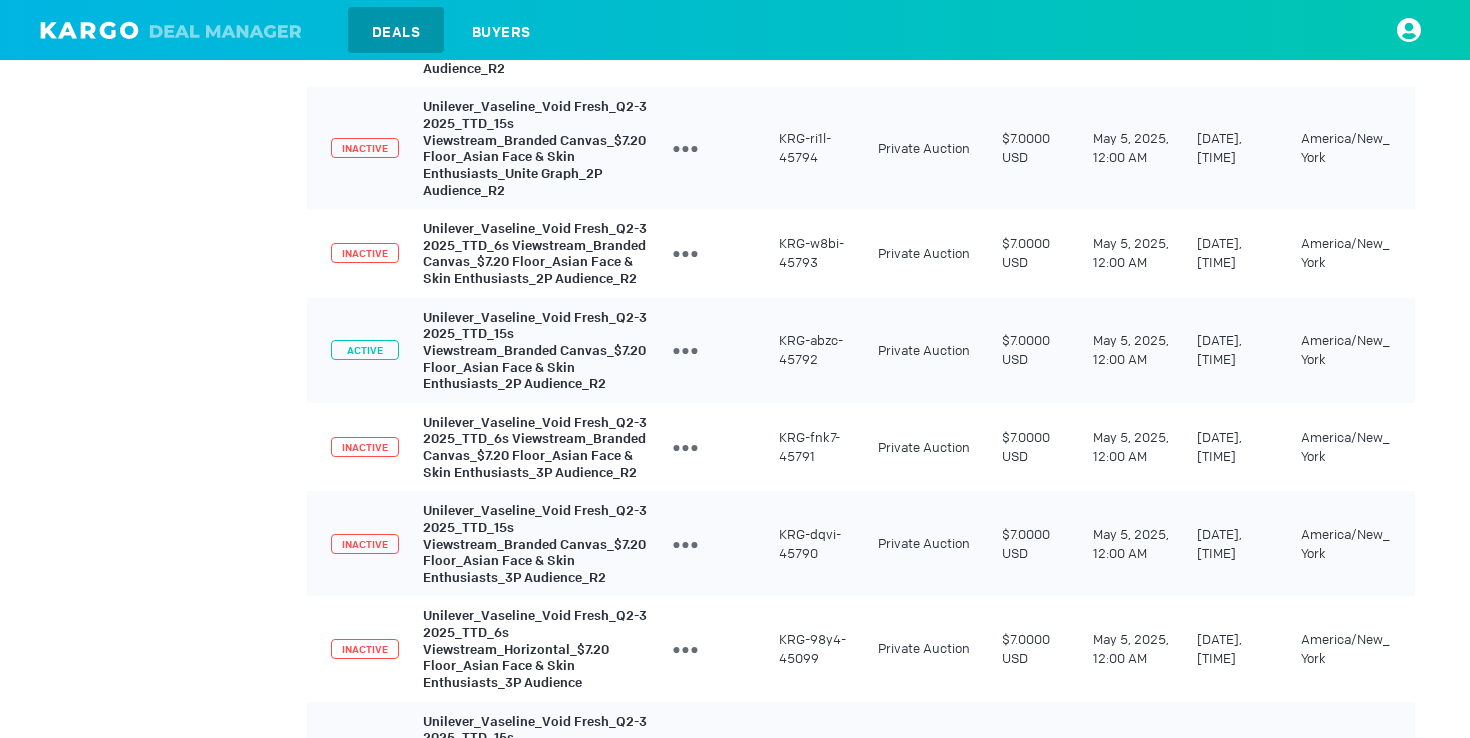 scroll, scrollTop: 1362, scrollLeft: 0, axis: vertical 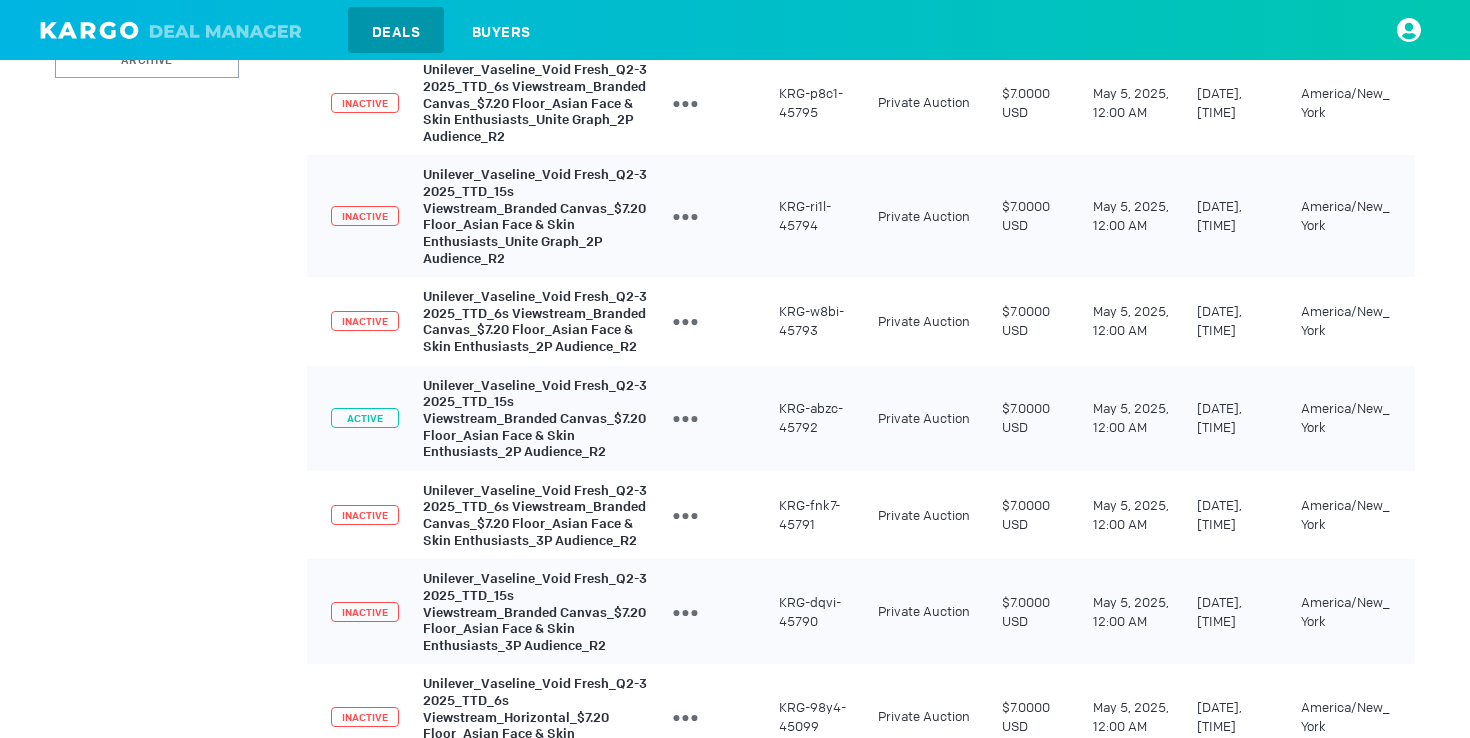 click on "Unilever_Vaseline_Void Fresh_Q2-3 2025_TTD_15s Viewstream_Branded Canvas_$7.20 Floor_Asian Face & Skin Enthusiasts_2P Audience_R2" at bounding box center (535, 418) 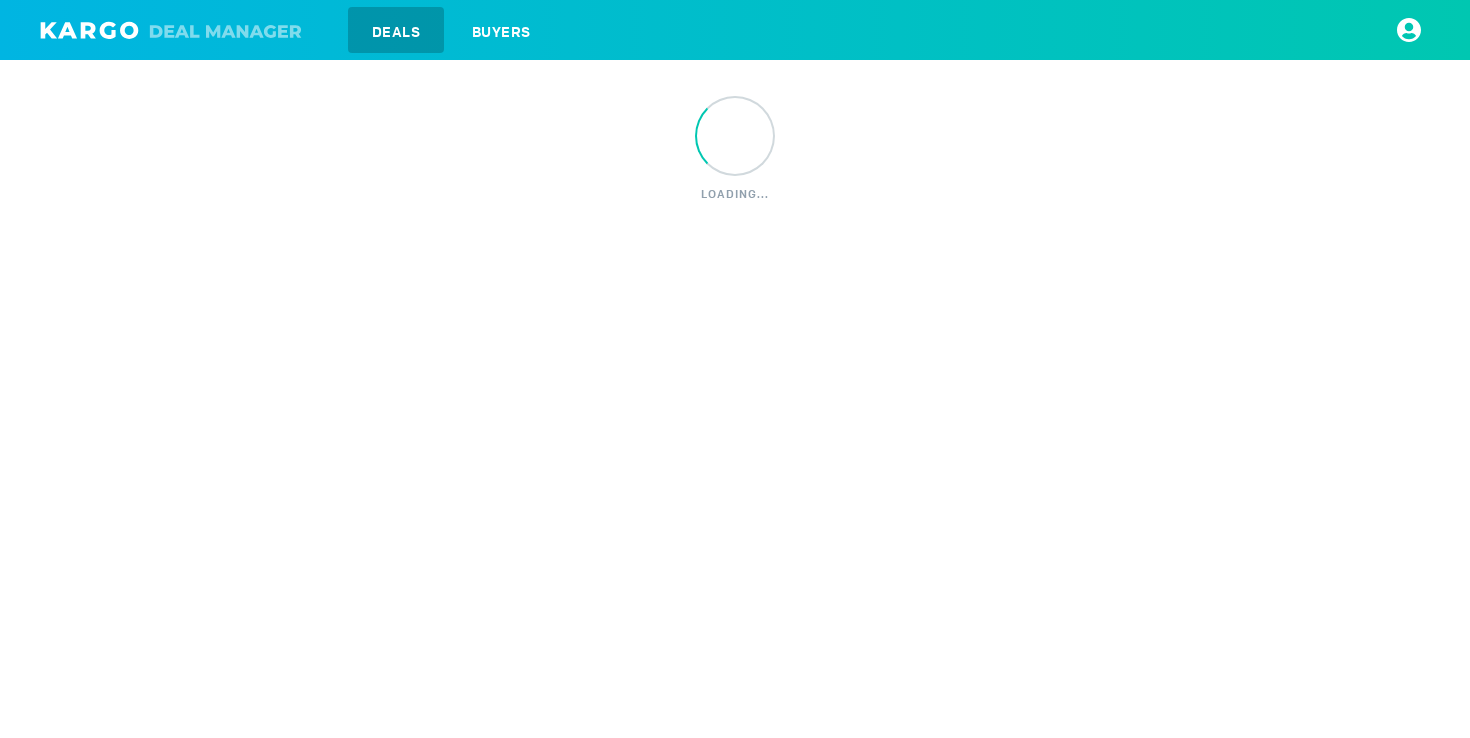scroll, scrollTop: 0, scrollLeft: 0, axis: both 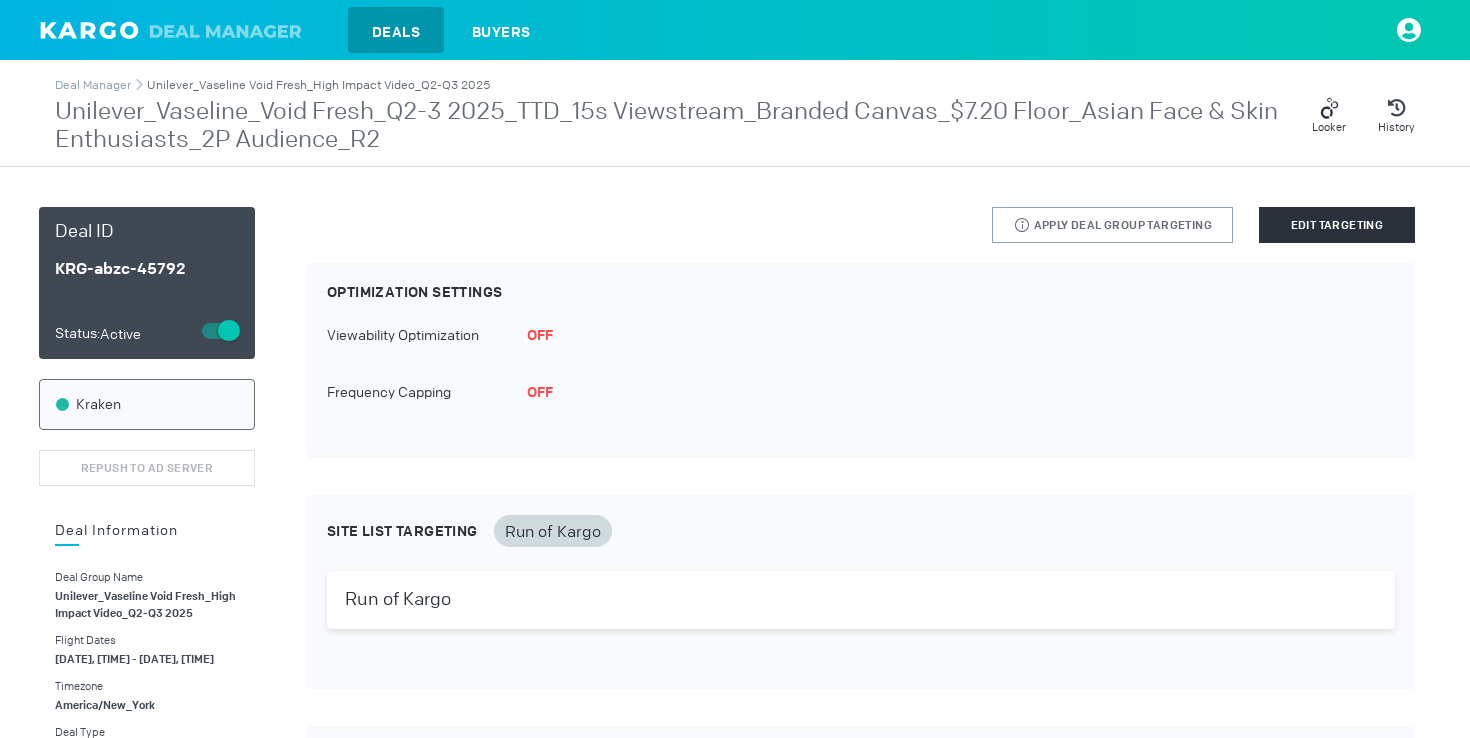 click on "Unilever_Vaseline Void Fresh_High Impact Video_Q2-Q3 2025" at bounding box center (318, 85) 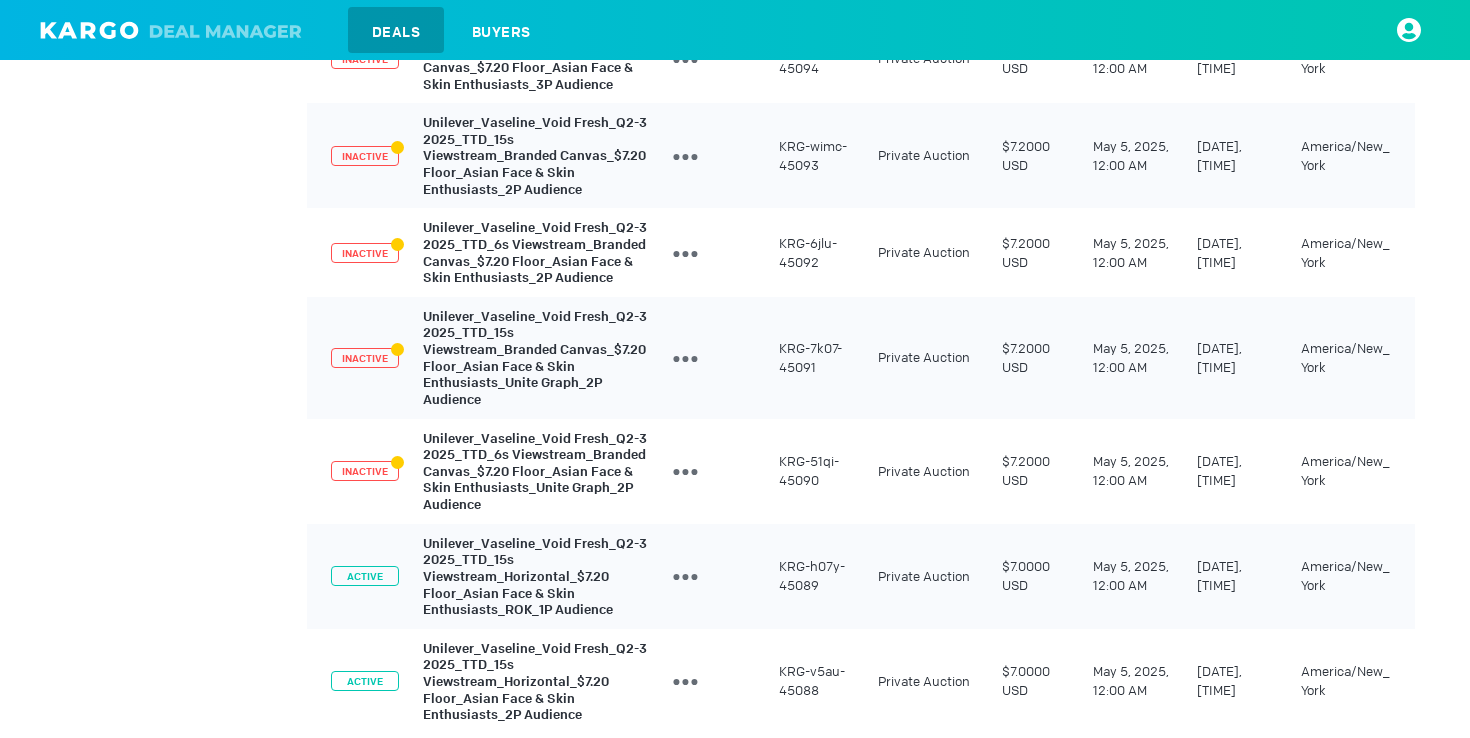 click on "Unilever_Vaseline_Void Fresh_Q2-3 2025_TTD_15s Viewstream_Horizontal_$7.20 Floor_Asian Face & Skin Enthusiasts_ROK_1P Audience" at bounding box center (535, 576) 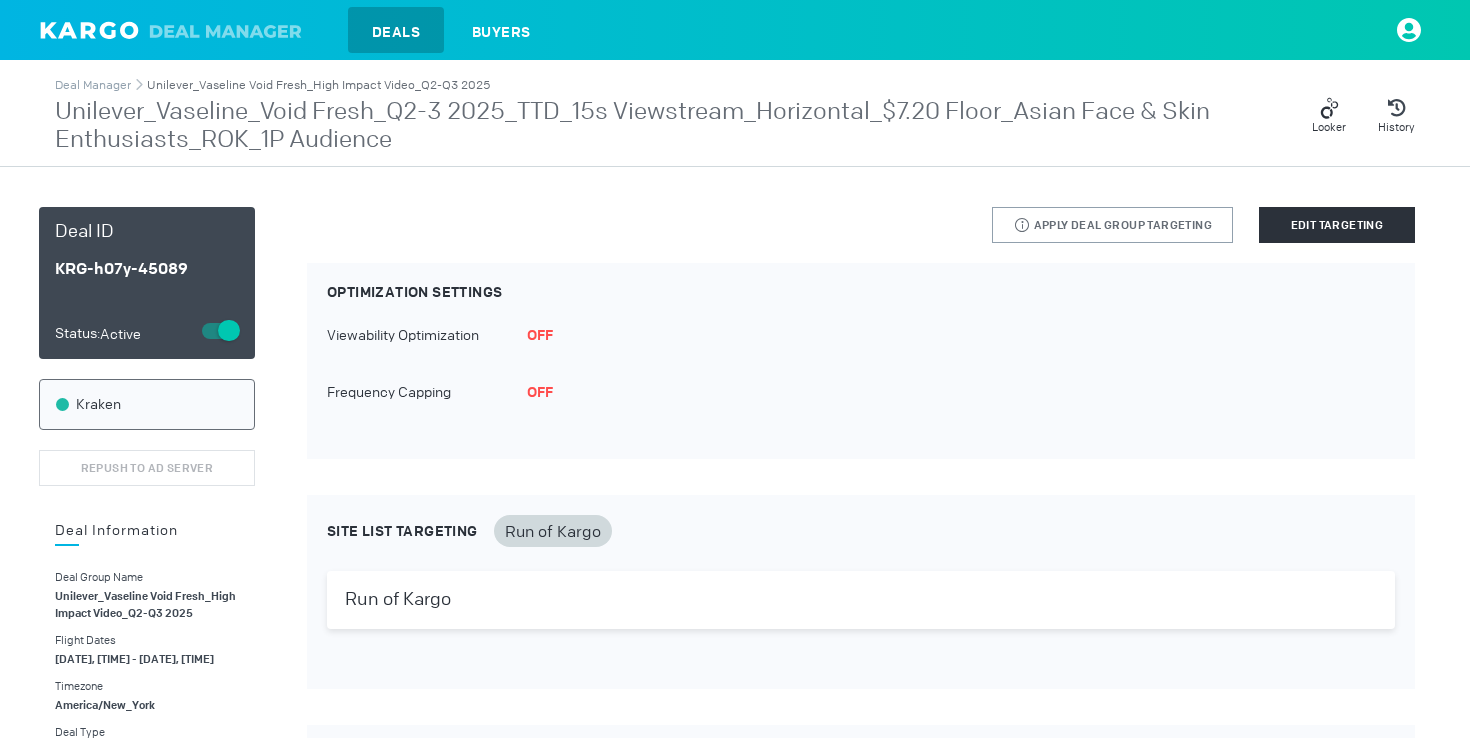 click on "Unilever_Vaseline Void Fresh_High Impact Video_Q2-Q3 2025" at bounding box center [318, 85] 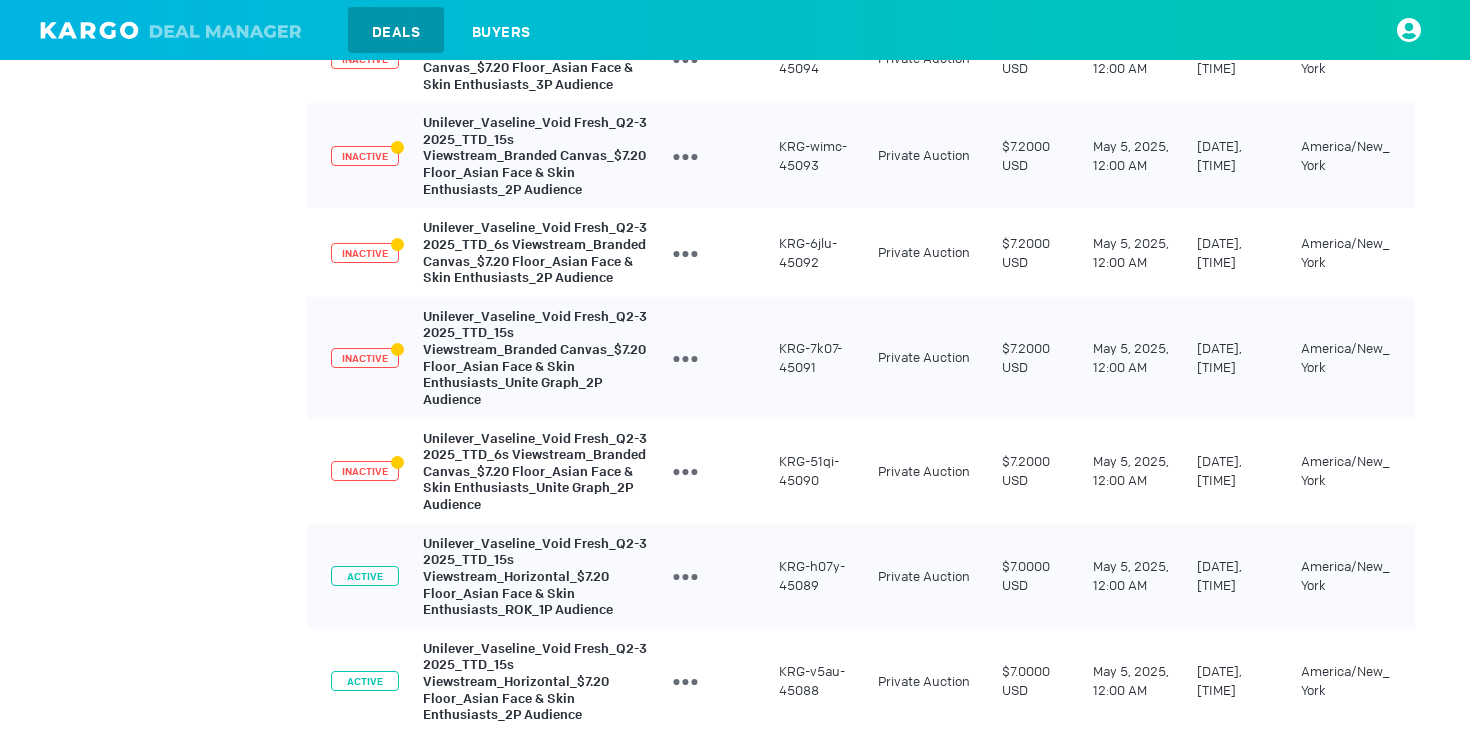 click on "Unilever_Vaseline_Void Fresh_Q2-3 2025_TTD_15s Viewstream_Horizontal_$7.20 Floor_Asian Face & Skin Enthusiasts_2P Audience" at bounding box center (535, 681) 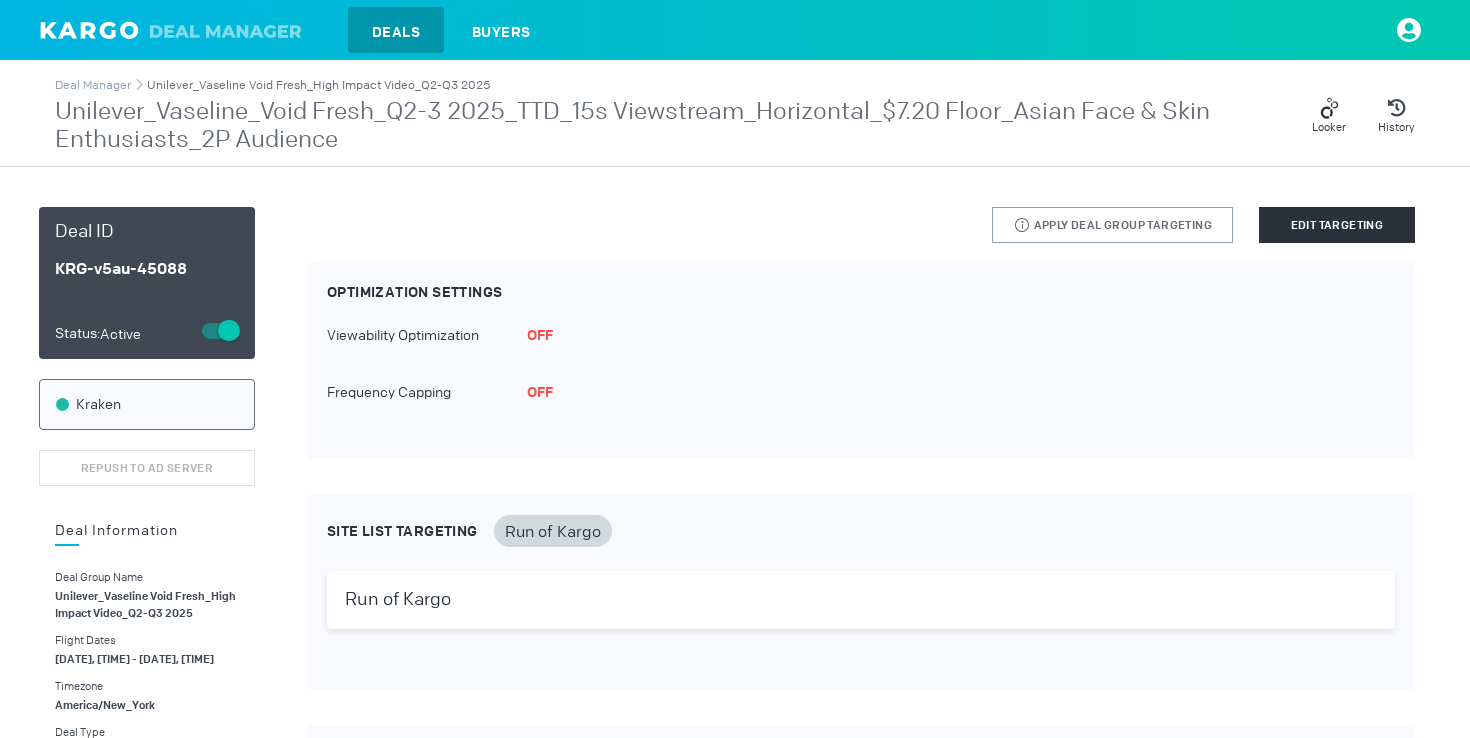 click on "Unilever_Vaseline Void Fresh_High Impact Video_Q2-Q3 2025" at bounding box center (318, 85) 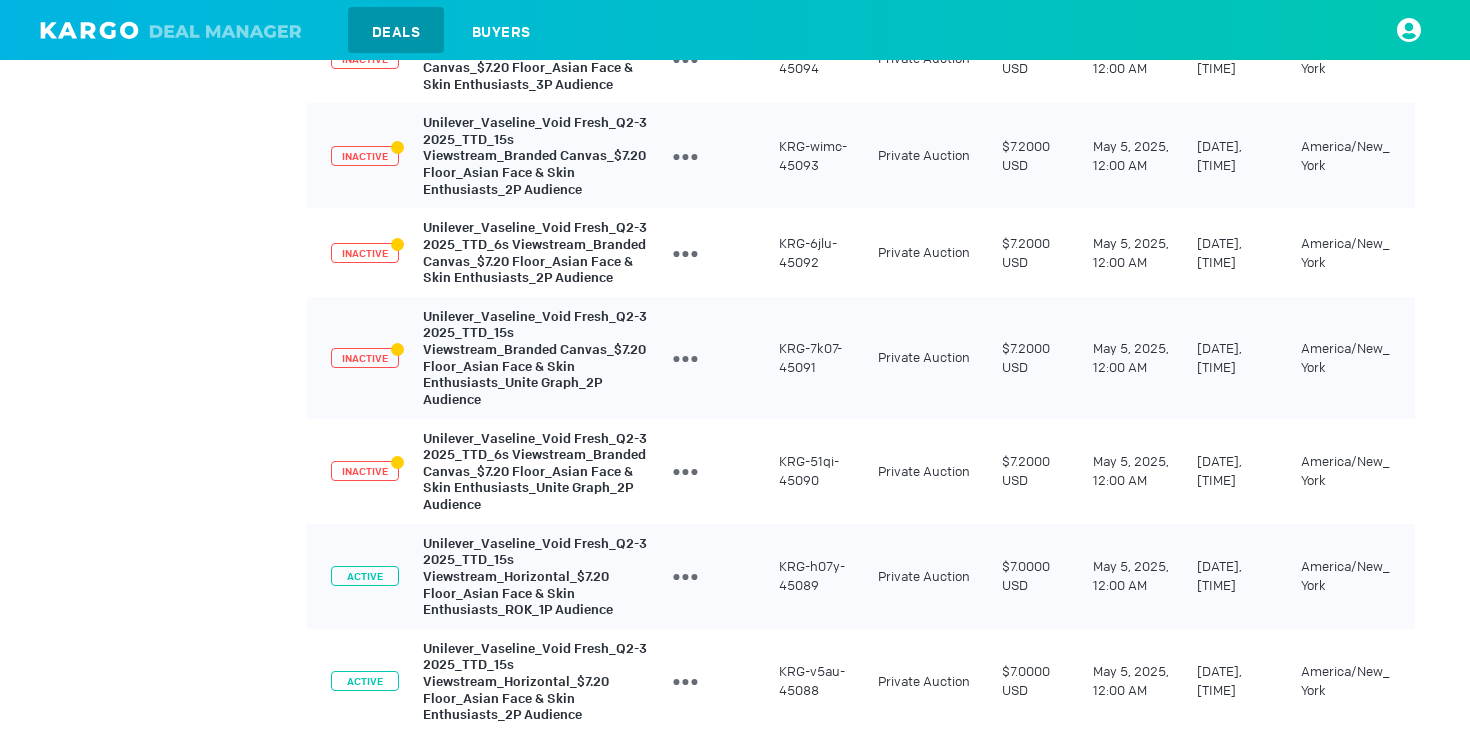 click on "2" at bounding box center (883, 775) 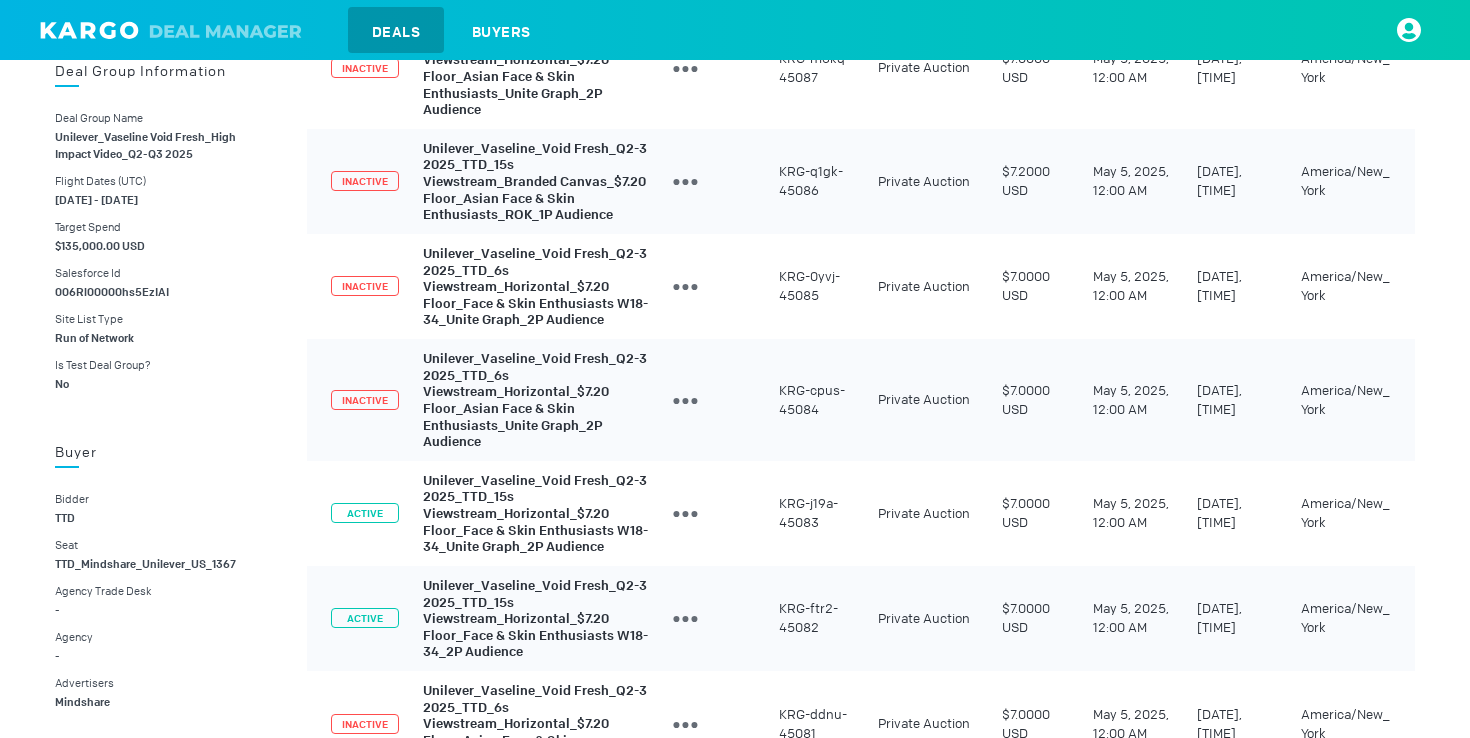 click on "Unilever_Vaseline_Void Fresh_Q2-3 2025_TTD_15s Viewstream_Horizontal_$7.20 Floor_Face & Skin Enthusiasts W18-34_Unite Graph_2P Audience" at bounding box center (535, 513) 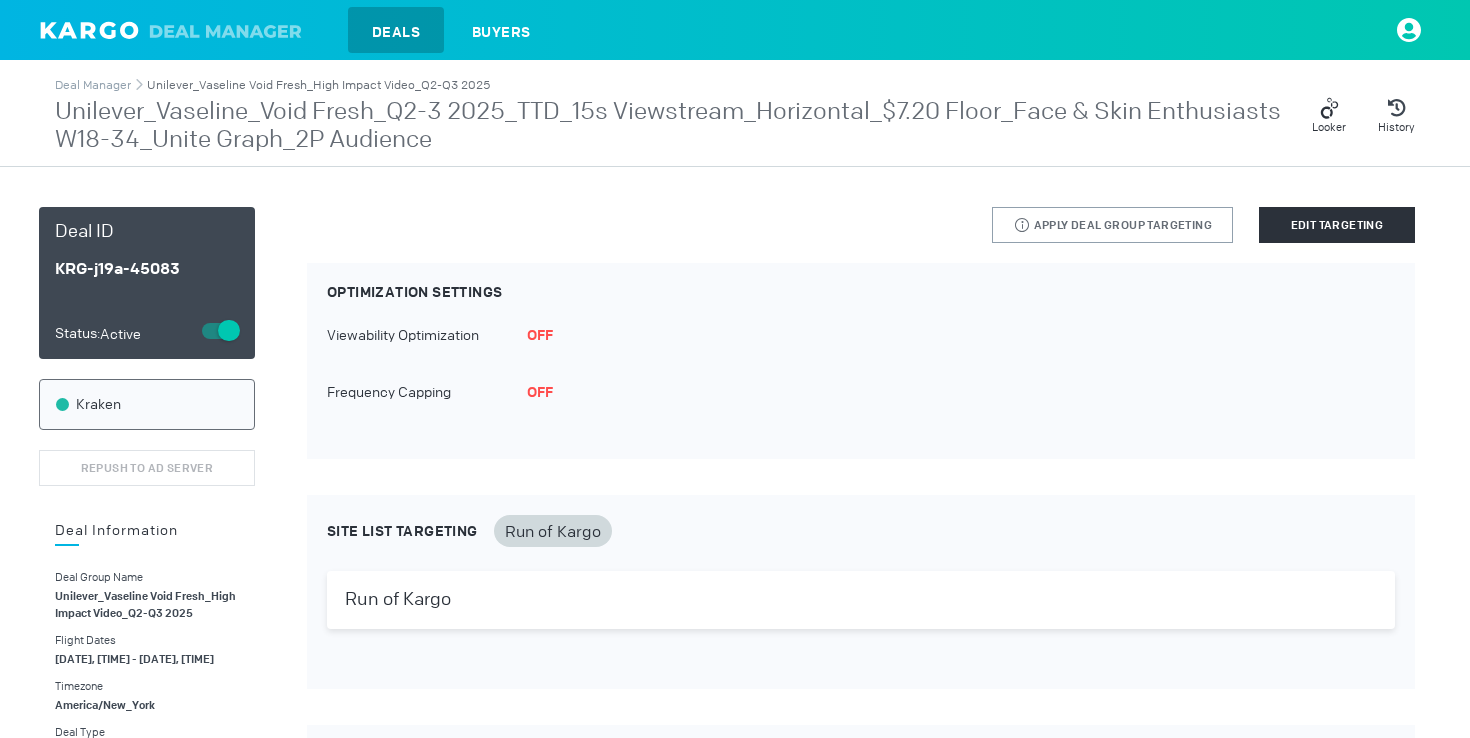click on "Unilever_Vaseline Void Fresh_High Impact Video_Q2-Q3 2025" at bounding box center (318, 85) 